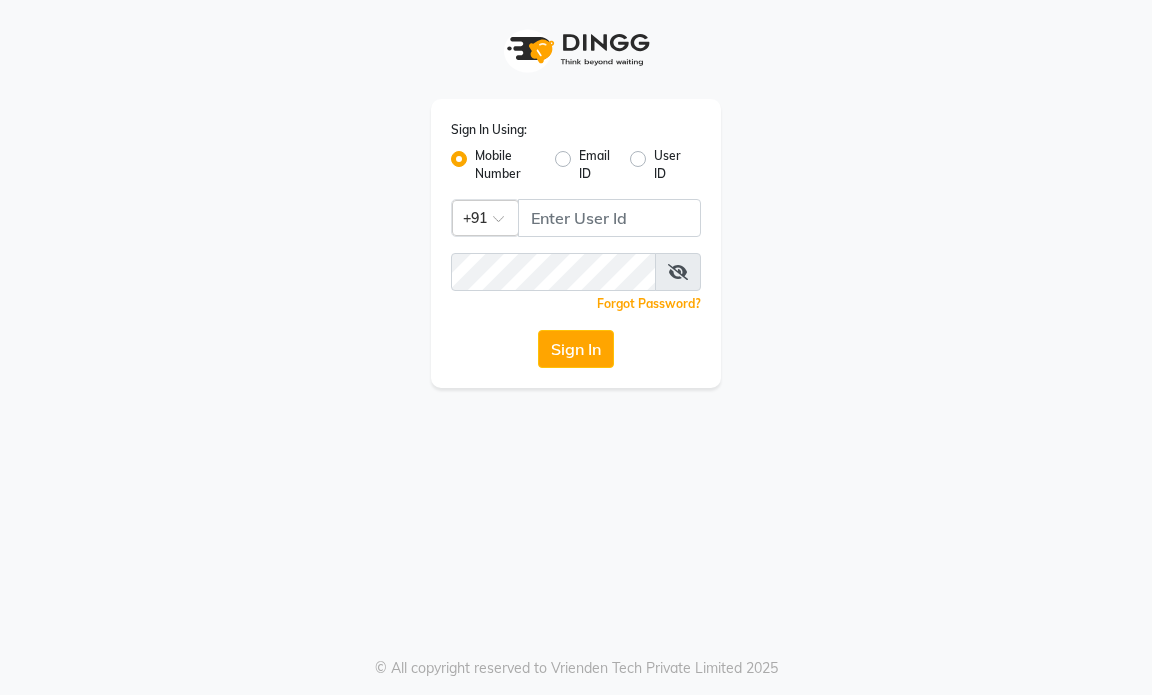 scroll, scrollTop: 0, scrollLeft: 0, axis: both 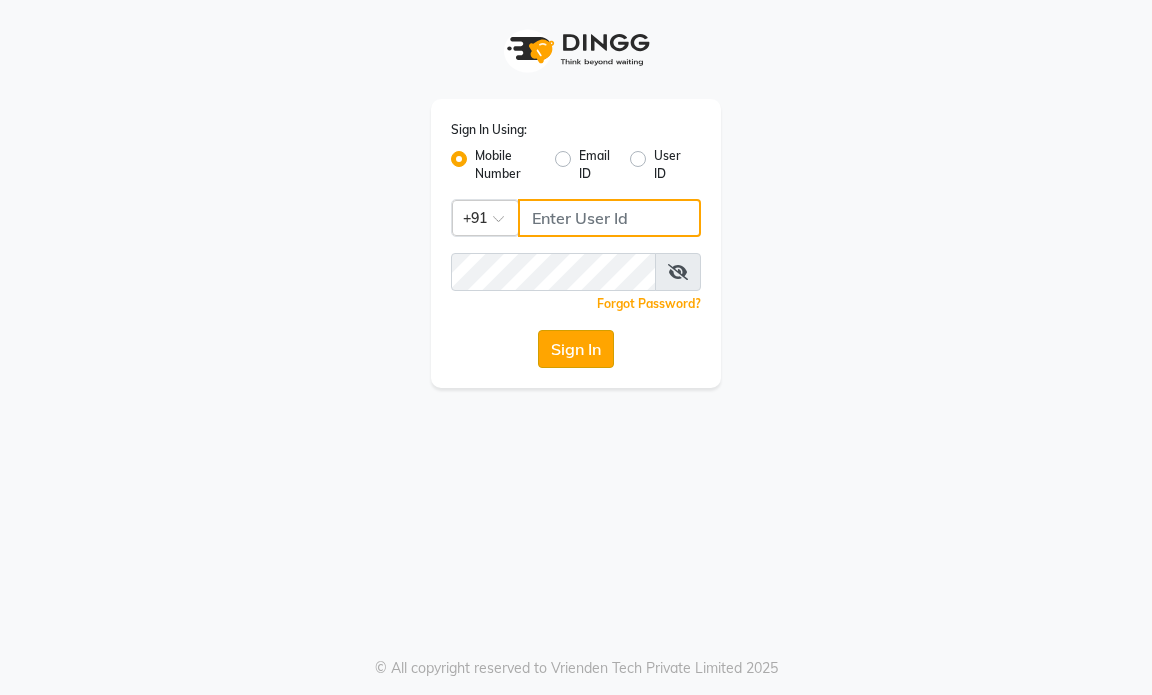 type on "9769153384" 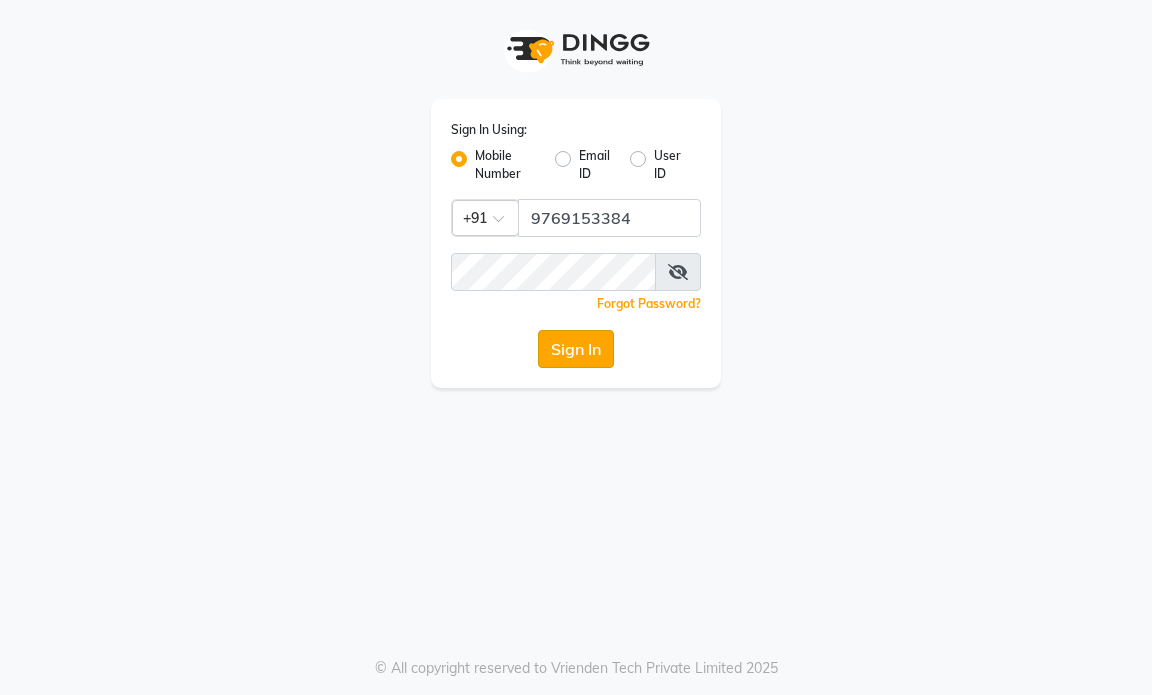 click on "Sign In" 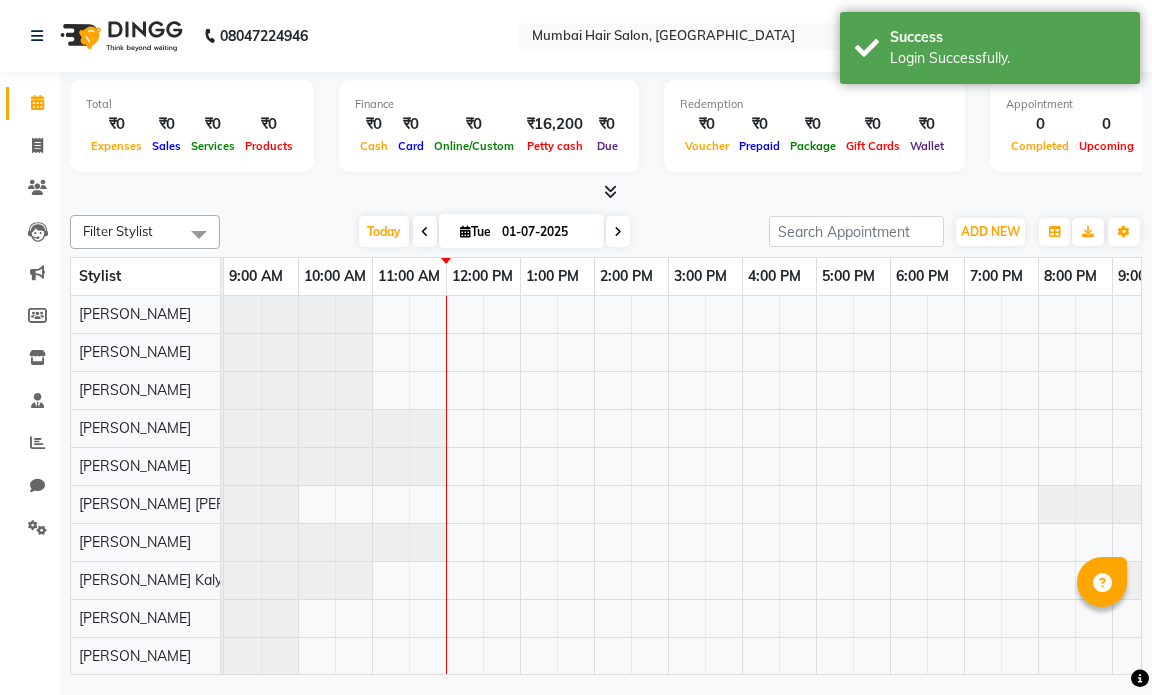scroll, scrollTop: 0, scrollLeft: 0, axis: both 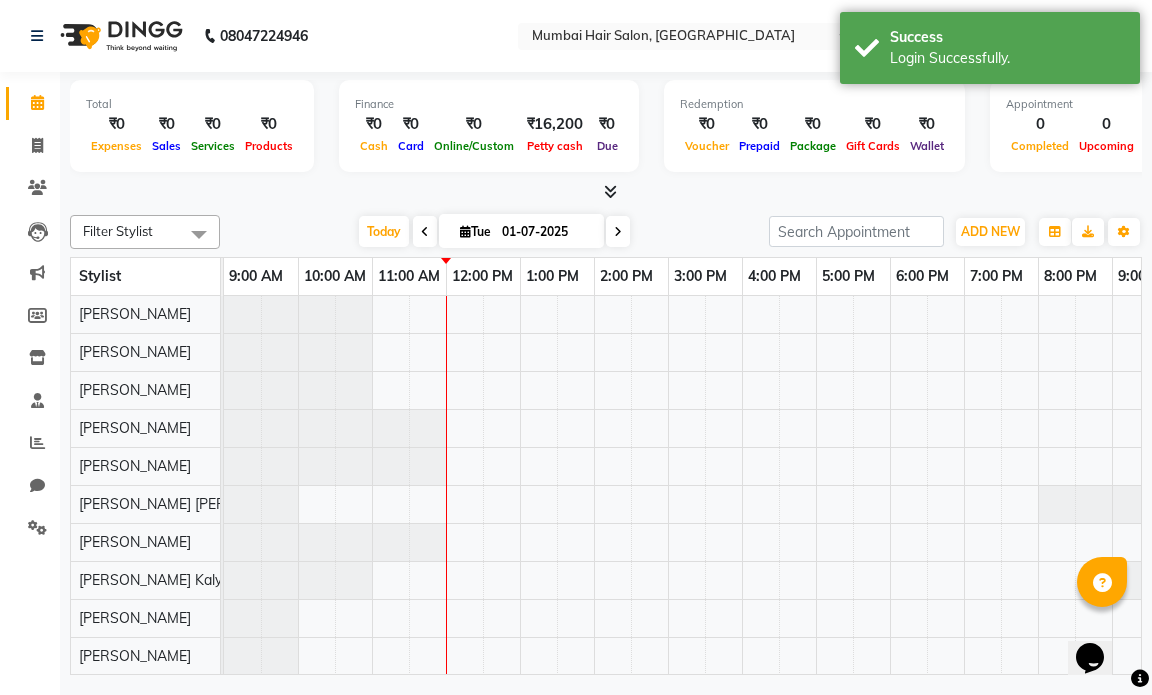 click at bounding box center (425, 231) 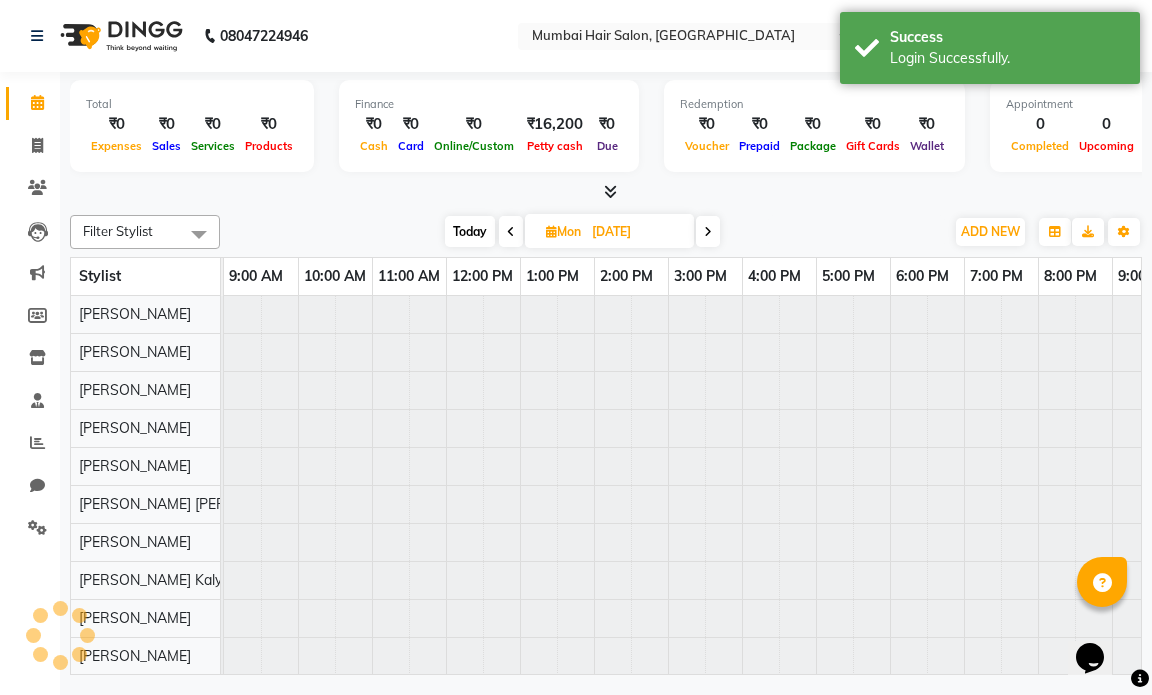 scroll, scrollTop: 0, scrollLeft: 119, axis: horizontal 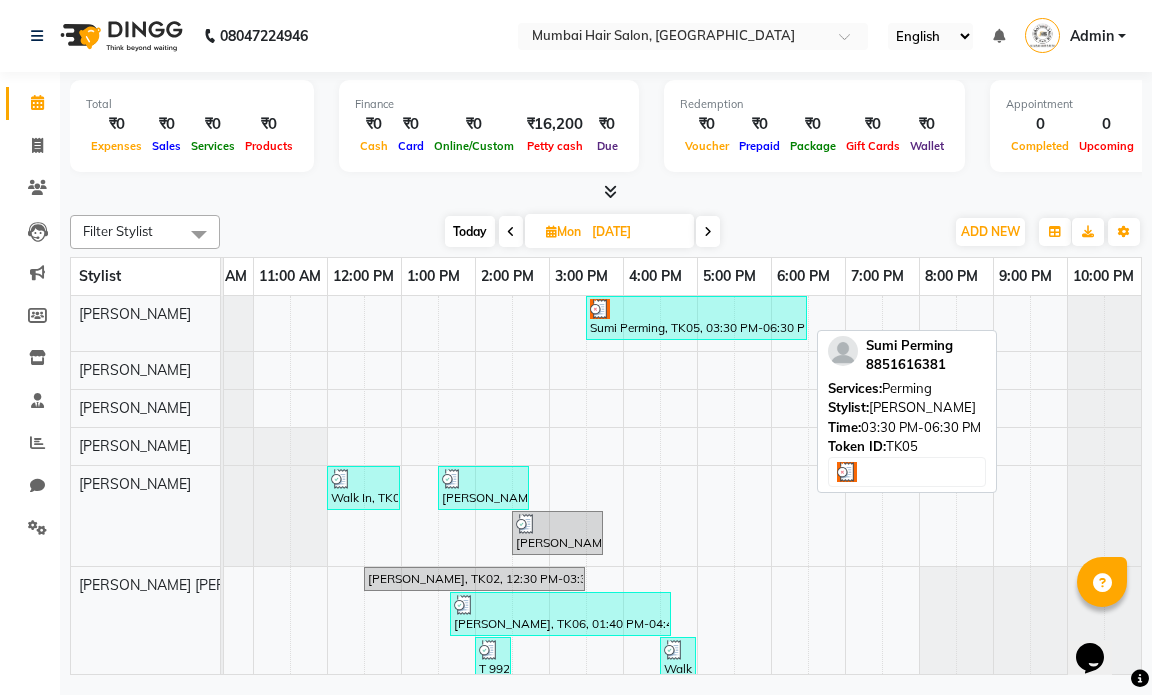 click on "Sumi Perming, TK05, 03:30 PM-06:30 PM, Perming" at bounding box center (696, 318) 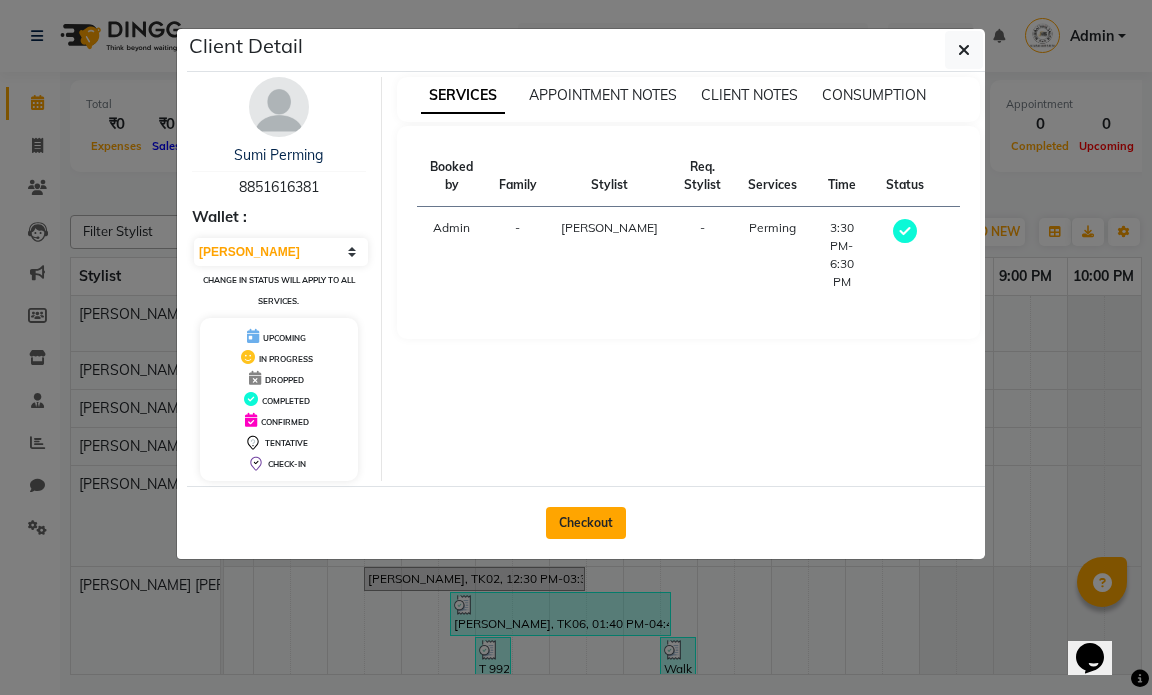 click on "Checkout" 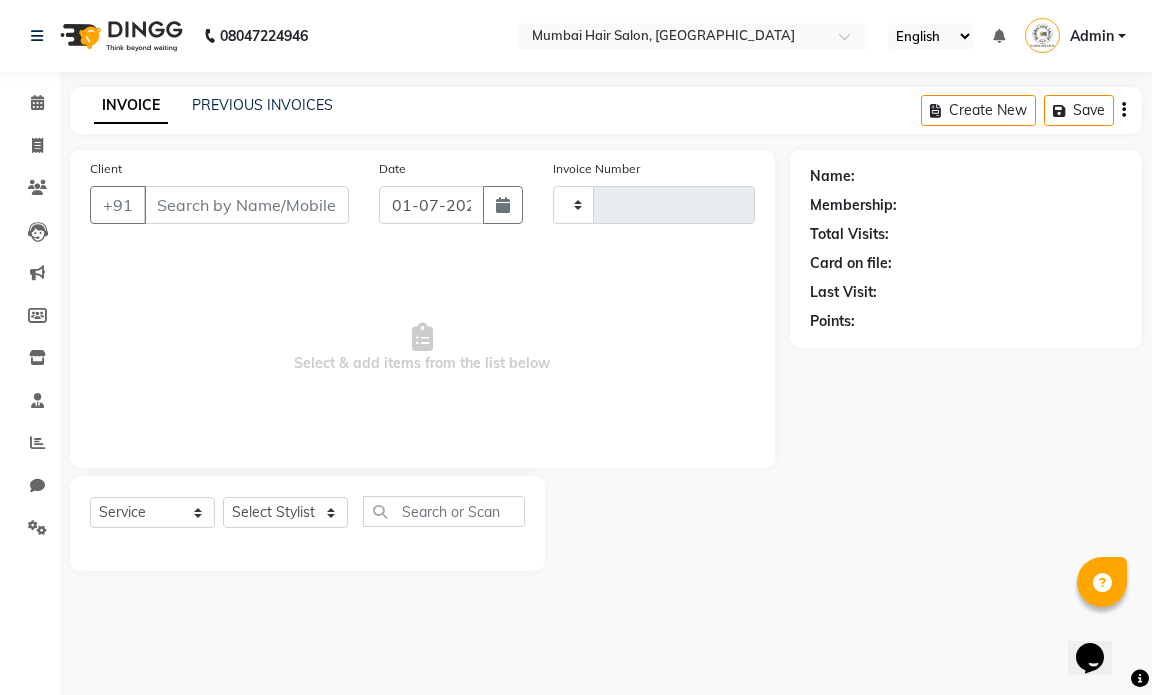 type on "0752" 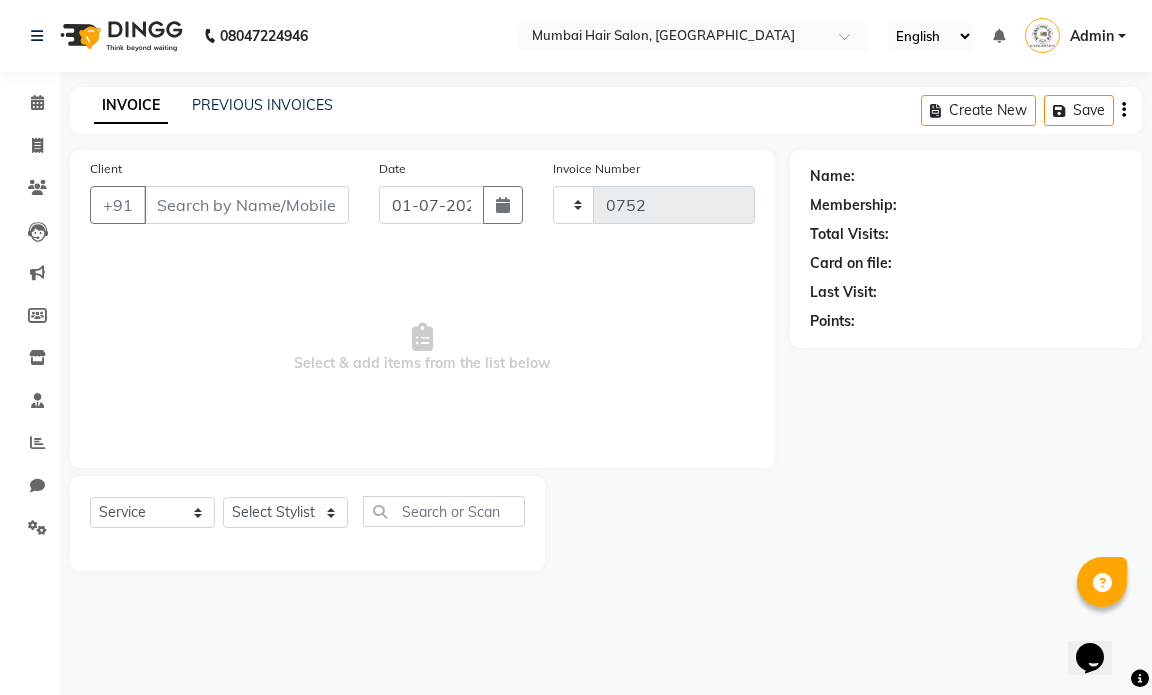 select on "7487" 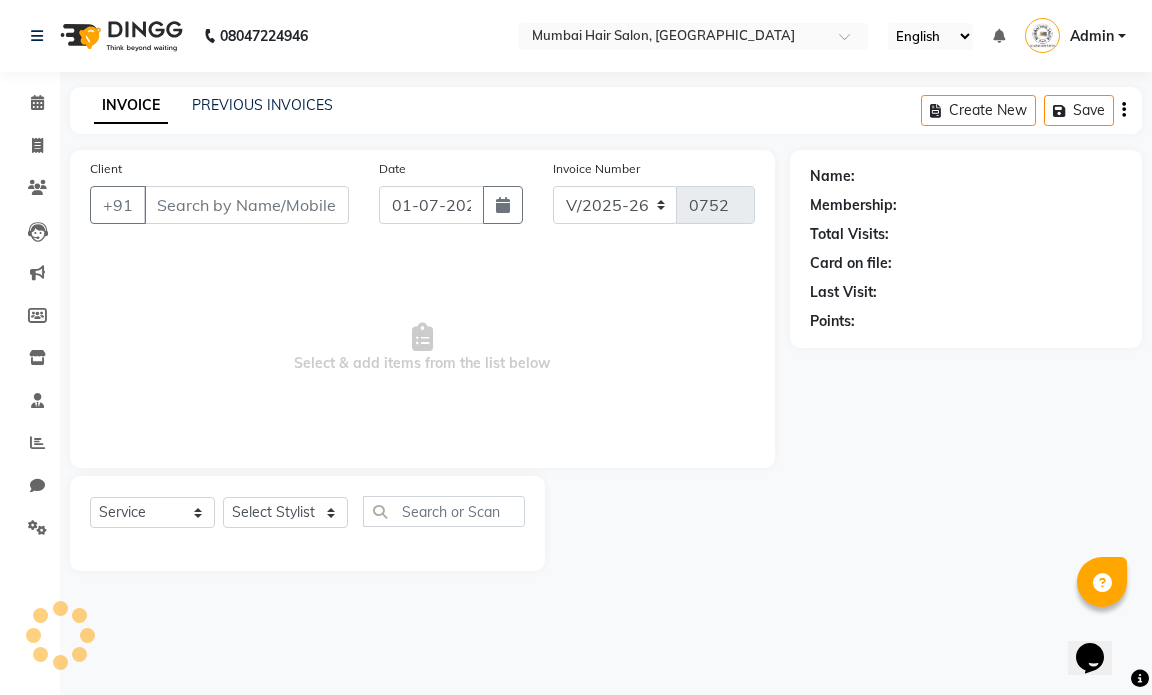 type on "8851616381" 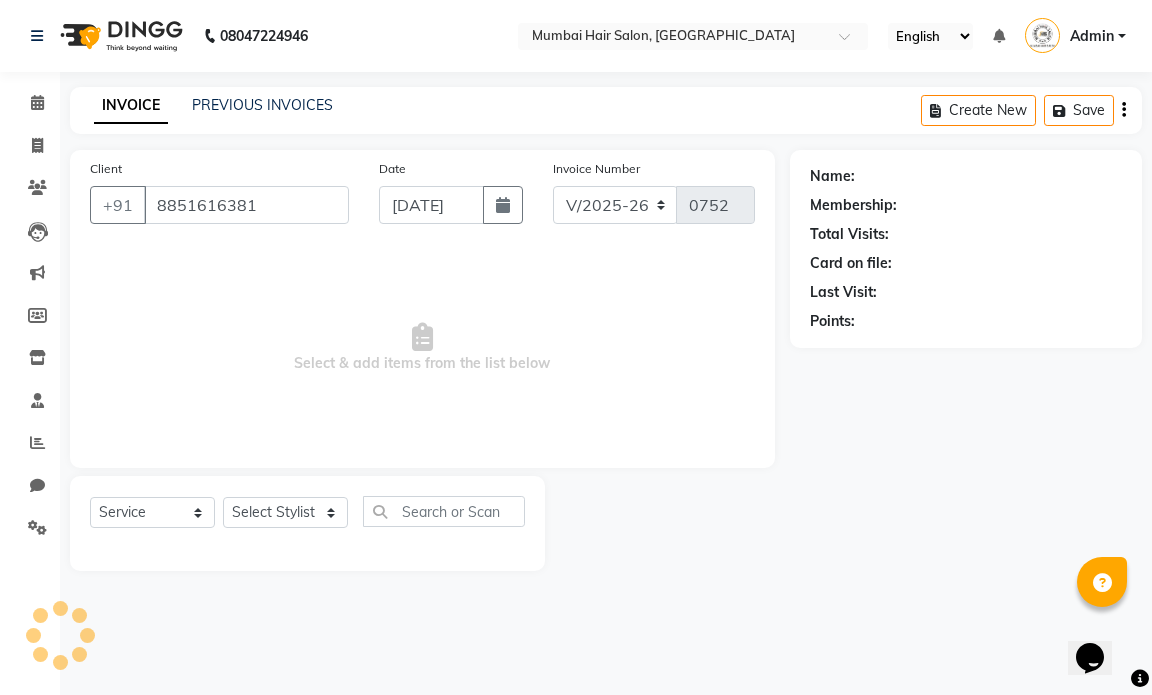 select on "66010" 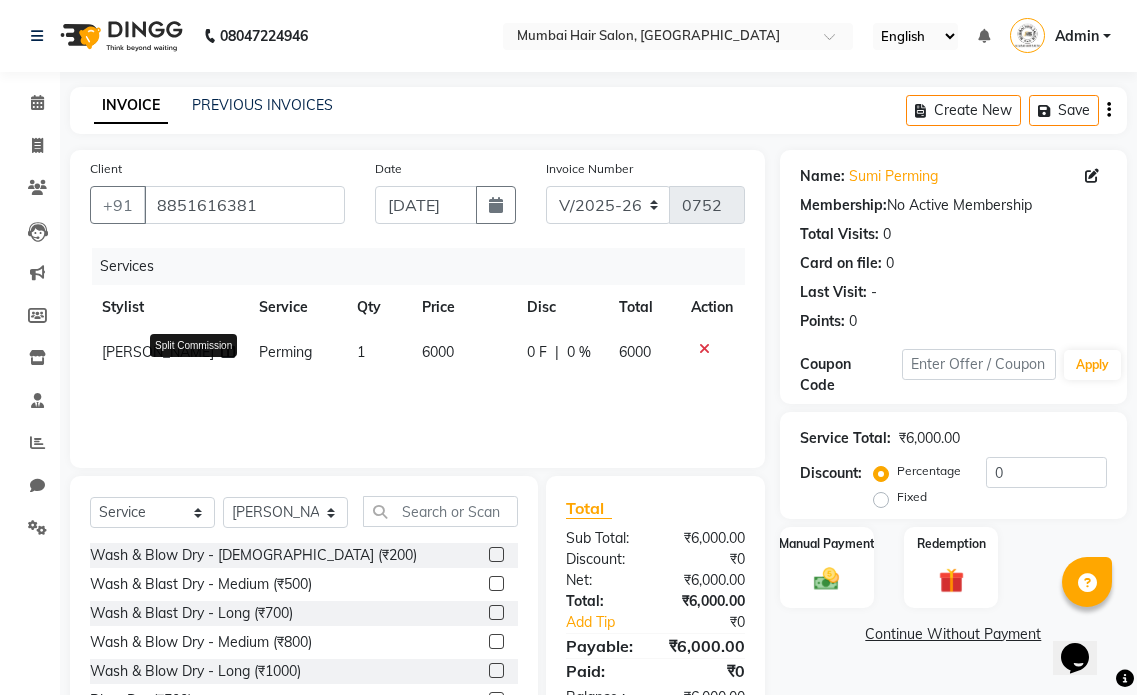 click 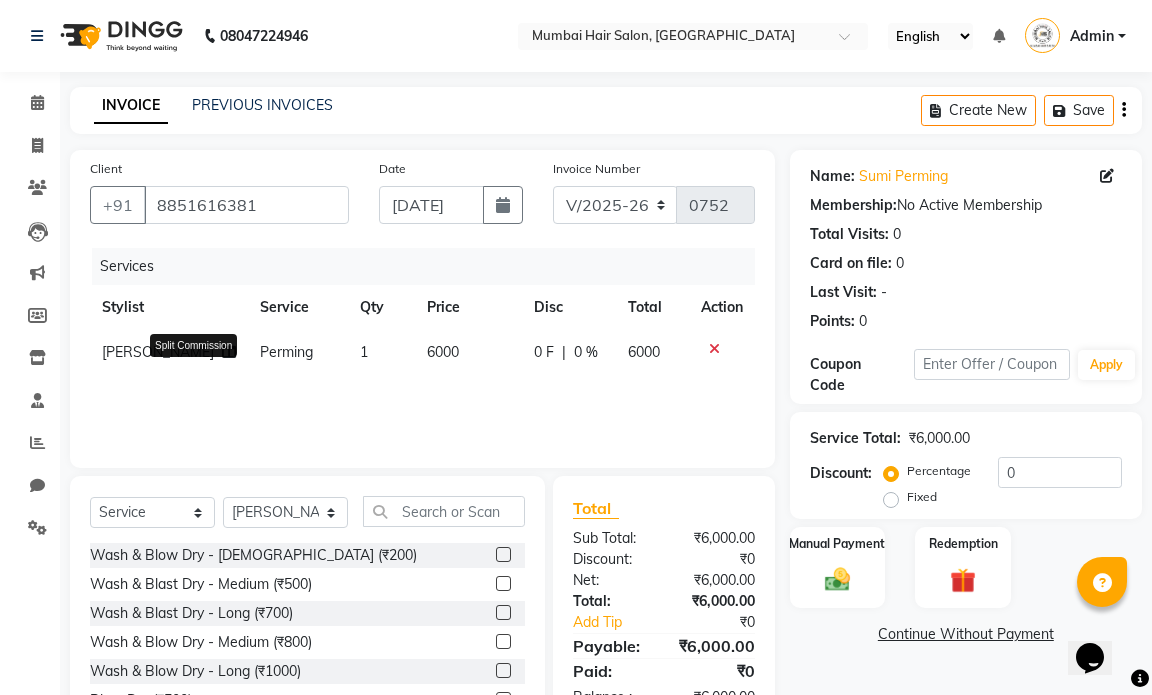 select on "66010" 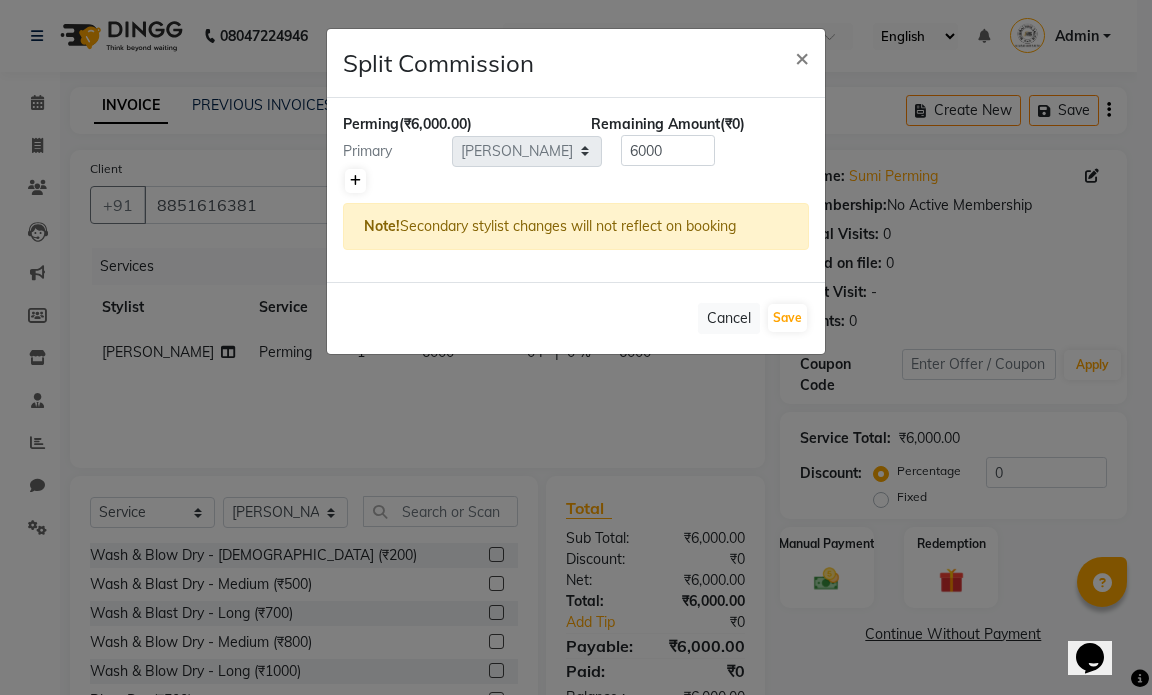 click 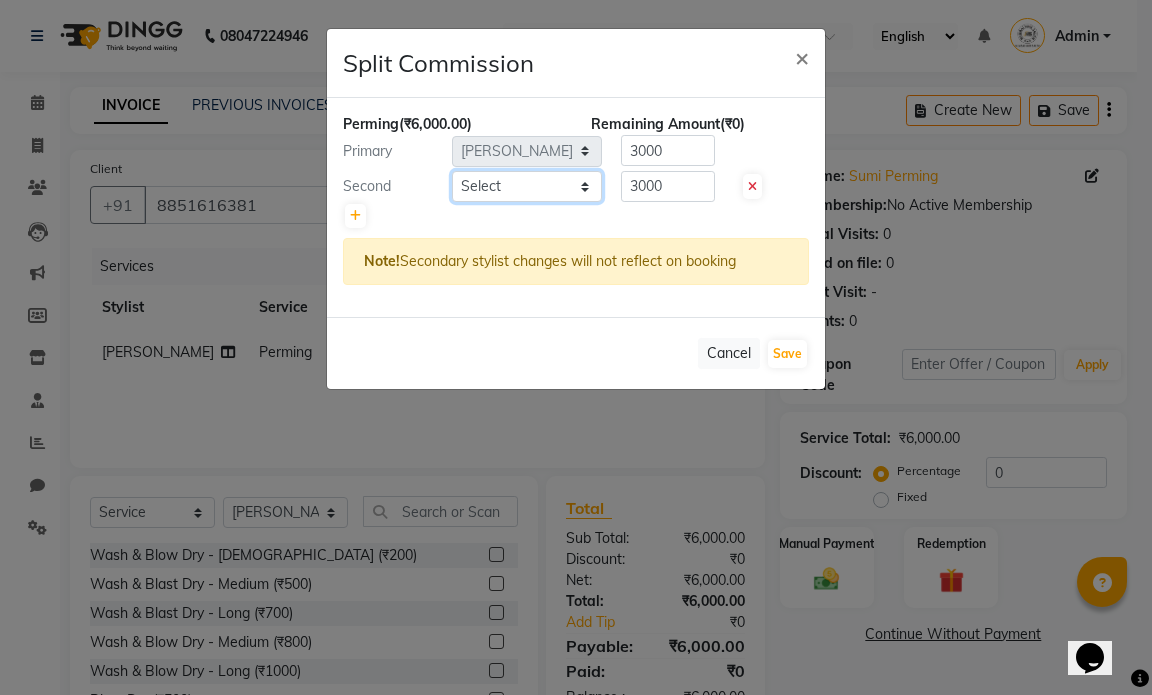 click on "Select  Amol Dinkar Pawar   Arman Ansari   Atish Kadel   Kushal  Suryavenshi   Mohd Shamshad    MUMBAI HAIR SALON   Payal Kalyan   Rehan Ansari   Salam Ansari   Sameer   Sameer Khan   Shuab Ansari   Swara Bamne" 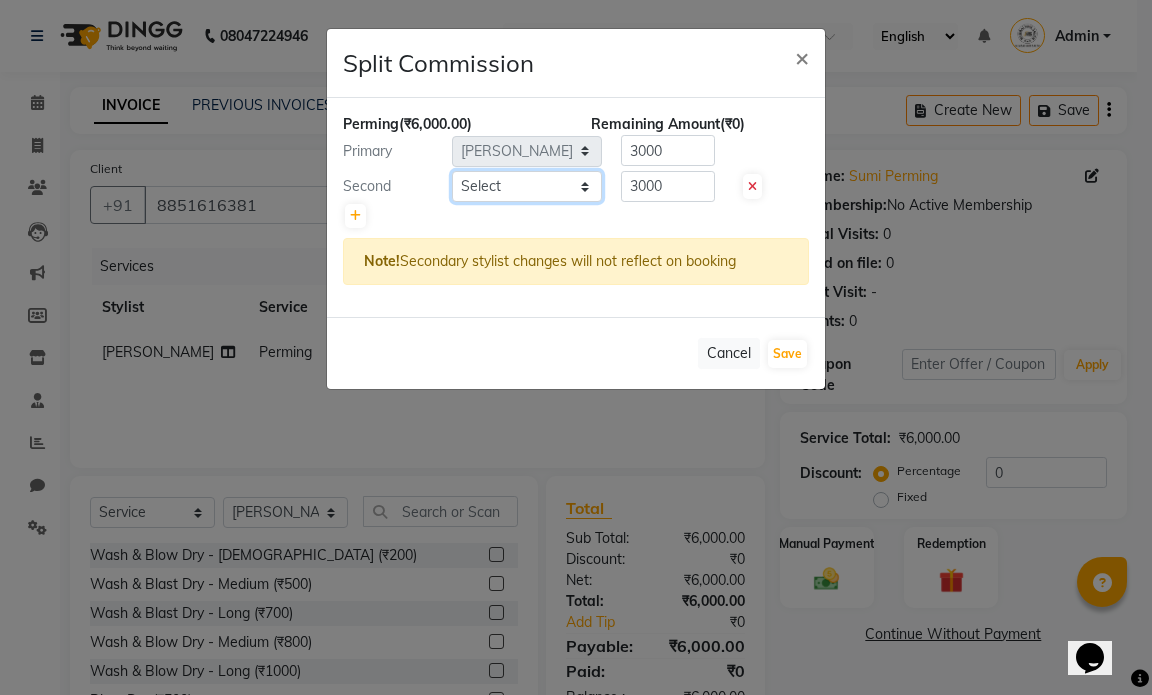 select on "66014" 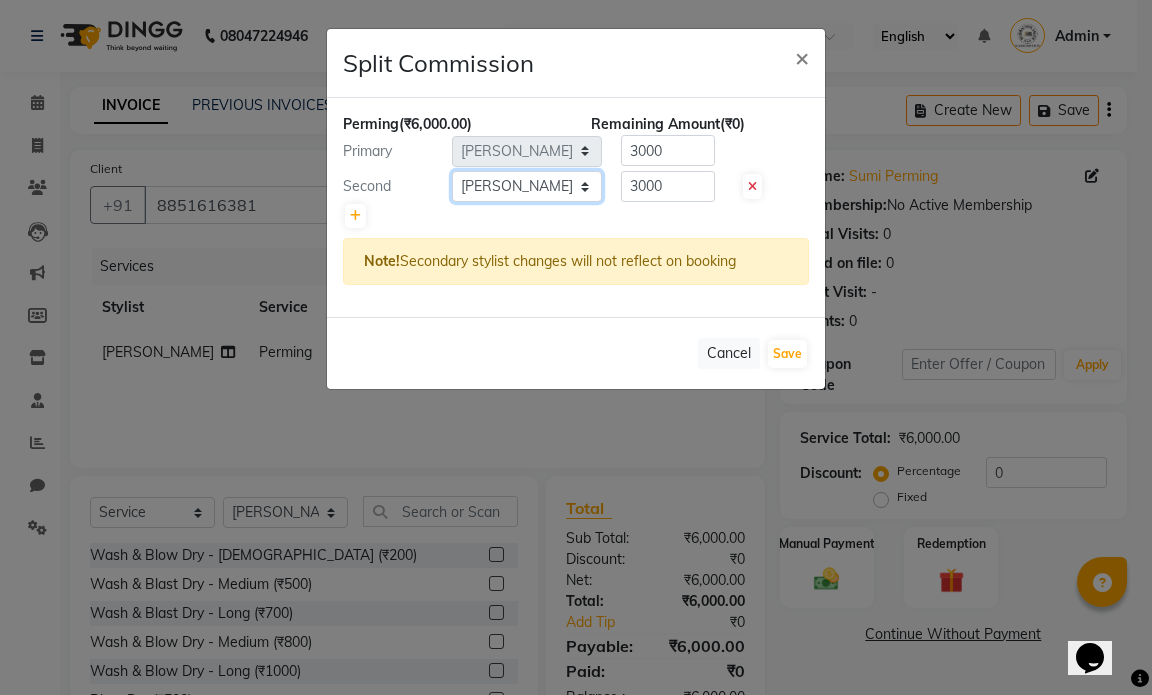 click on "Select  Amol Dinkar Pawar   Arman Ansari   Atish Kadel   Kushal  Suryavenshi   Mohd Shamshad    MUMBAI HAIR SALON   Payal Kalyan   Rehan Ansari   Salam Ansari   Sameer   Sameer Khan   Shuab Ansari   Swara Bamne" 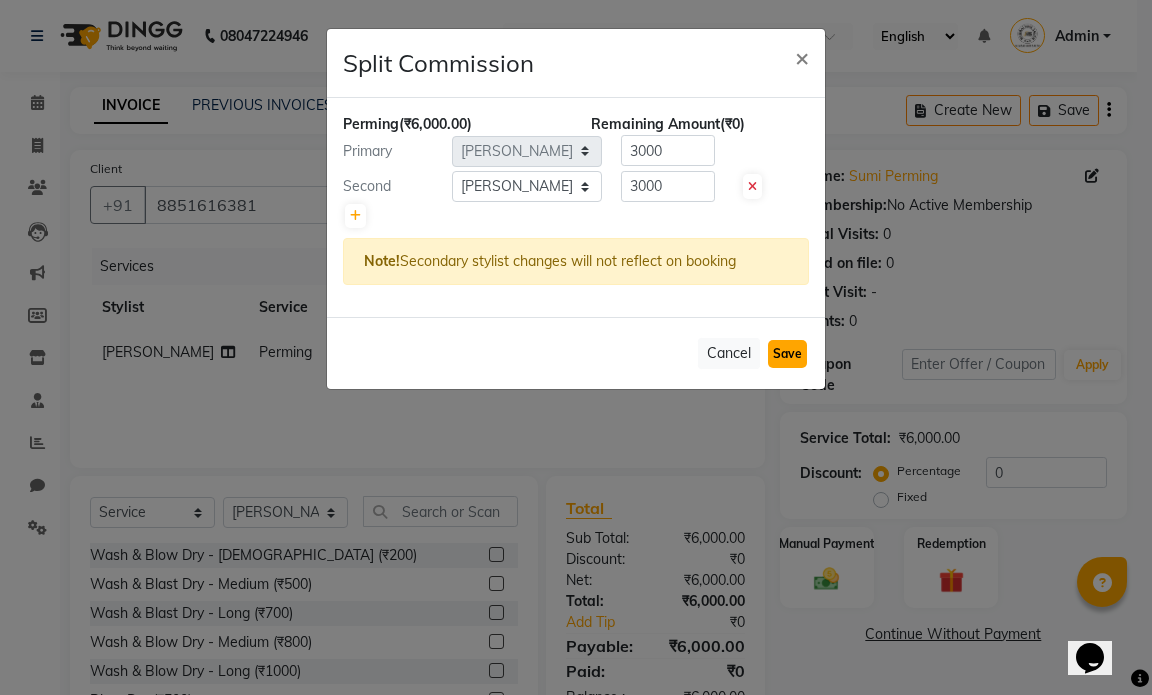 click on "Save" 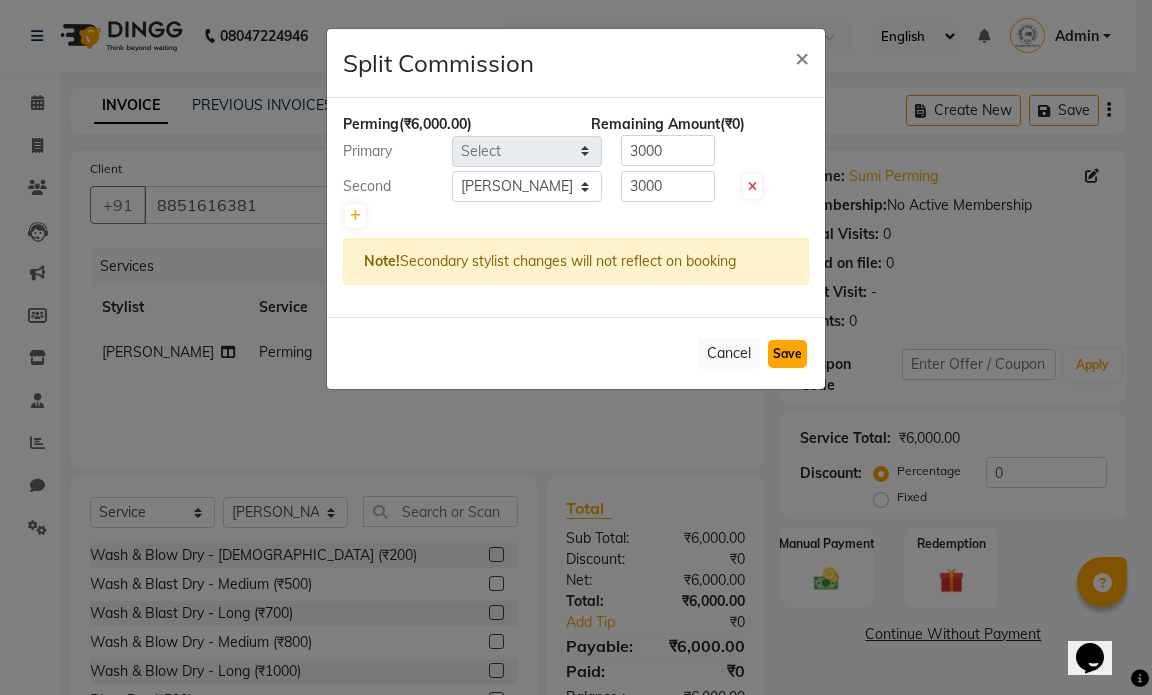 type 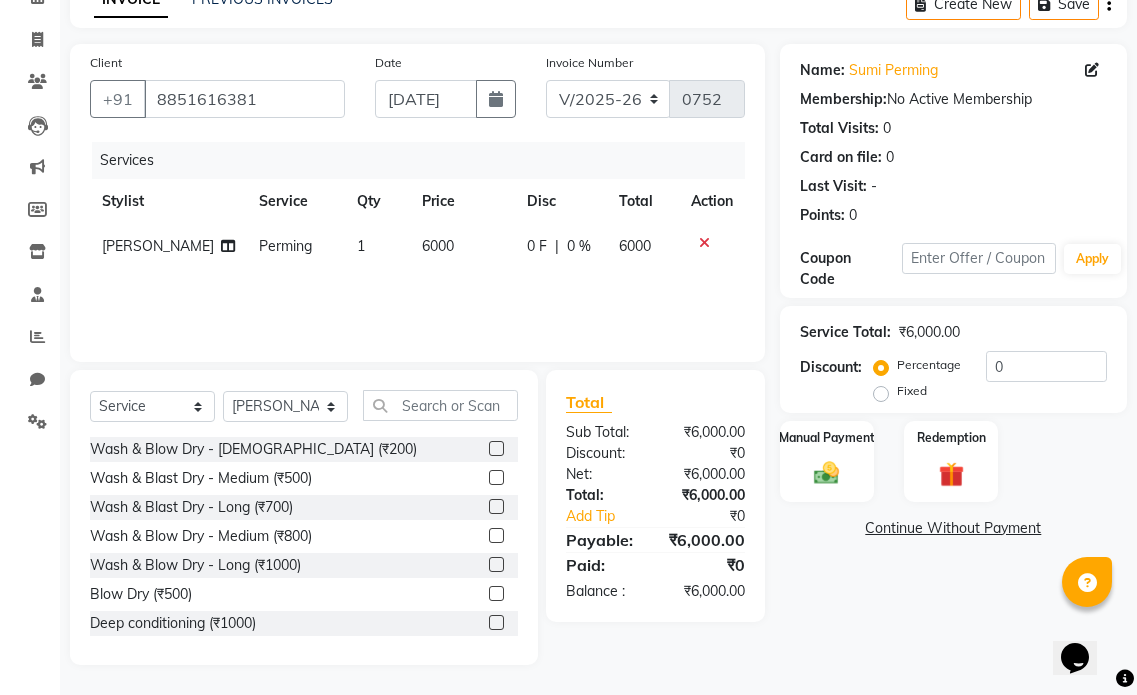 scroll, scrollTop: 0, scrollLeft: 0, axis: both 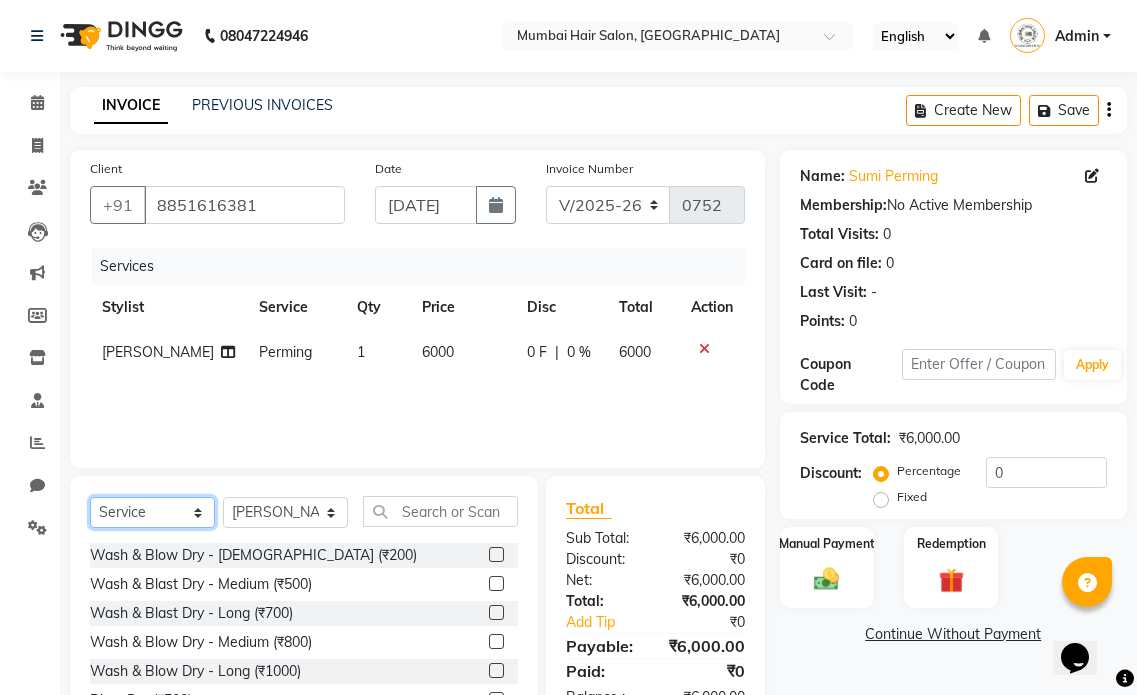 click on "Select  Service  Product  Membership  Package Voucher Prepaid Gift Card" 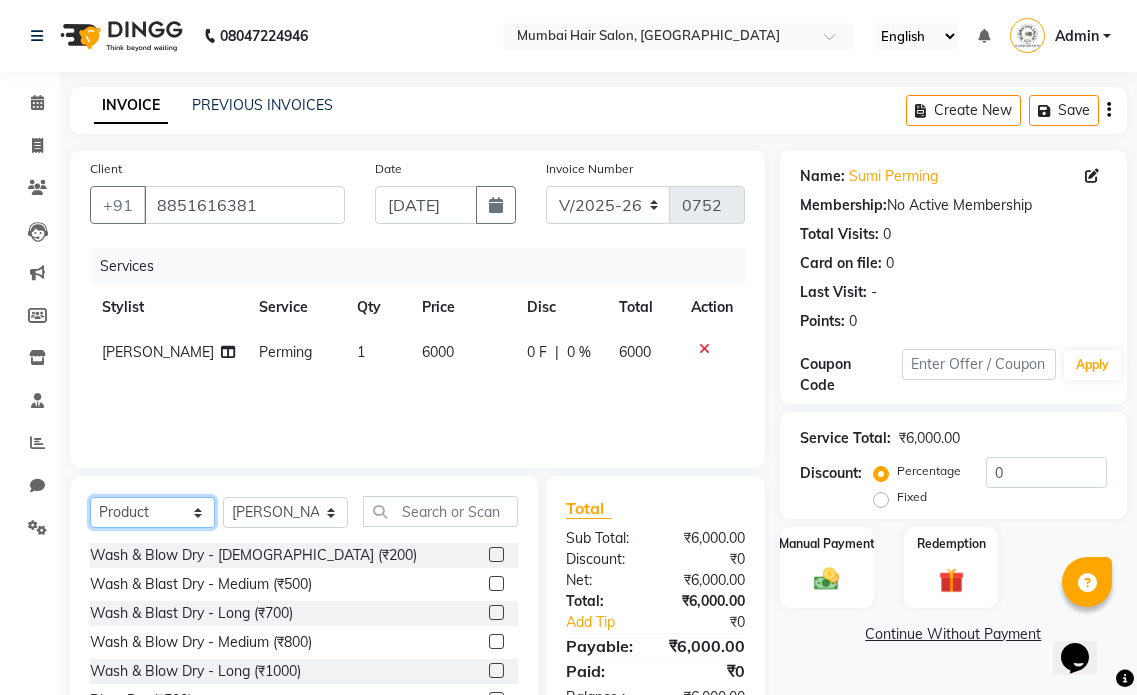 click on "Select  Service  Product  Membership  Package Voucher Prepaid Gift Card" 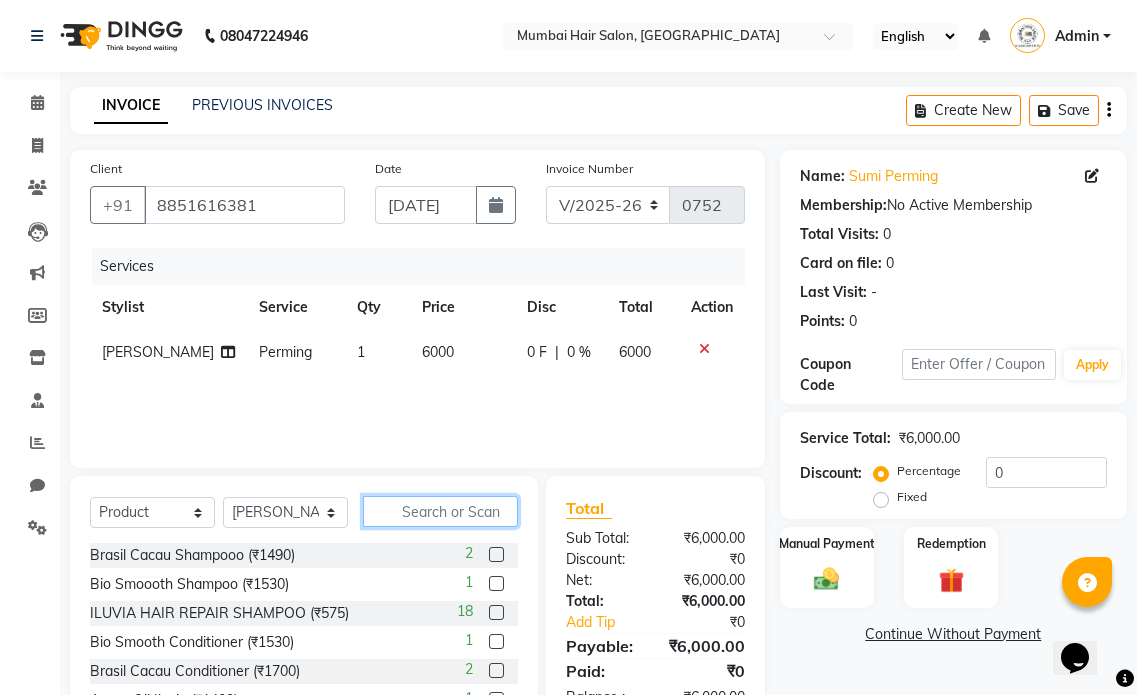 click 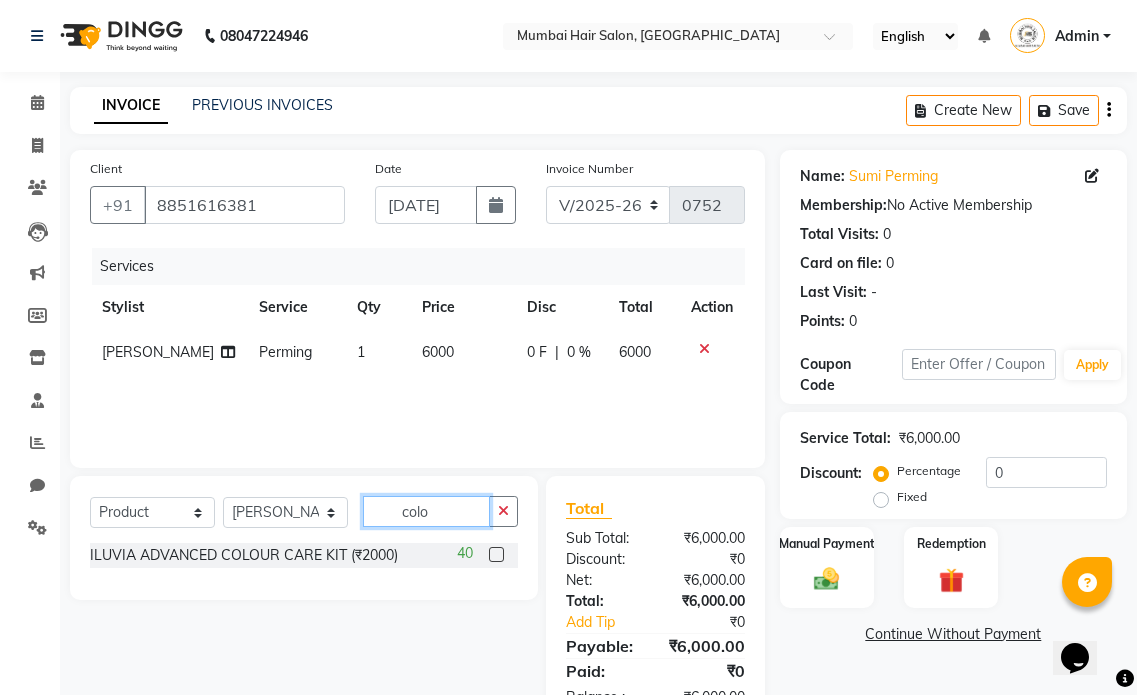 type on "colo" 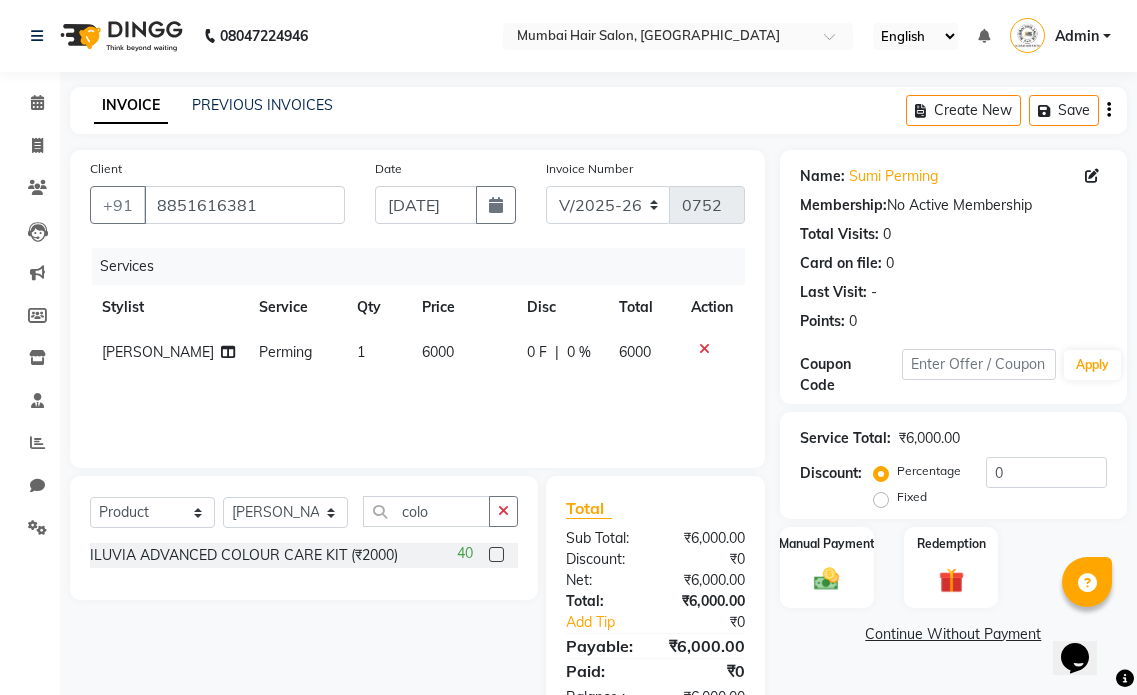 click 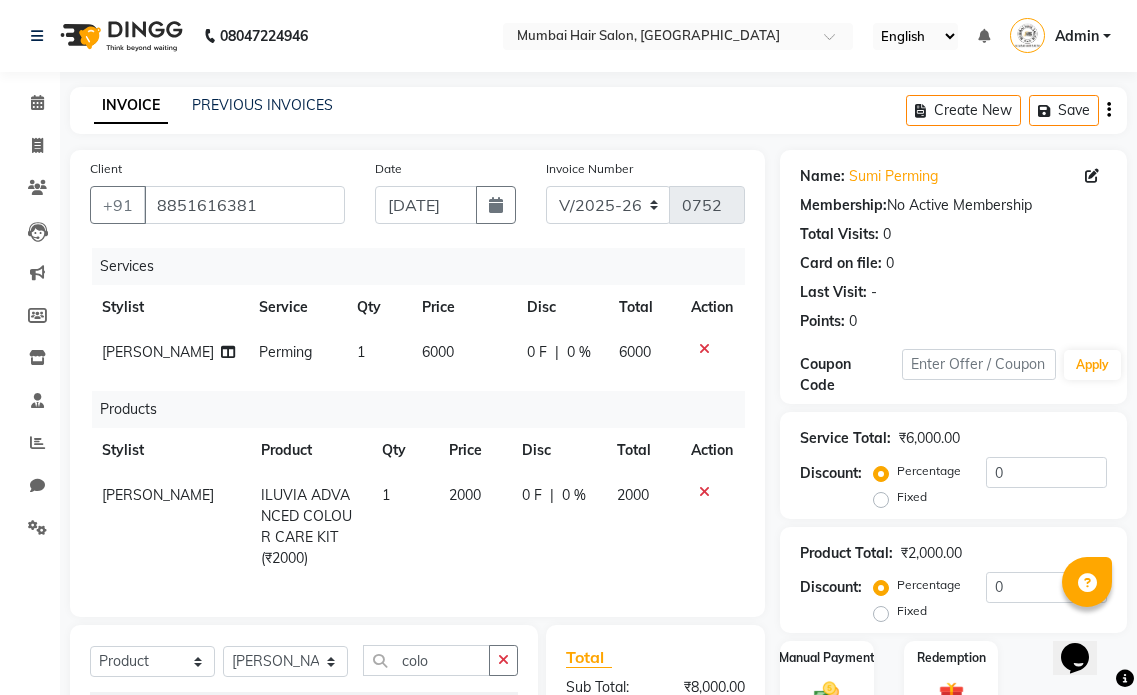 checkbox on "false" 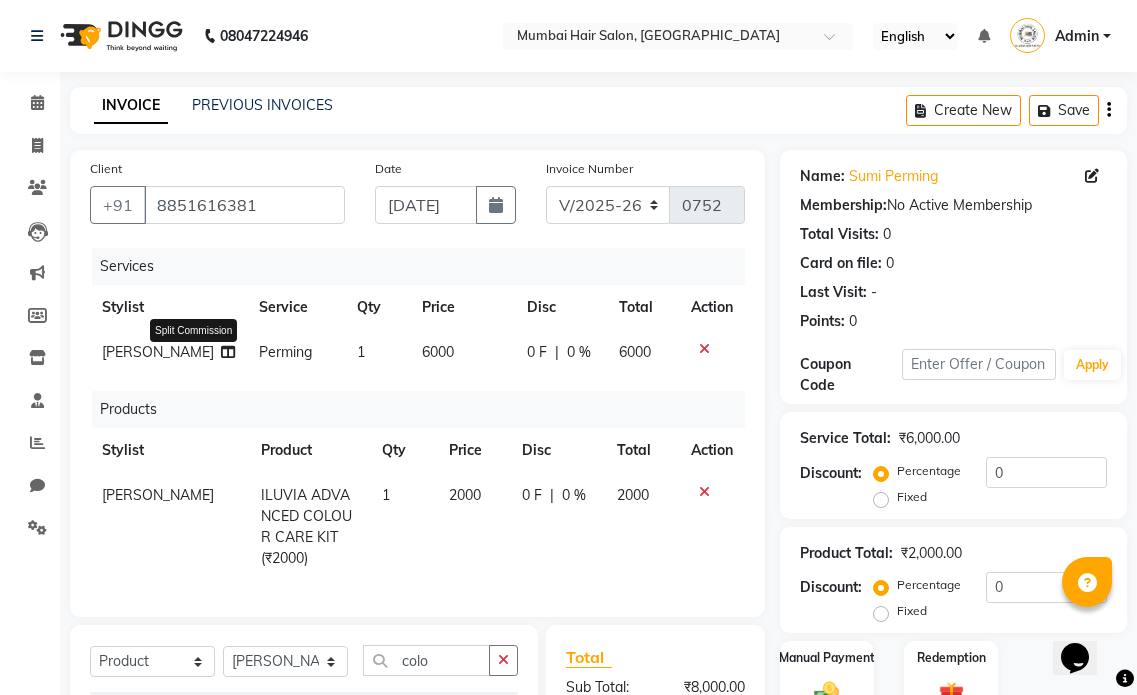 click 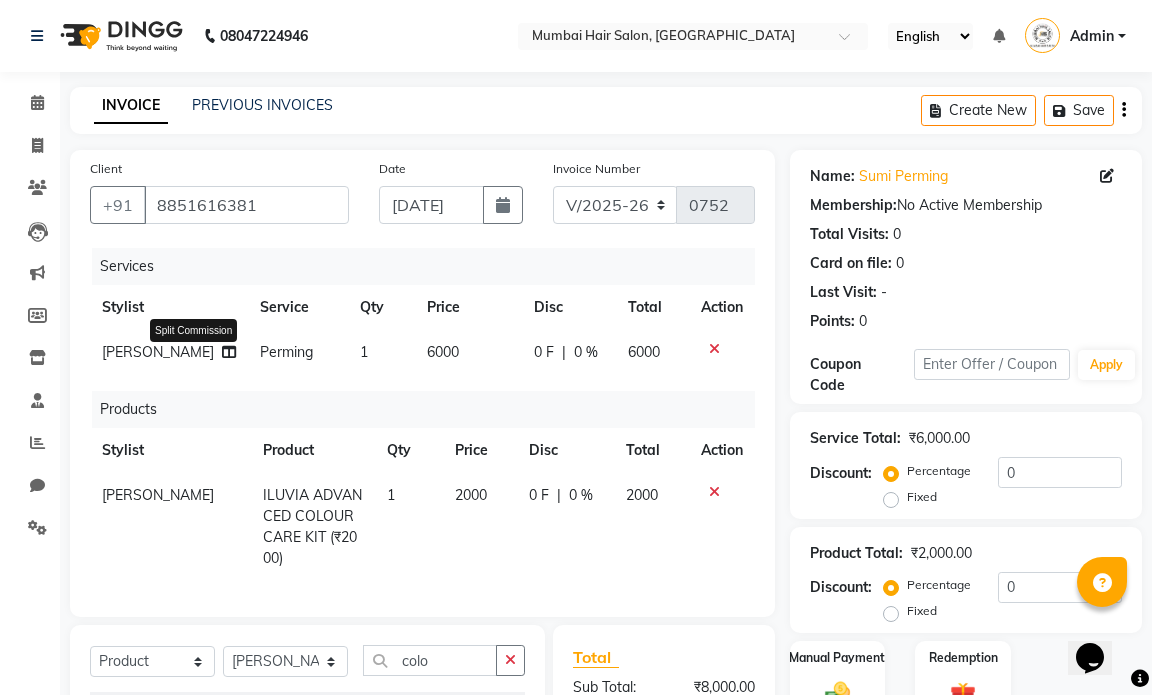 select on "66010" 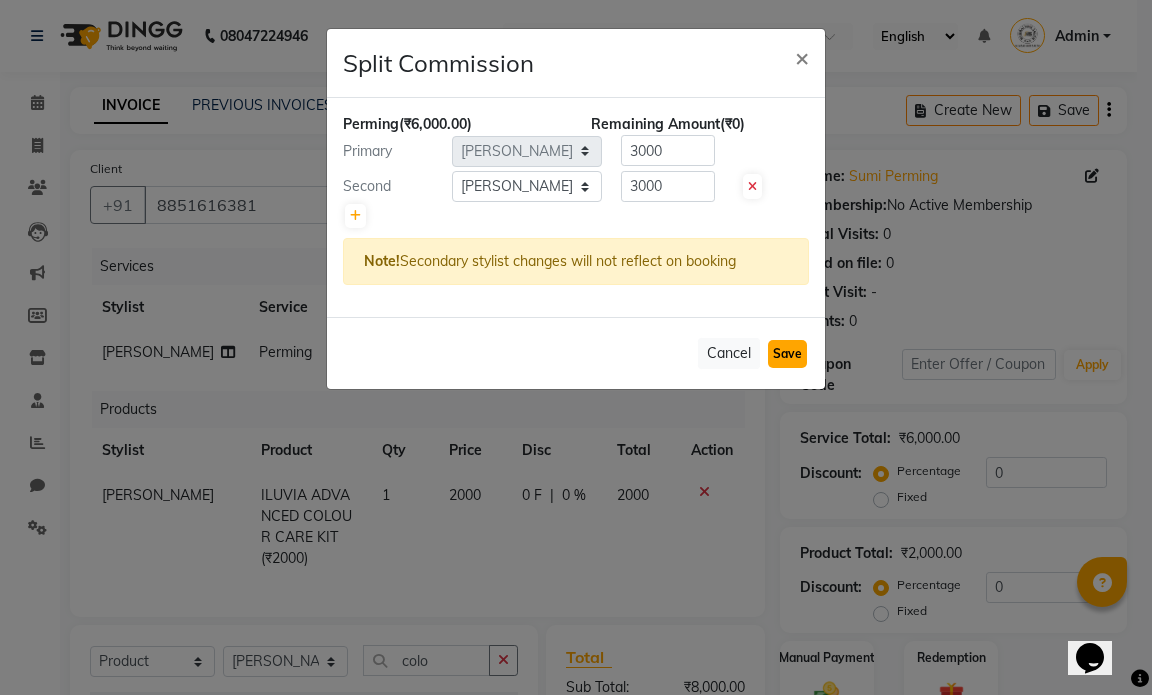 click on "Save" 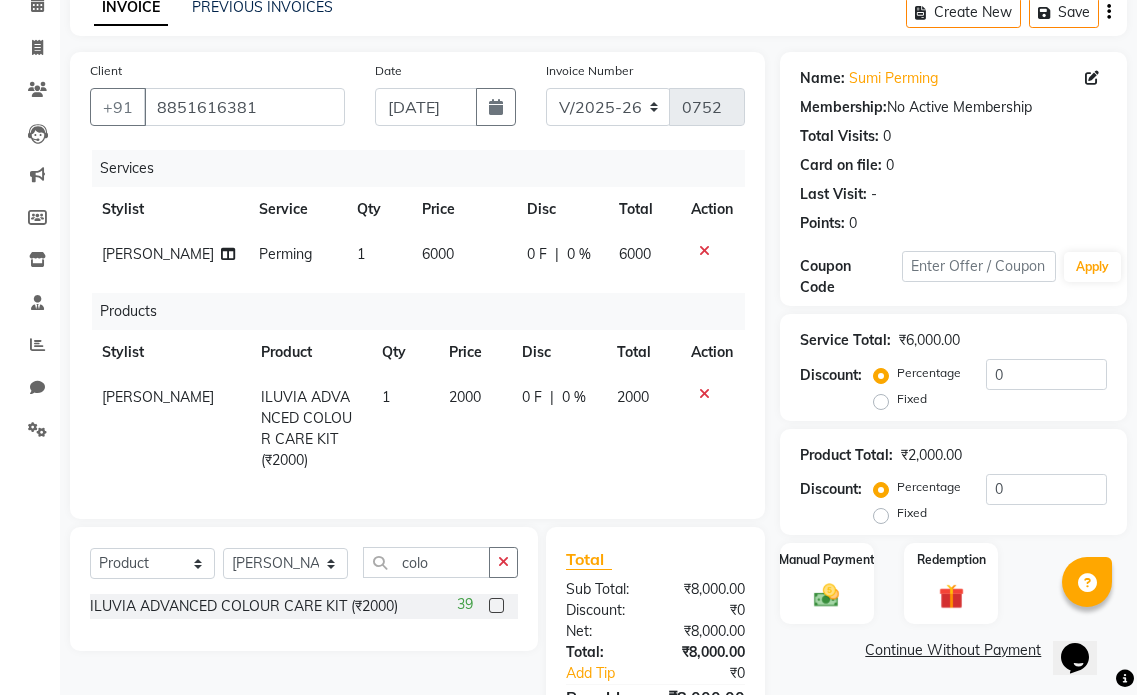 scroll, scrollTop: 227, scrollLeft: 0, axis: vertical 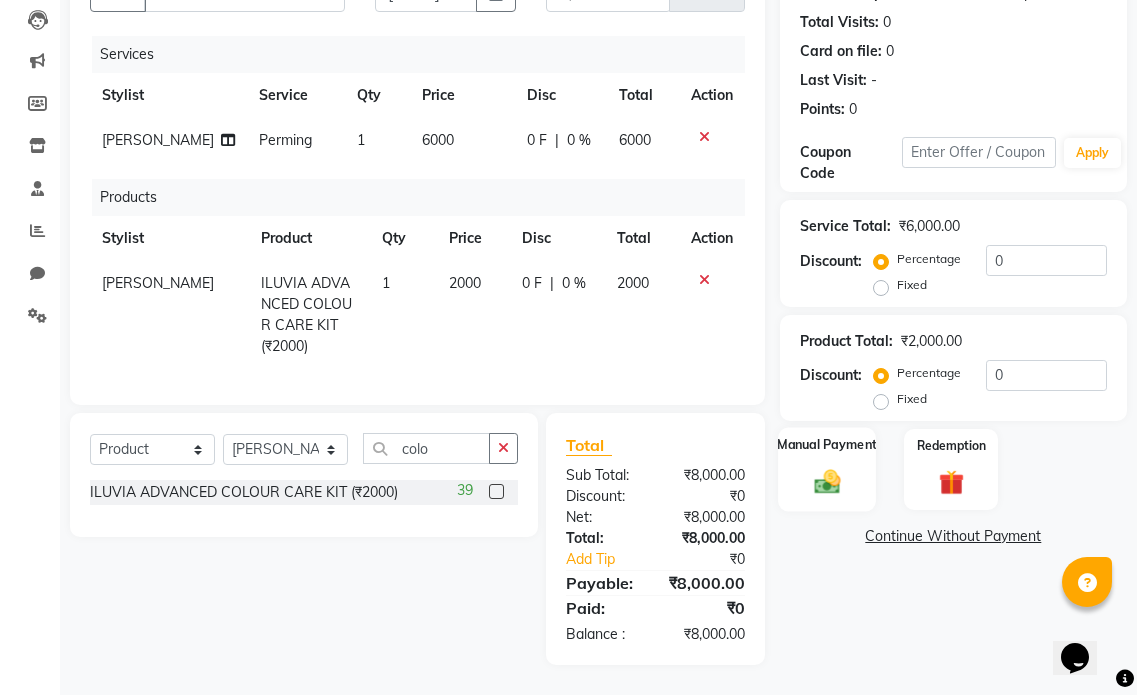 click 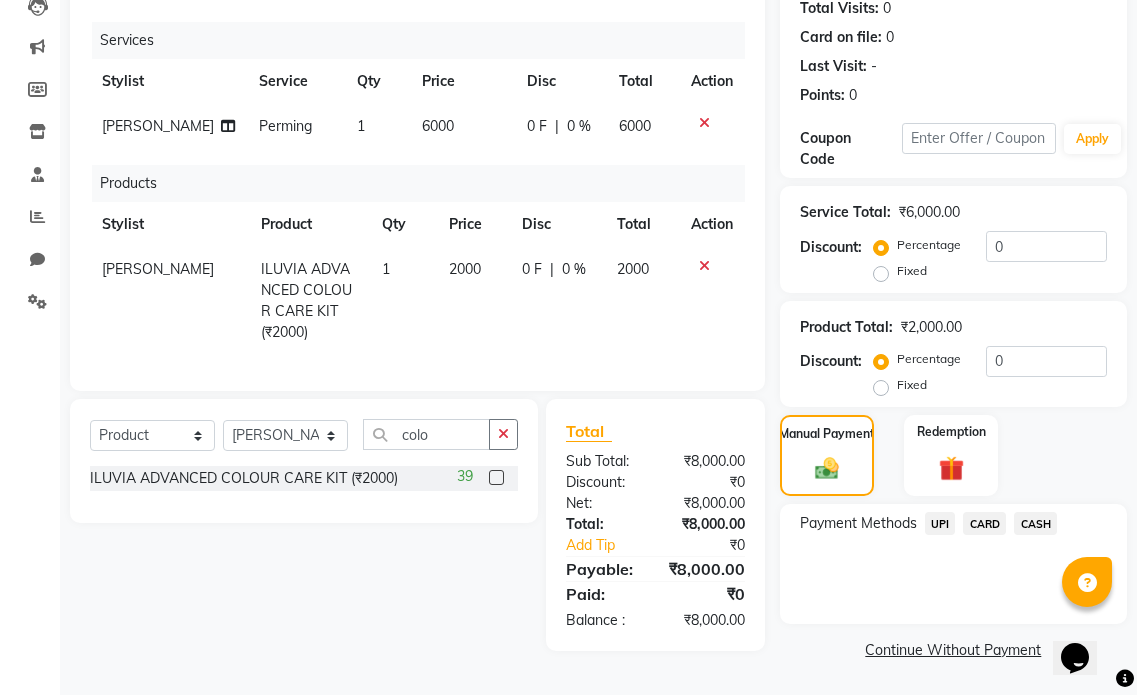 click on "CASH" 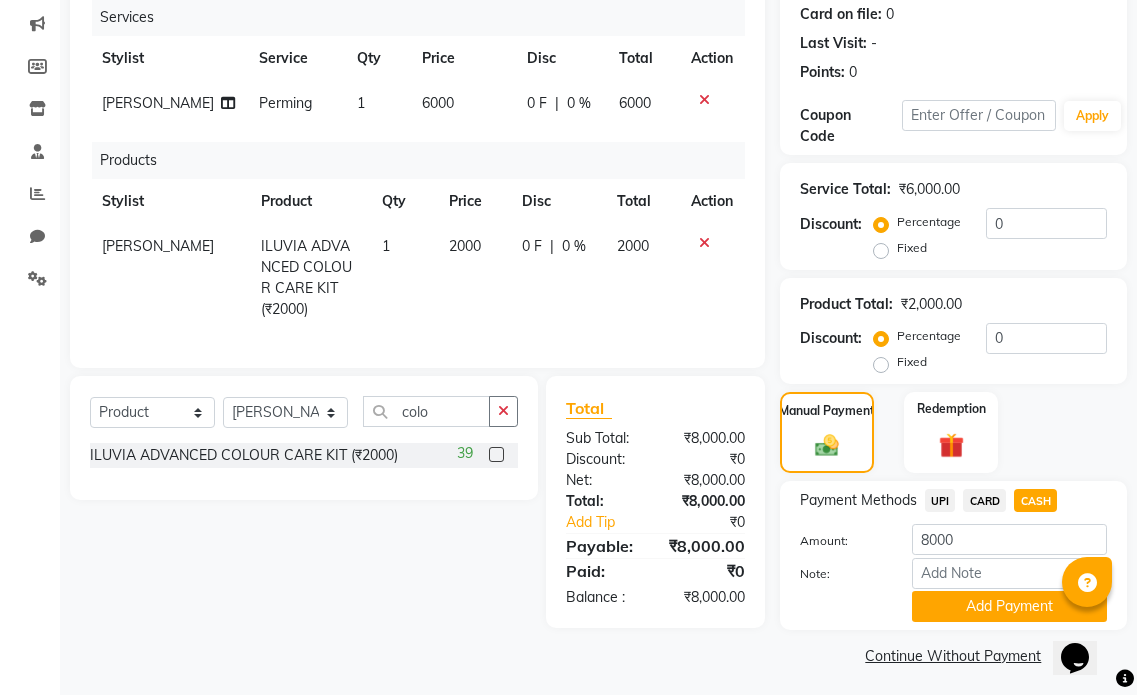 scroll, scrollTop: 255, scrollLeft: 0, axis: vertical 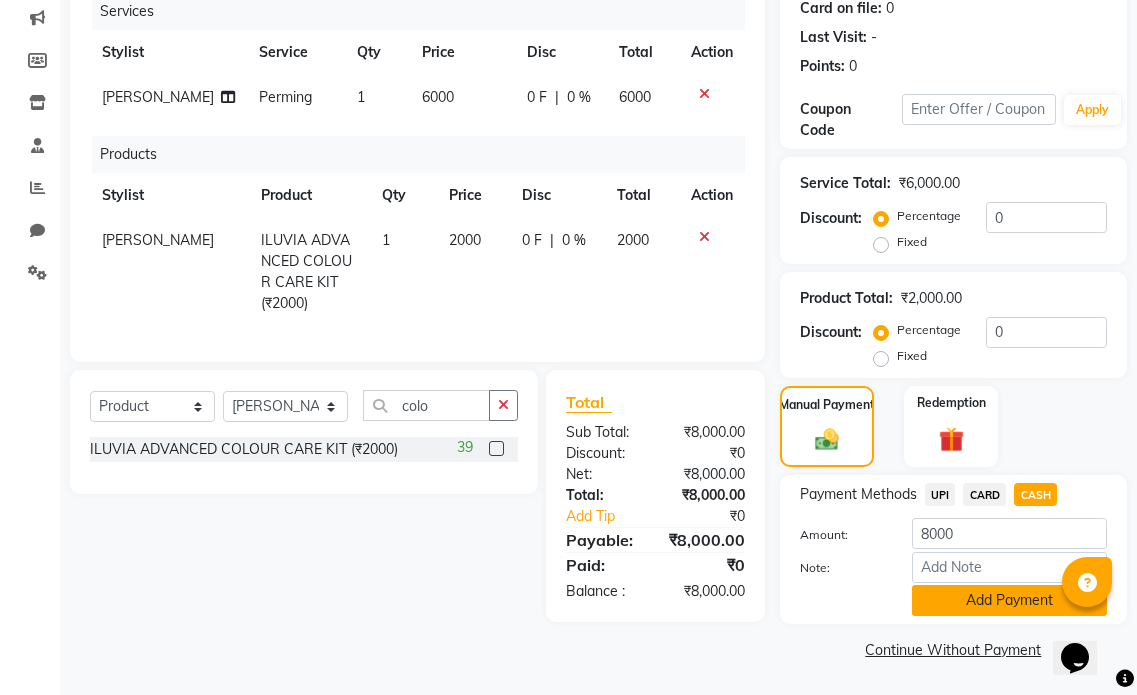 click on "Add Payment" 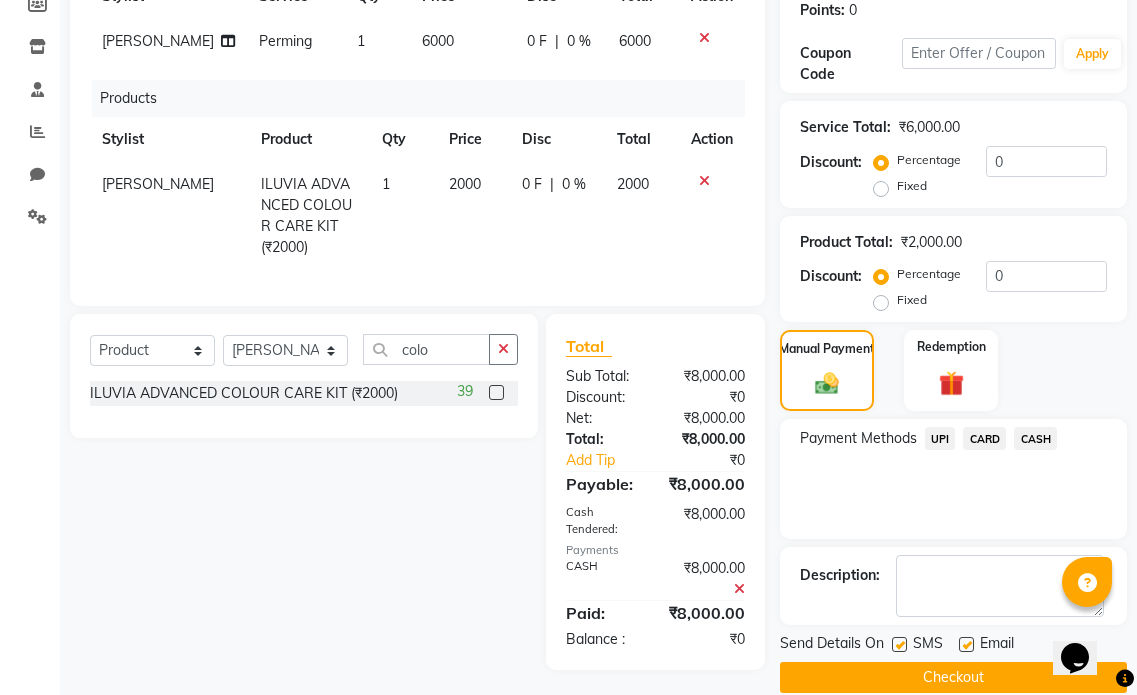 scroll, scrollTop: 339, scrollLeft: 0, axis: vertical 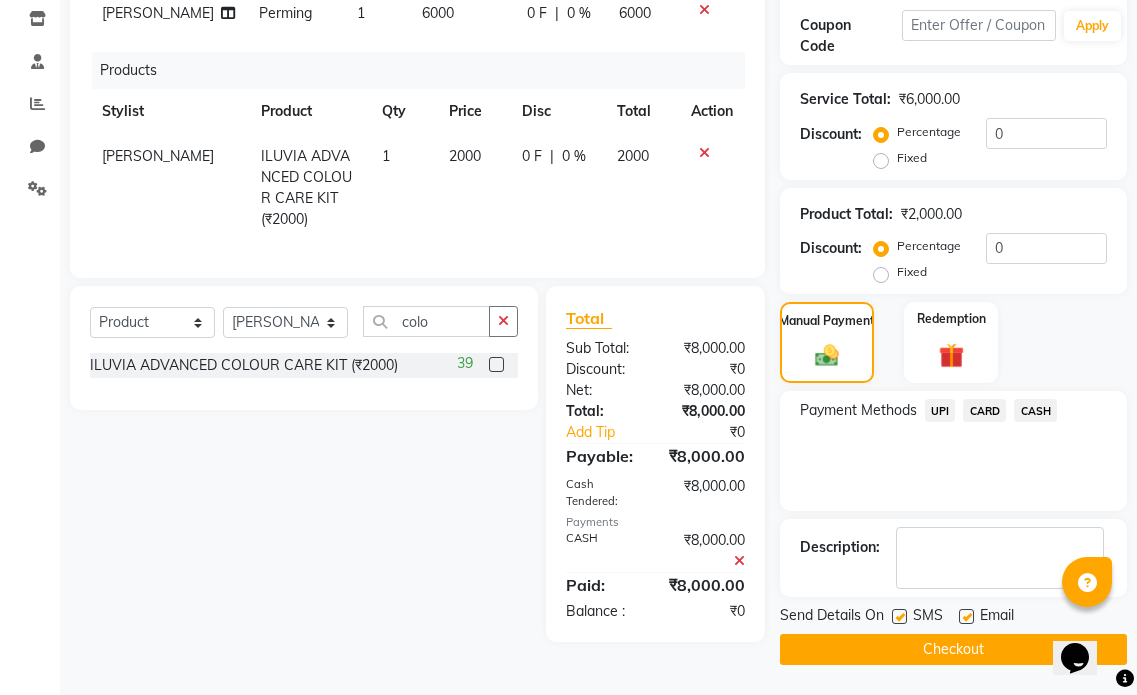click 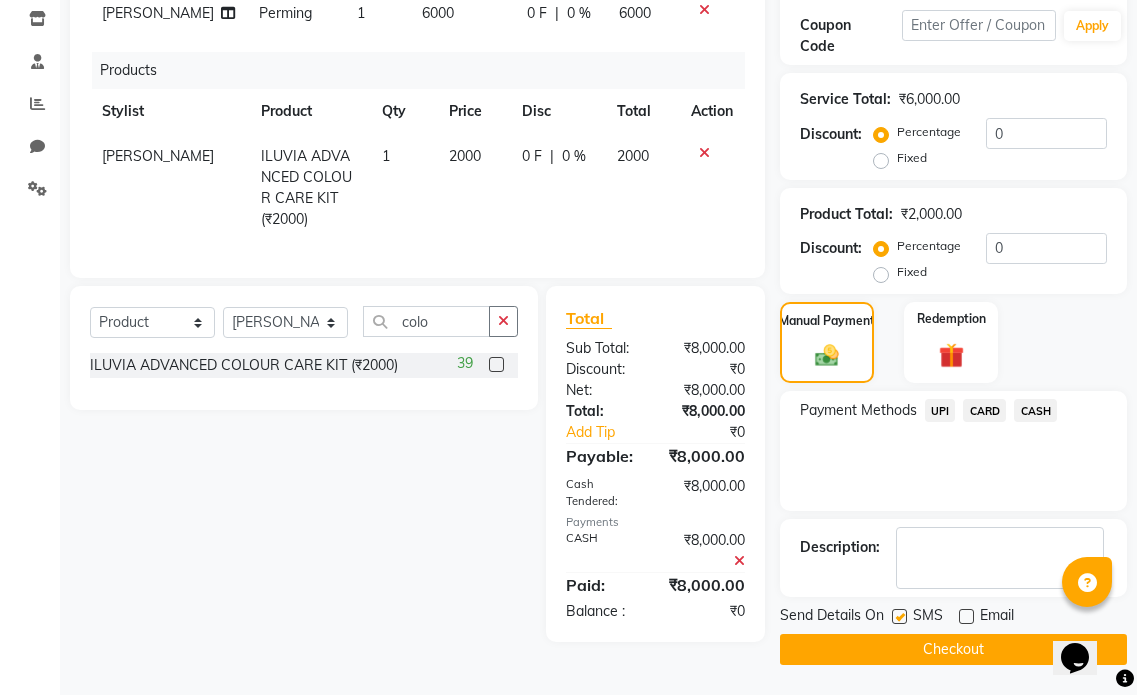 click on "Checkout" 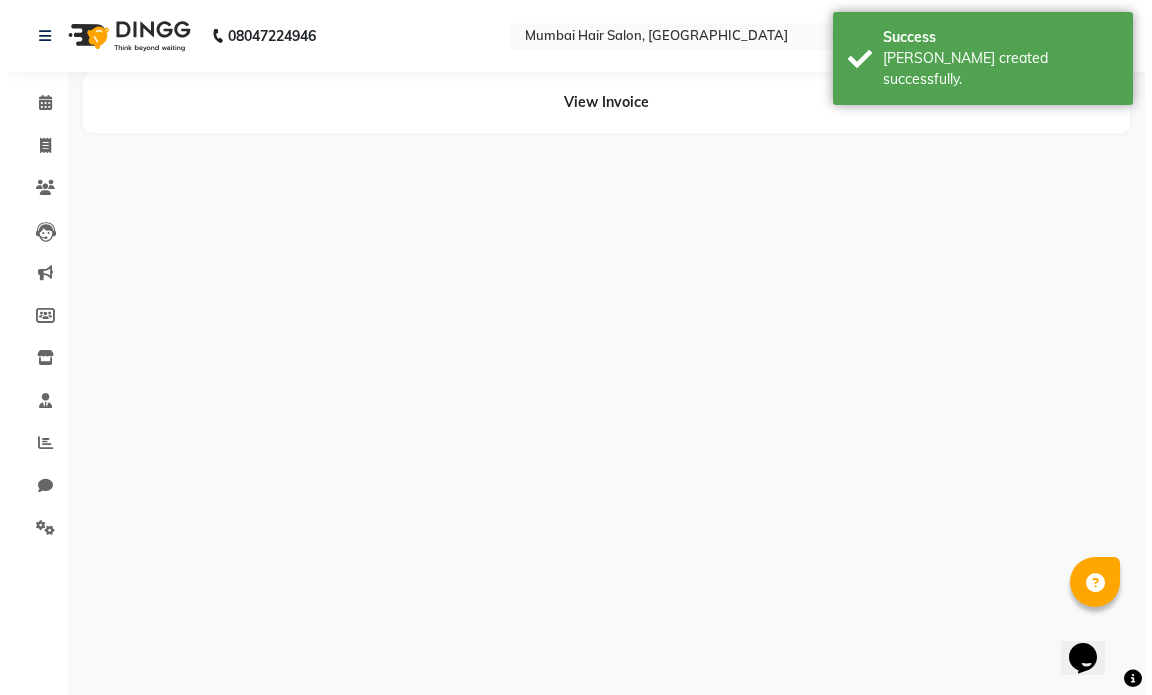 scroll, scrollTop: 0, scrollLeft: 0, axis: both 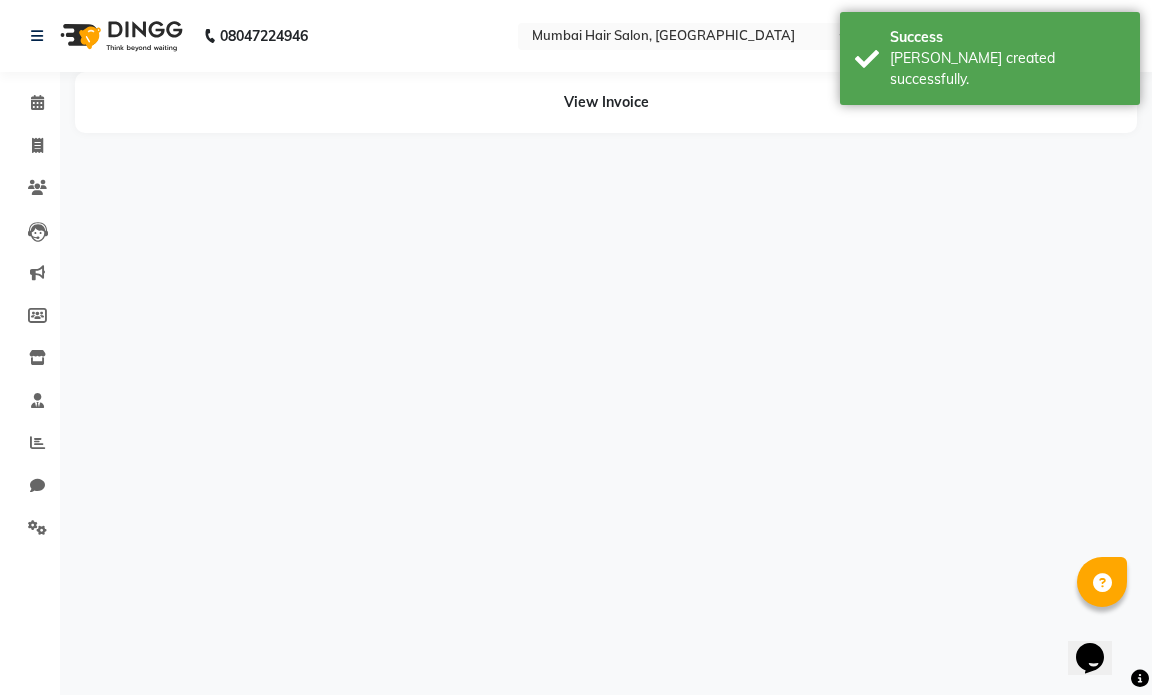 select on "66010" 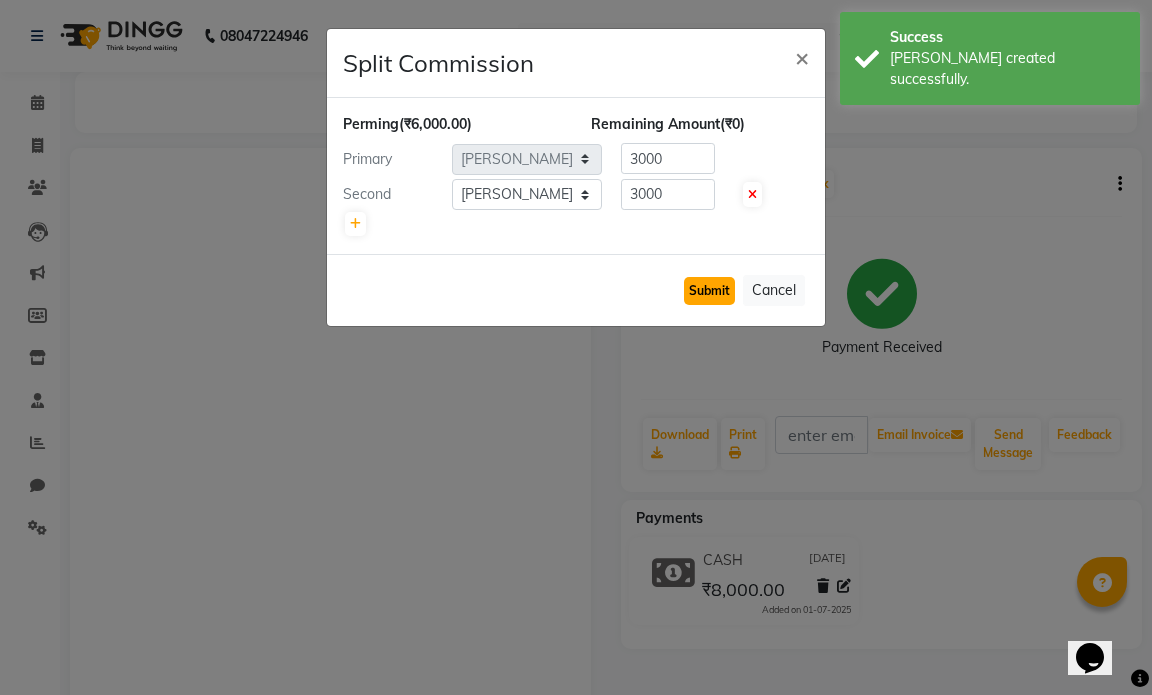 click on "Submit" 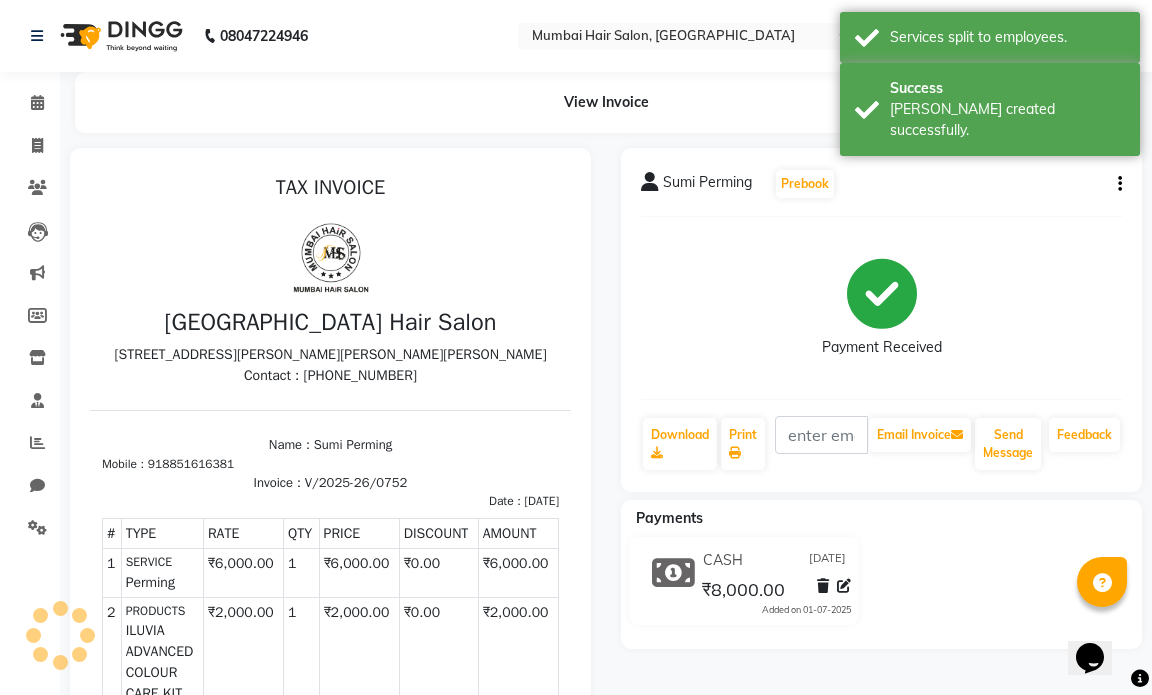 scroll, scrollTop: 0, scrollLeft: 0, axis: both 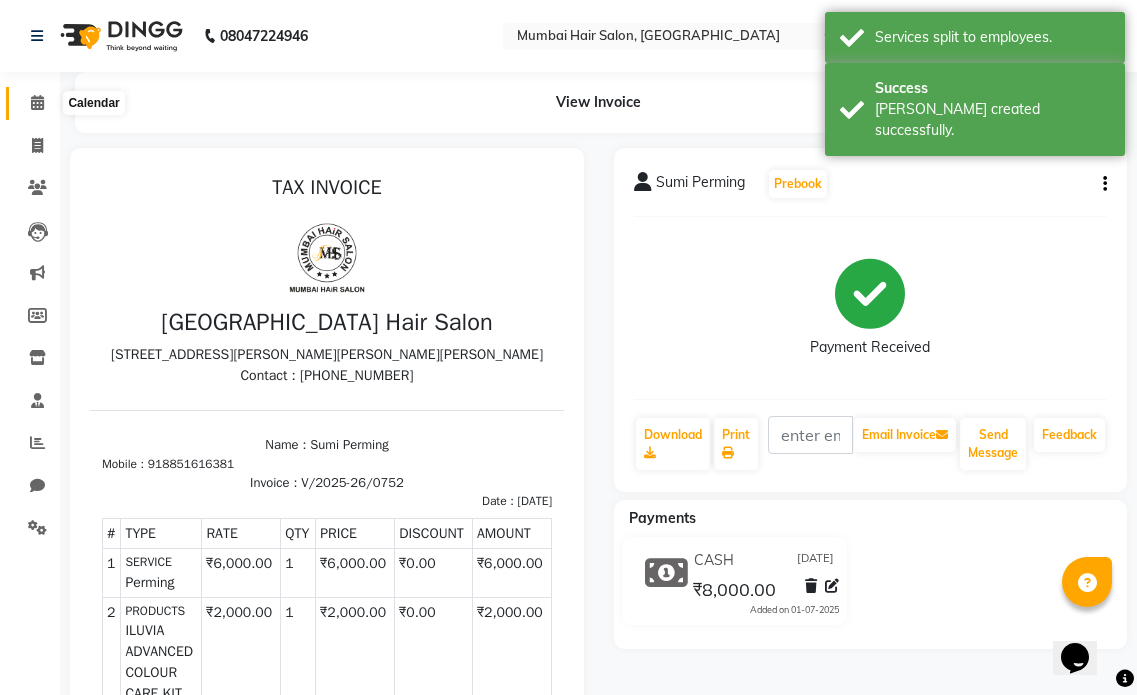 click 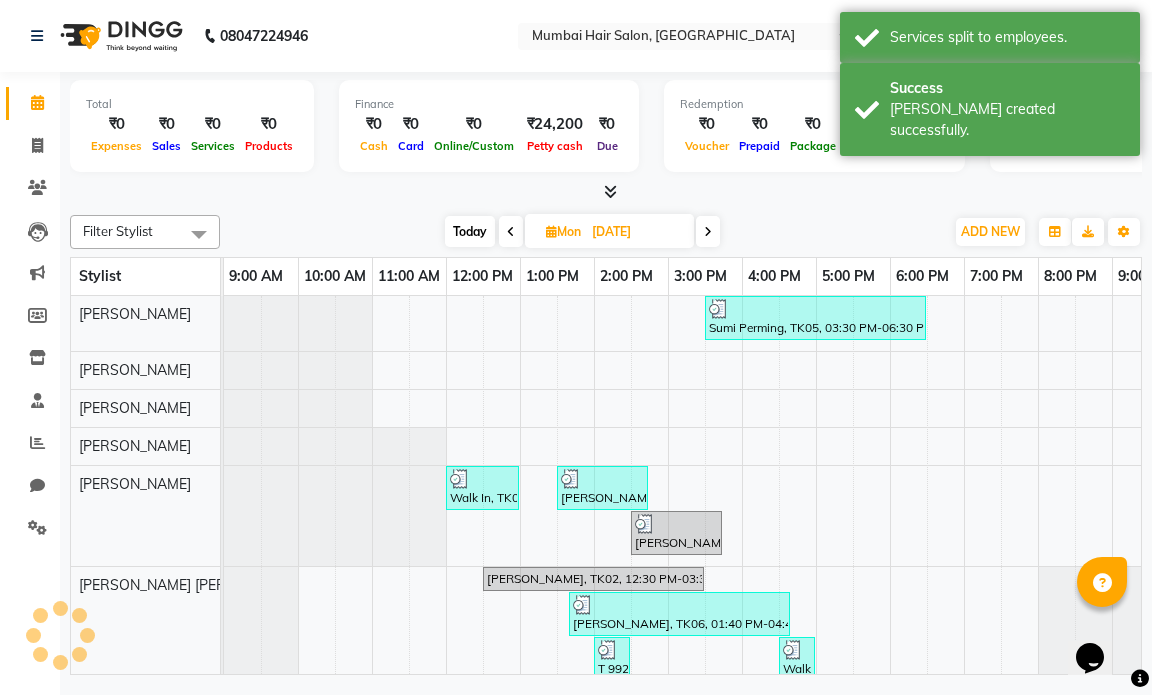 scroll, scrollTop: 0, scrollLeft: 0, axis: both 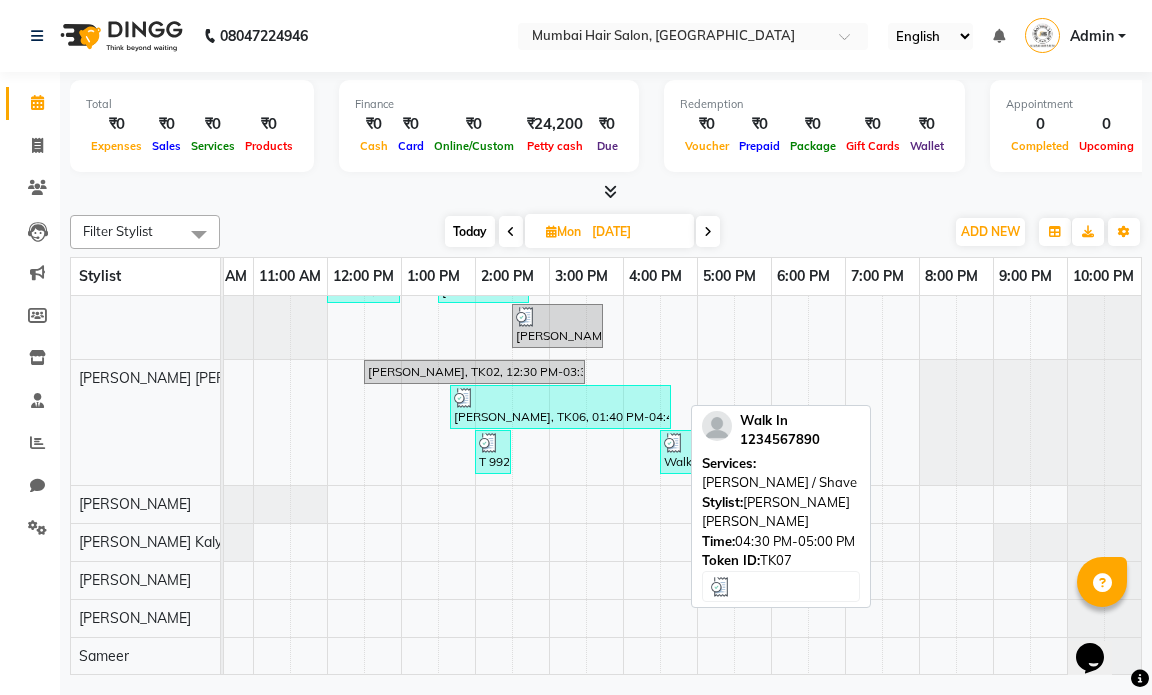 click on "Walk In, TK07, 04:30 PM-05:00 PM, [PERSON_NAME] / Shave" at bounding box center (678, 452) 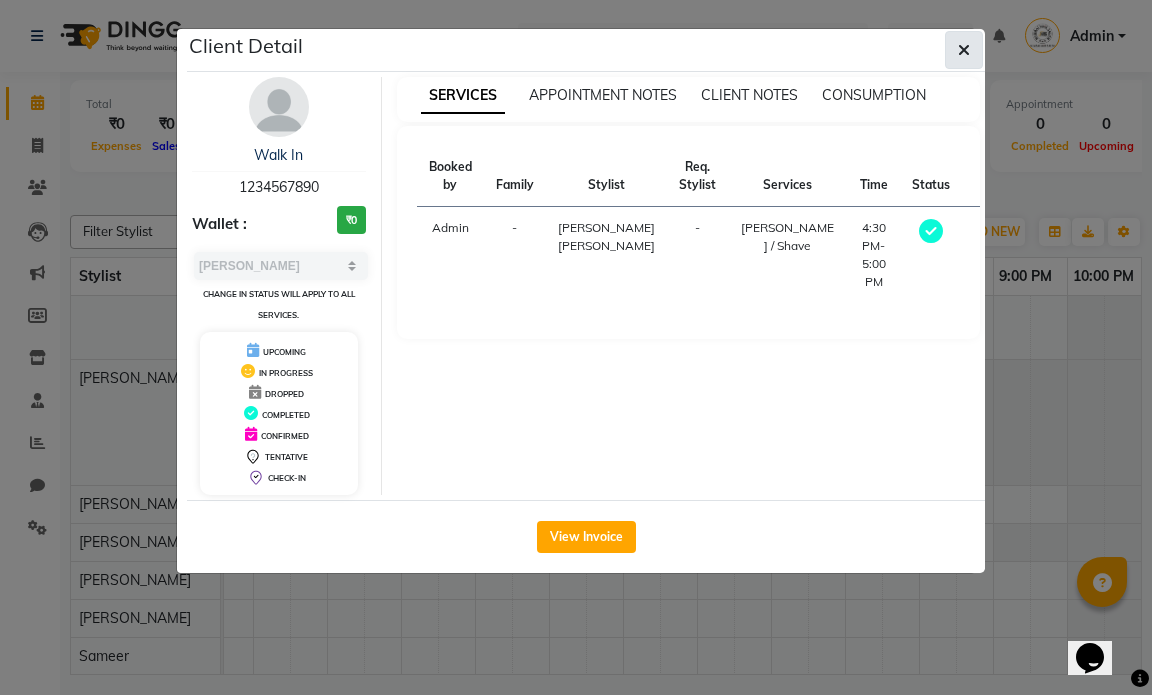 click 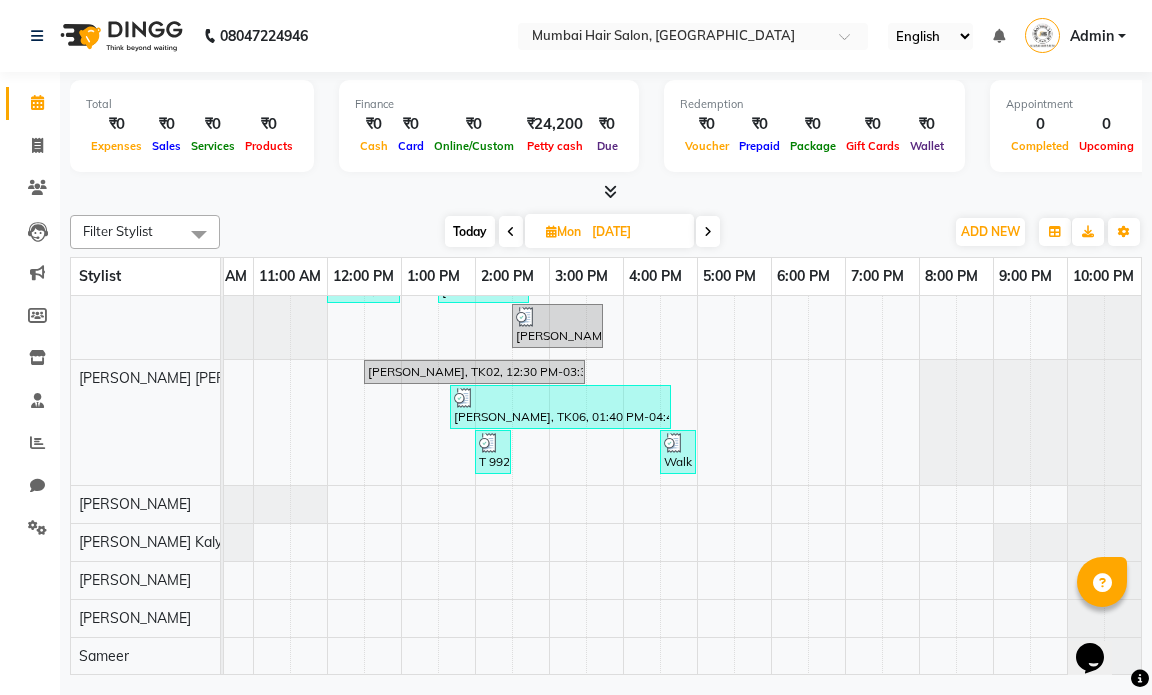 scroll, scrollTop: 46, scrollLeft: 134, axis: both 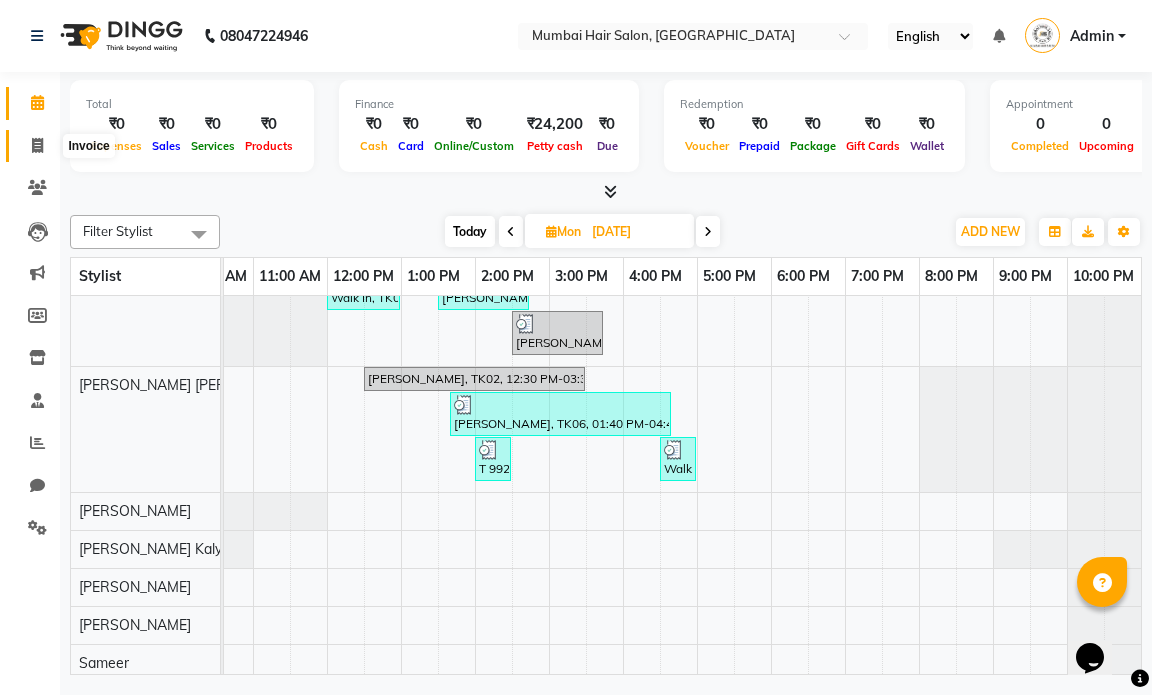 click 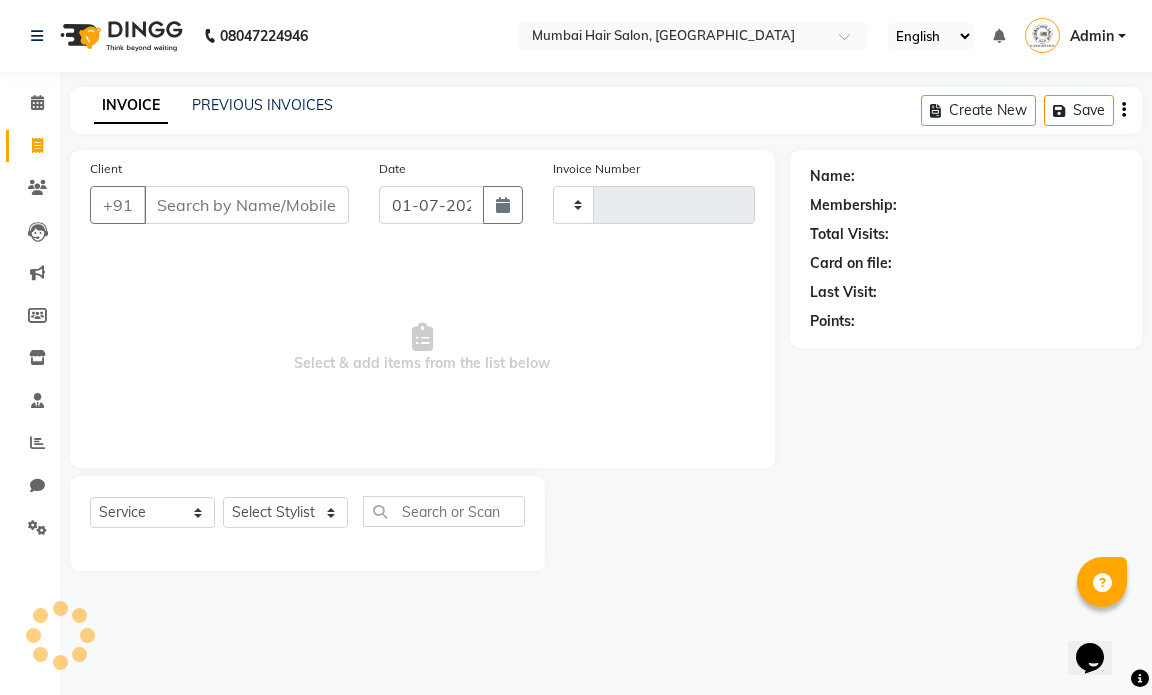 type on "0753" 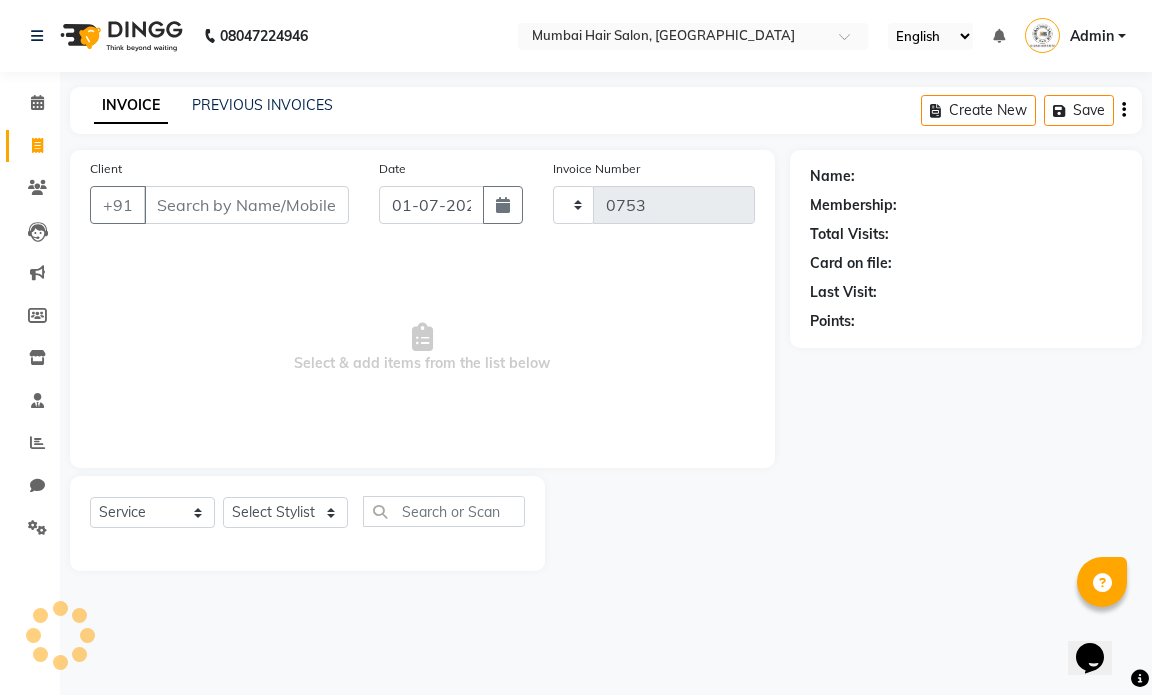 select on "7487" 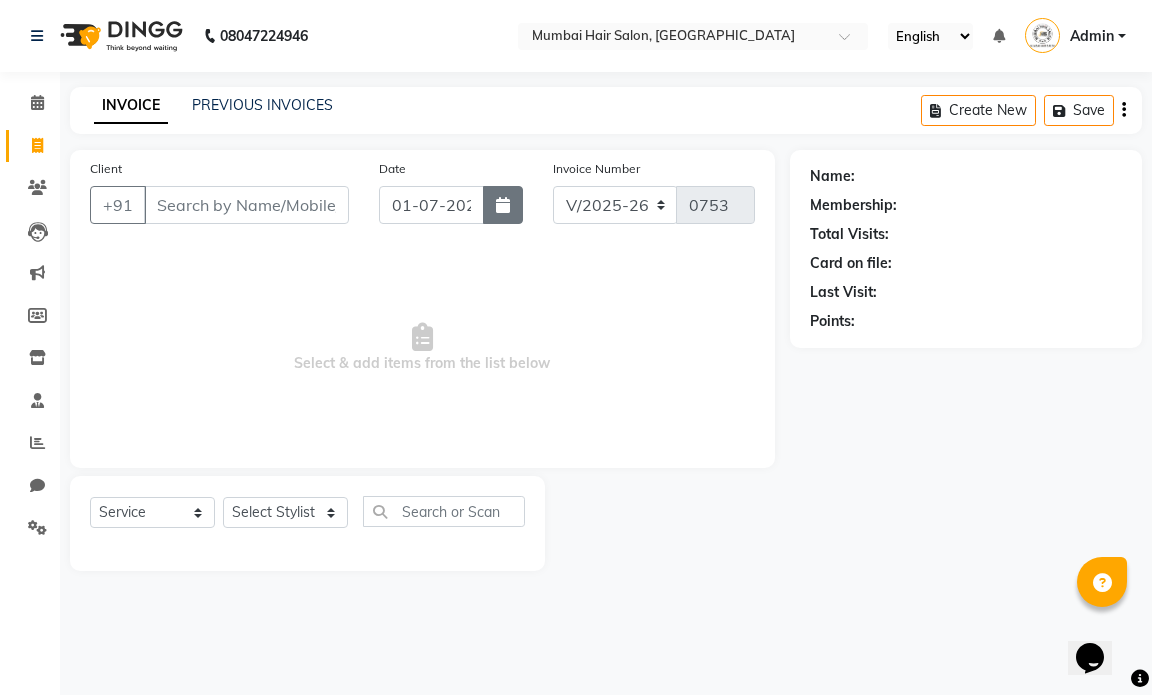click 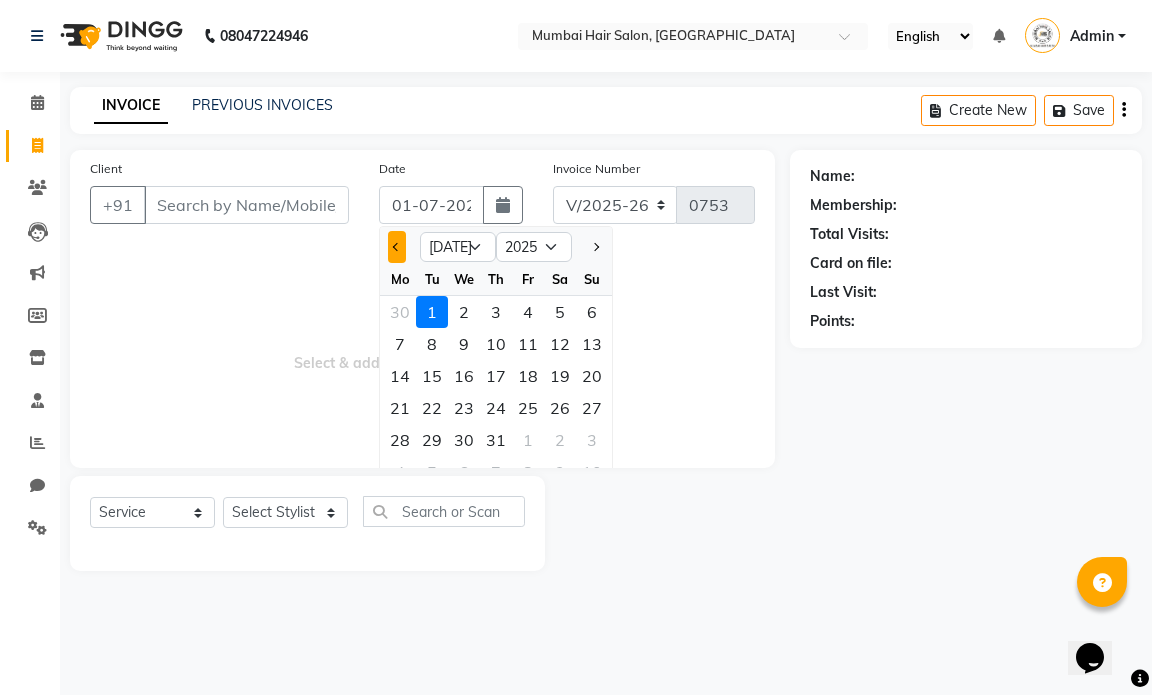 click 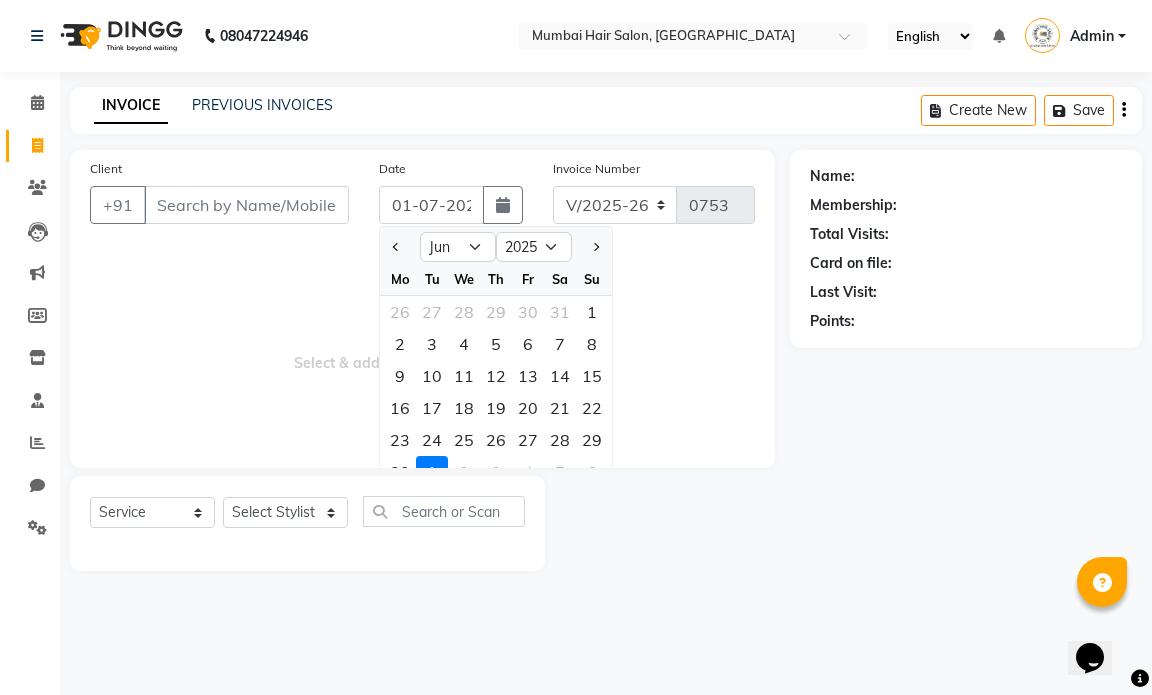 click on "1" 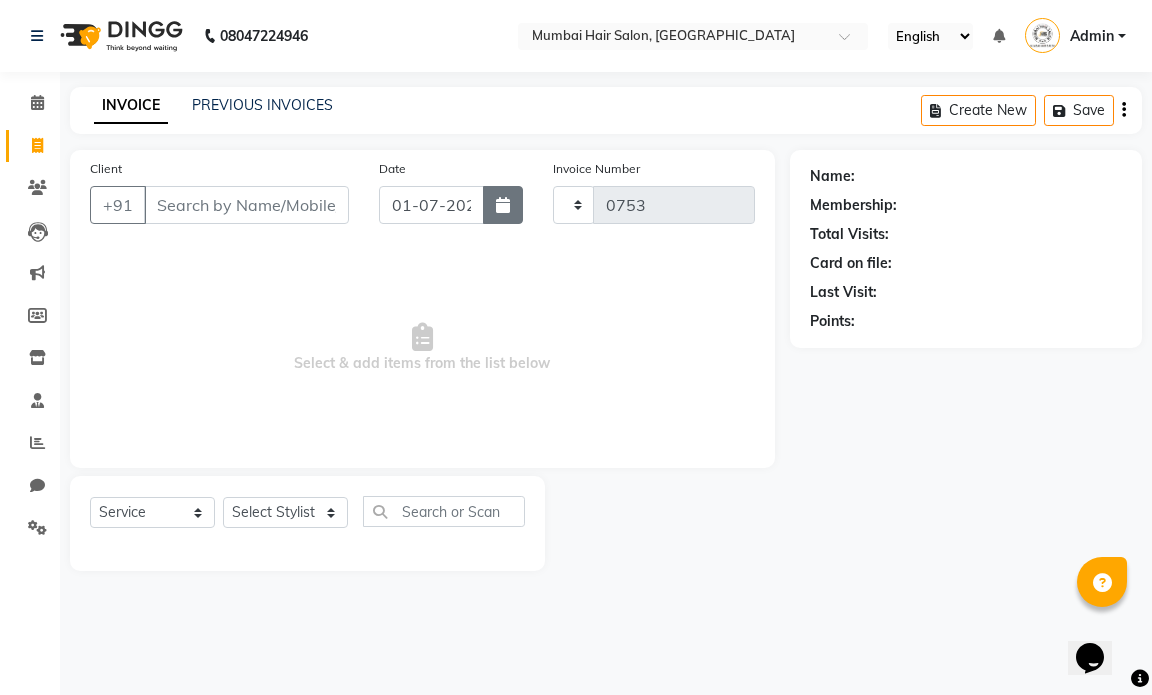 click 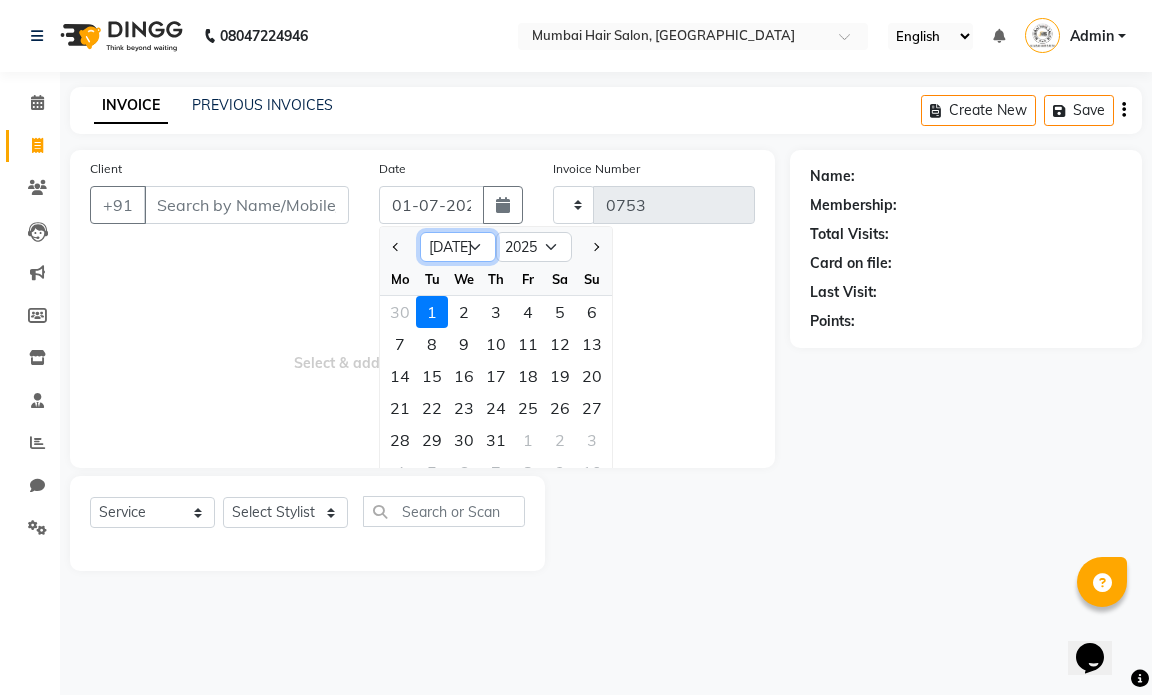 click on "Jan Feb Mar Apr May Jun [DATE] Aug Sep Oct Nov Dec" 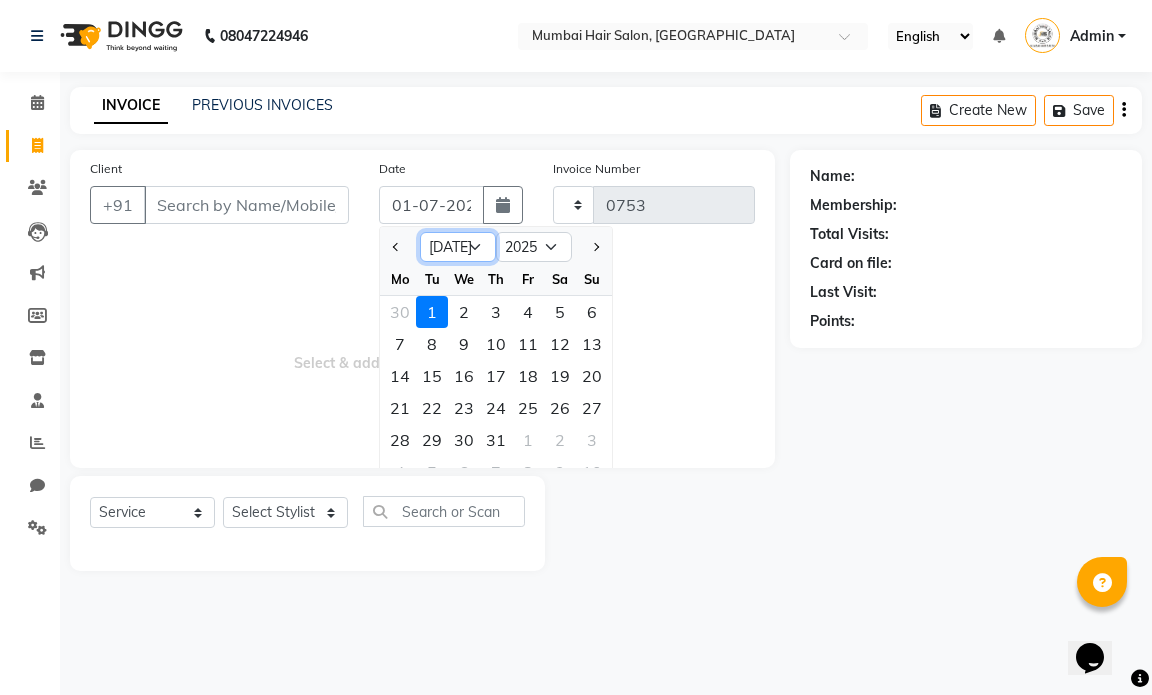 select on "6" 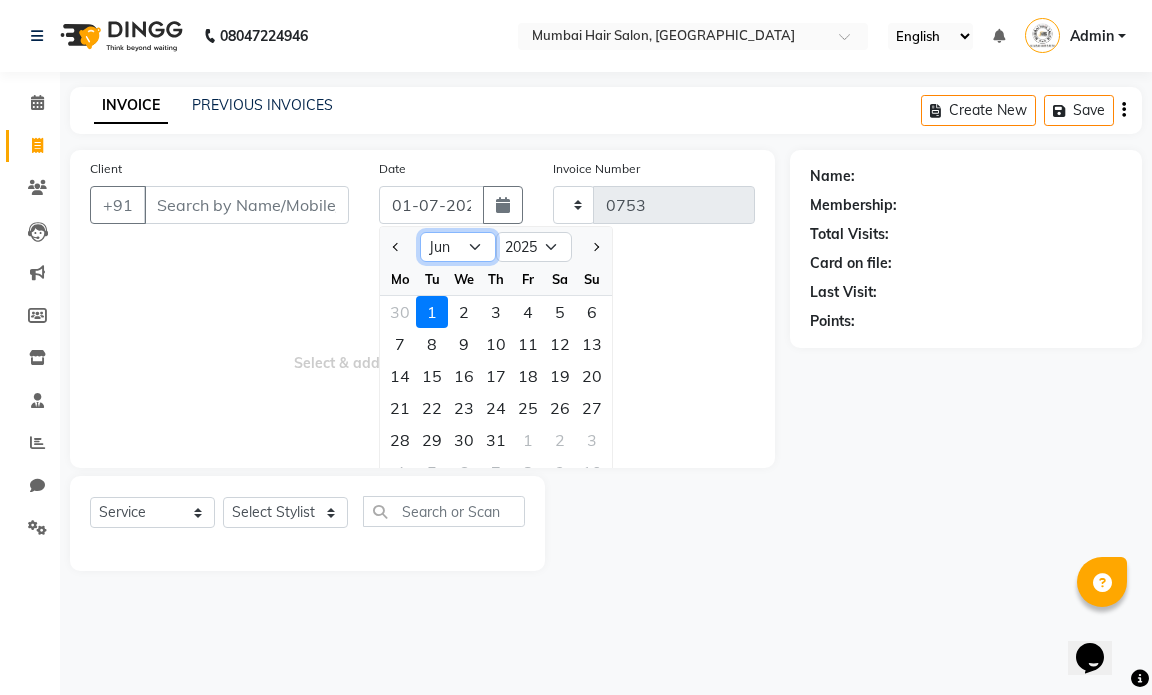 click on "Jan Feb Mar Apr May Jun [DATE] Aug Sep Oct Nov Dec" 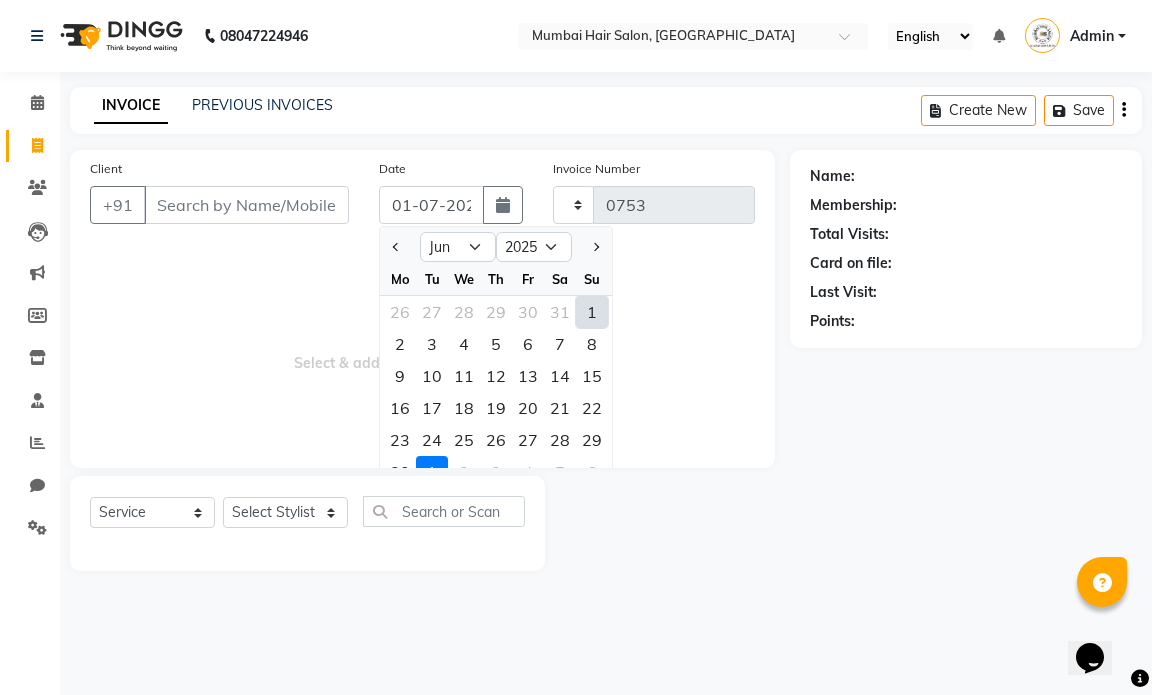 click on "1" 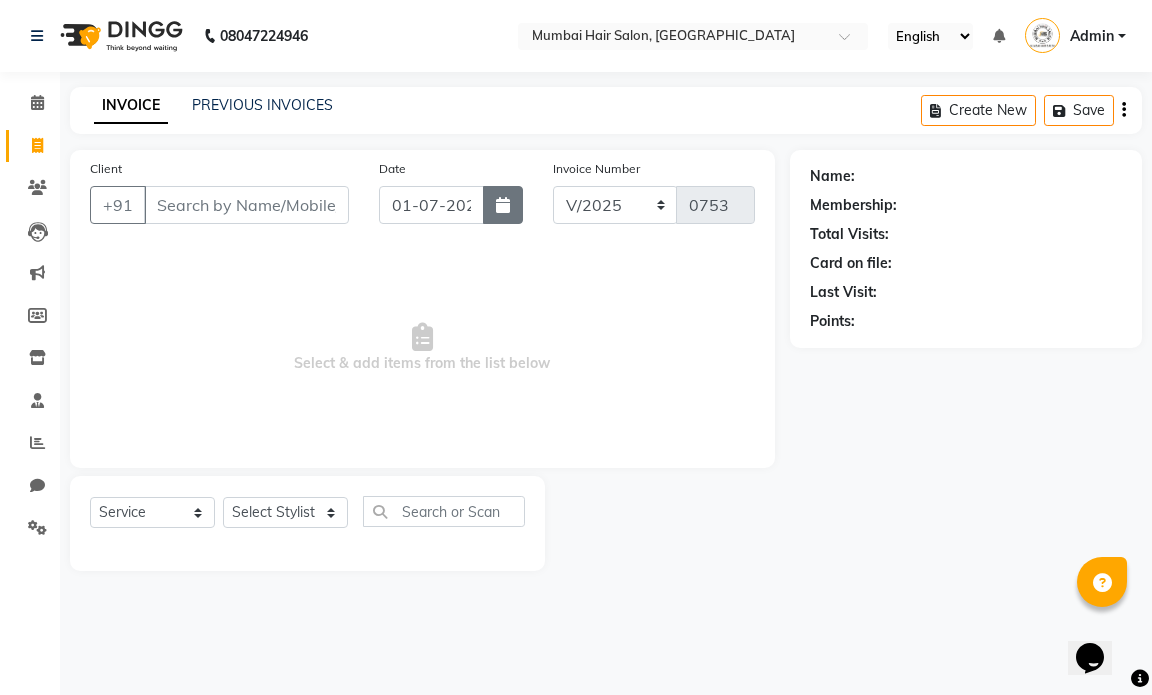 click 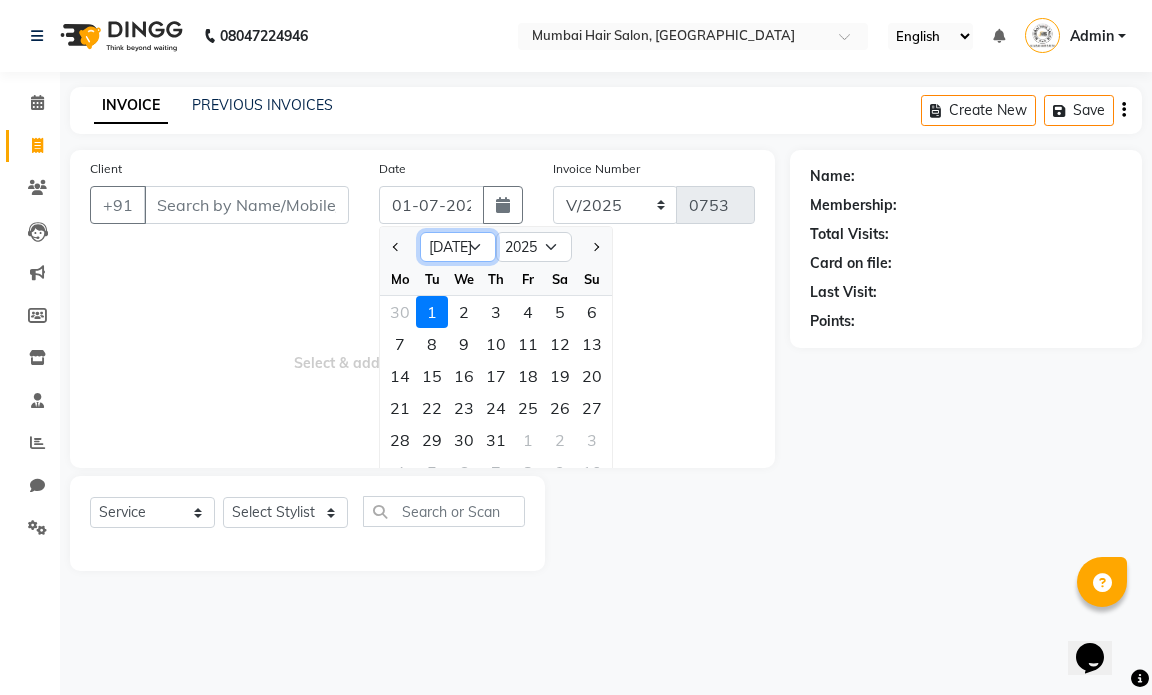 click on "Jan Feb Mar Apr May Jun [DATE] Aug Sep Oct Nov Dec" 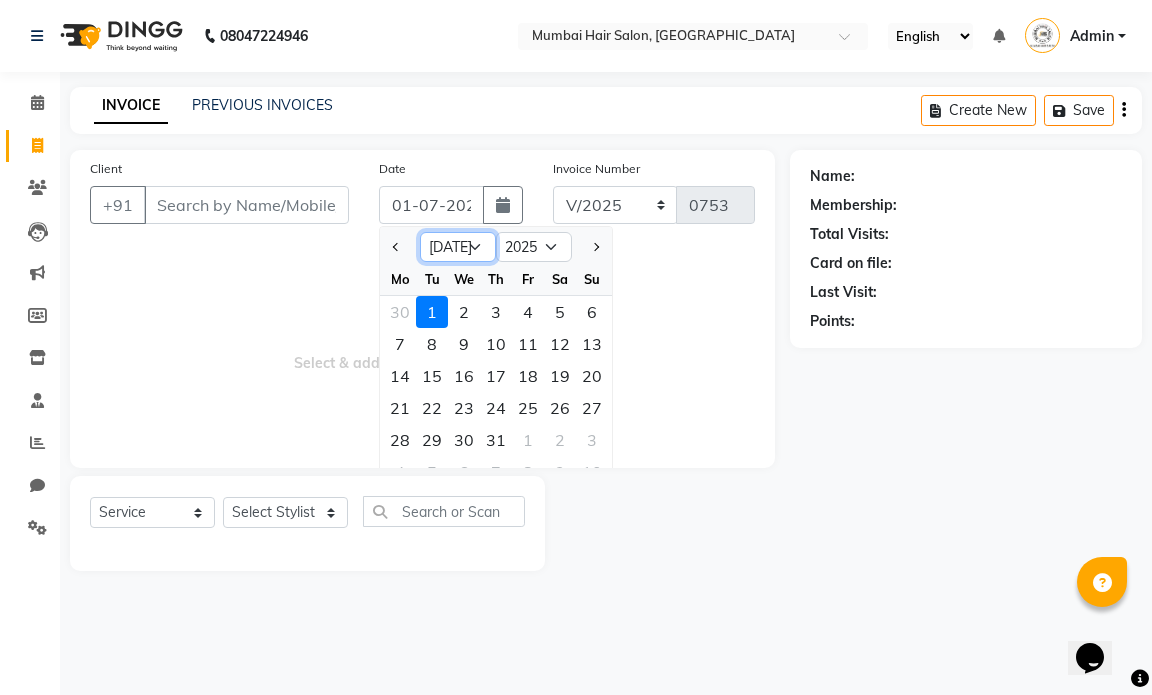 select on "6" 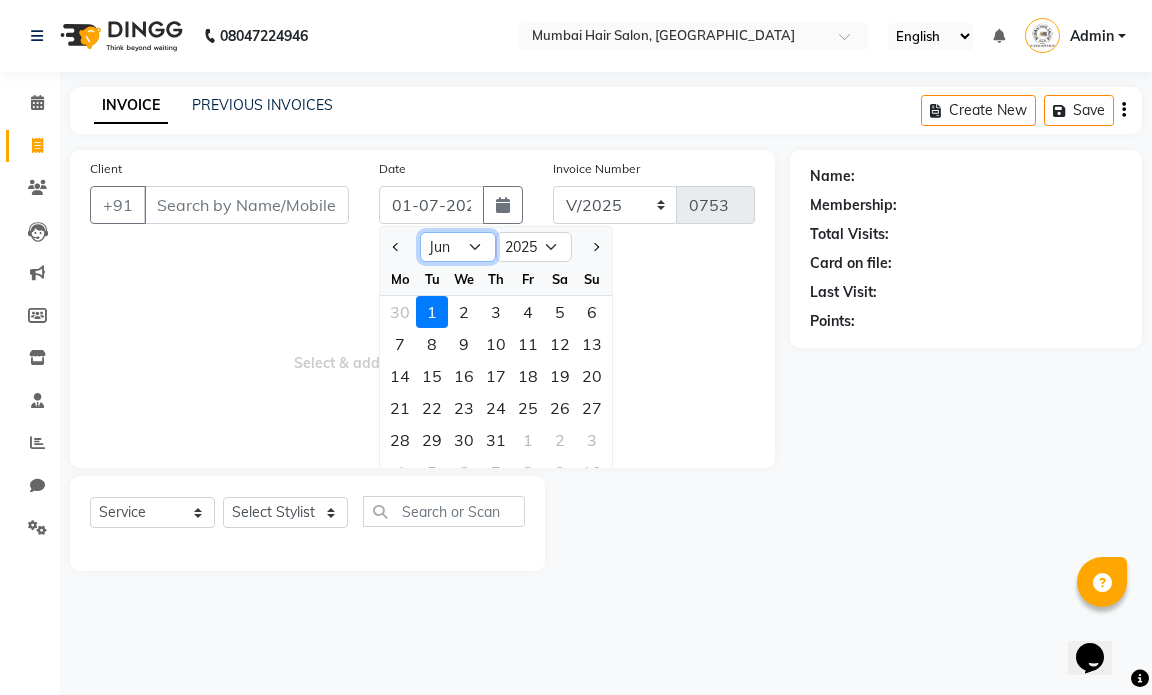 click on "Jan Feb Mar Apr May Jun [DATE] Aug Sep Oct Nov Dec" 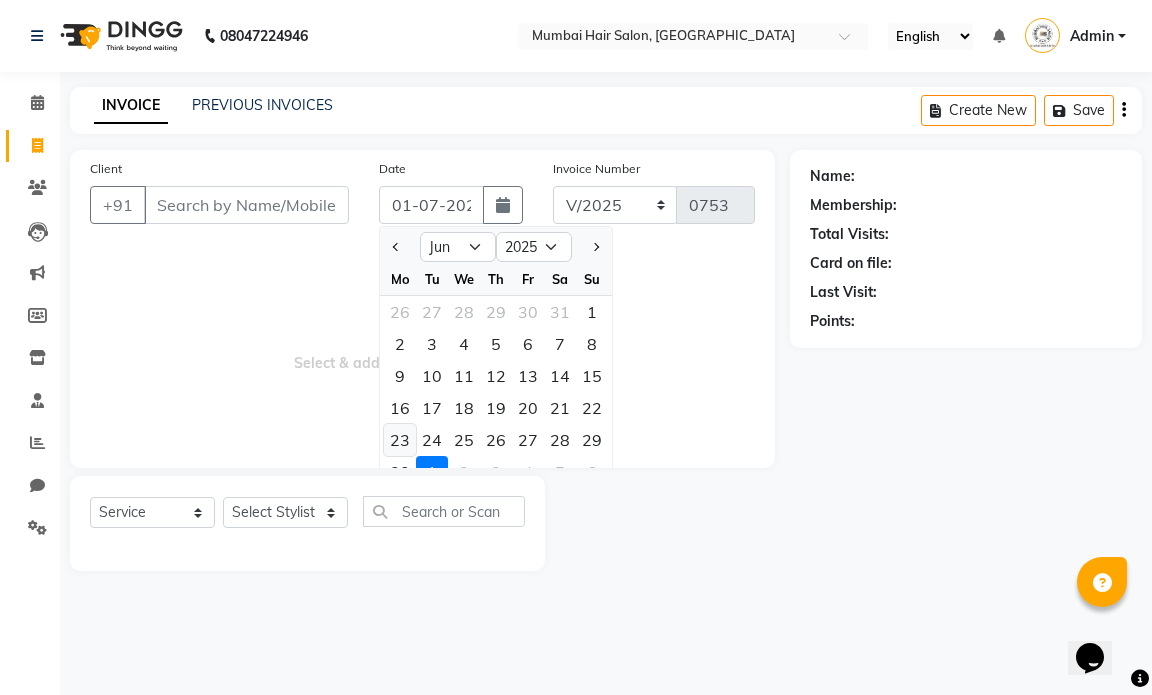click on "23" 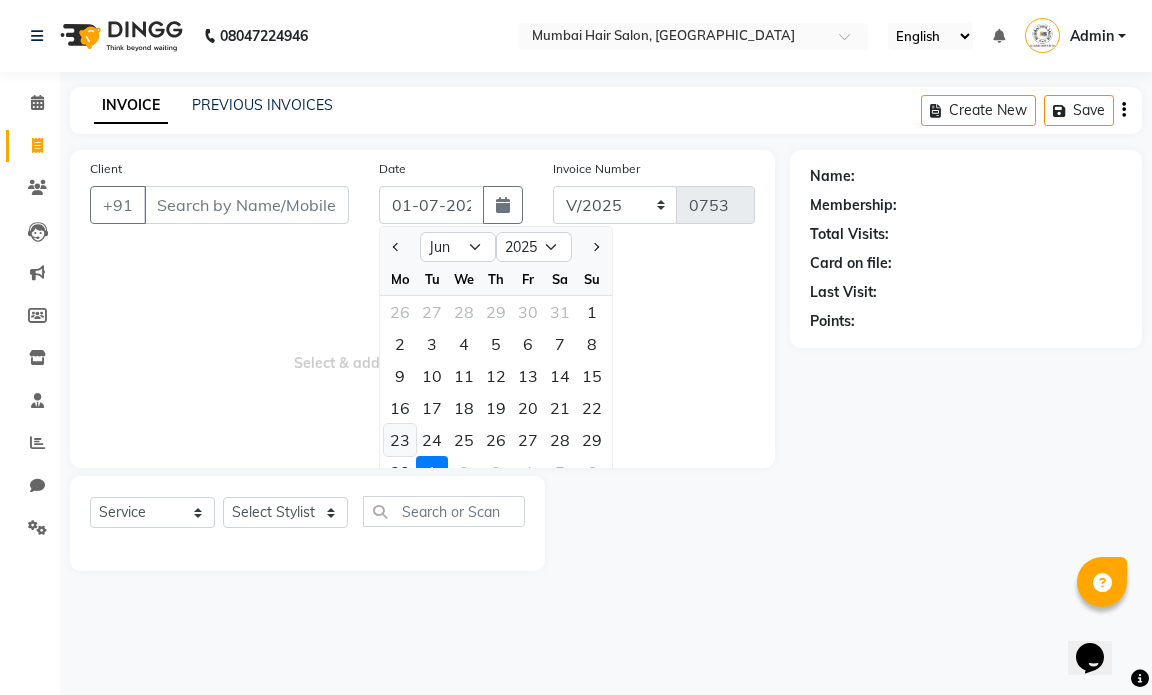 type on "23-06-2025" 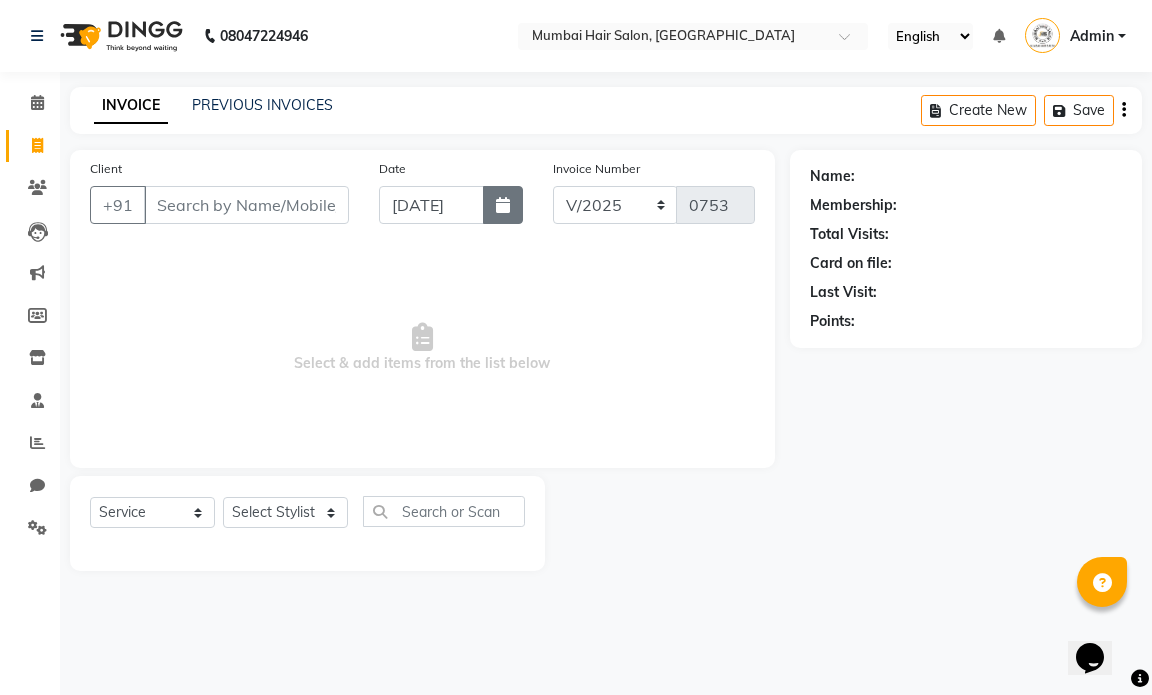 click 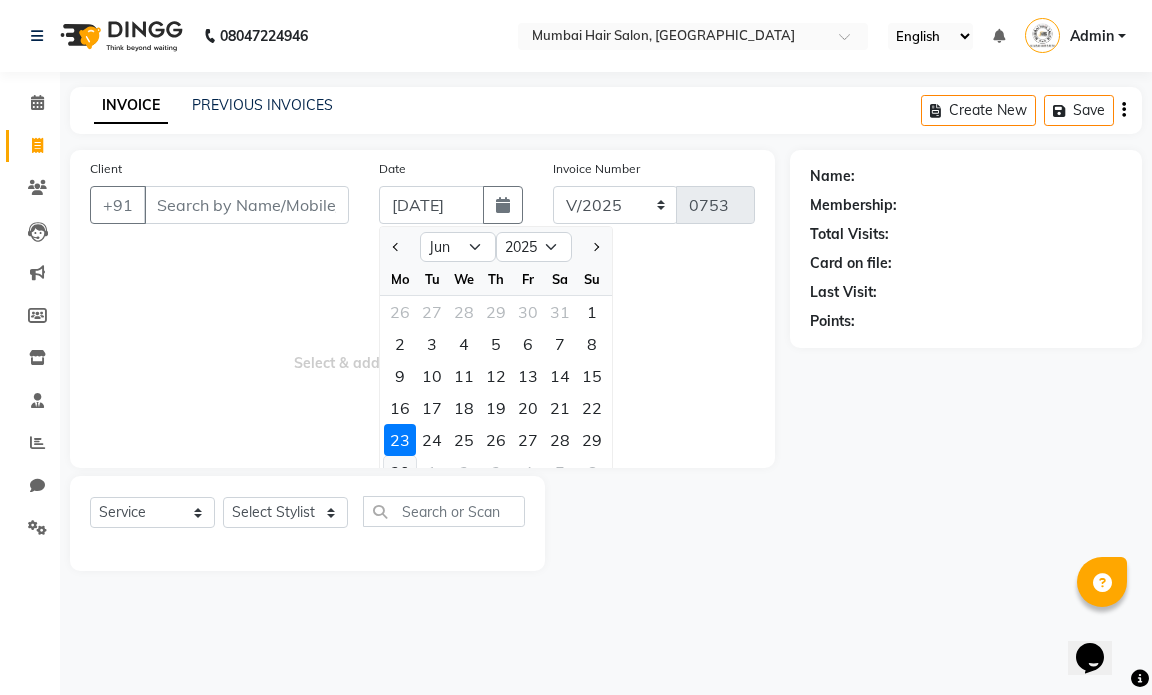 click on "30" 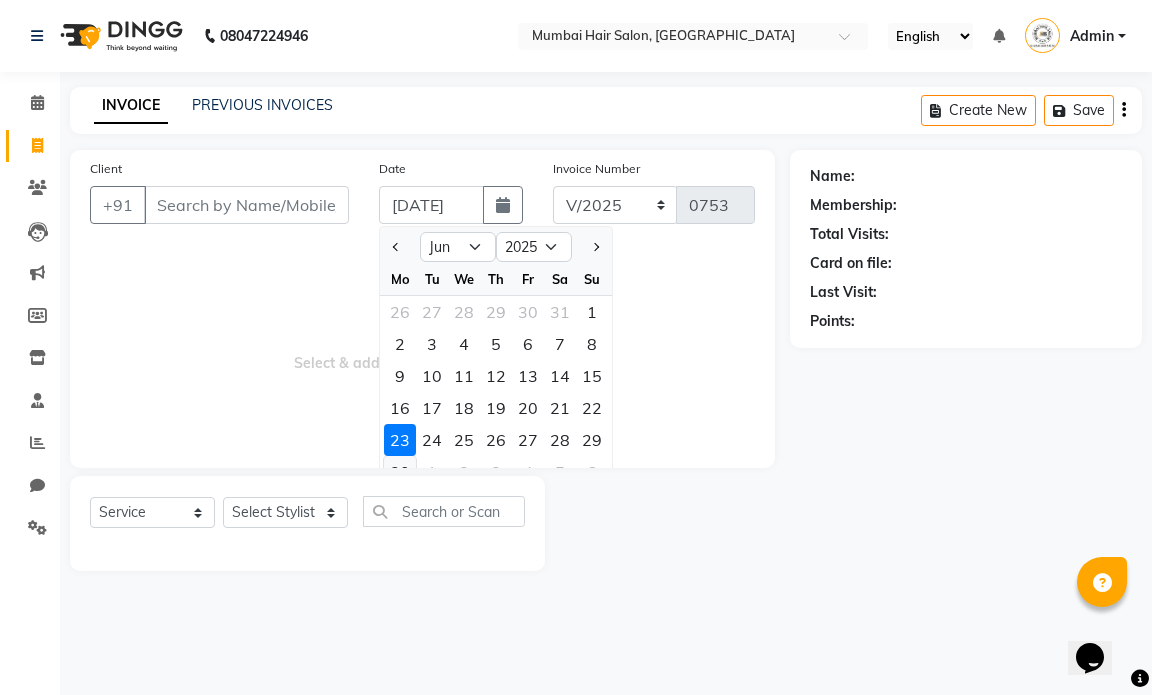 type on "[DATE]" 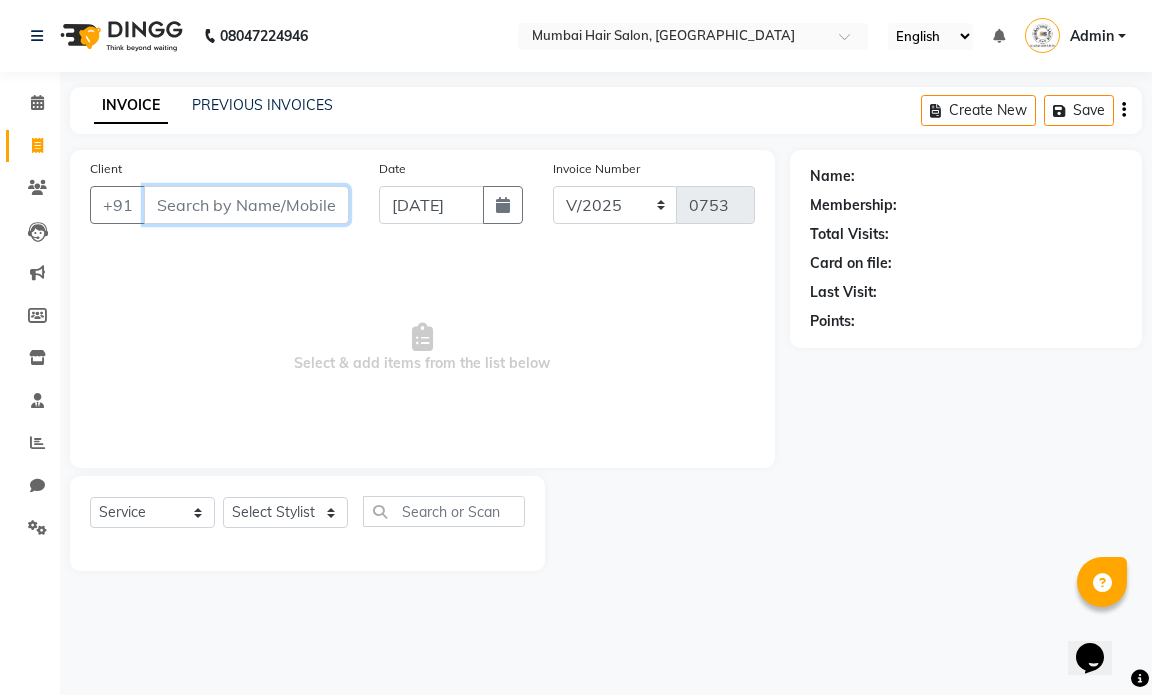 click on "Client" at bounding box center (246, 205) 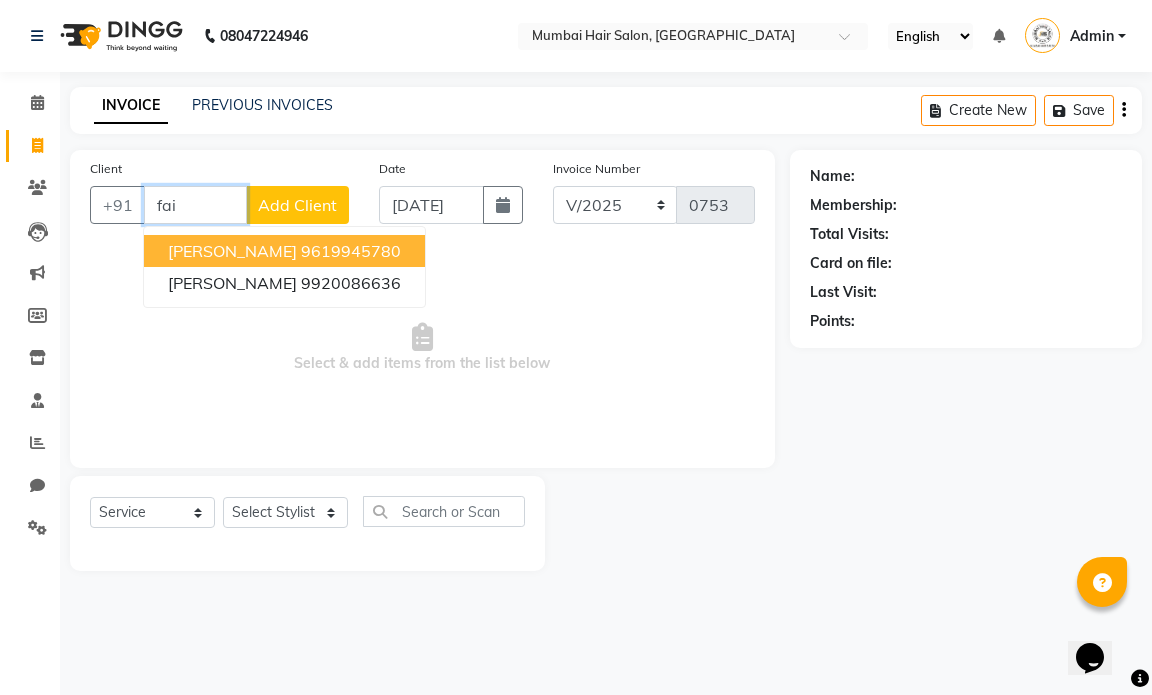 click on "9619945780" at bounding box center (351, 251) 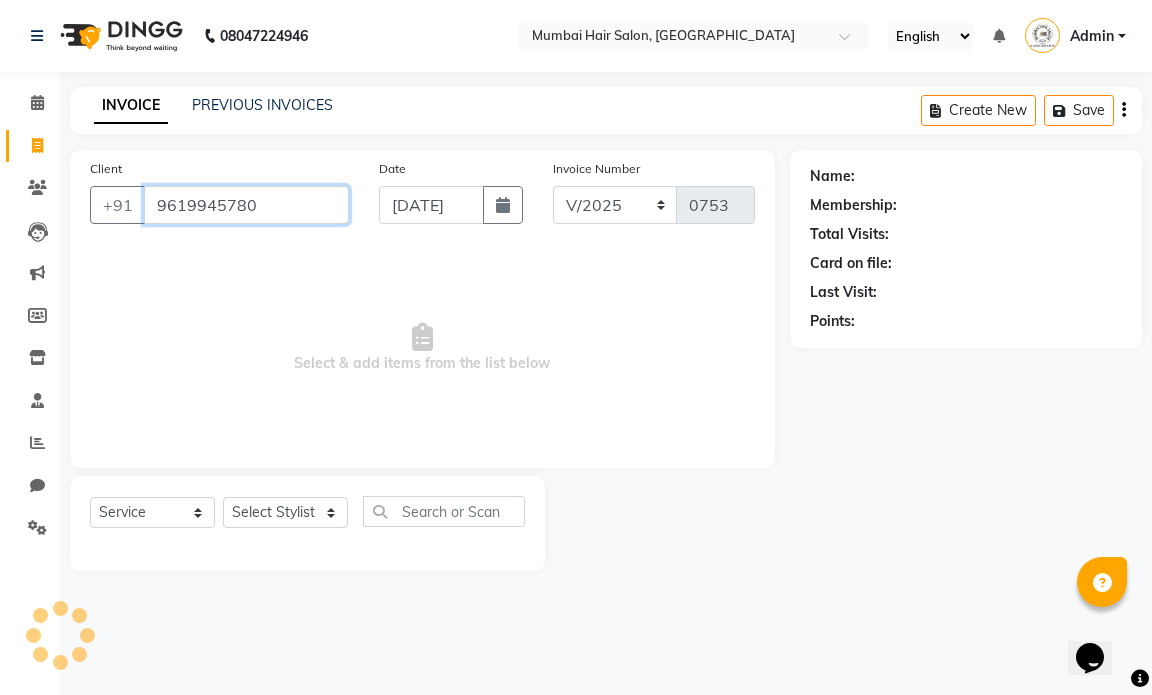 type on "9619945780" 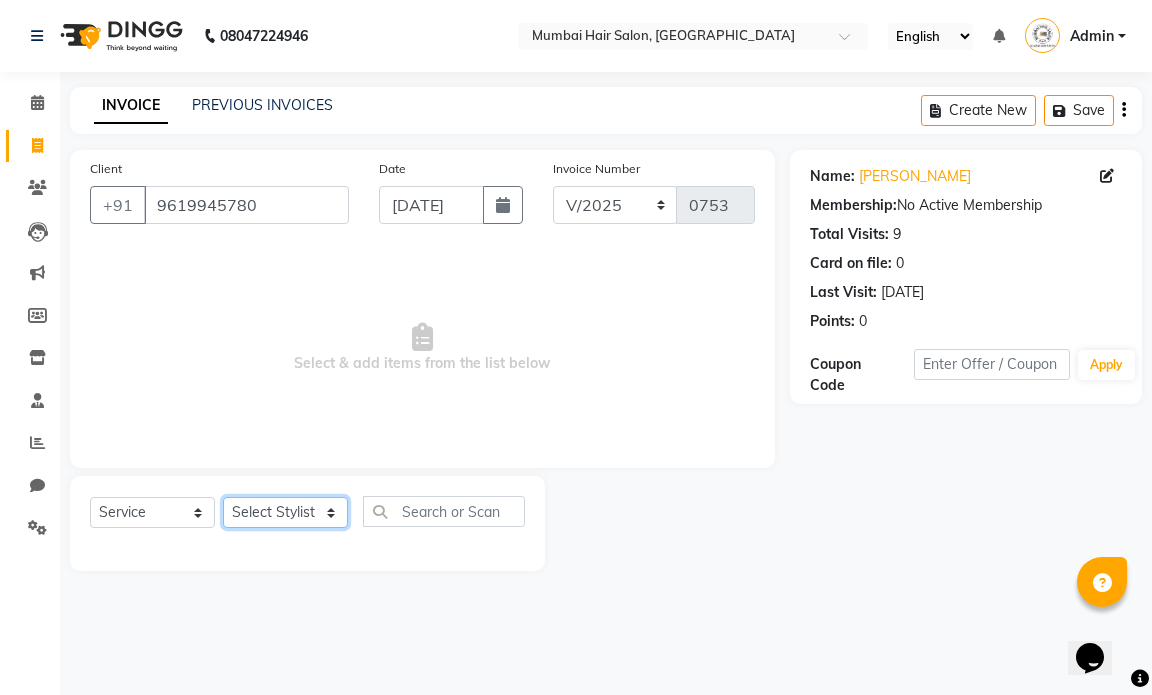 click on "Select Stylist [PERSON_NAME] [PERSON_NAME] [PERSON_NAME] [PERSON_NAME]  Suryavenshi [PERSON_NAME]  MUMBAI HAIR SALON [PERSON_NAME] Kalyan [PERSON_NAME] Salam [PERSON_NAME] [PERSON_NAME] [PERSON_NAME] [PERSON_NAME]" 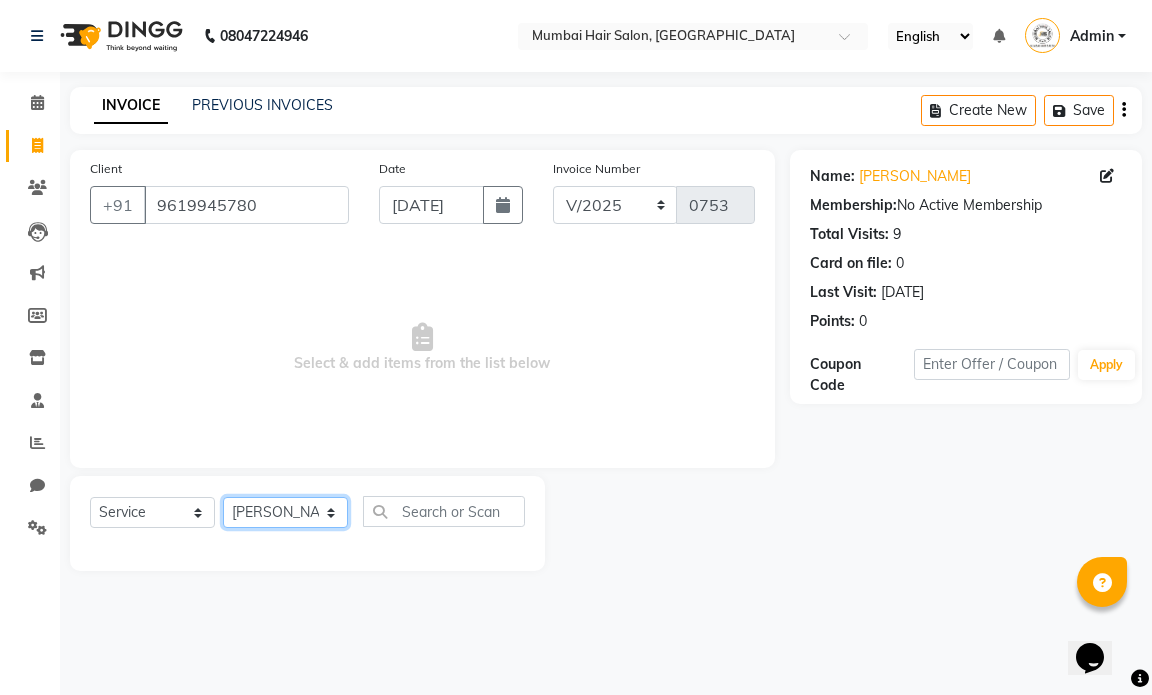 click on "Select Stylist [PERSON_NAME] [PERSON_NAME] [PERSON_NAME] [PERSON_NAME]  Suryavenshi [PERSON_NAME]  MUMBAI HAIR SALON [PERSON_NAME] Kalyan [PERSON_NAME] Salam [PERSON_NAME] [PERSON_NAME] [PERSON_NAME] [PERSON_NAME]" 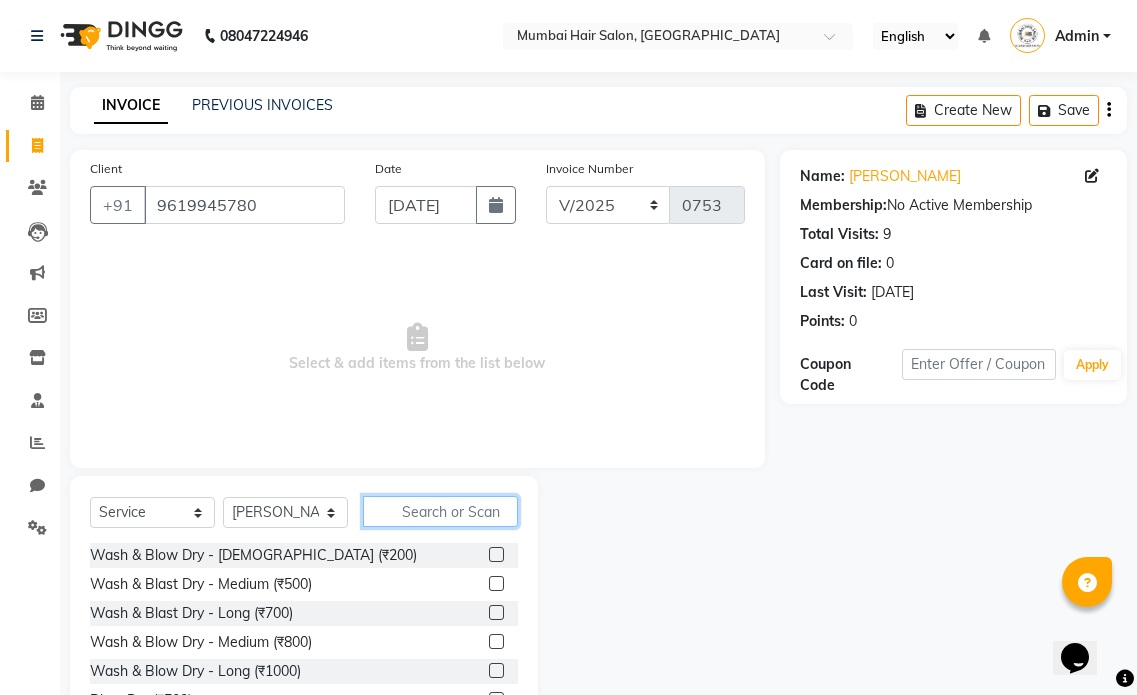 click 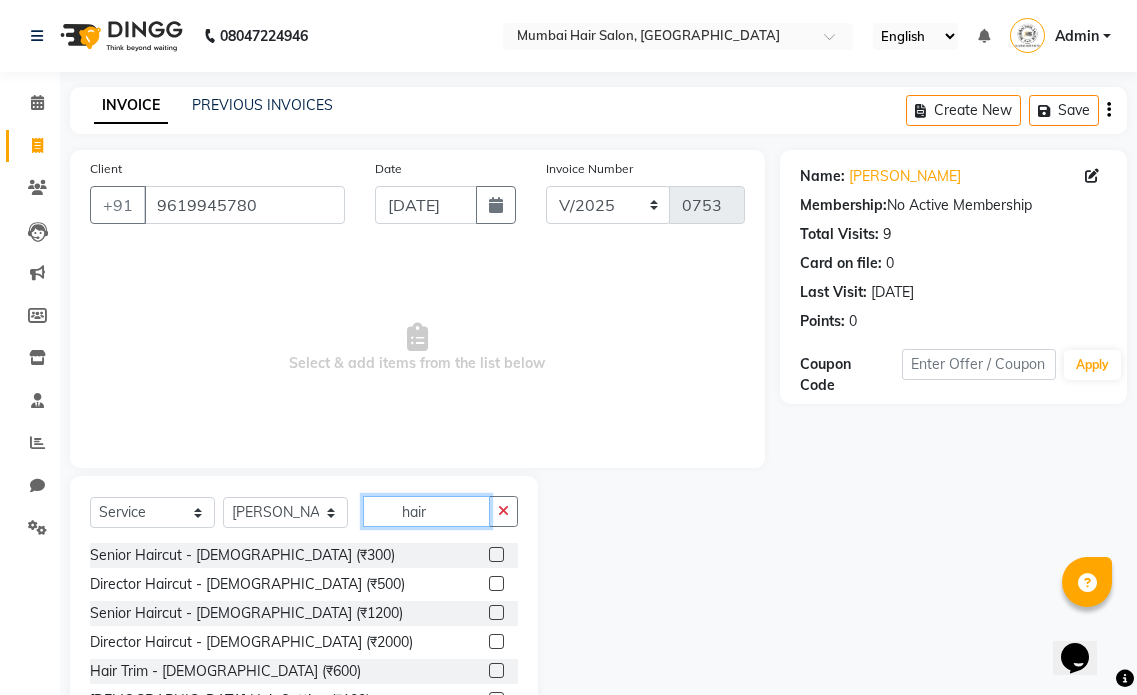 type on "hair" 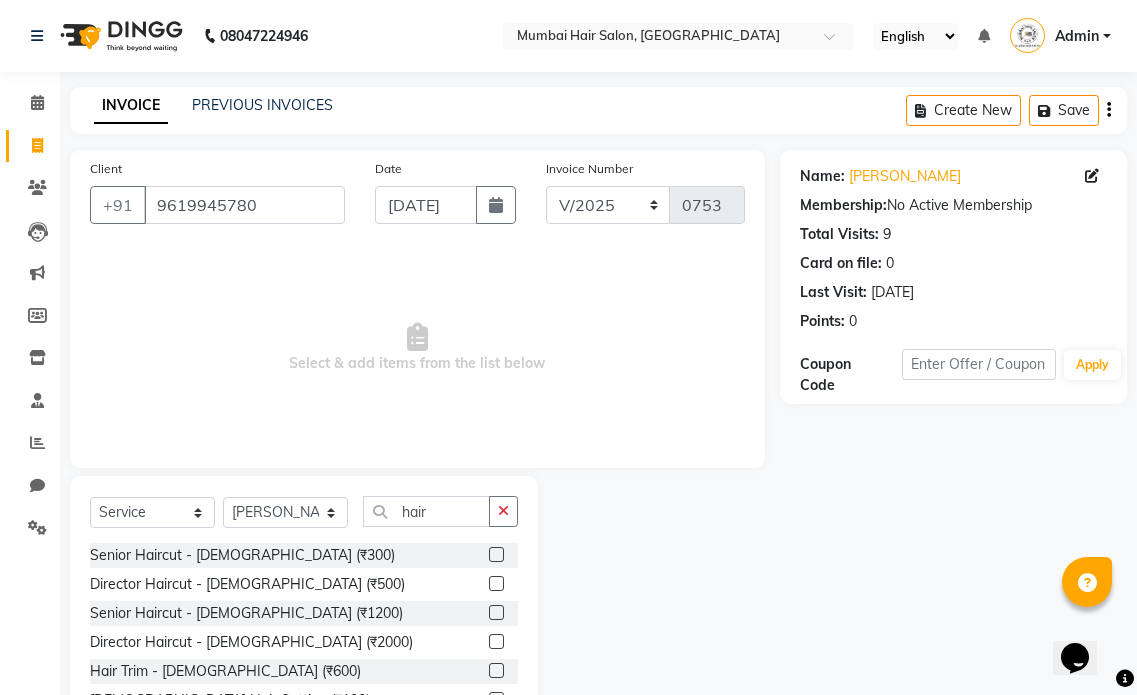click 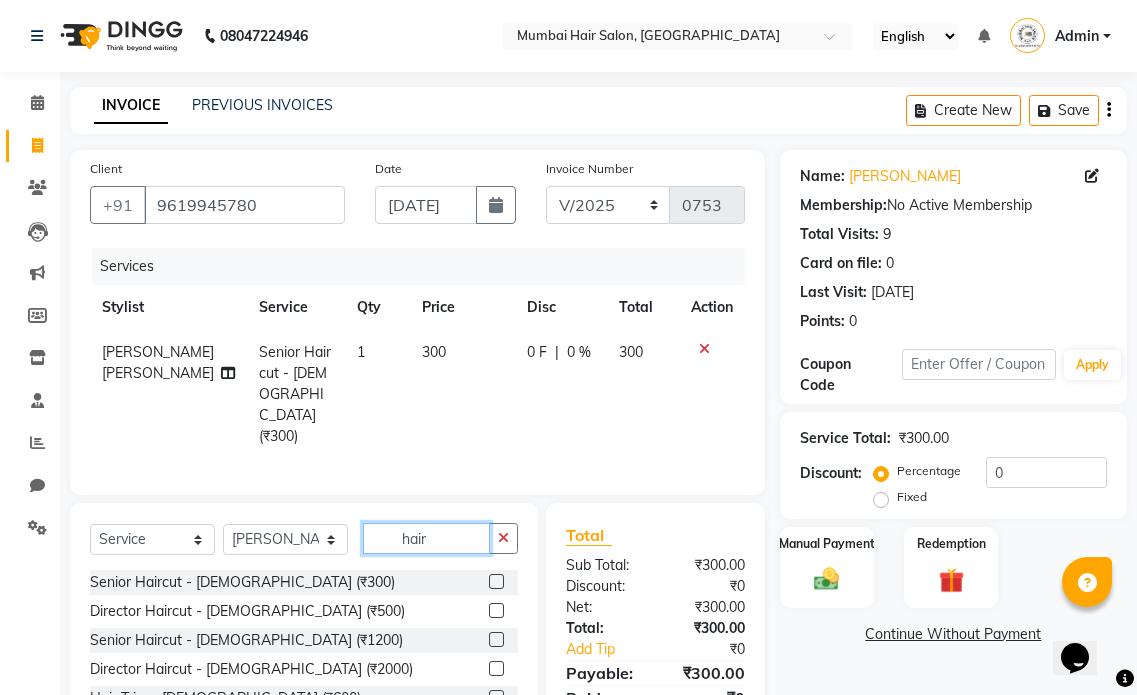 checkbox on "false" 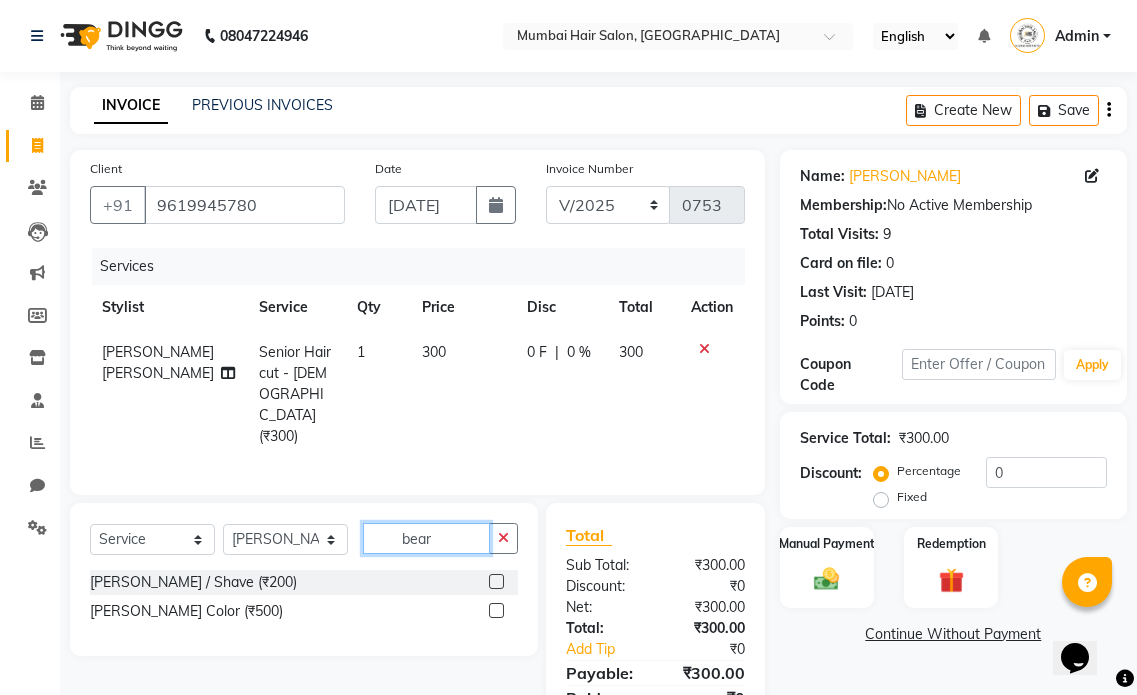 type on "bear" 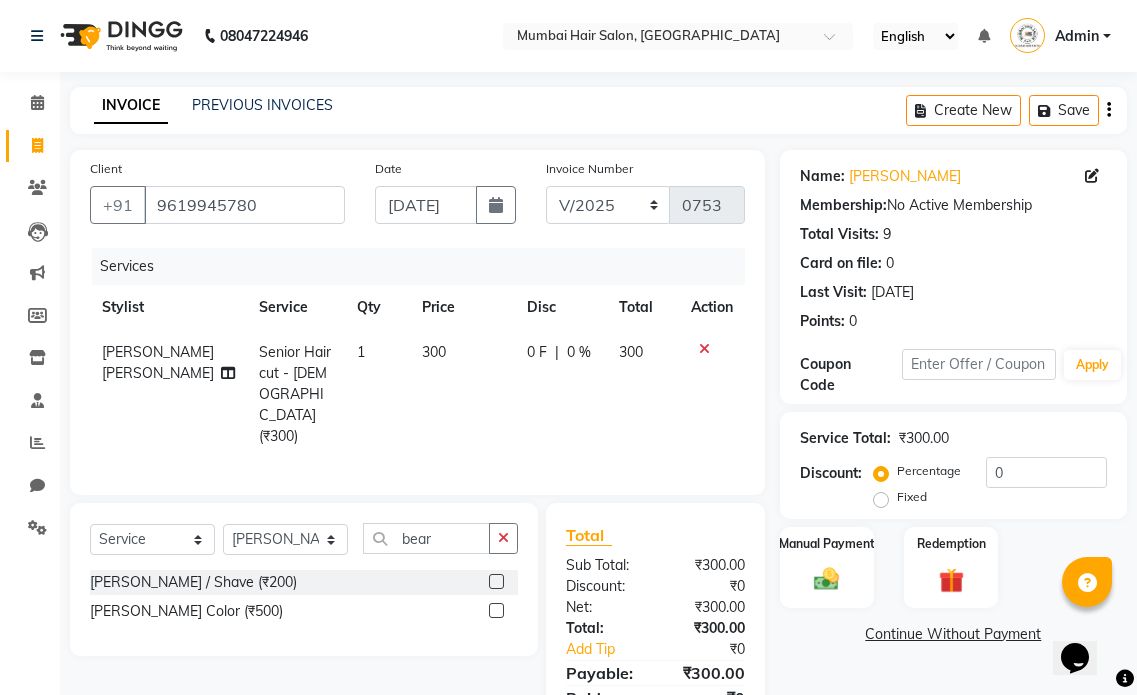 click 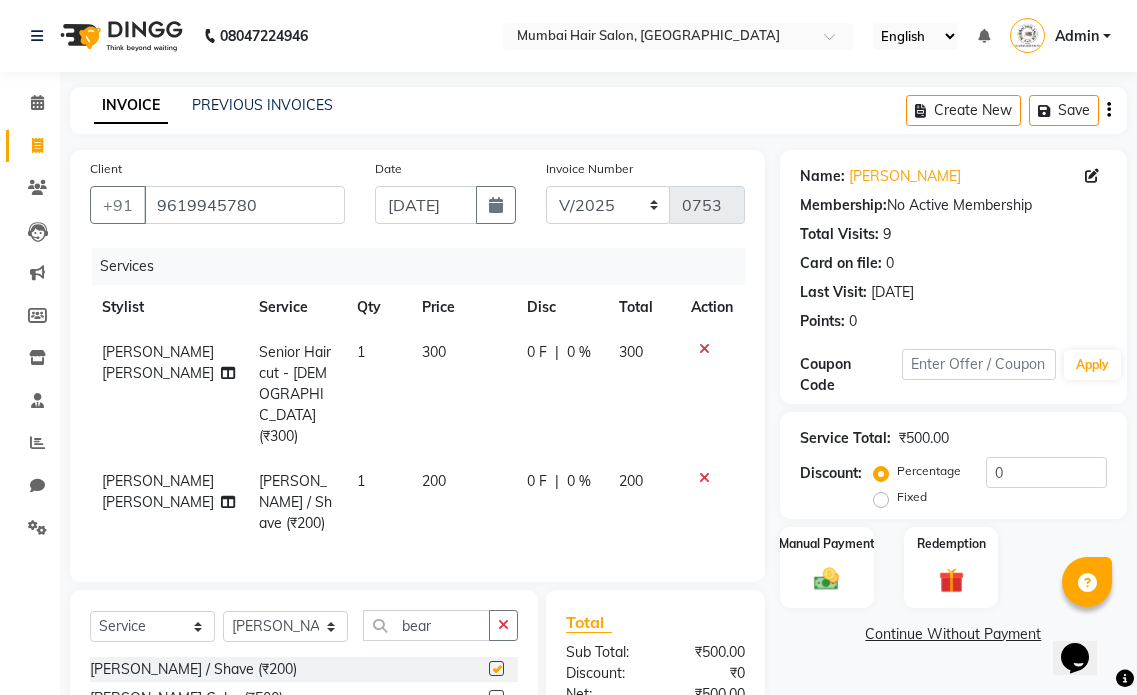 checkbox on "false" 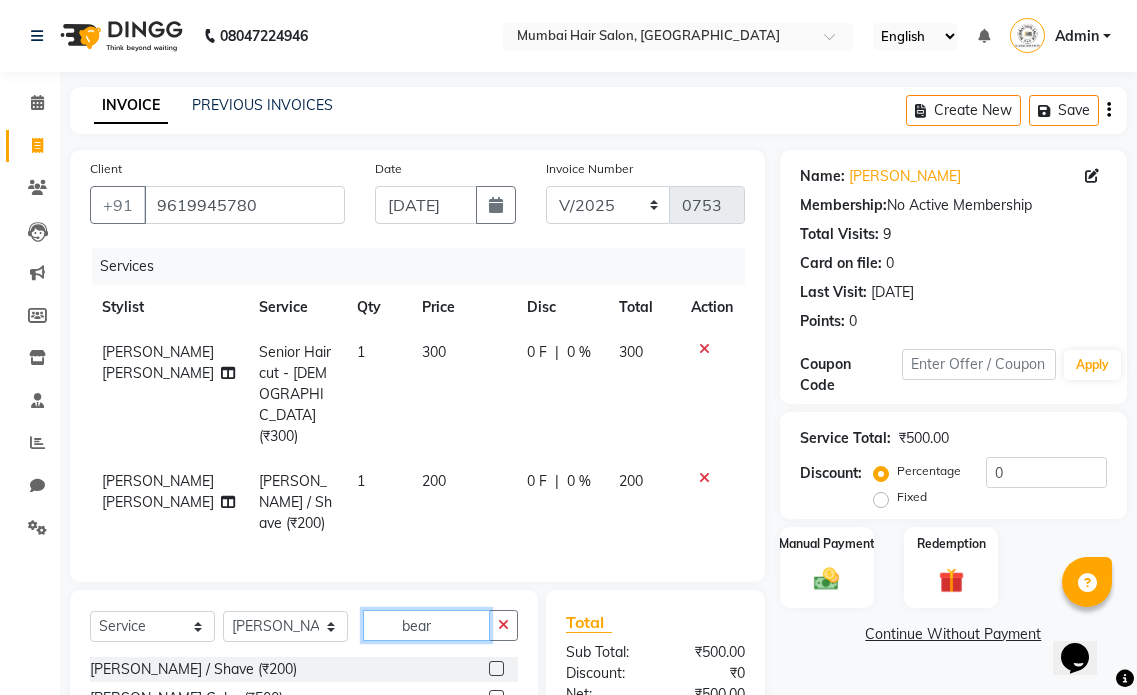 drag, startPoint x: 457, startPoint y: 580, endPoint x: 336, endPoint y: 562, distance: 122.33152 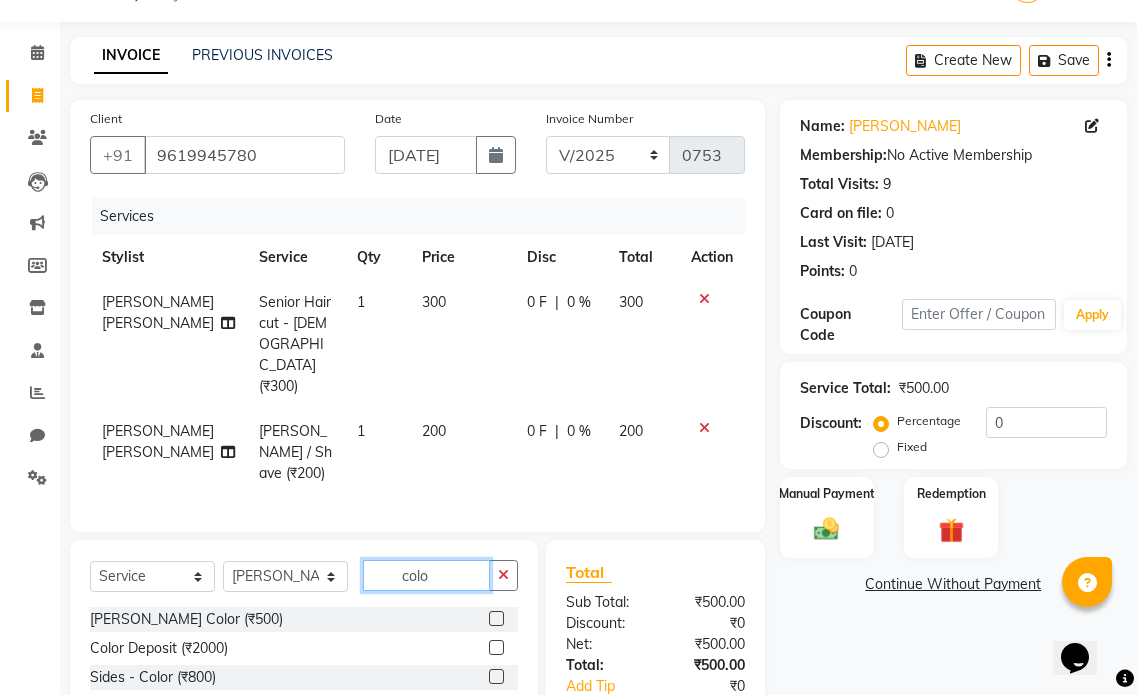 scroll, scrollTop: 100, scrollLeft: 0, axis: vertical 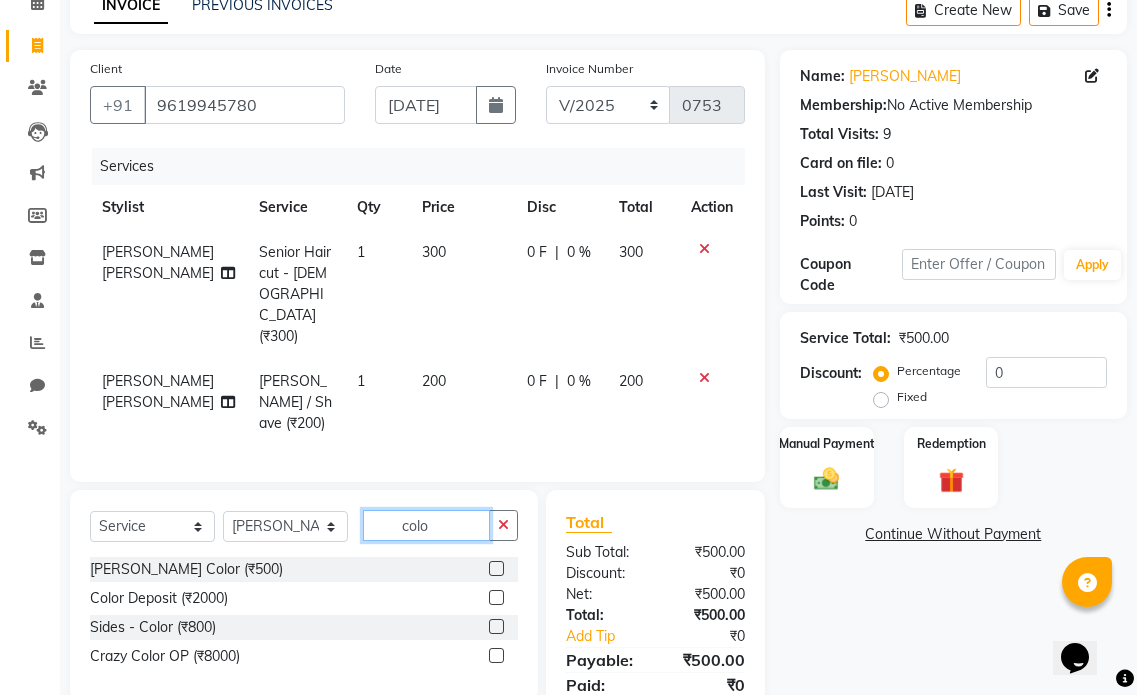drag, startPoint x: 453, startPoint y: 473, endPoint x: 400, endPoint y: 473, distance: 53 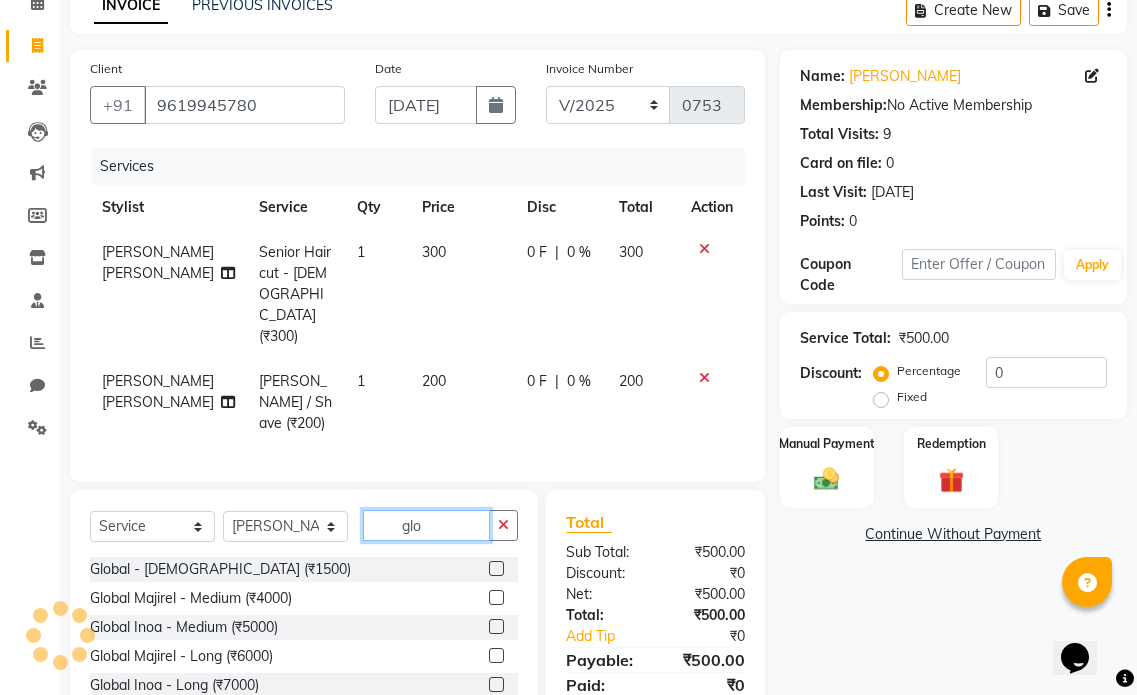 type on "glo" 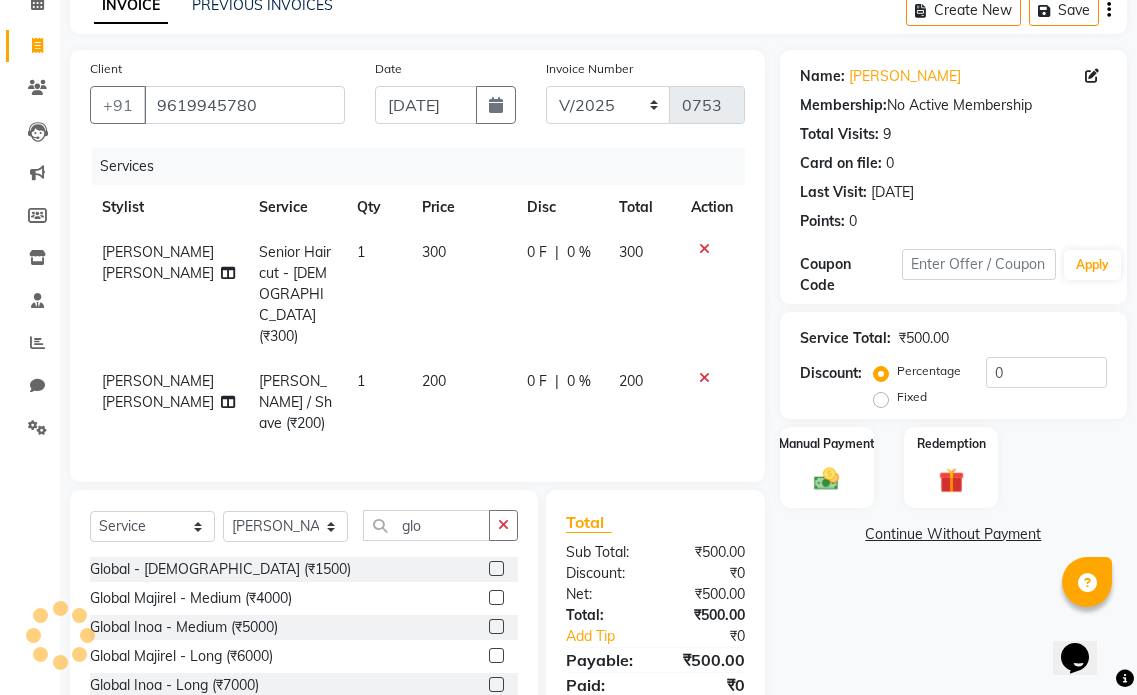 click 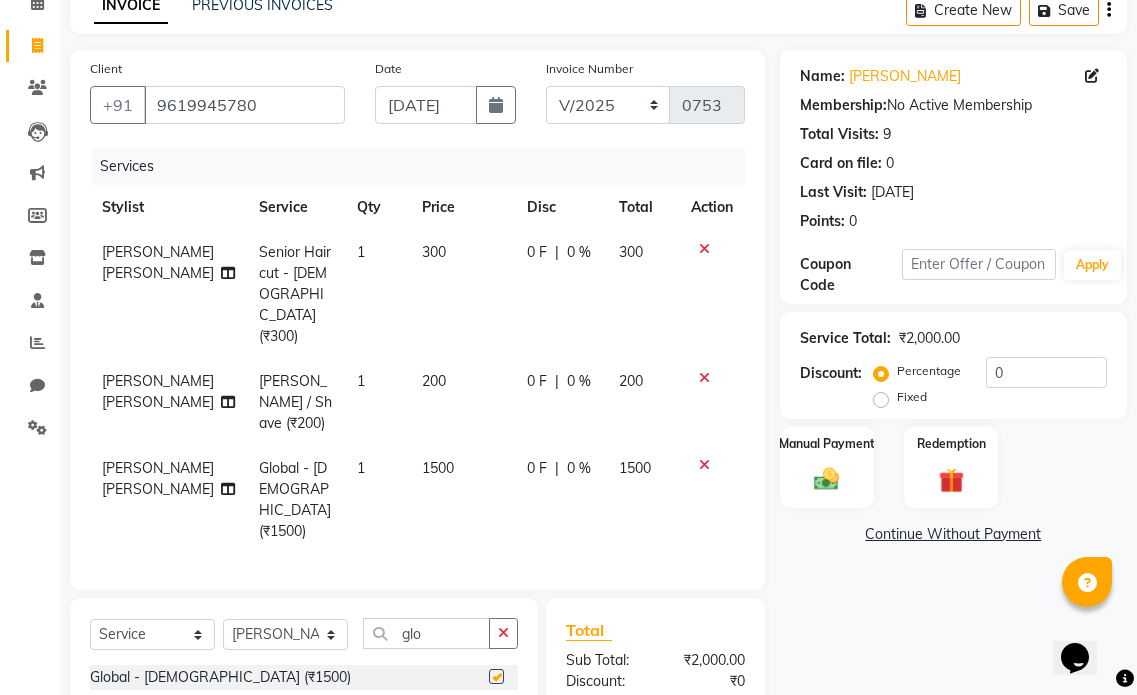 checkbox on "false" 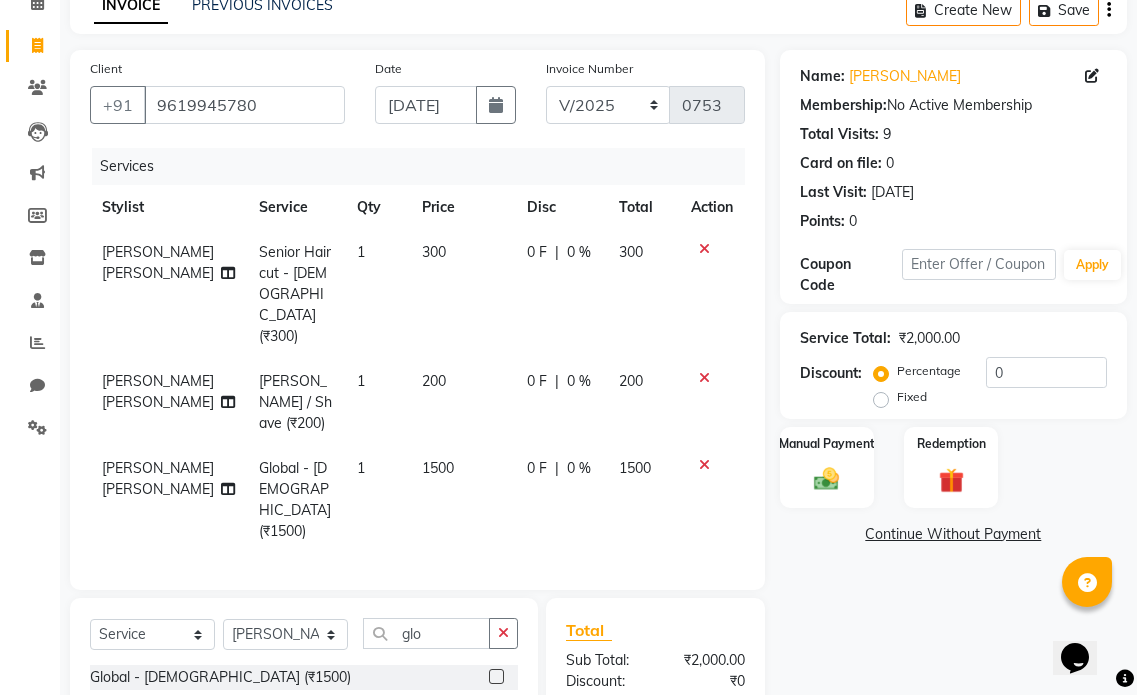 click on "1500" 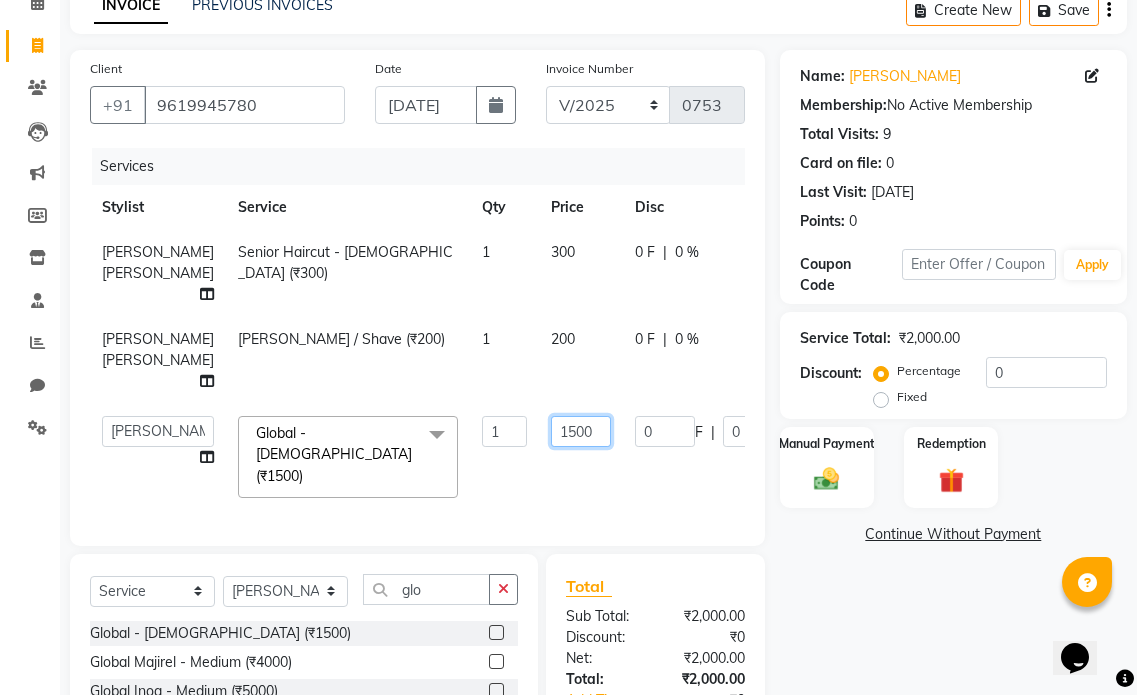 click on "1500" 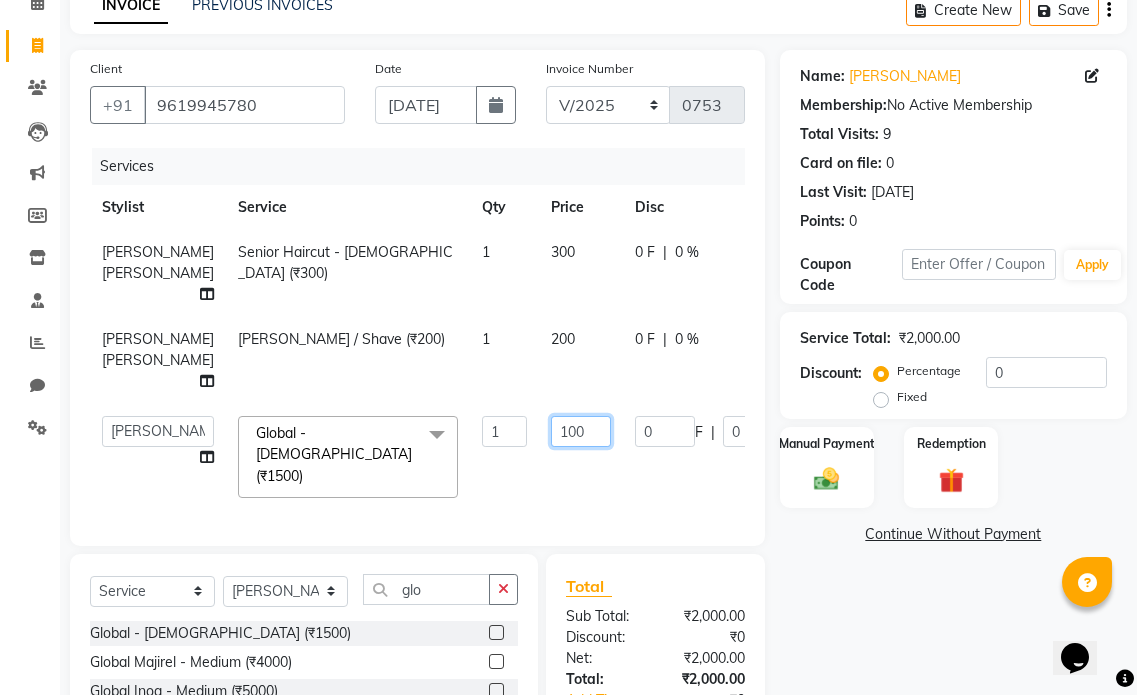 type on "1300" 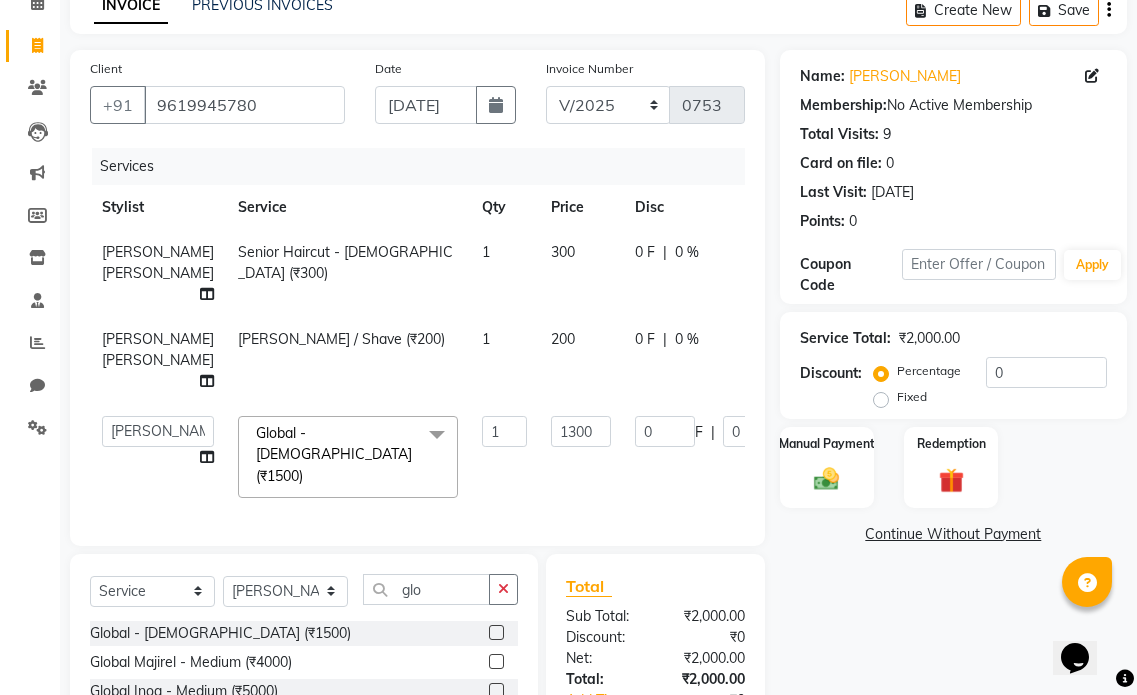 click on "Amol Dinkar Pawar Senior Haircut - Male (₹300) 1 300 0 F | 0 % 300 Amol Dinkar Pawar Beard / Shave (₹200) 1 200 0 F | 0 % 200  Amol Dinkar Pawar   Arman Ansari   Atish Kadel   Kushal  Suryavenshi   Mohd Shamshad    MUMBAI HAIR SALON   Payal Kalyan   Rehan Ansari   Salam Ansari   Sameer   Sameer Khan   Shuab Ansari   Swara Bamne  Global - Male (₹1500)  x Wash & Blow Dry - Male (₹200) Wash & Blast Dry - Medium  (₹500) Wash & Blast Dry - Long  (₹700) Wash & Blow Dry - Medium  (₹800) Wash & Blow Dry - Long  (₹1000) Blow Dry (₹500) Deep conditioning  (₹1000) Head Shave (₹1500) Senior Haircut - Male (₹300) Director Haircut - Male (₹500) Aditional Wash Male  (₹200) Senior Haircut - Female (₹1200) Director Haircut - Female (₹2000) Aditional Wash Female  (₹300) Beard / Shave (₹200) Hair Trim - Female (₹600) Bangs - Female  (₹500) Male Hair Setting (₹100) Ironing/Tong/Crimping - Medium (₹1500) Ironing/Tong/Crimping - Long  (₹2000) Glitter - Per strand (₹50) 1 1300 0 F |" 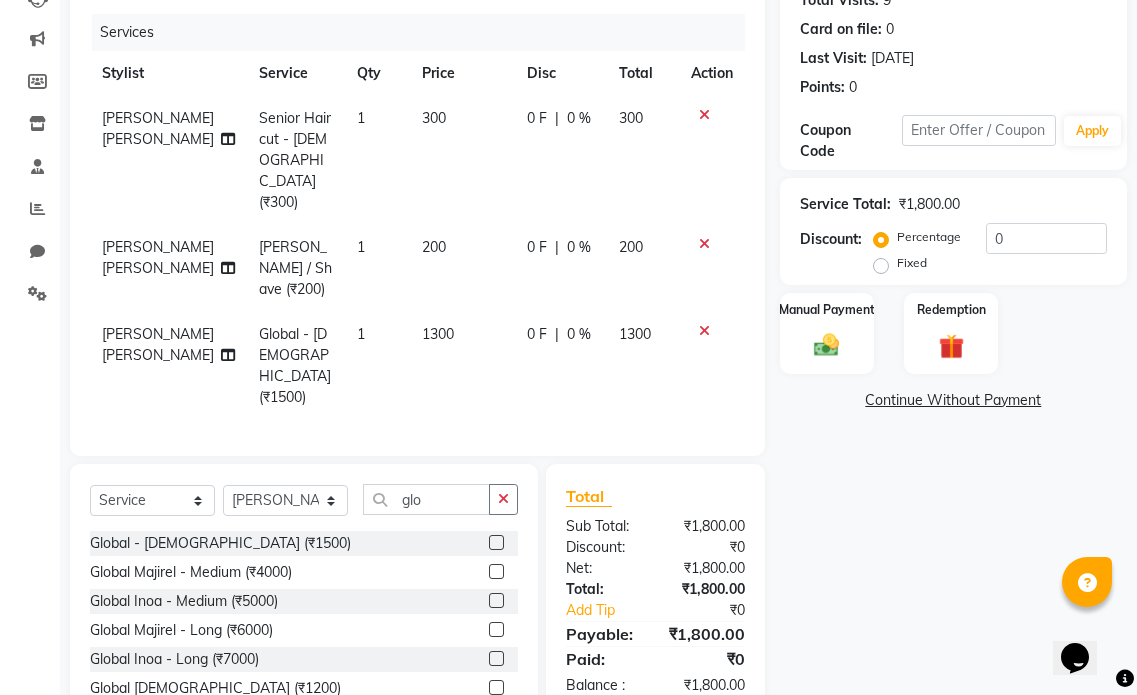 scroll, scrollTop: 238, scrollLeft: 0, axis: vertical 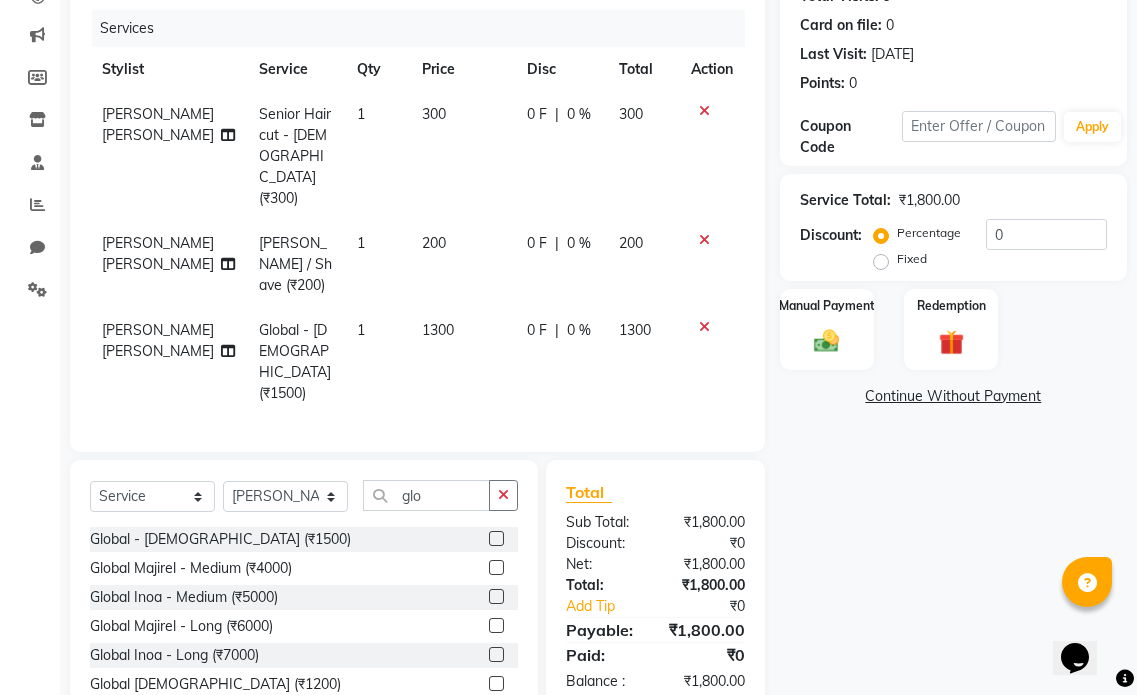 click on "1300" 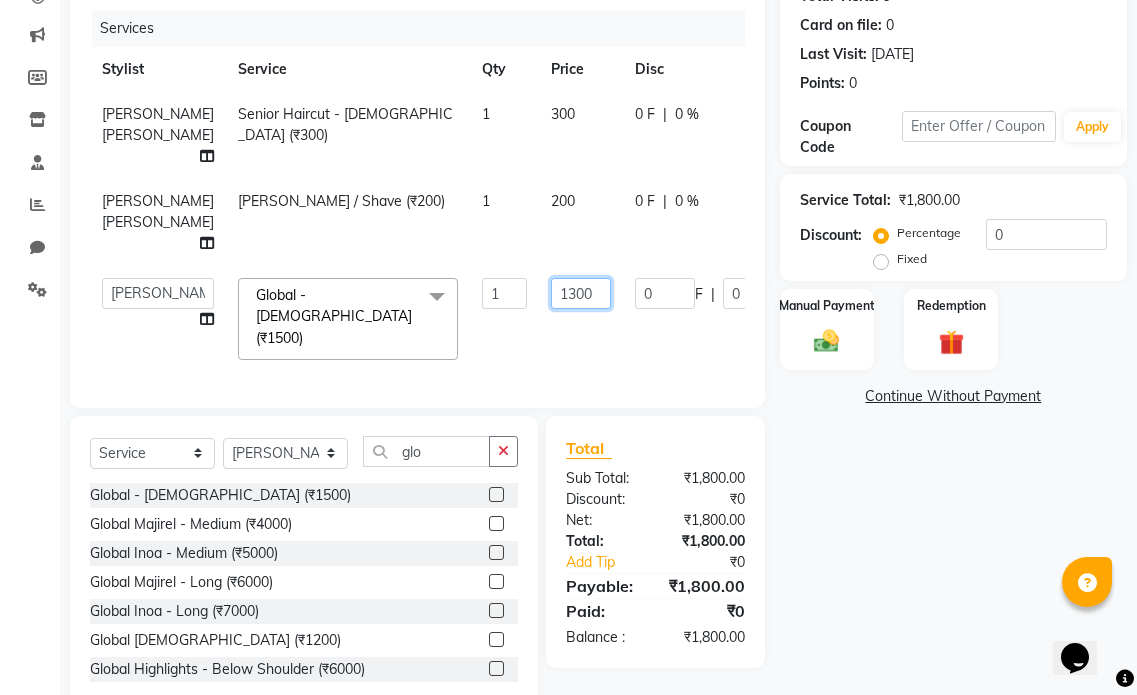 click on "1300" 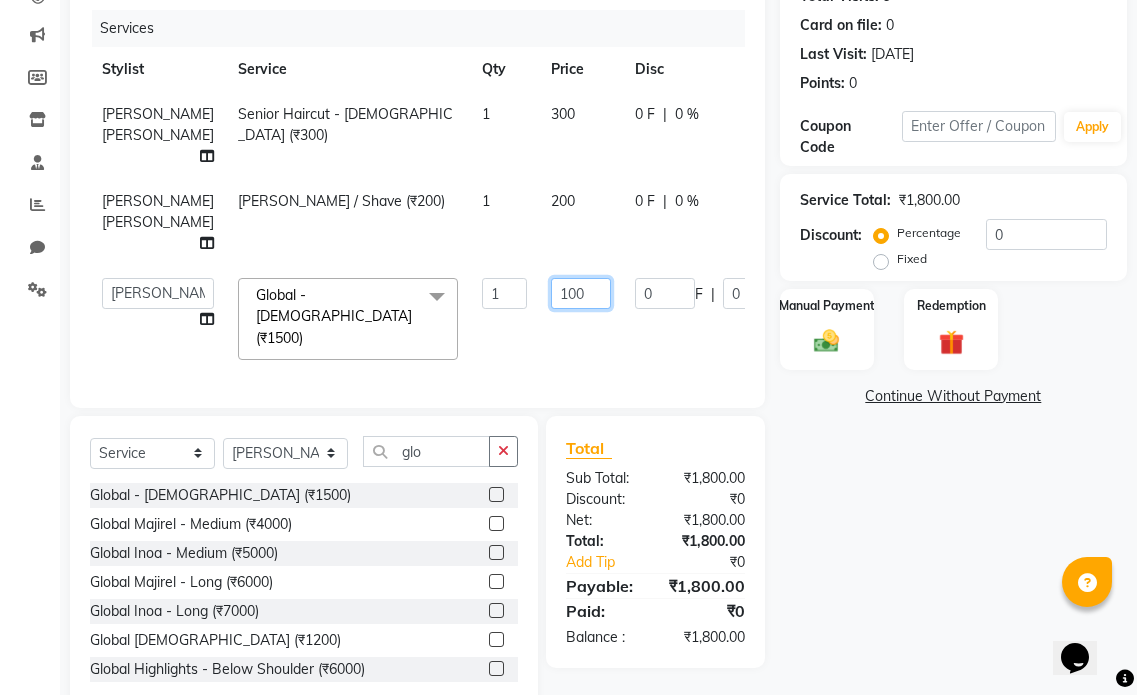 type on "1200" 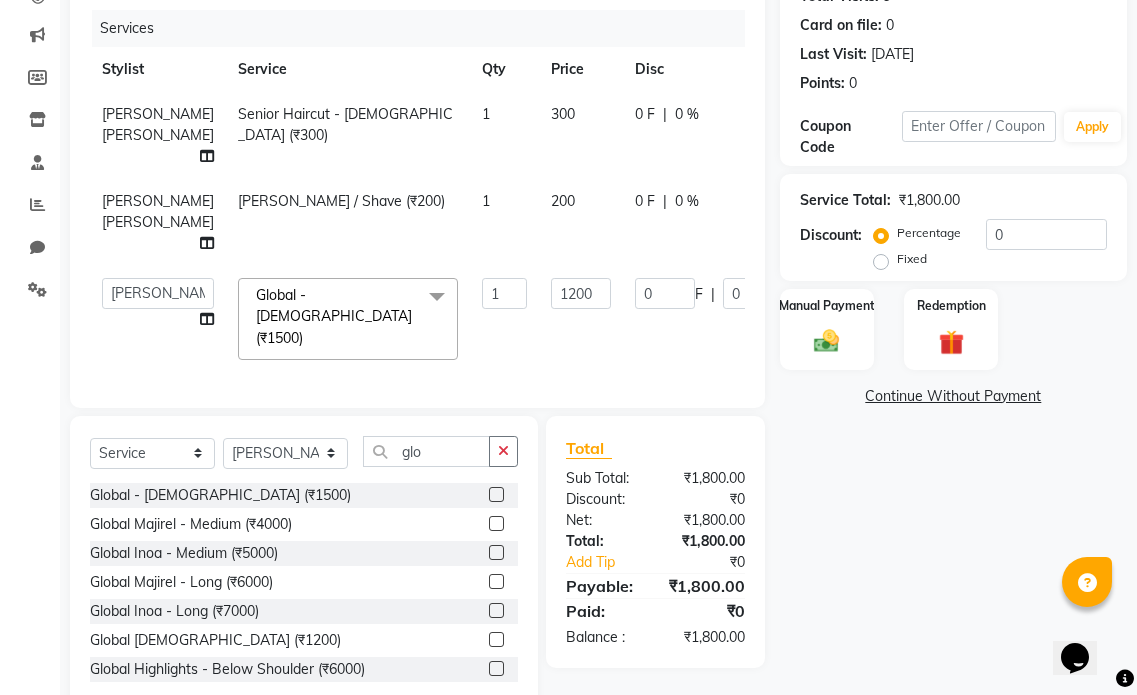 click on "Amol Dinkar Pawar Senior Haircut - Male (₹300) 1 300 0 F | 0 % 300 Amol Dinkar Pawar Beard / Shave (₹200) 1 200 0 F | 0 % 200  Amol Dinkar Pawar   Arman Ansari   Atish Kadel   Kushal  Suryavenshi   Mohd Shamshad    MUMBAI HAIR SALON   Payal Kalyan   Rehan Ansari   Salam Ansari   Sameer   Sameer Khan   Shuab Ansari   Swara Bamne  Global - Male (₹1500)  x Wash & Blow Dry - Male (₹200) Wash & Blast Dry - Medium  (₹500) Wash & Blast Dry - Long  (₹700) Wash & Blow Dry - Medium  (₹800) Wash & Blow Dry - Long  (₹1000) Blow Dry (₹500) Deep conditioning  (₹1000) Head Shave (₹1500) Senior Haircut - Male (₹300) Director Haircut - Male (₹500) Aditional Wash Male  (₹200) Senior Haircut - Female (₹1200) Director Haircut - Female (₹2000) Aditional Wash Female  (₹300) Beard / Shave (₹200) Hair Trim - Female (₹600) Bangs - Female  (₹500) Male Hair Setting (₹100) Ironing/Tong/Crimping - Medium (₹1500) Ironing/Tong/Crimping - Long  (₹2000) Glitter - Per strand (₹50) 1 1200 0 F |" 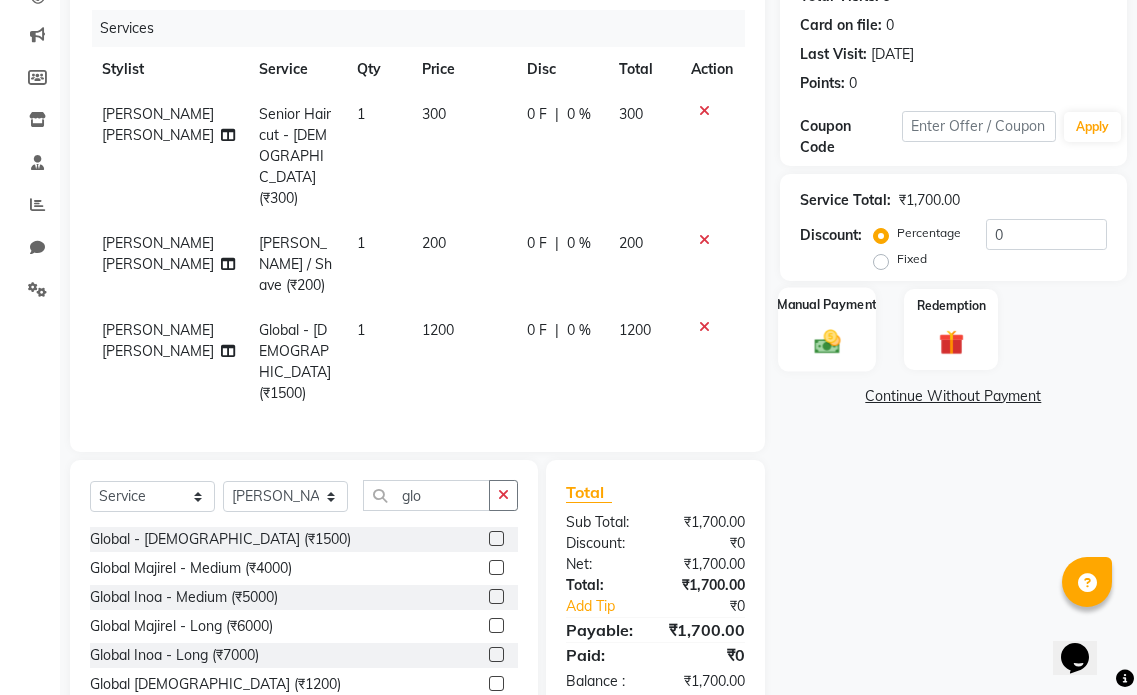 click 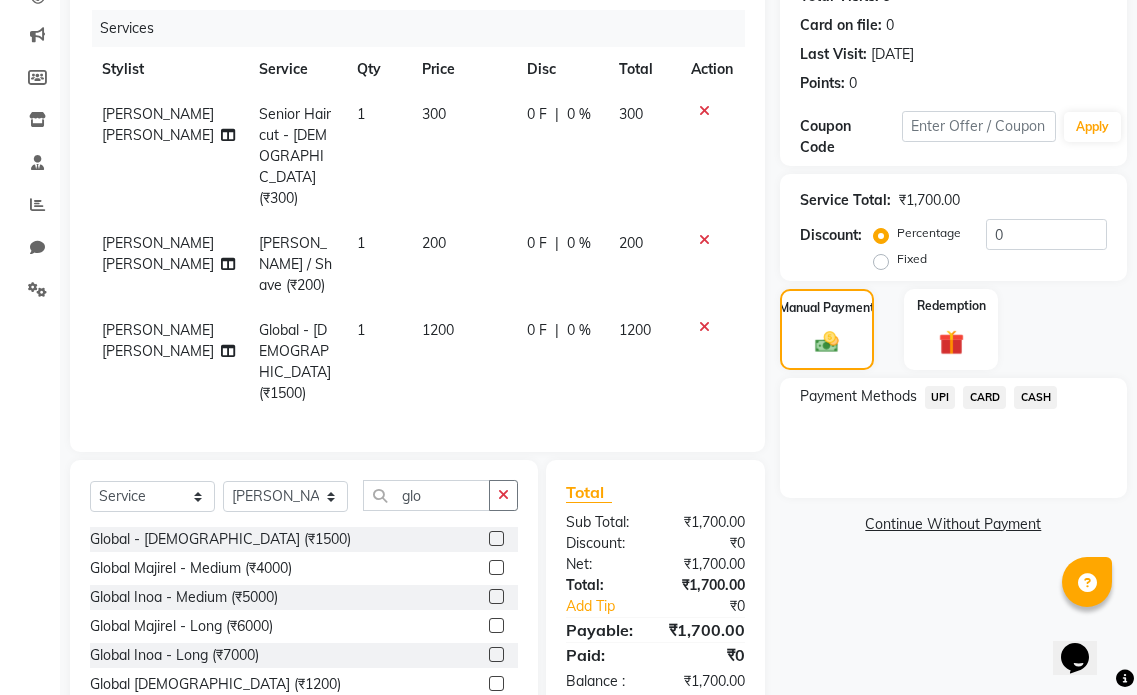 click on "UPI" 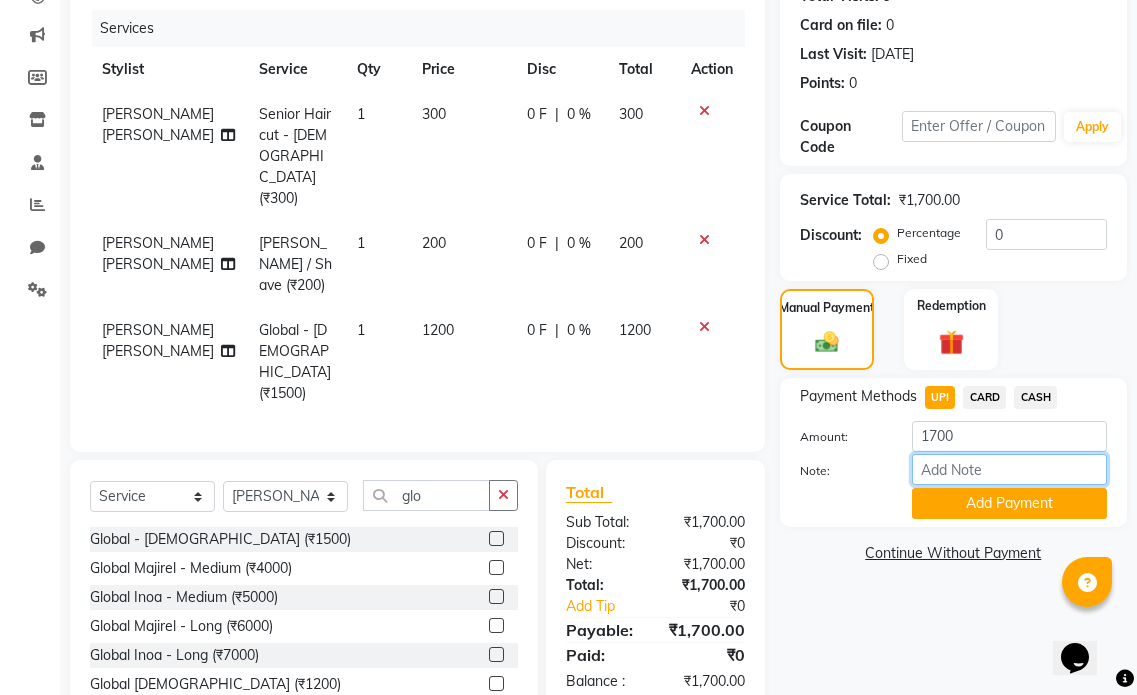 click on "Note:" at bounding box center (1009, 469) 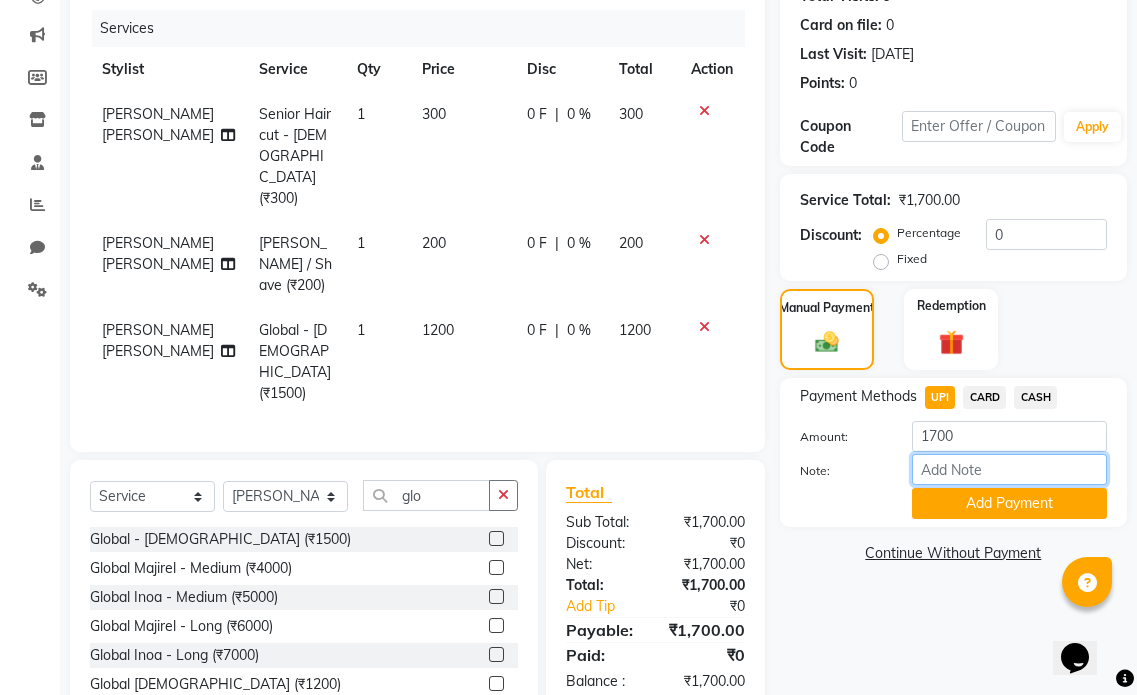 type on "Tip 200" 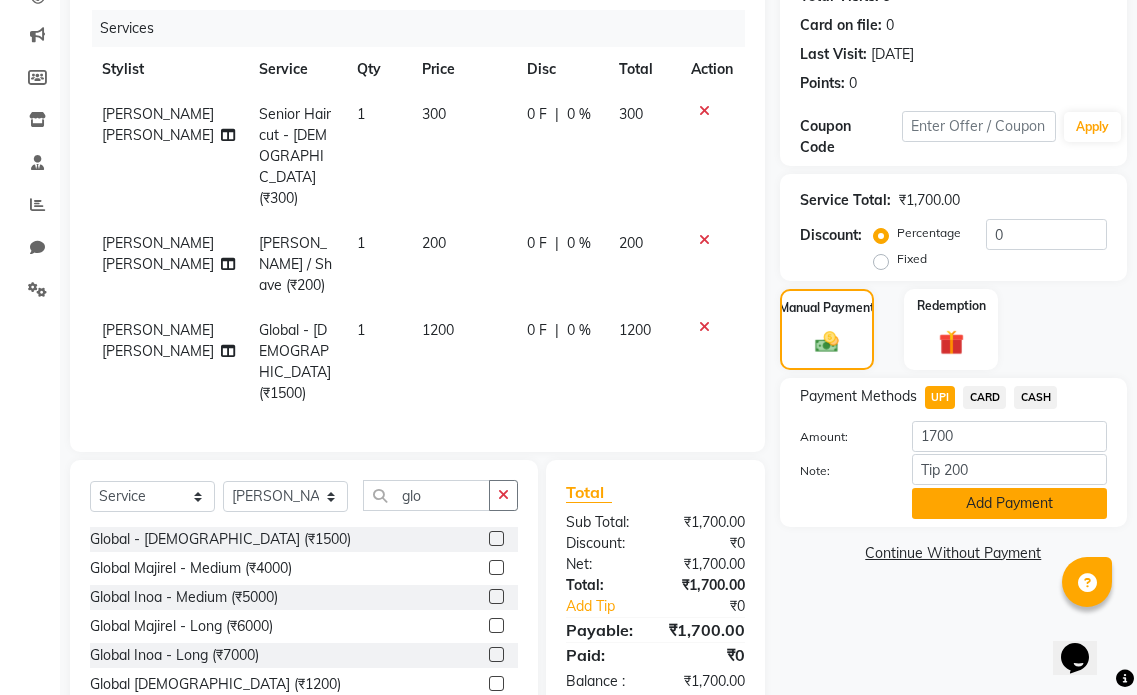 click on "Add Payment" 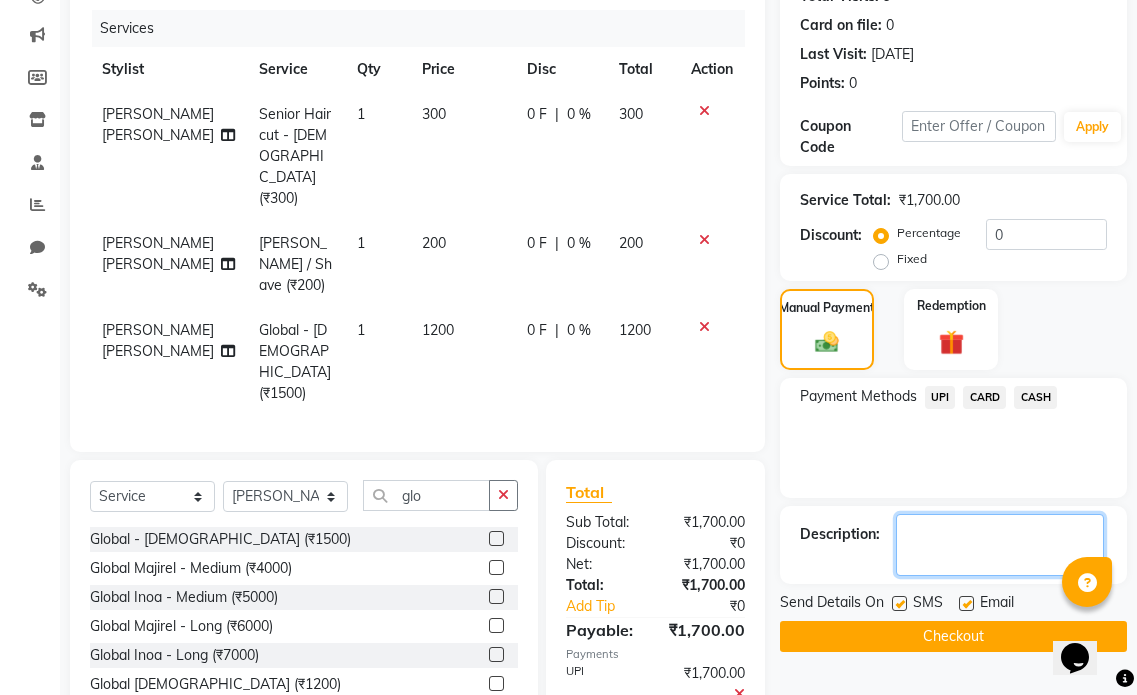 click 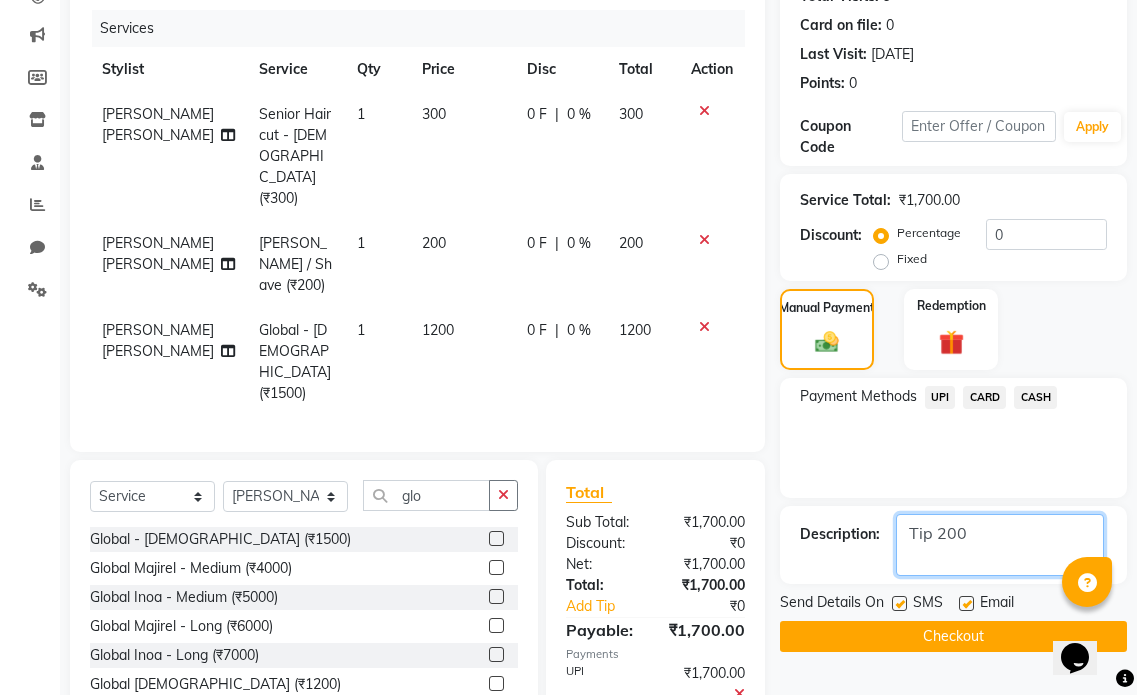 type on "Tip 200" 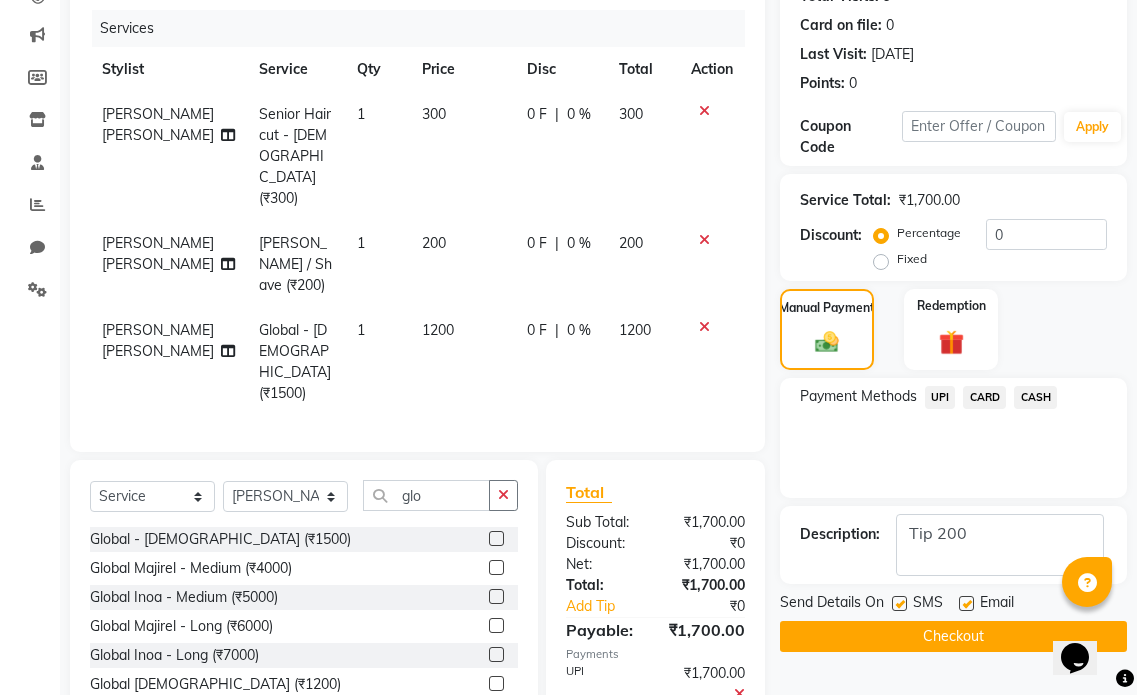 click 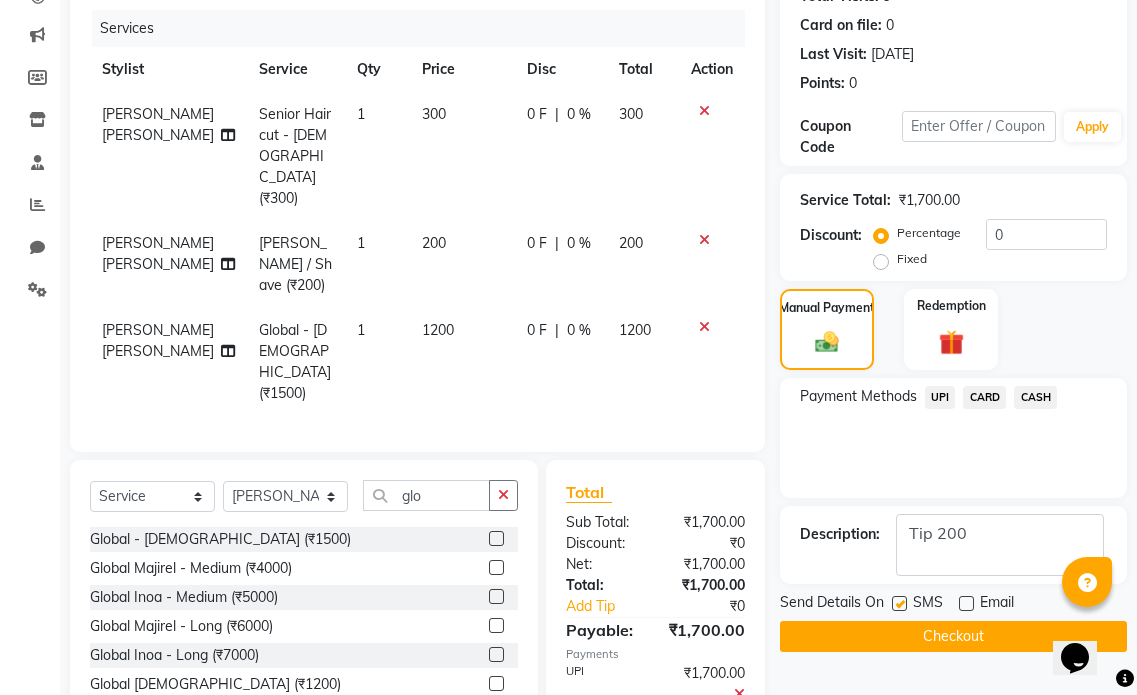 click on "Checkout" 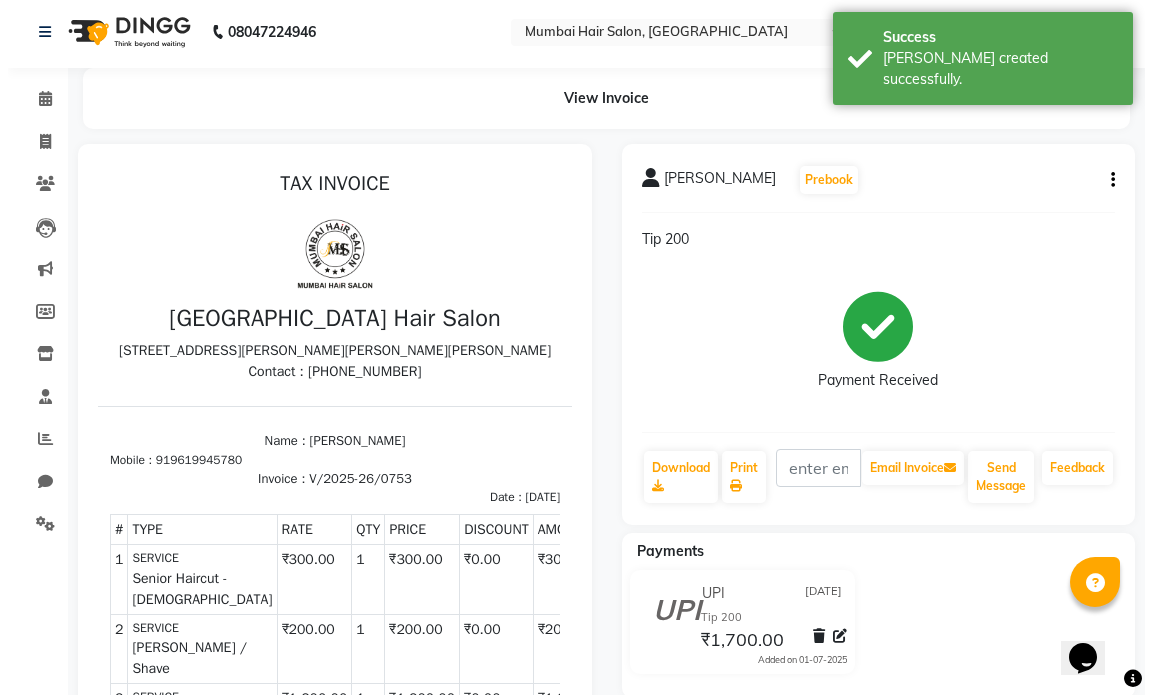 scroll, scrollTop: 0, scrollLeft: 0, axis: both 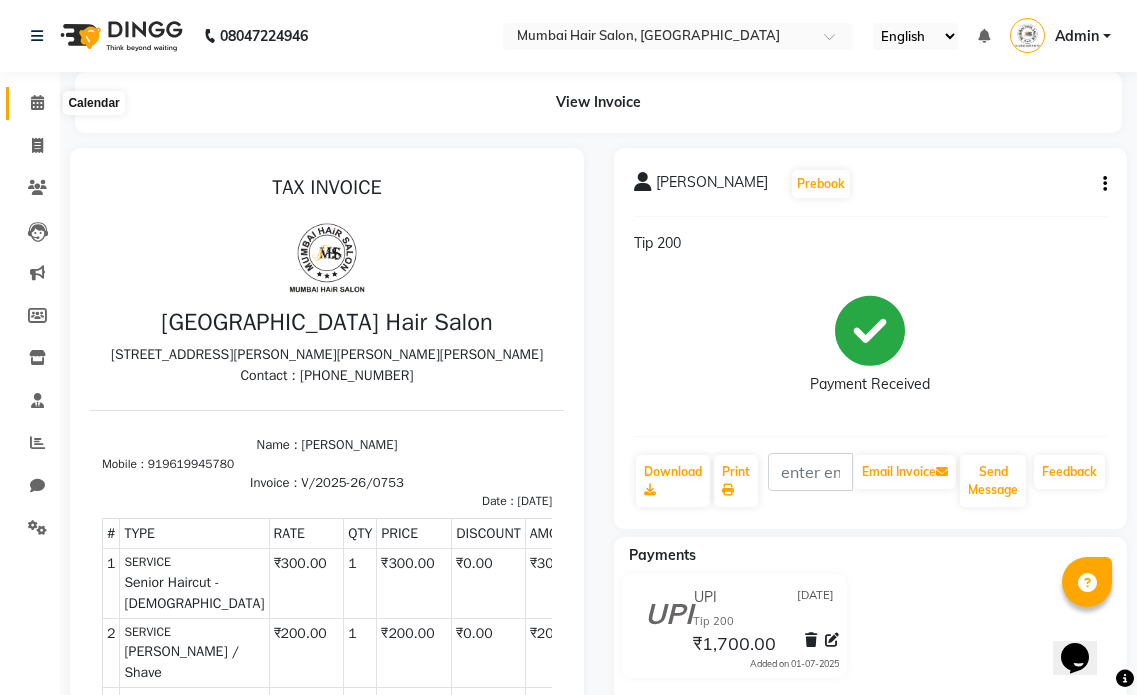 click 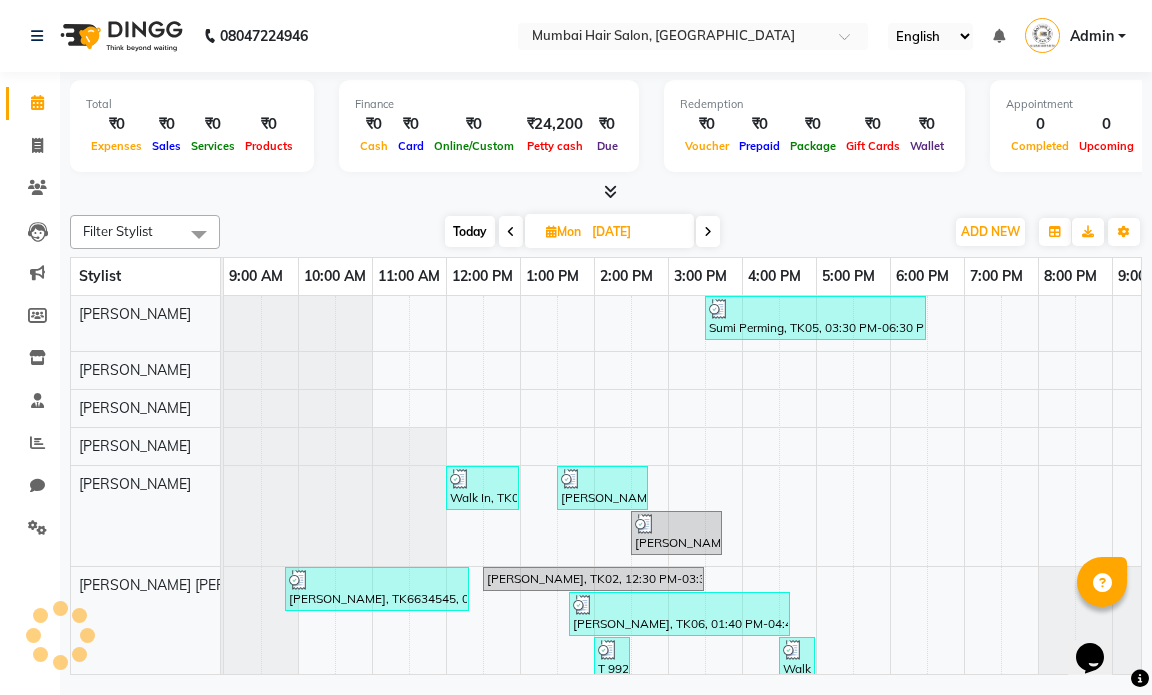 scroll, scrollTop: 0, scrollLeft: 0, axis: both 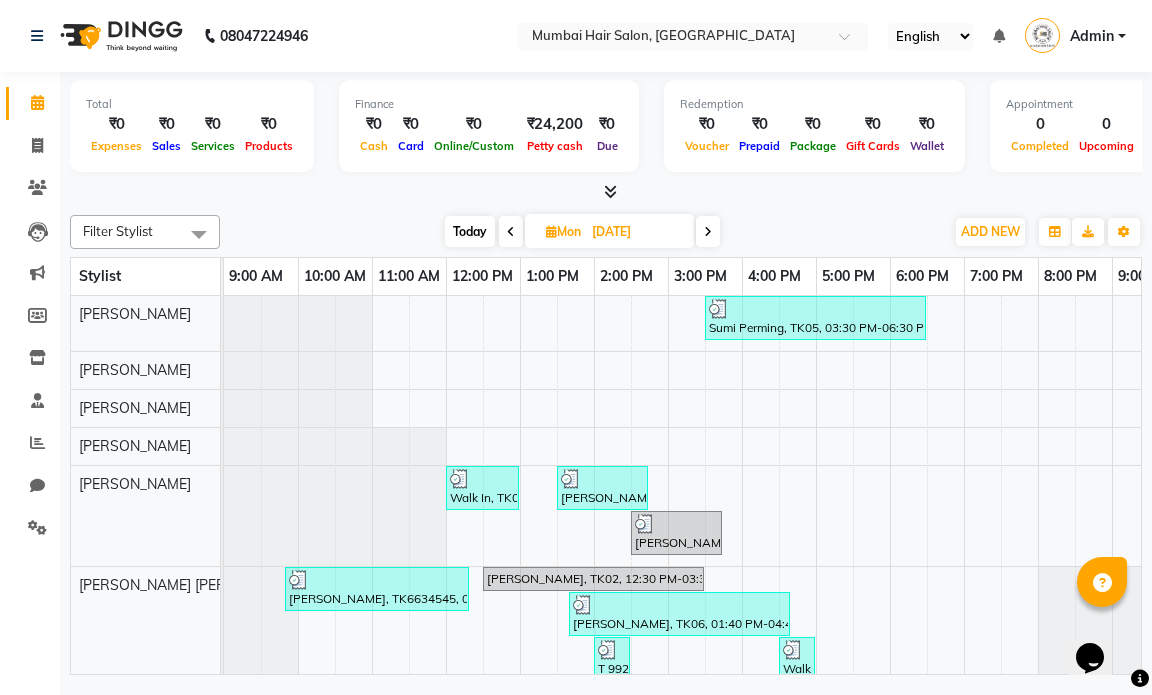 click at bounding box center (708, 232) 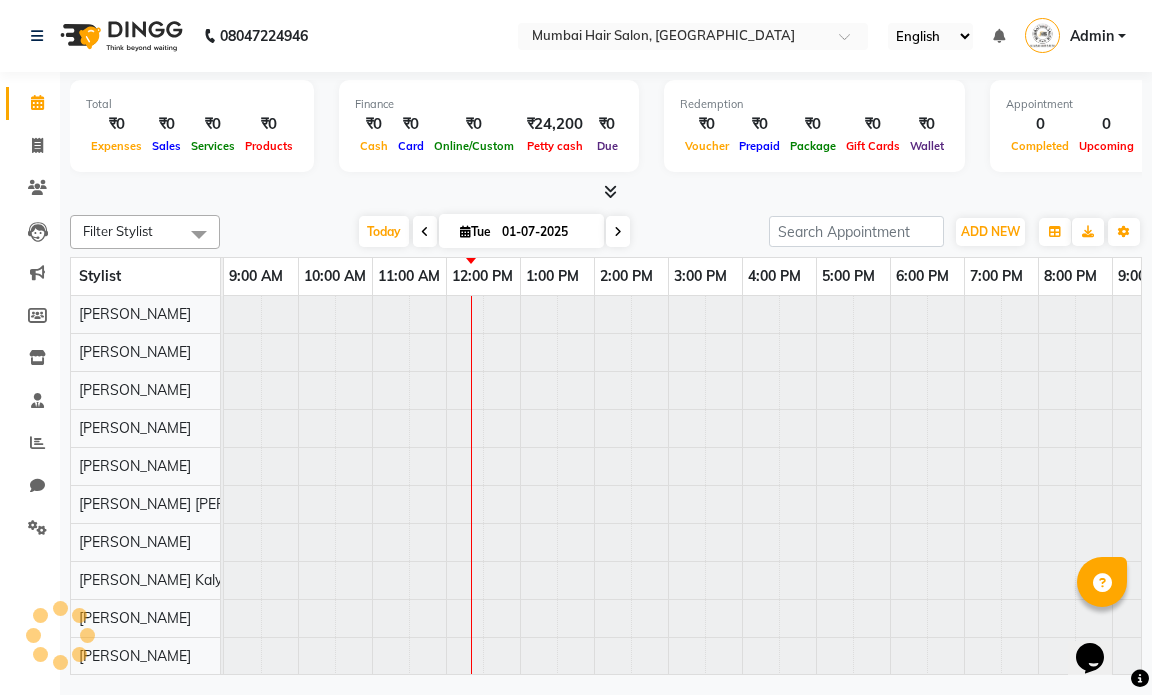 scroll, scrollTop: 0, scrollLeft: 119, axis: horizontal 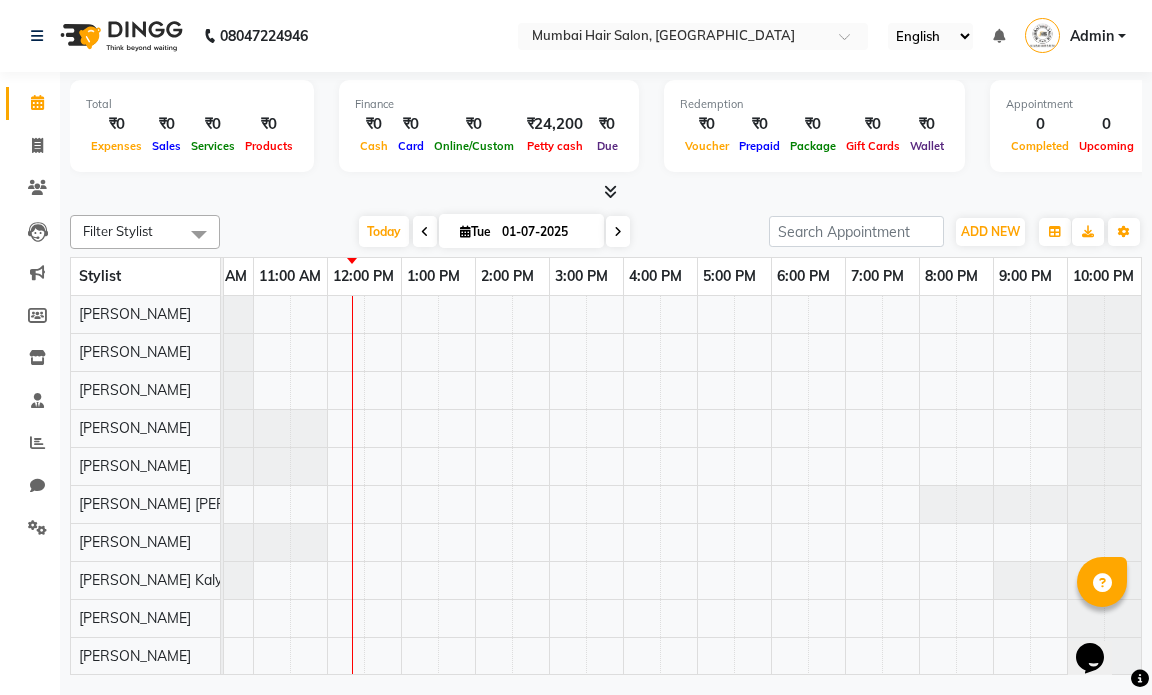 click on "01-07-2025" at bounding box center (546, 232) 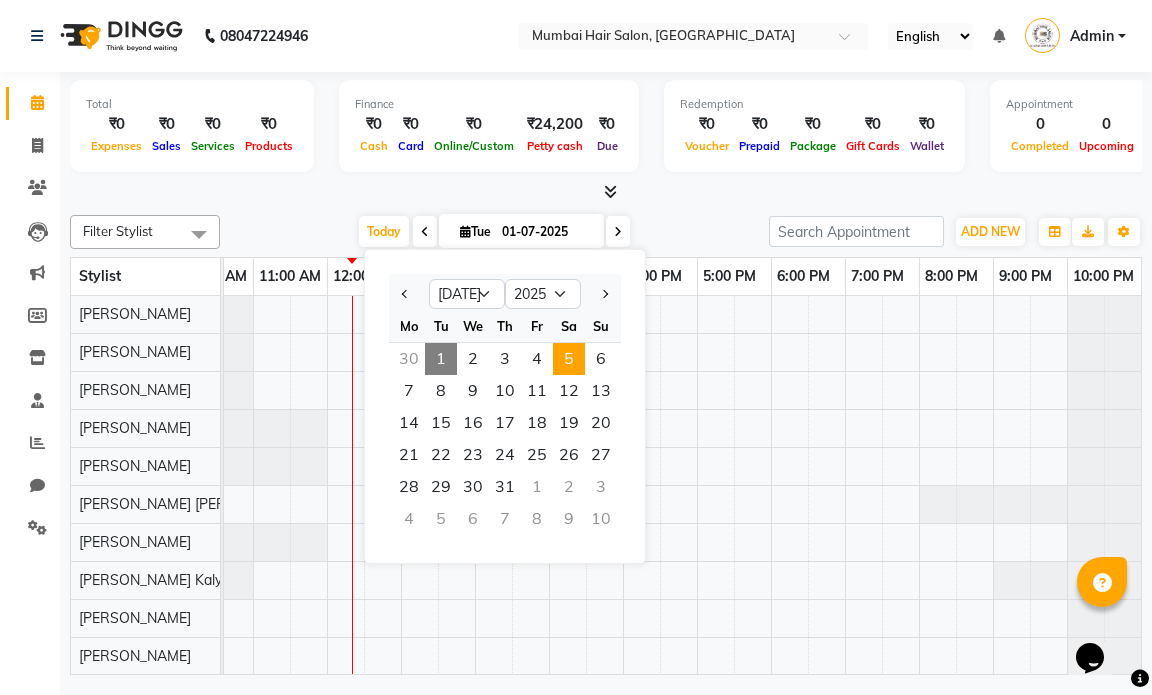 click on "5" at bounding box center (569, 359) 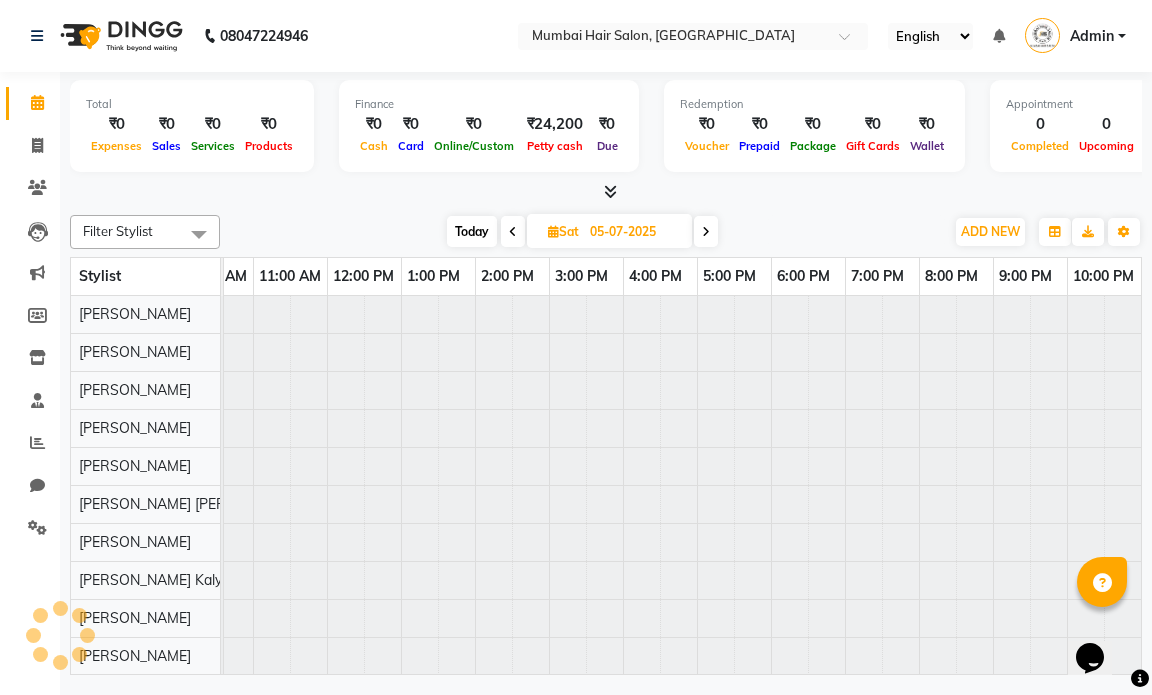 scroll, scrollTop: 0, scrollLeft: 0, axis: both 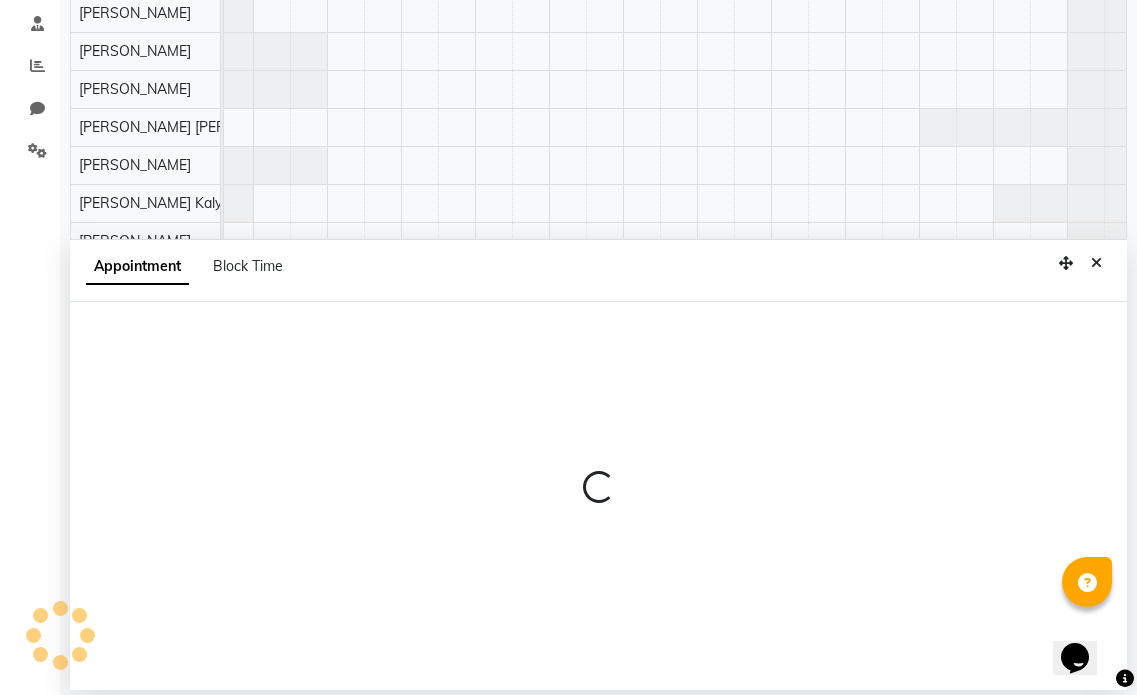 select on "66010" 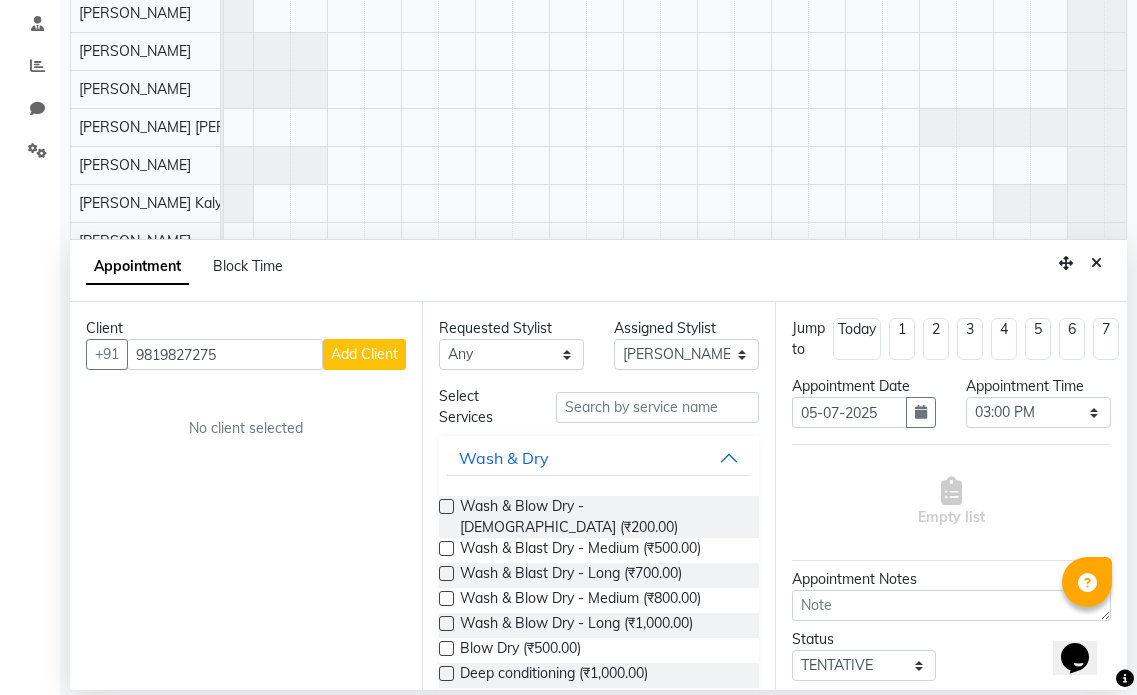 type on "9819827275" 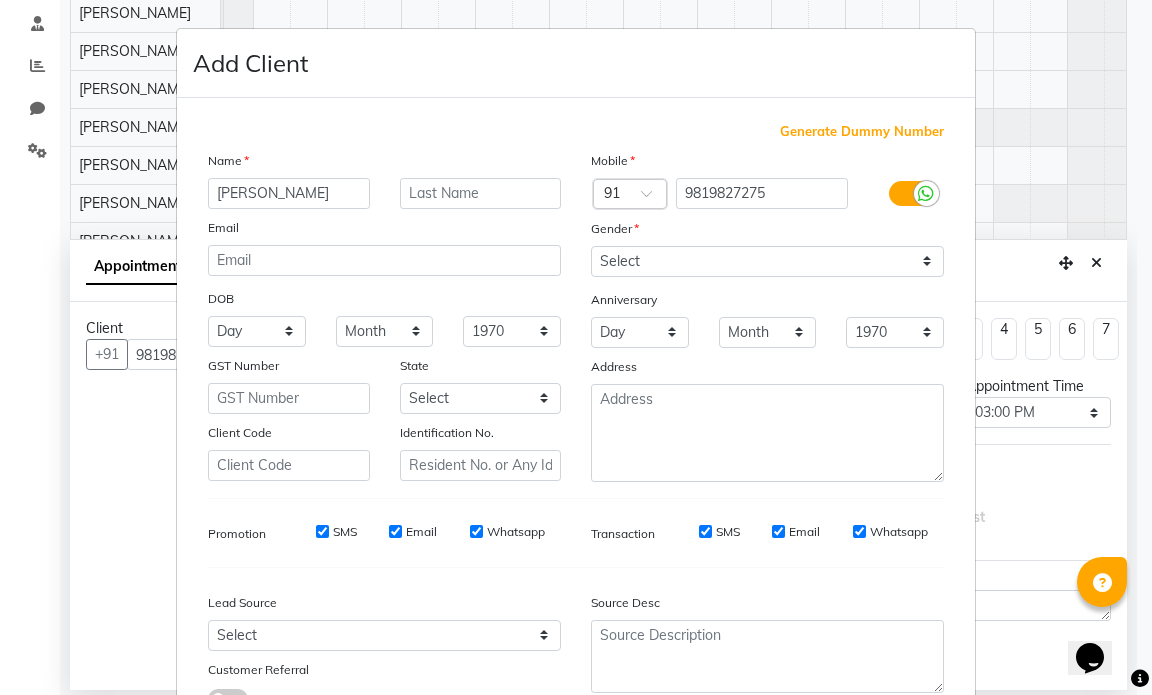 type on "[PERSON_NAME]" 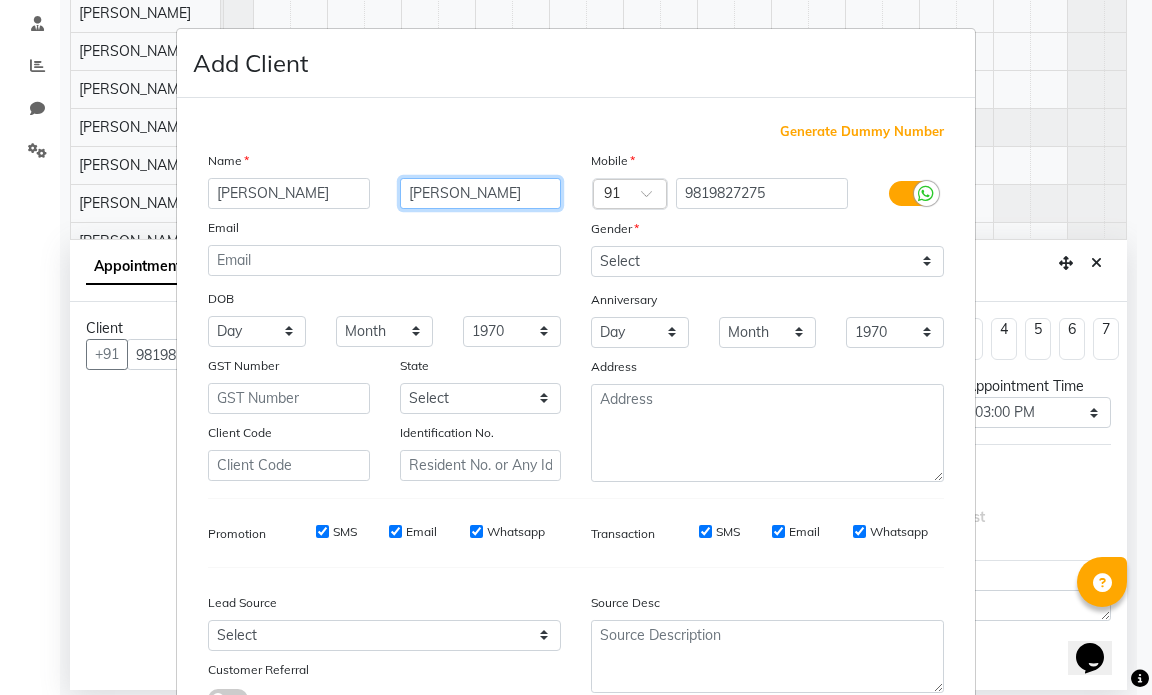 type on "[PERSON_NAME]" 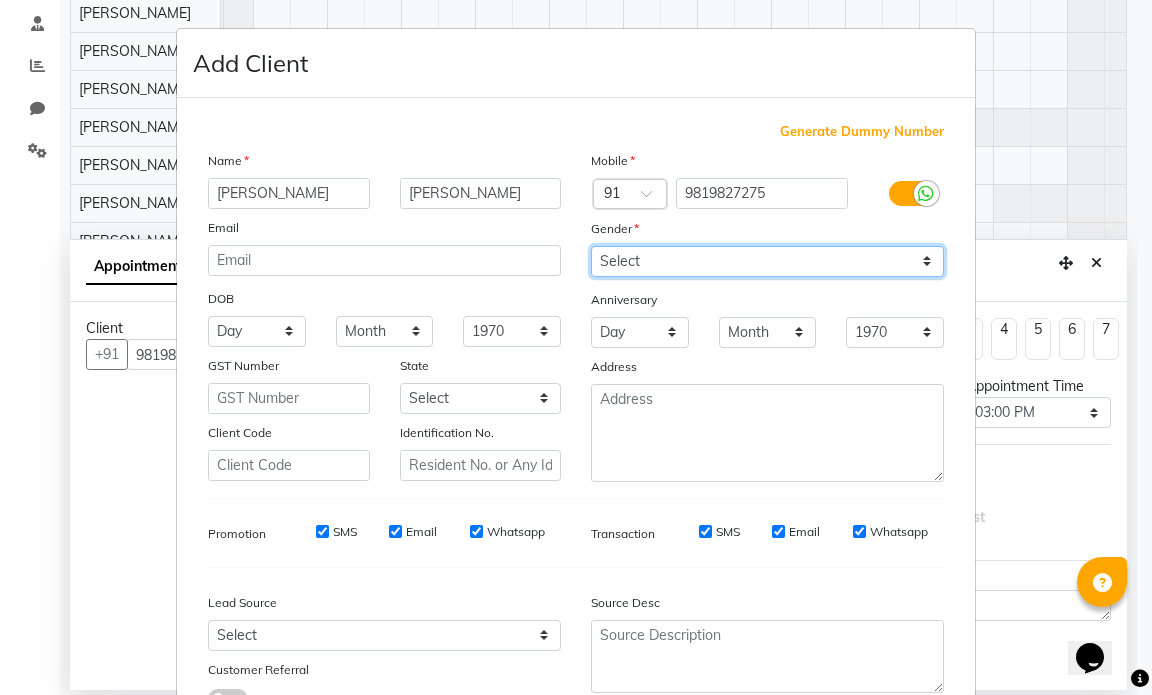 click on "Select [DEMOGRAPHIC_DATA] [DEMOGRAPHIC_DATA] Other Prefer Not To Say" at bounding box center (767, 261) 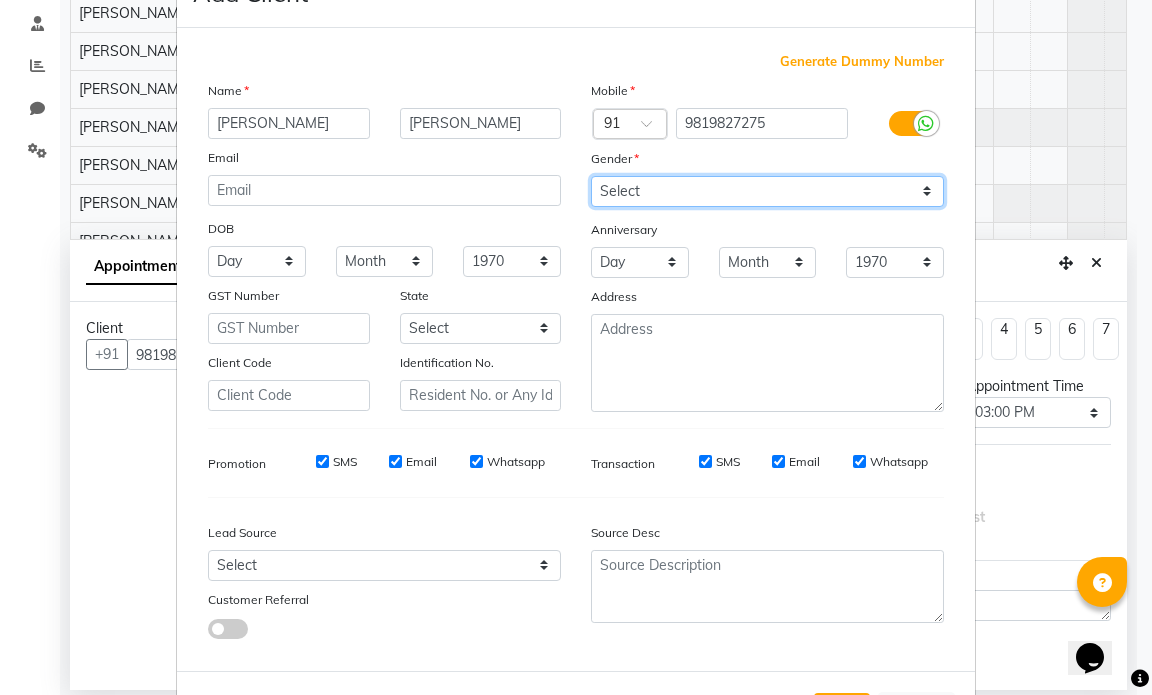 scroll, scrollTop: 154, scrollLeft: 0, axis: vertical 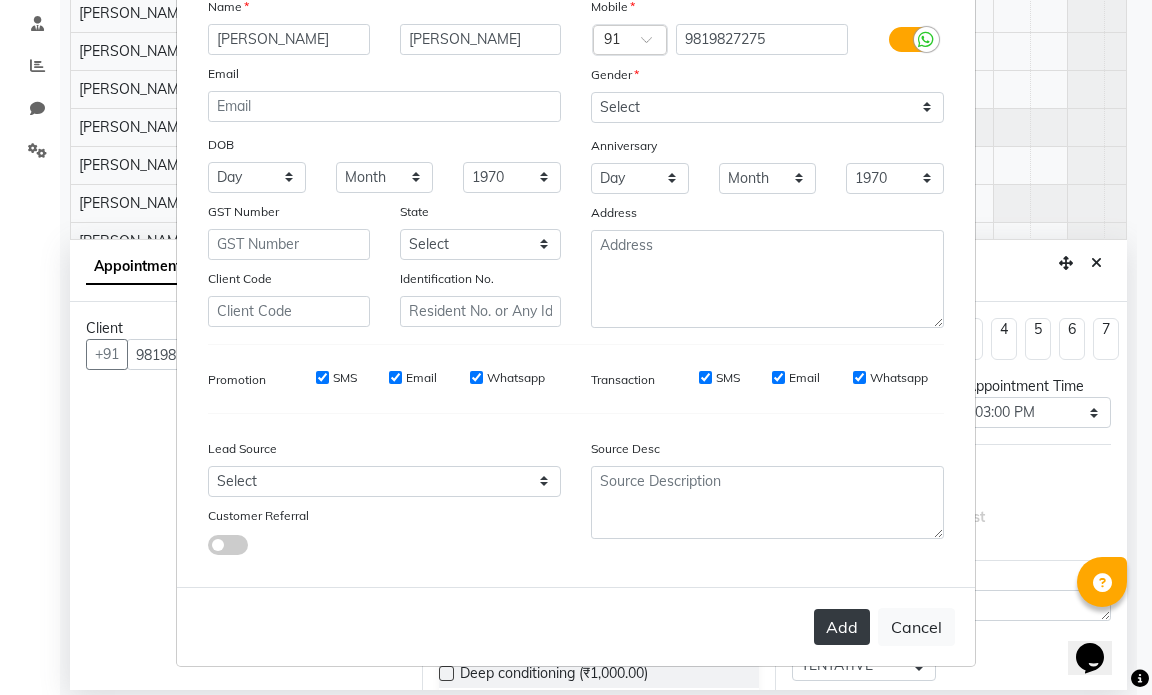 click on "Add" at bounding box center [842, 627] 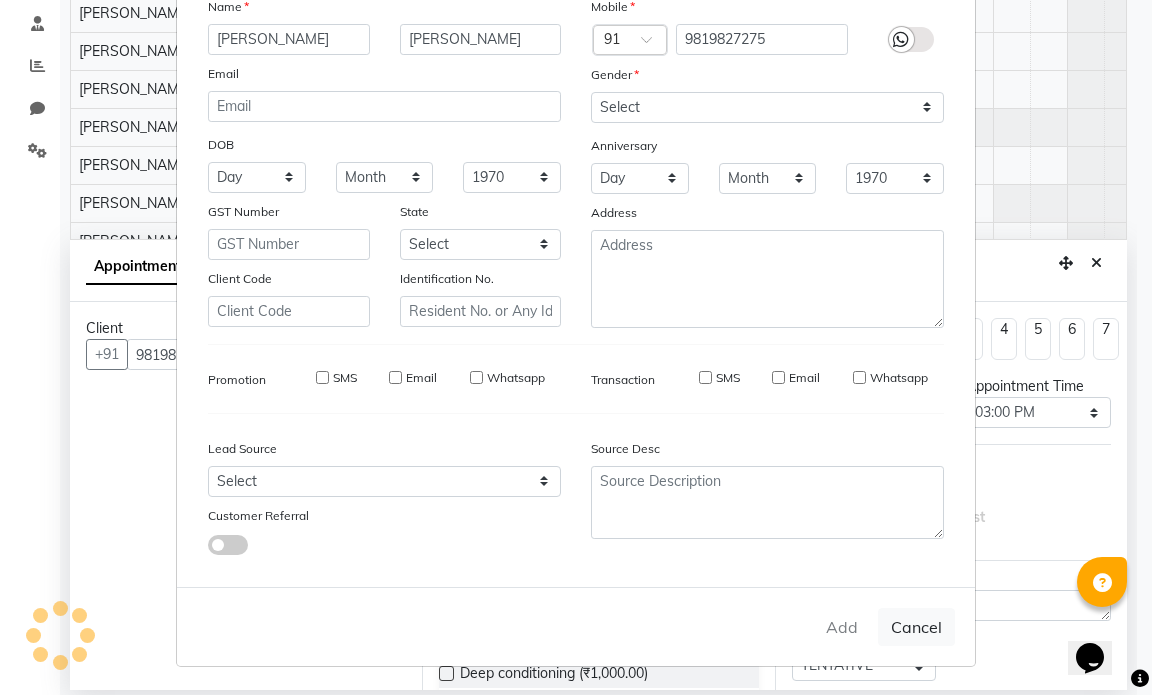 type 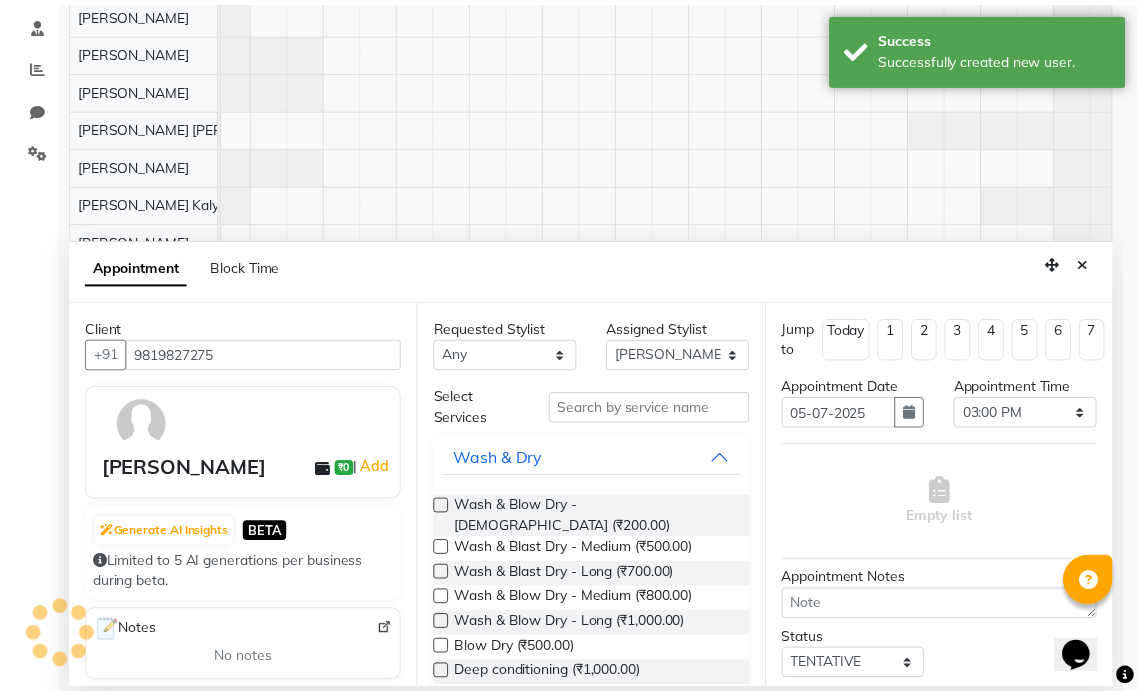 scroll, scrollTop: 0, scrollLeft: 0, axis: both 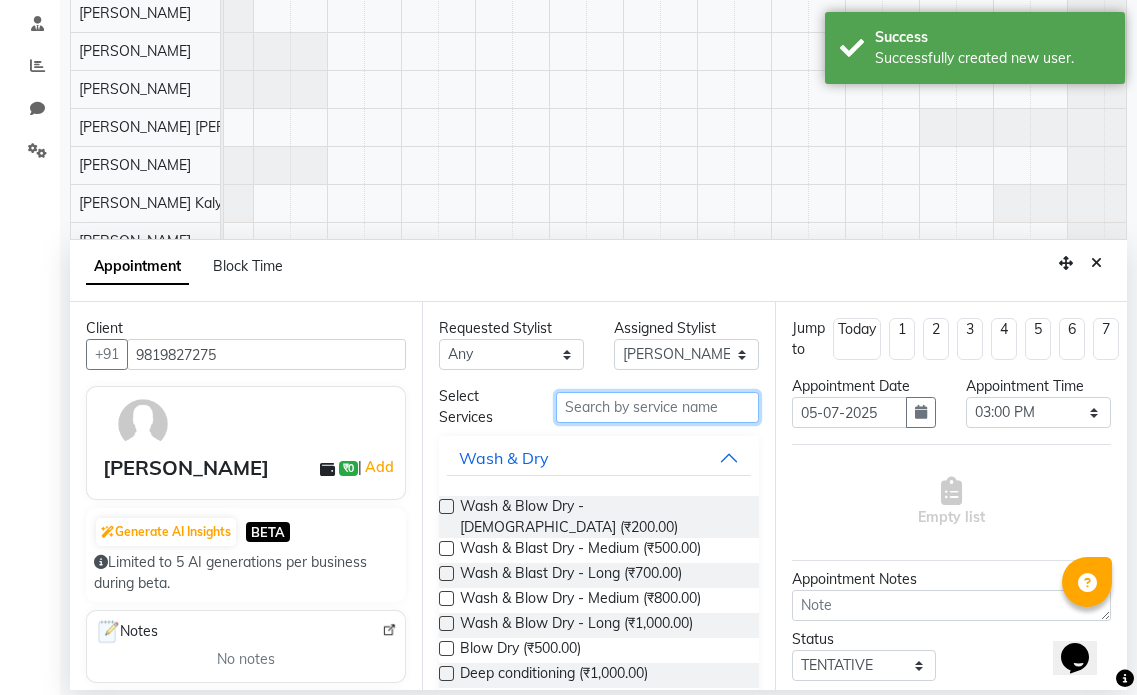 click at bounding box center (657, 407) 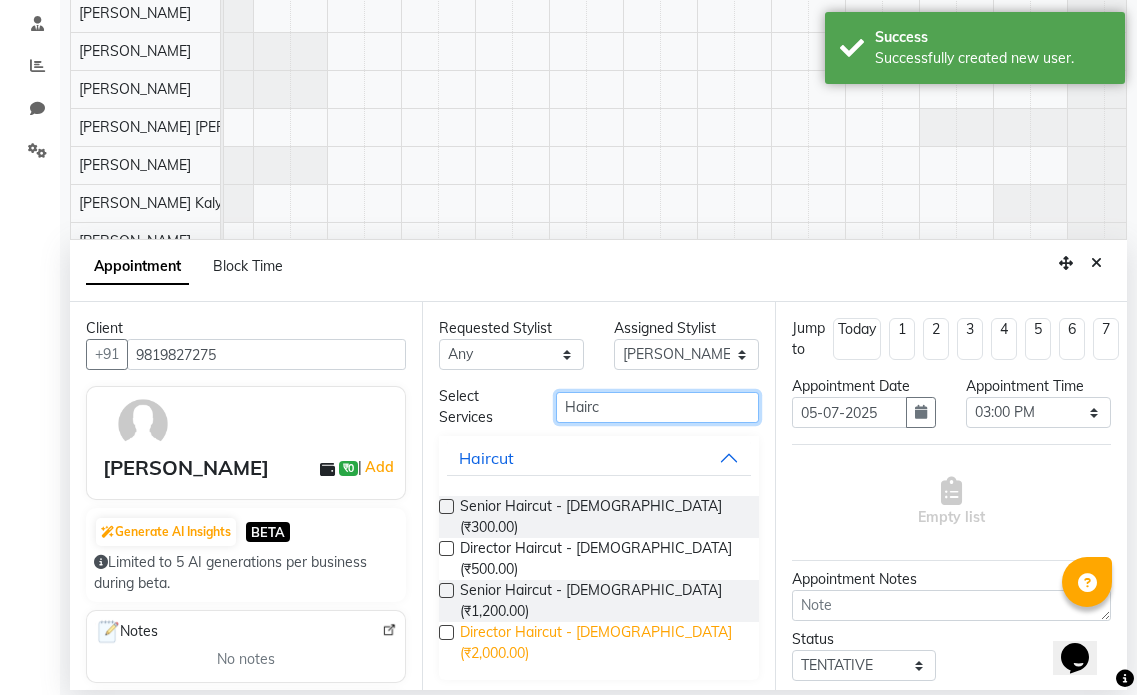 type on "Hairc" 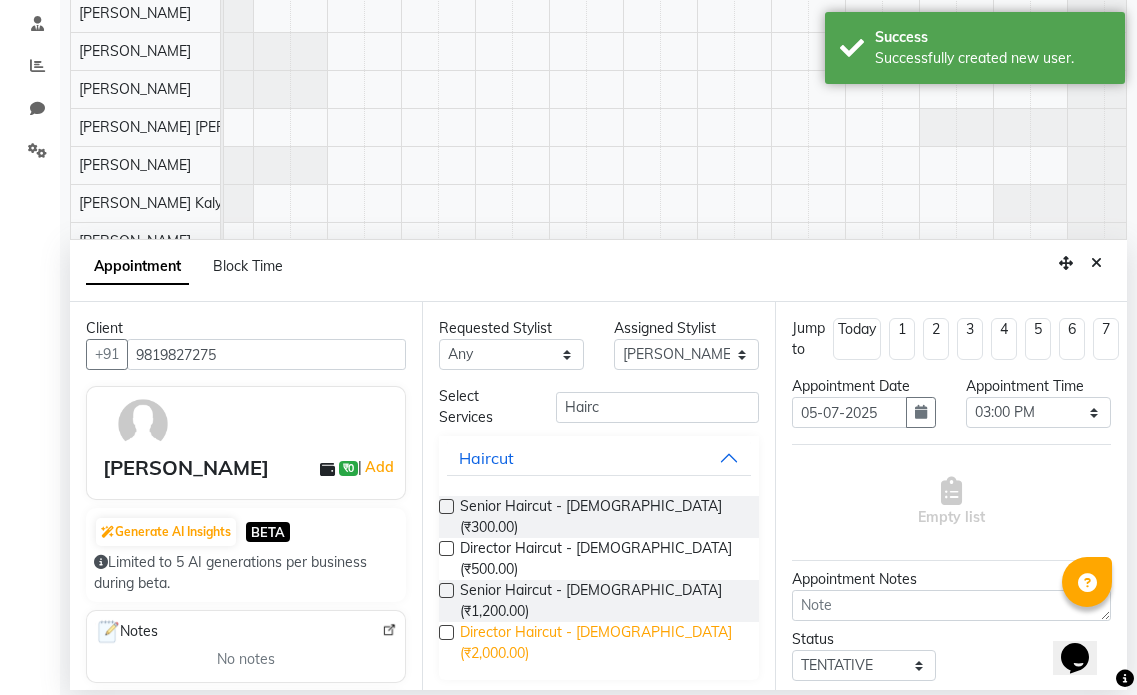 click on "Director Haircut - [DEMOGRAPHIC_DATA] (₹2,000.00)" at bounding box center (601, 643) 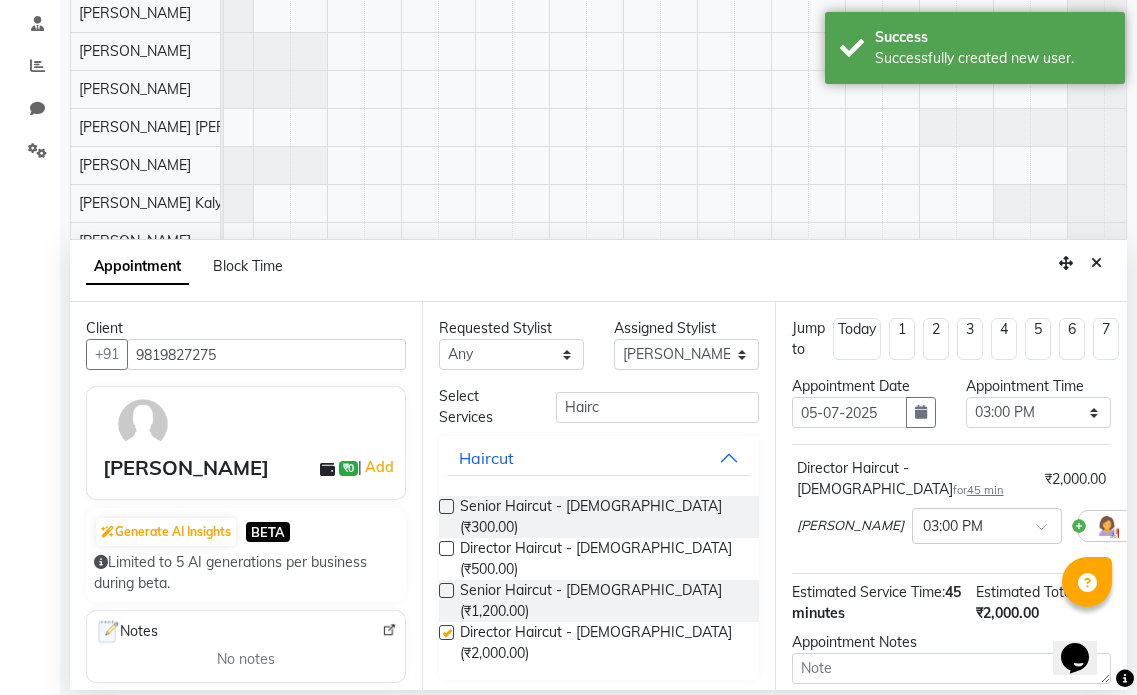 checkbox on "false" 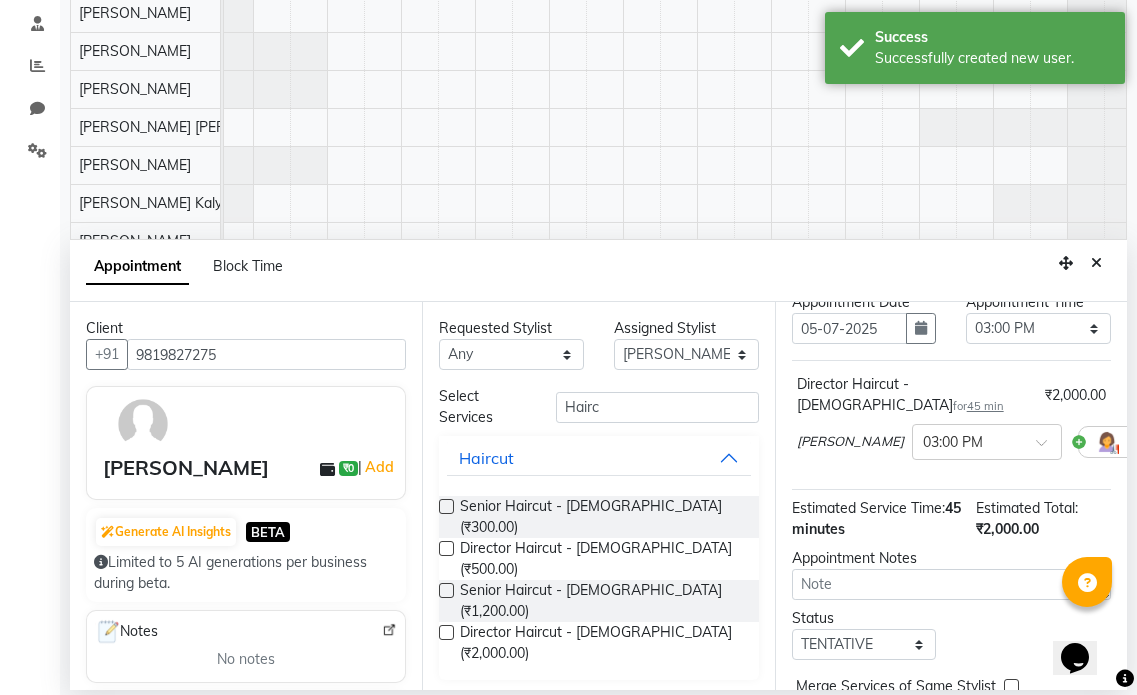 scroll, scrollTop: 194, scrollLeft: 0, axis: vertical 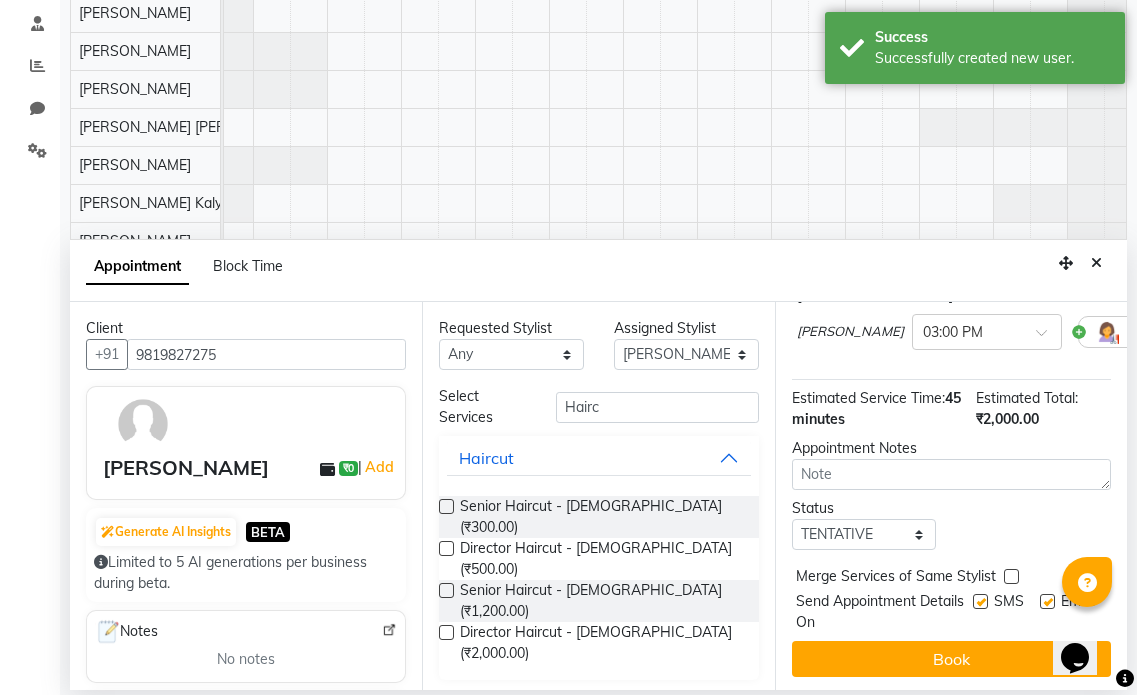 click at bounding box center [1046, 614] 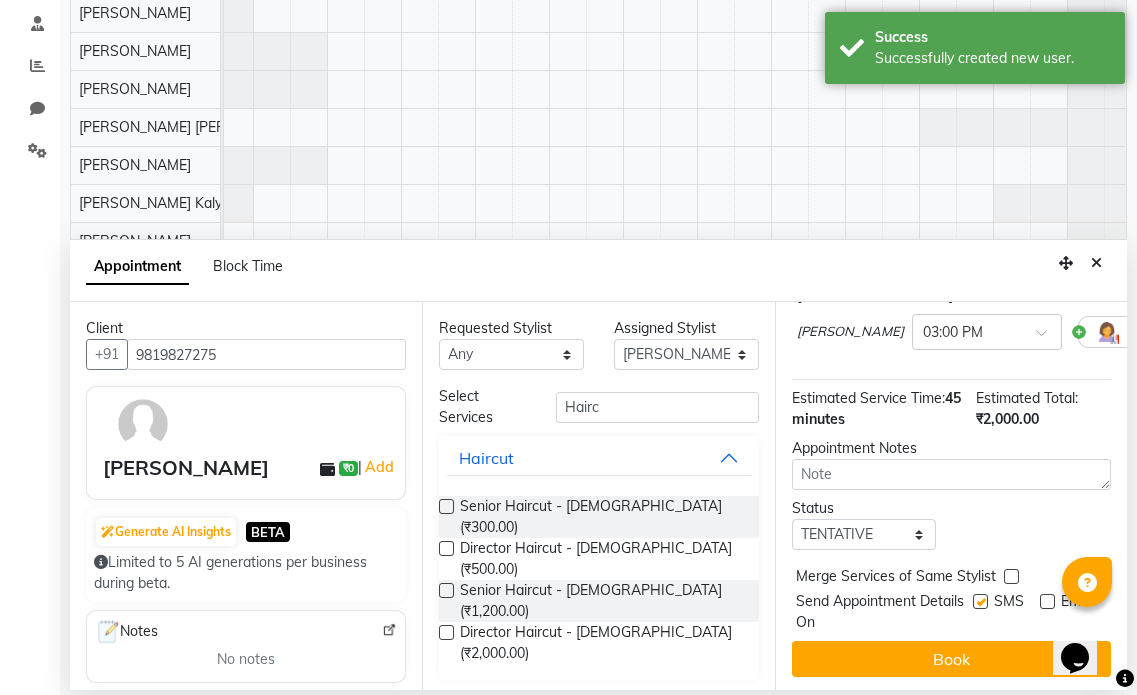 click at bounding box center (980, 601) 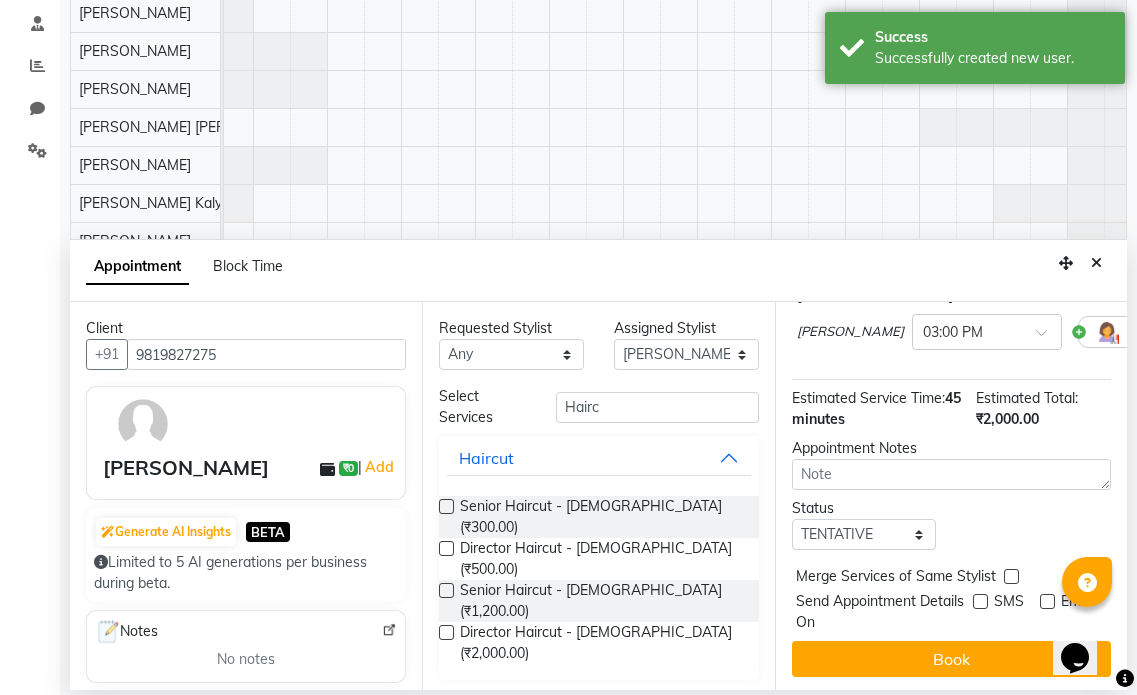 click at bounding box center [980, 601] 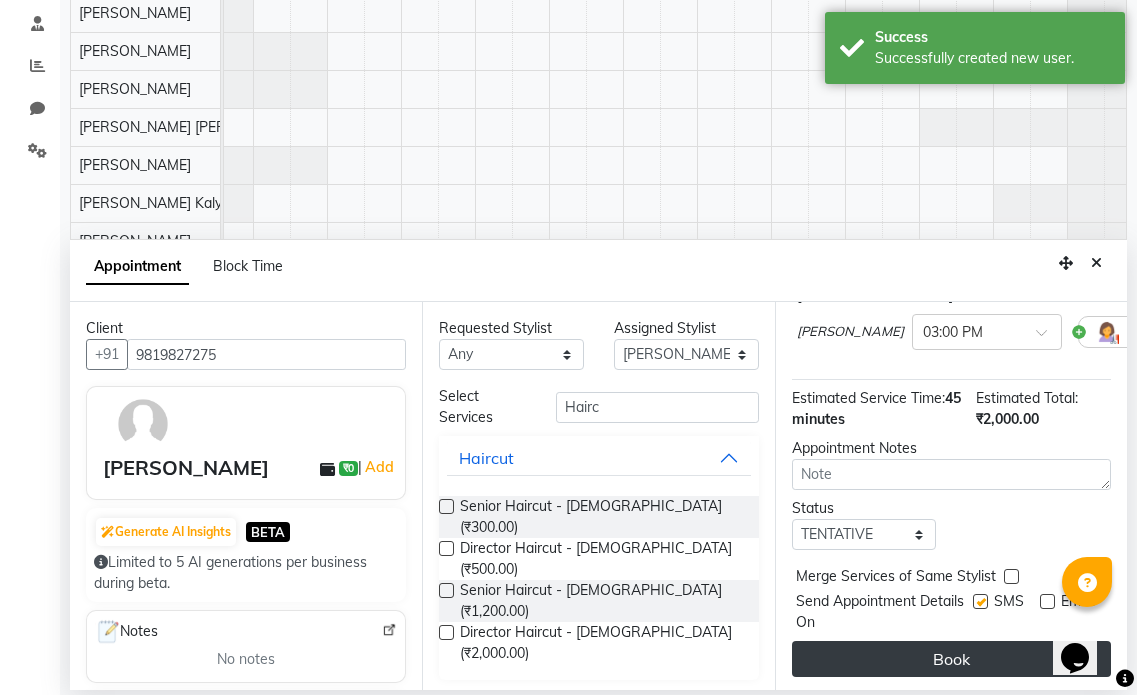 click on "Book" at bounding box center [951, 659] 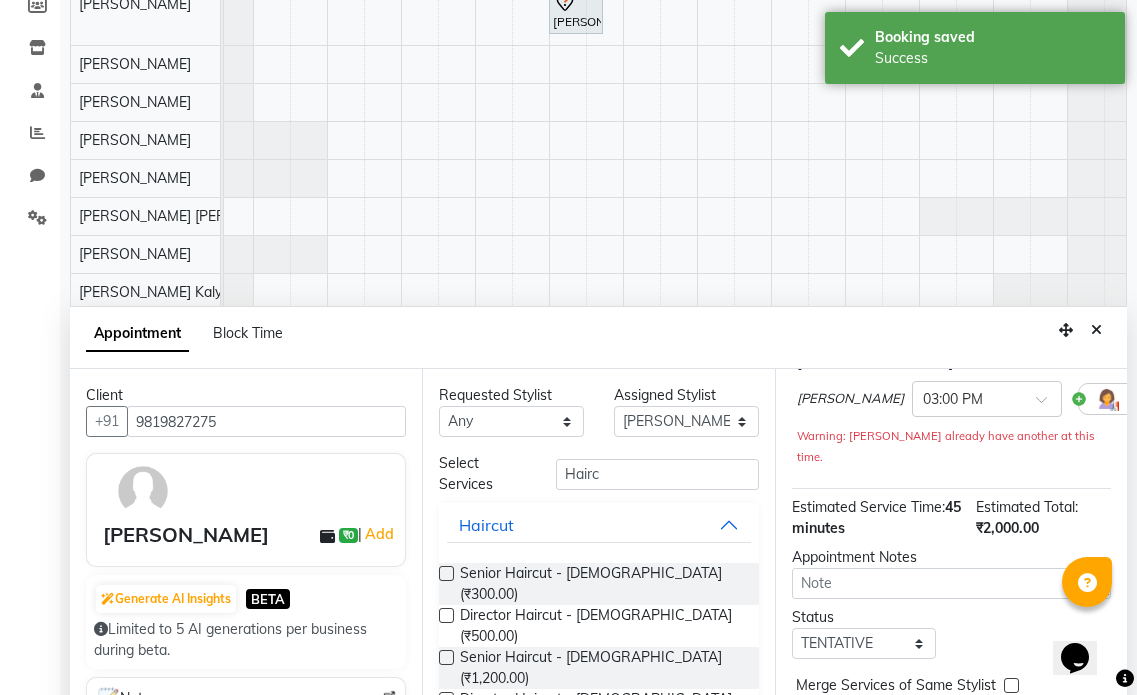 scroll, scrollTop: 377, scrollLeft: 0, axis: vertical 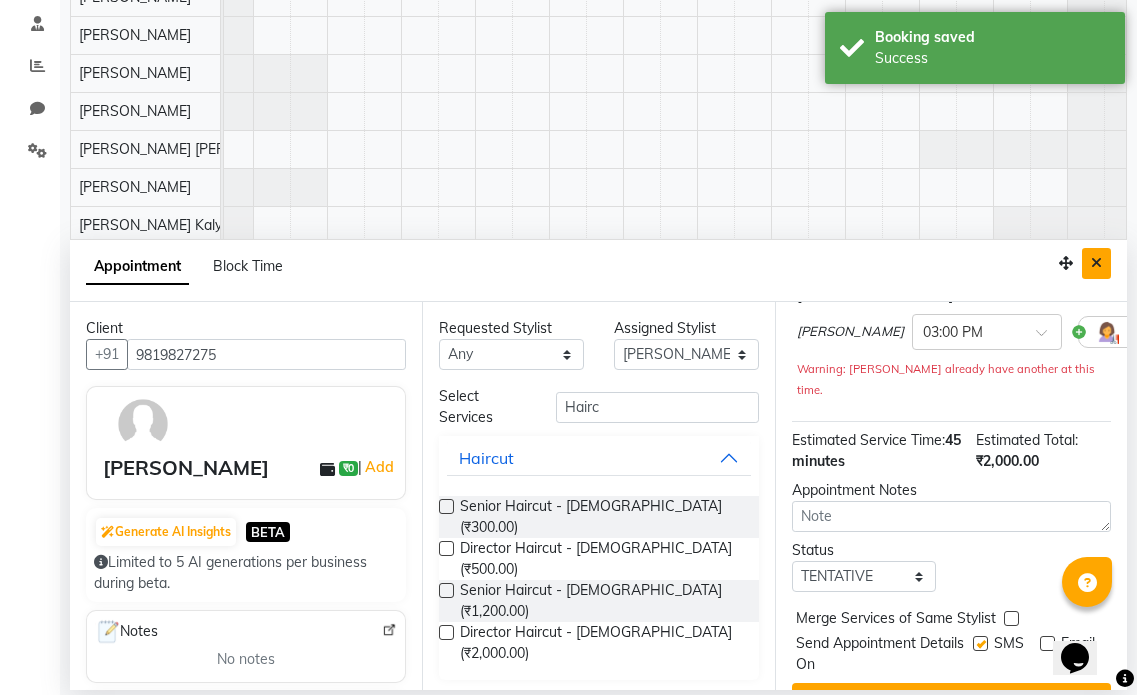 click at bounding box center (1096, 263) 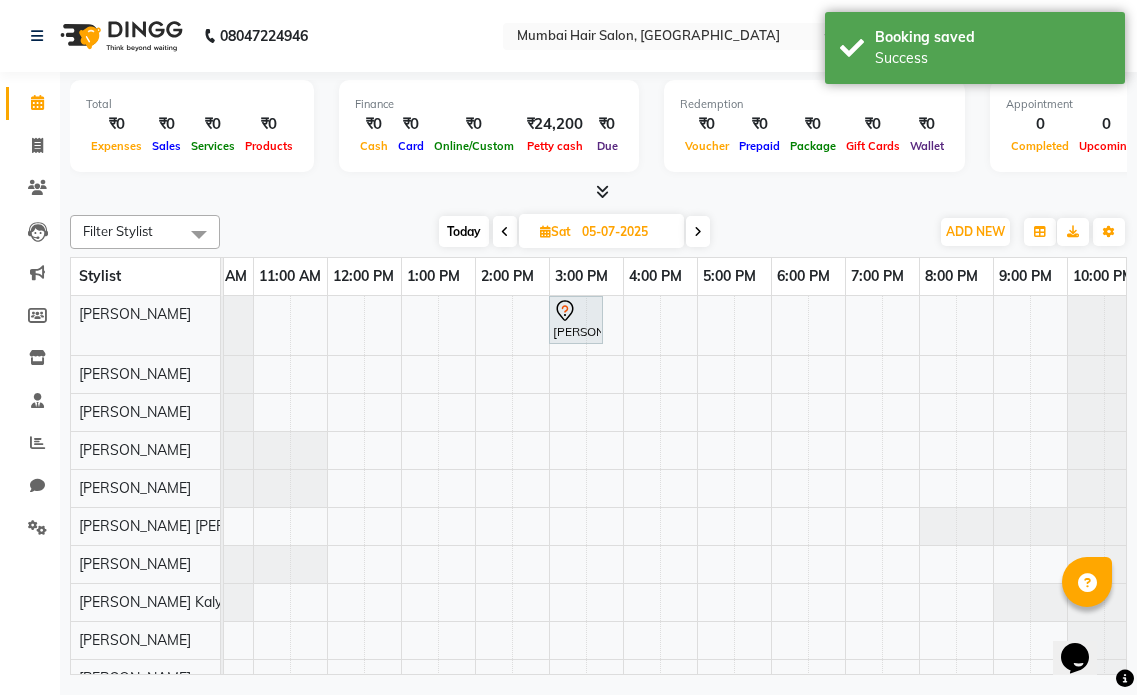 scroll, scrollTop: 0, scrollLeft: 0, axis: both 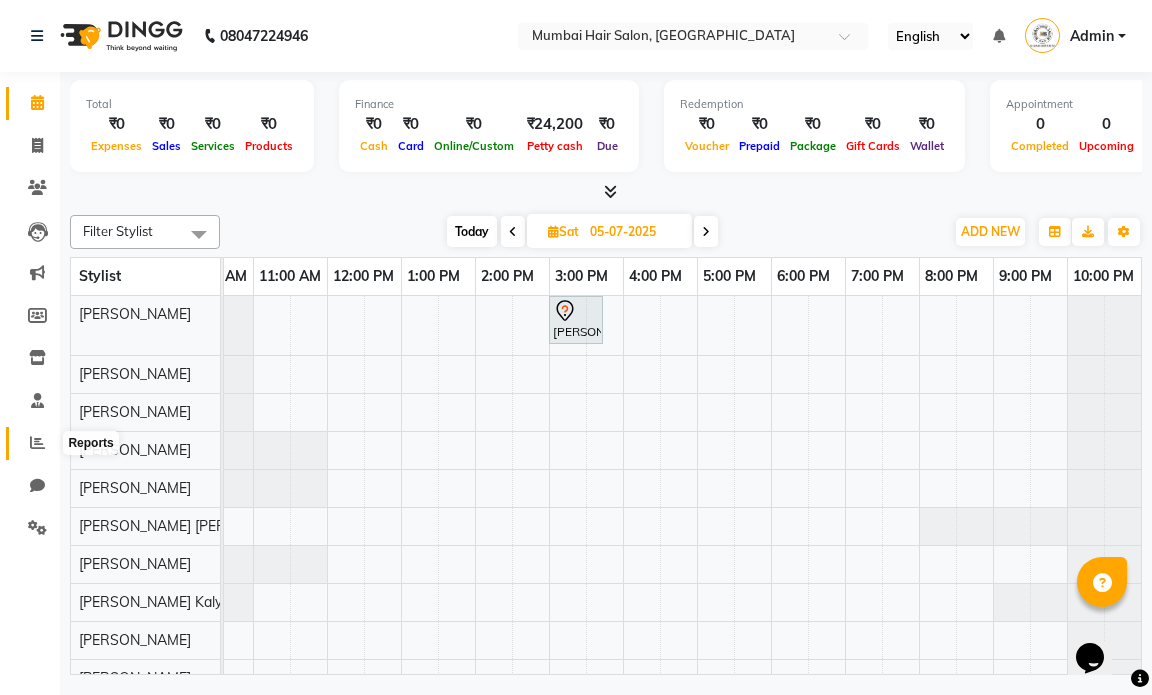 click 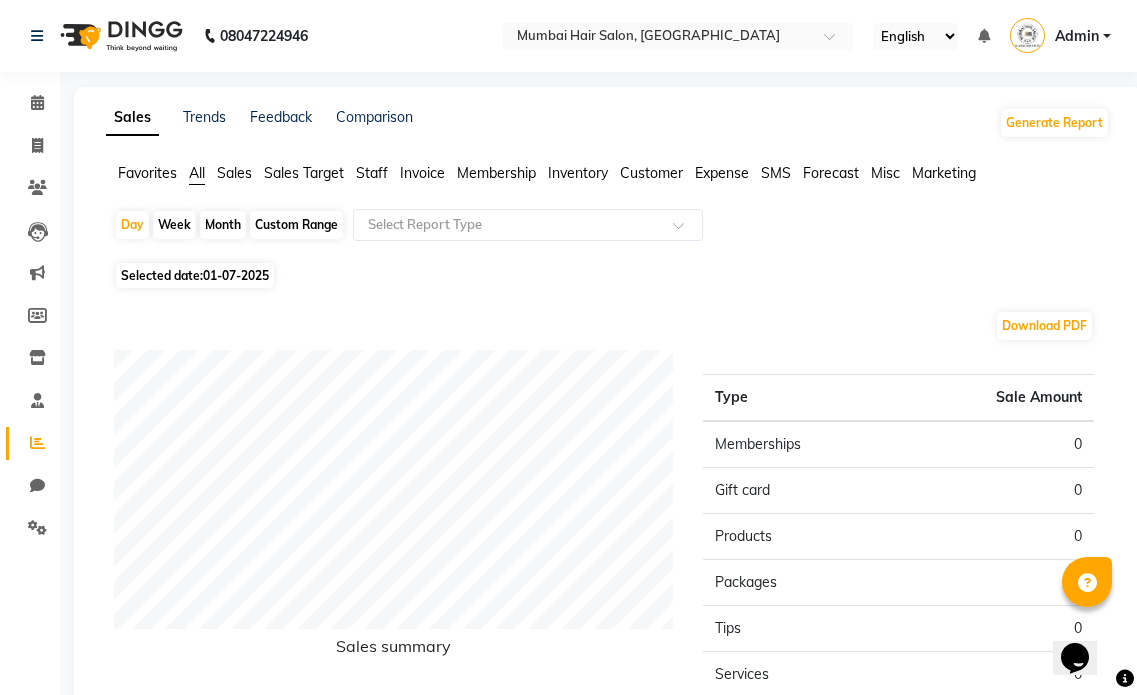 click on "Month" 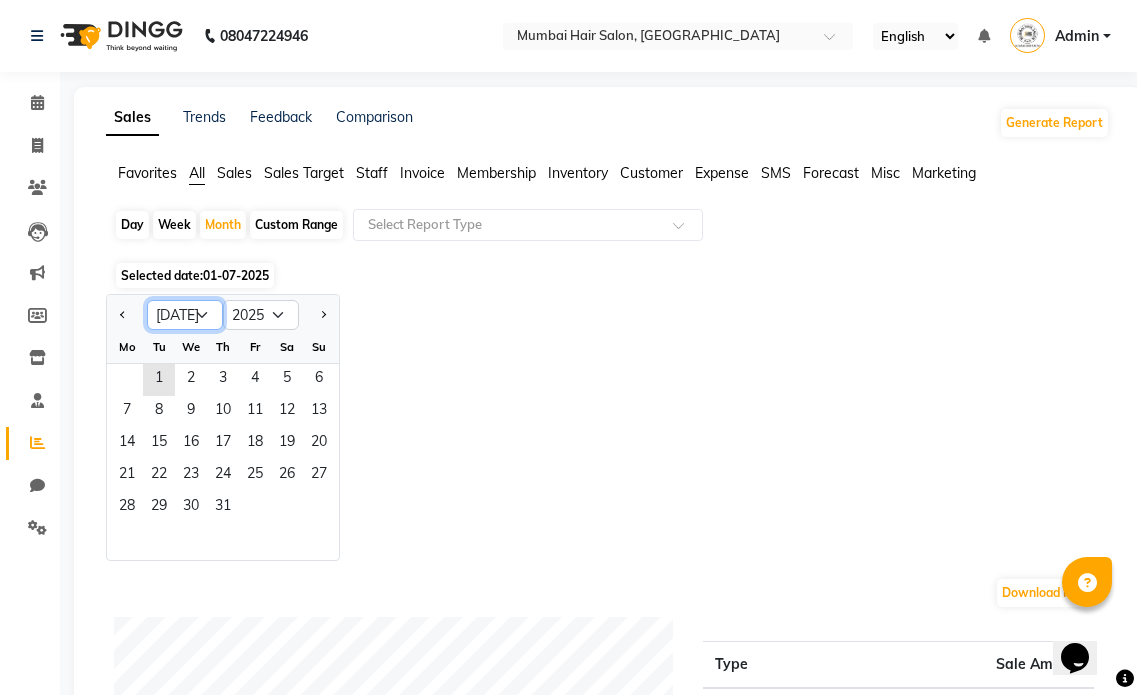 click on "Jan Feb Mar Apr May Jun [DATE] Aug Sep Oct Nov Dec" 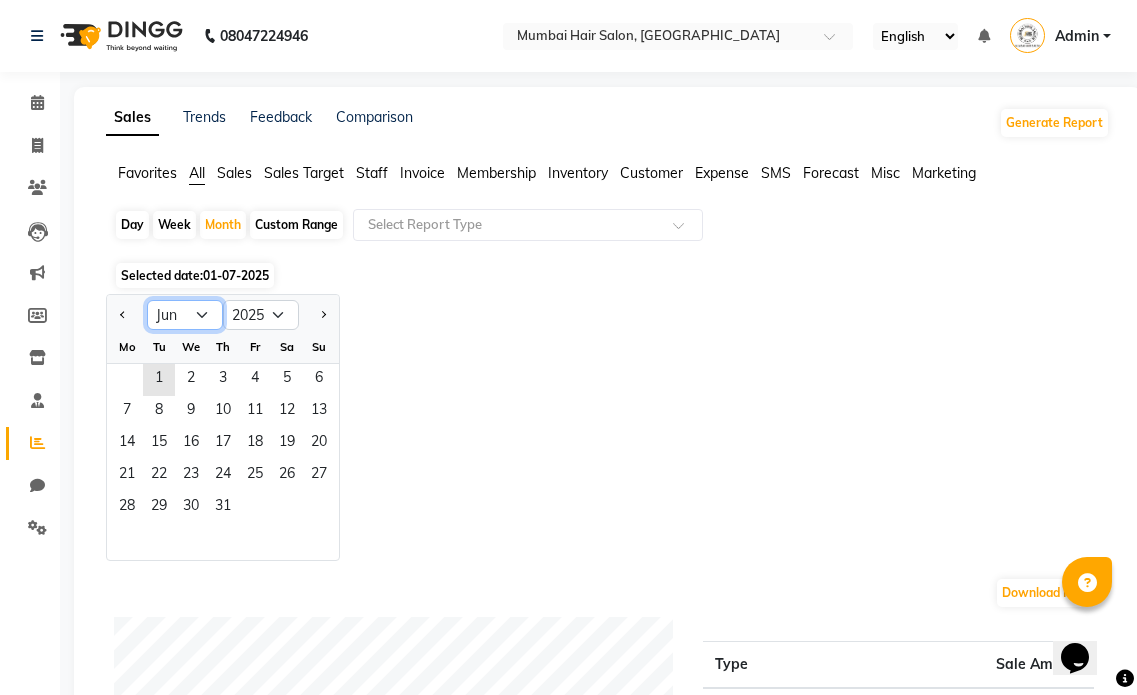 click on "Jan Feb Mar Apr May Jun [DATE] Aug Sep Oct Nov Dec" 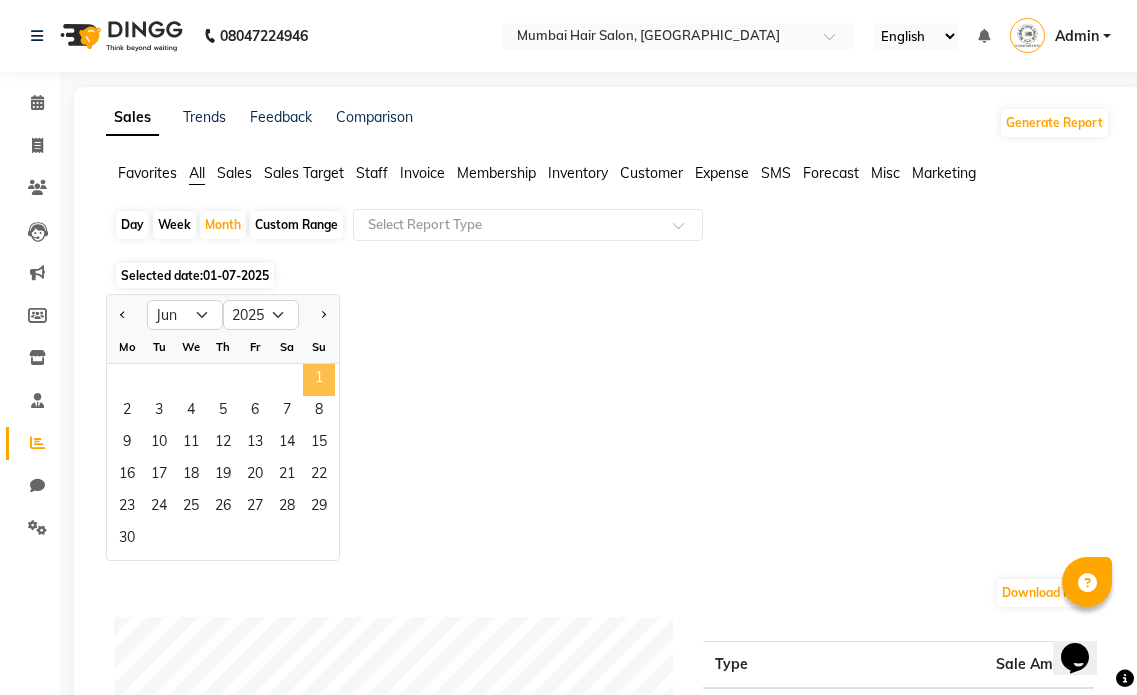 click on "1" 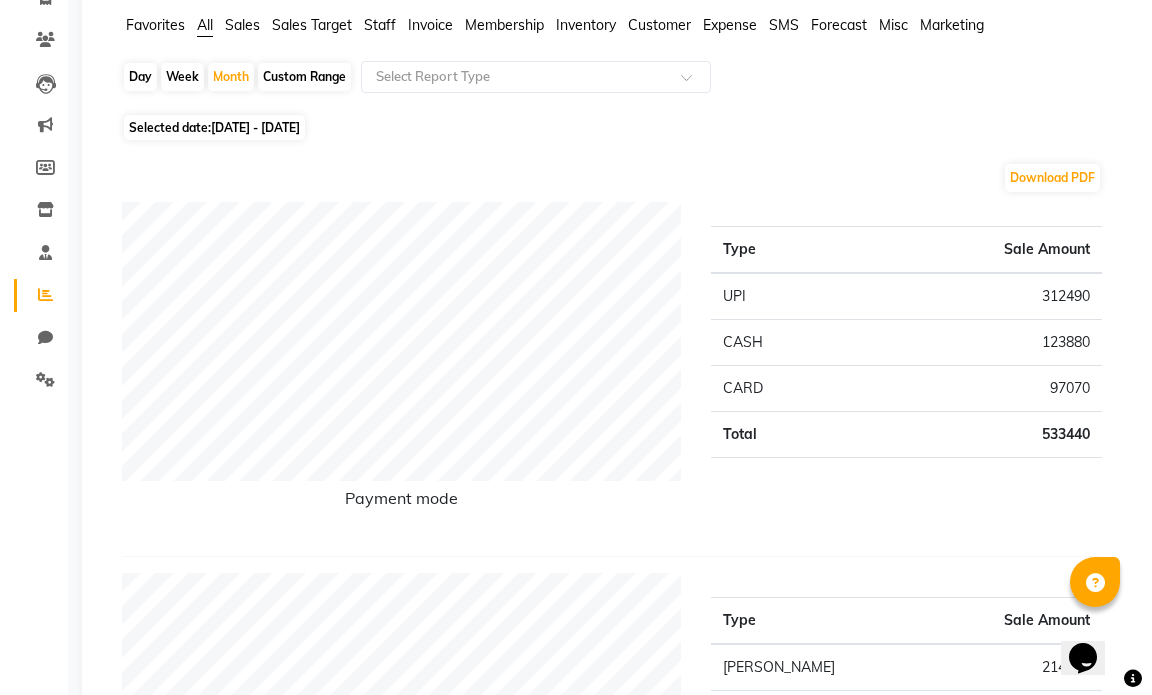 scroll, scrollTop: 0, scrollLeft: 0, axis: both 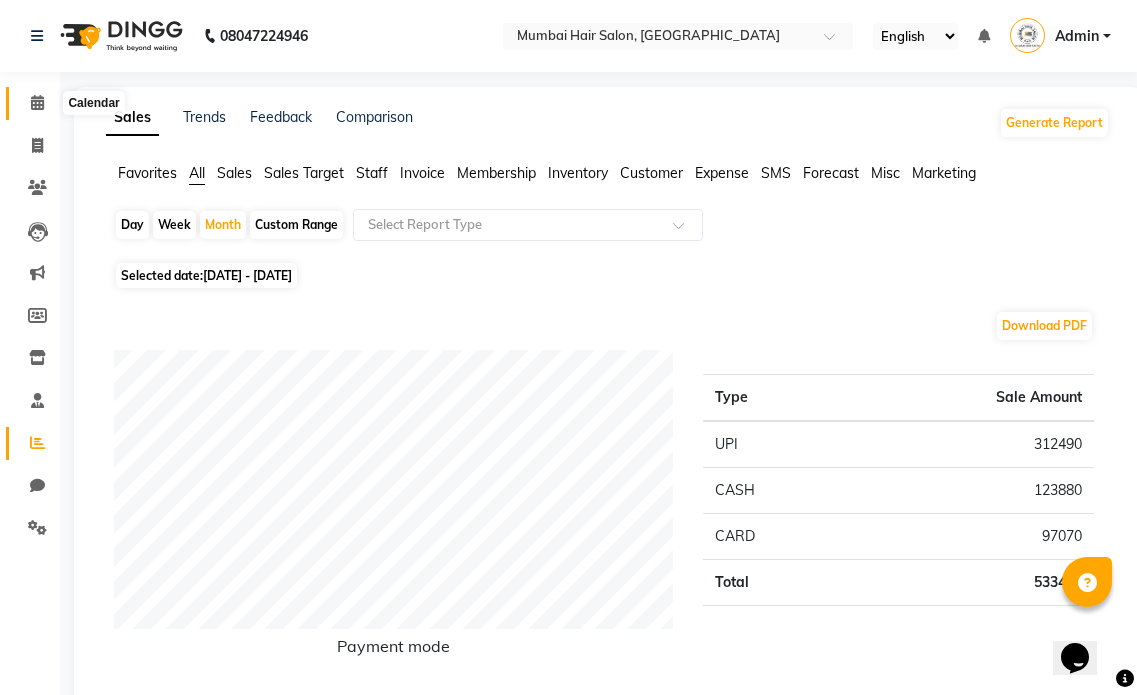 click 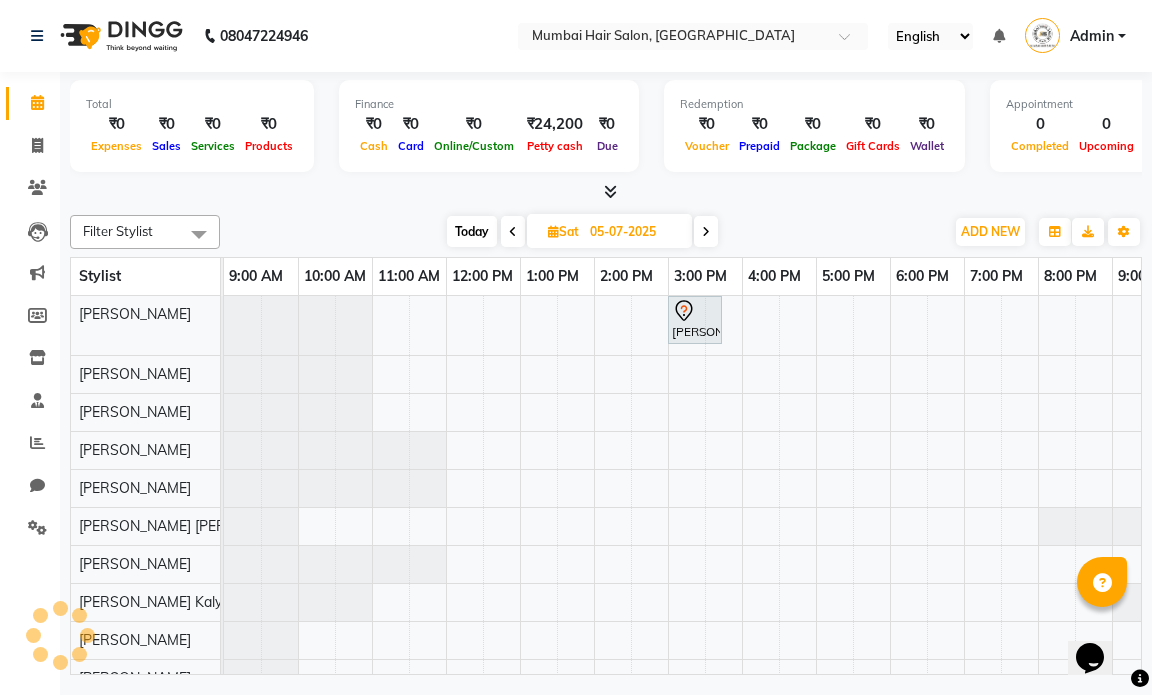 scroll, scrollTop: 0, scrollLeft: 0, axis: both 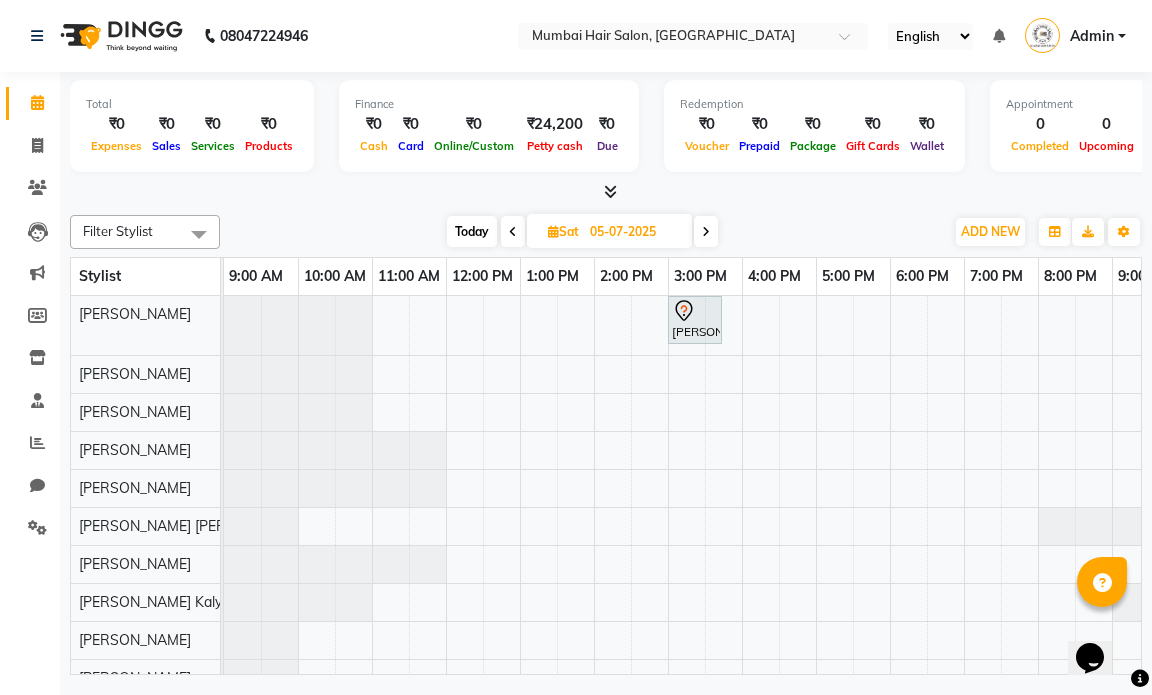 click on "05-07-2025" at bounding box center [634, 232] 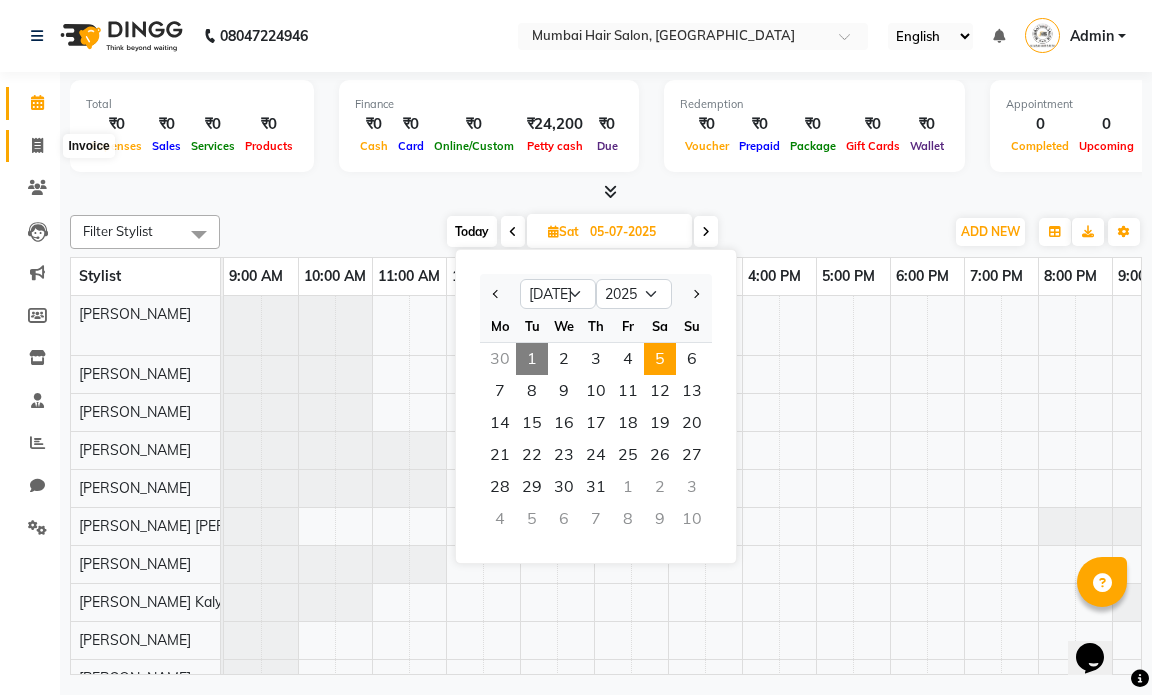 click 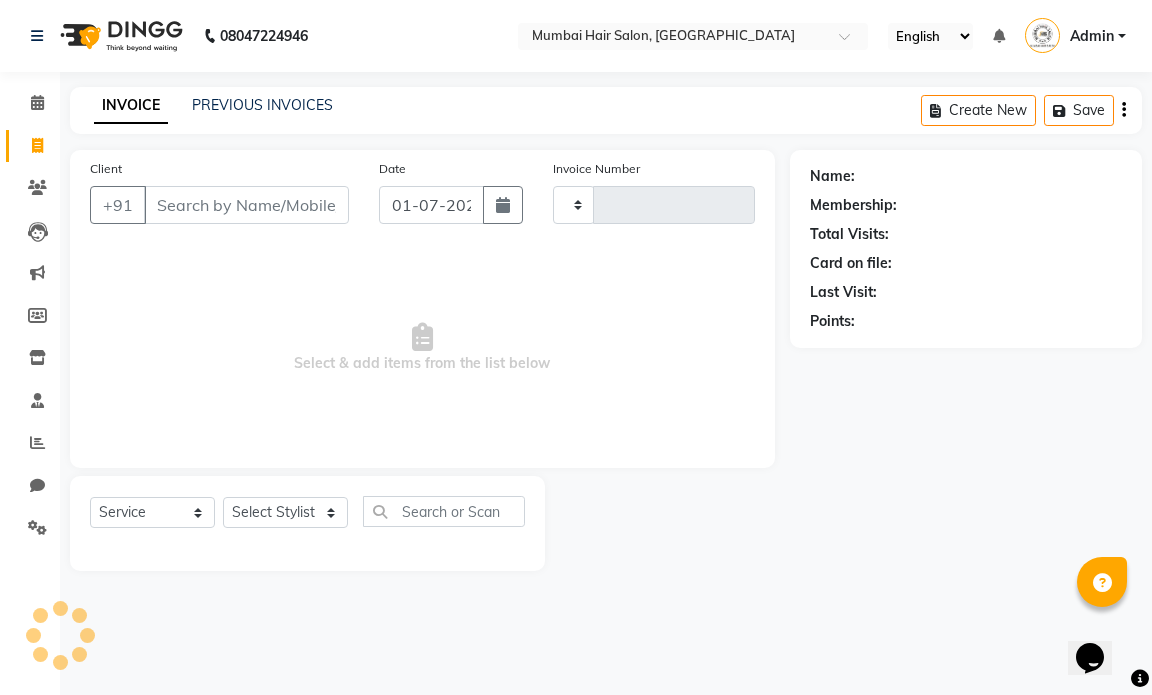 type on "0754" 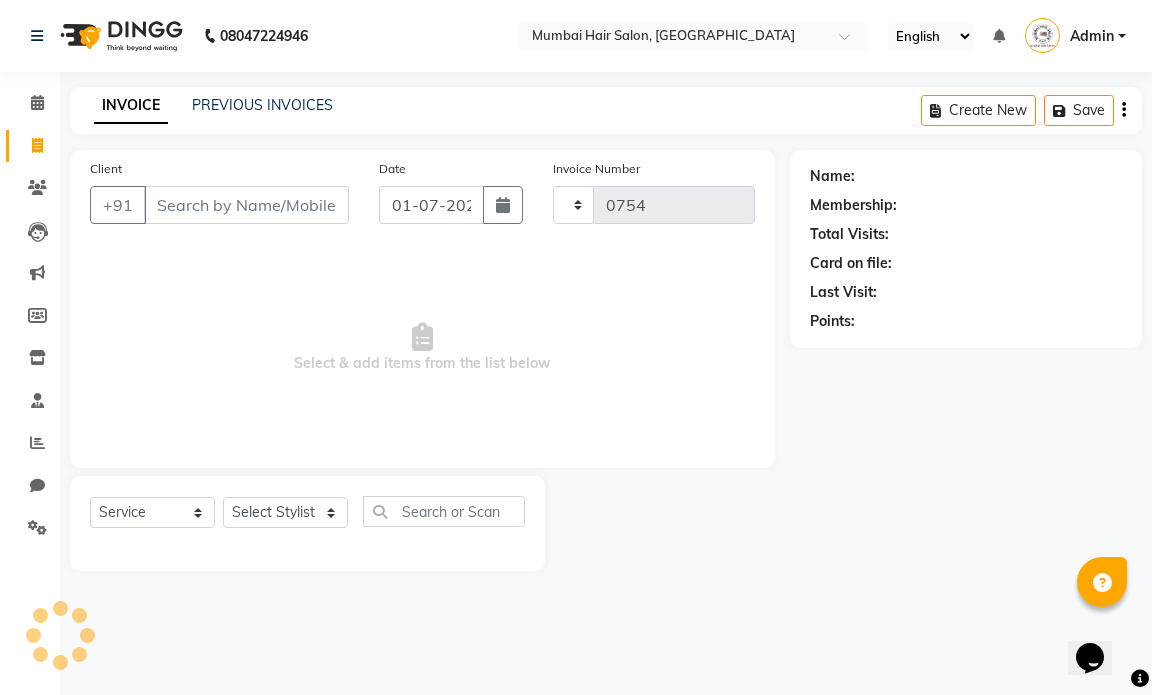 select on "7487" 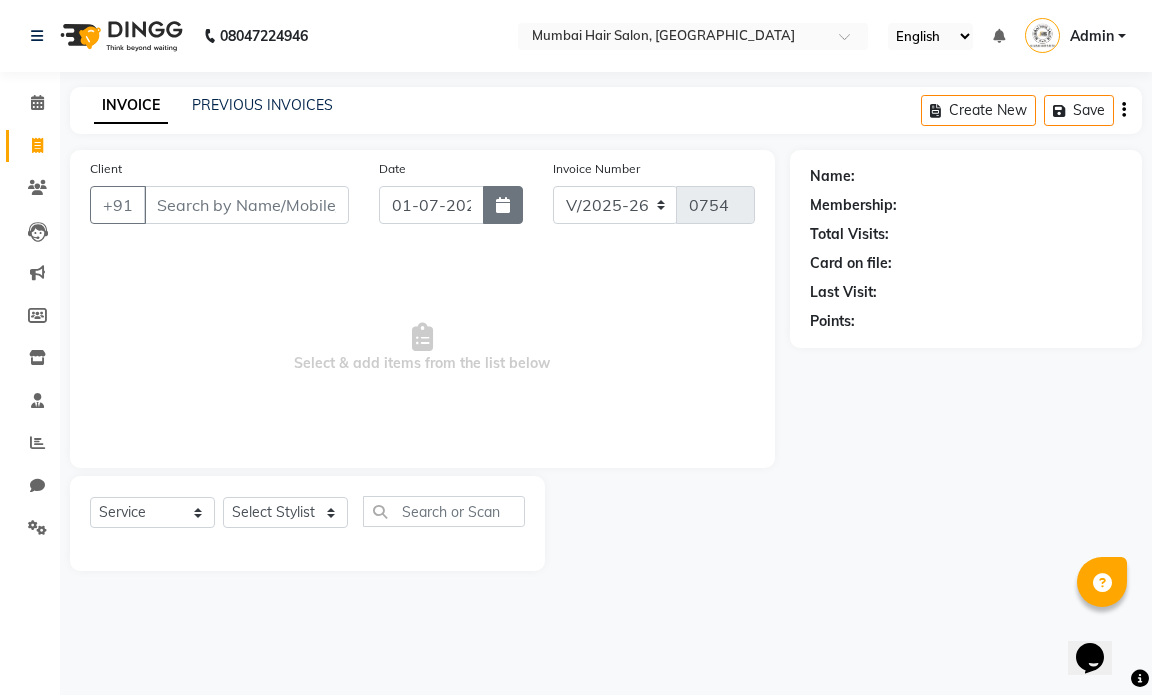 click 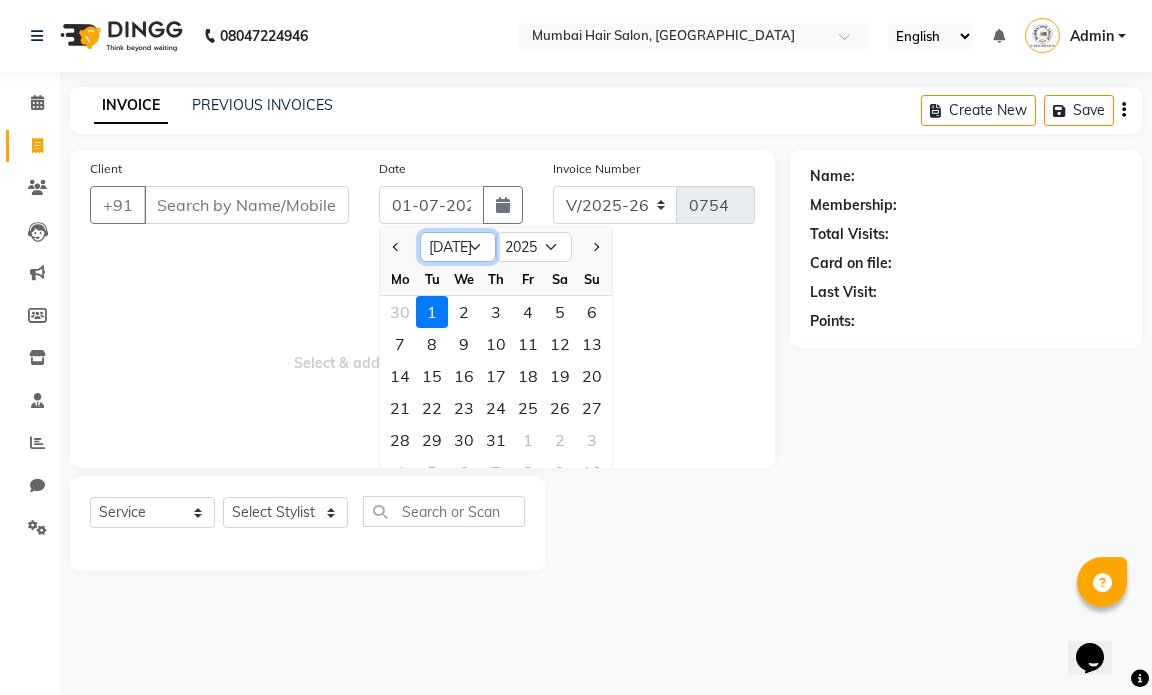click on "Jan Feb Mar Apr May Jun [DATE] Aug Sep Oct Nov Dec" 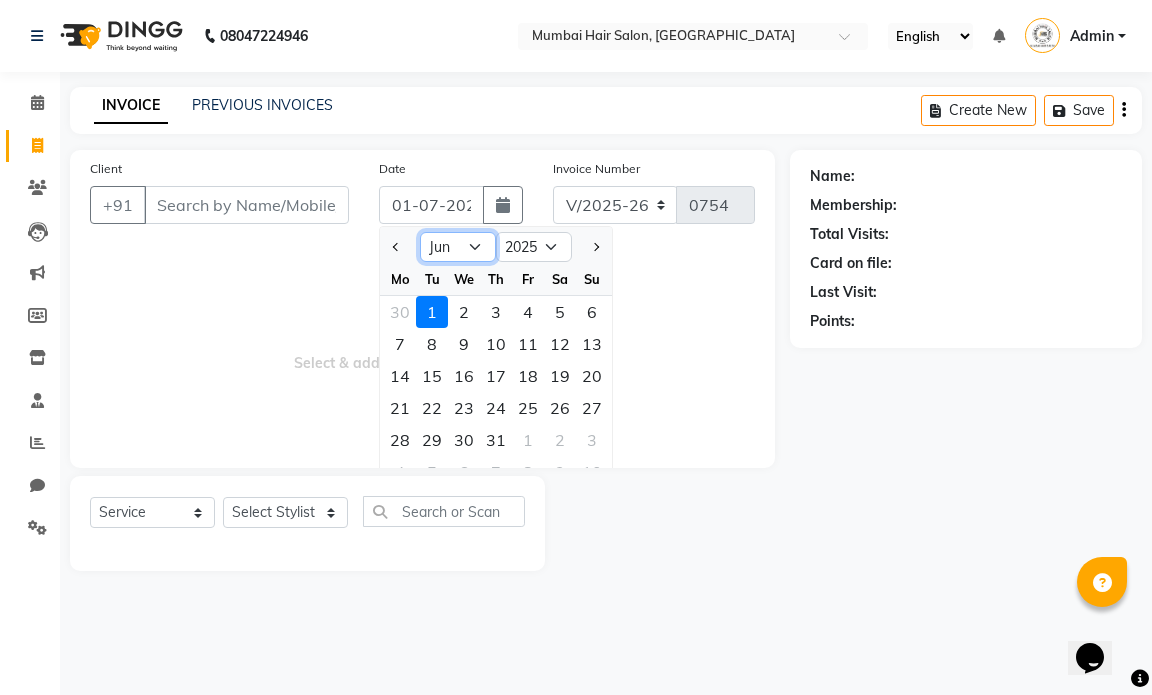 click on "Jan Feb Mar Apr May Jun [DATE] Aug Sep Oct Nov Dec" 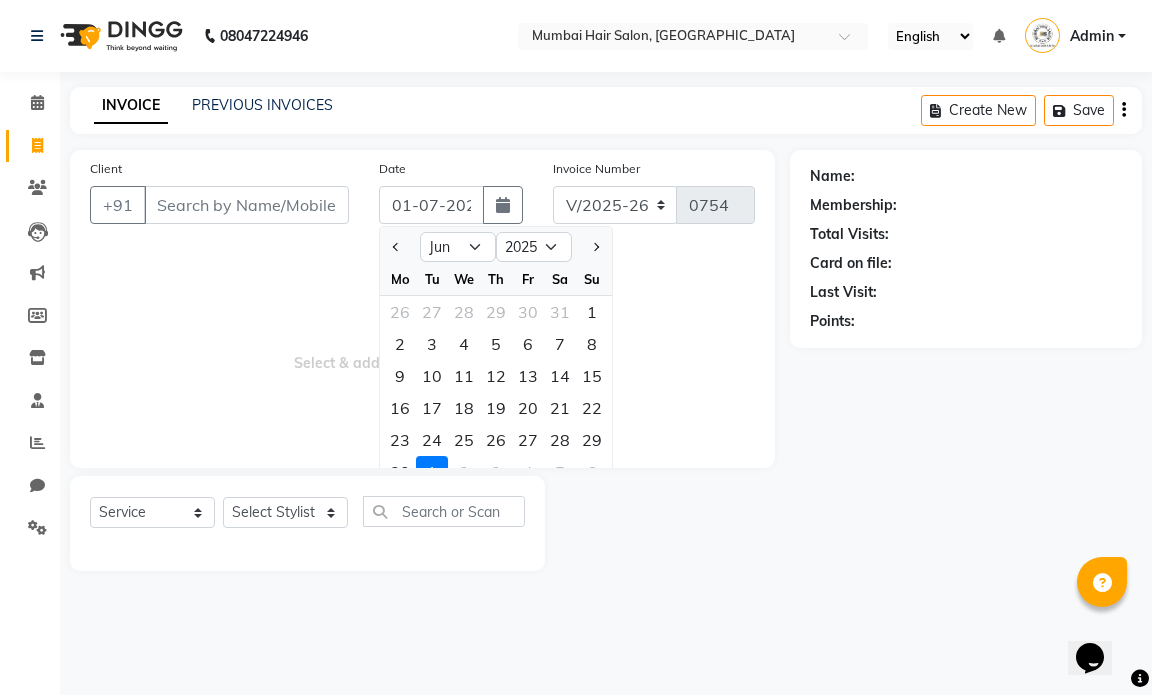 click on "1" 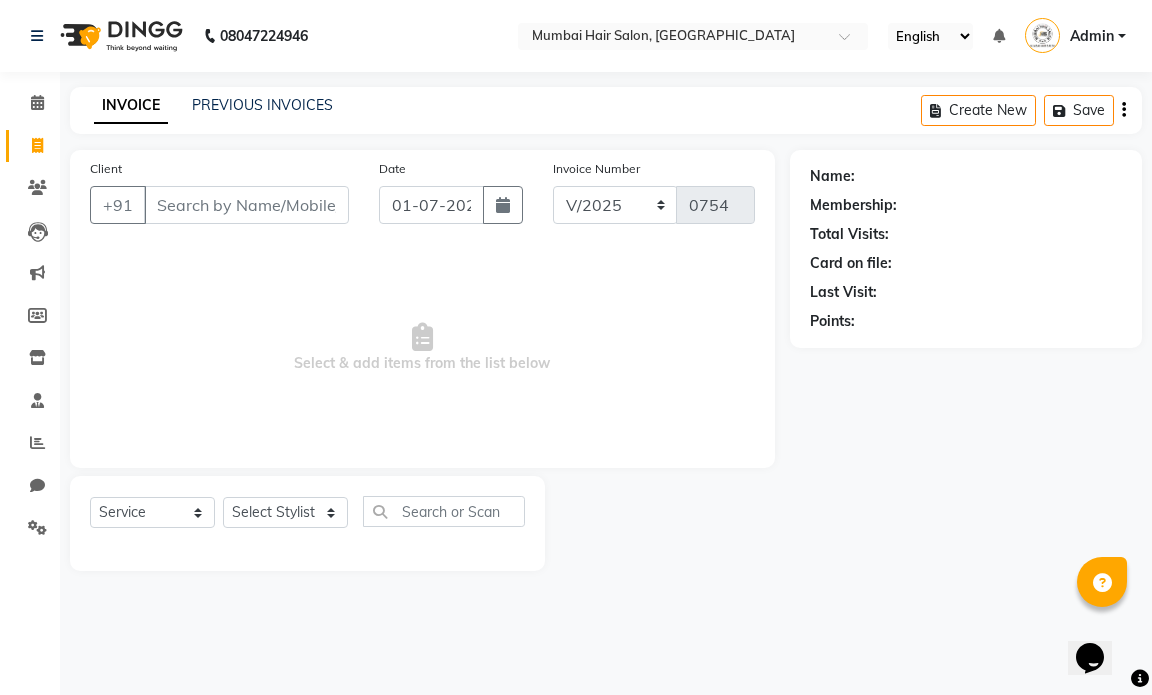 click on "Select & add items from the list below" at bounding box center (422, 348) 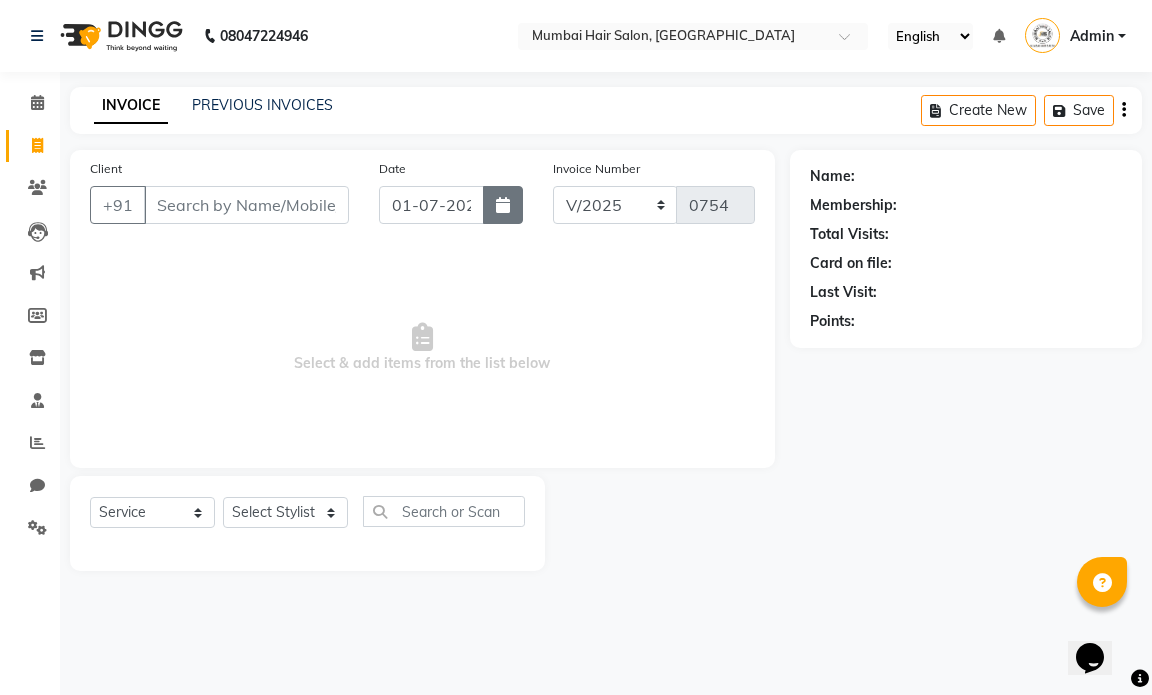 click 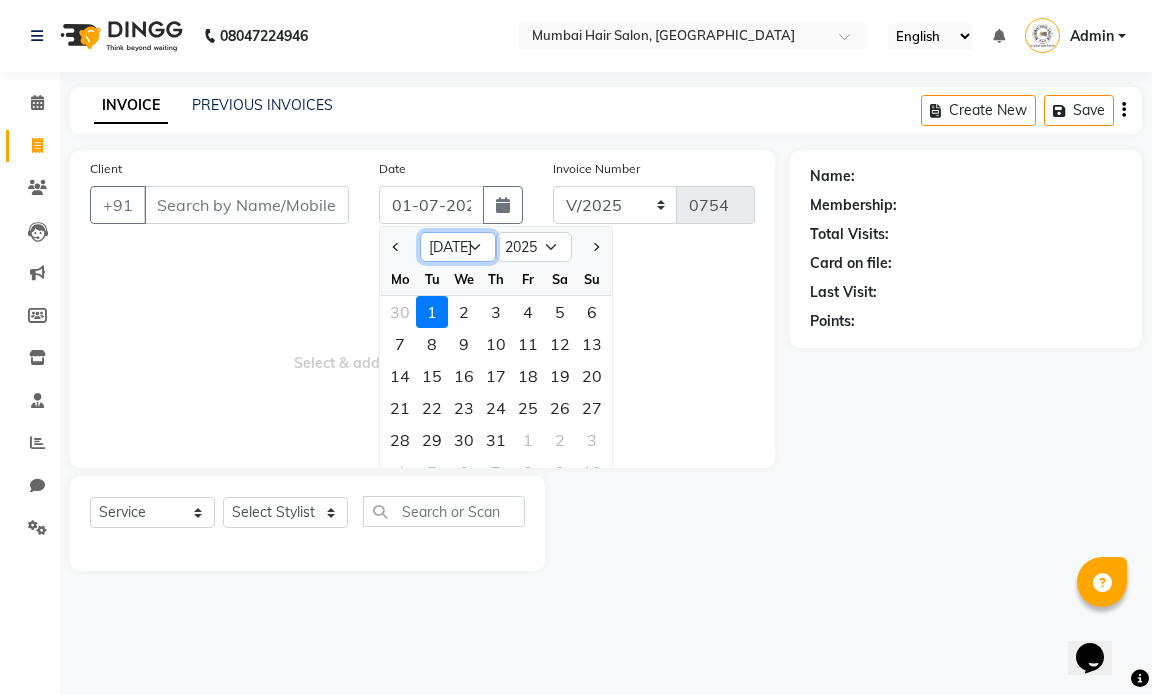 click on "Jan Feb Mar Apr May Jun [DATE] Aug Sep Oct Nov Dec" 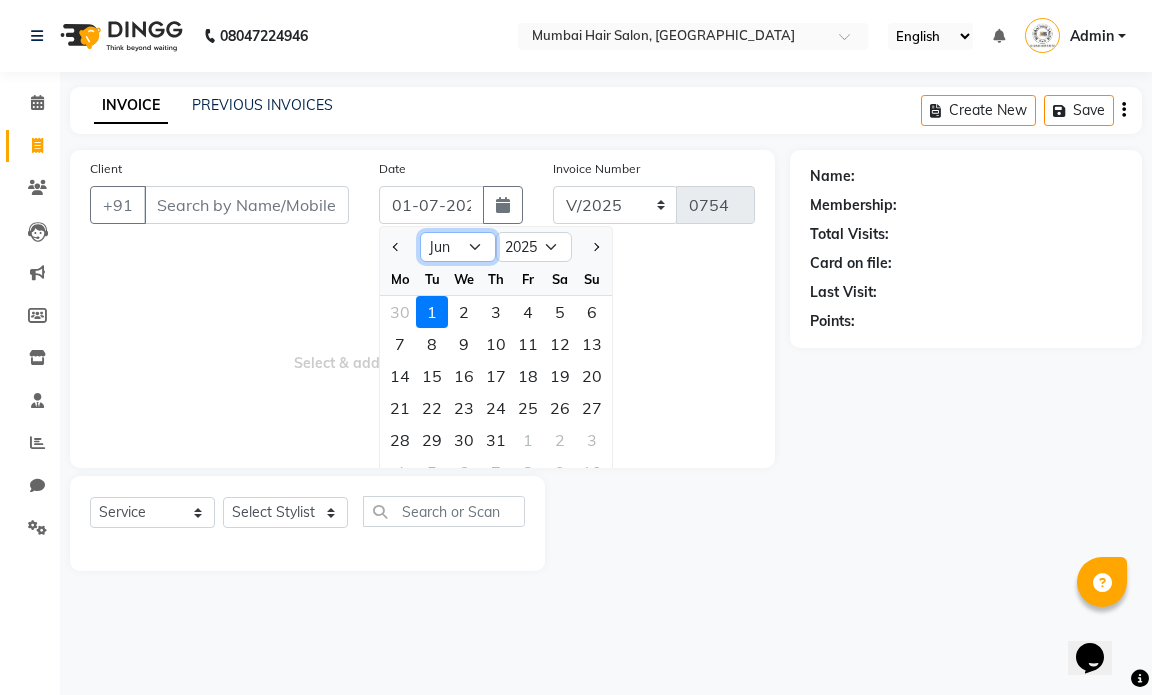 click on "Jan Feb Mar Apr May Jun [DATE] Aug Sep Oct Nov Dec" 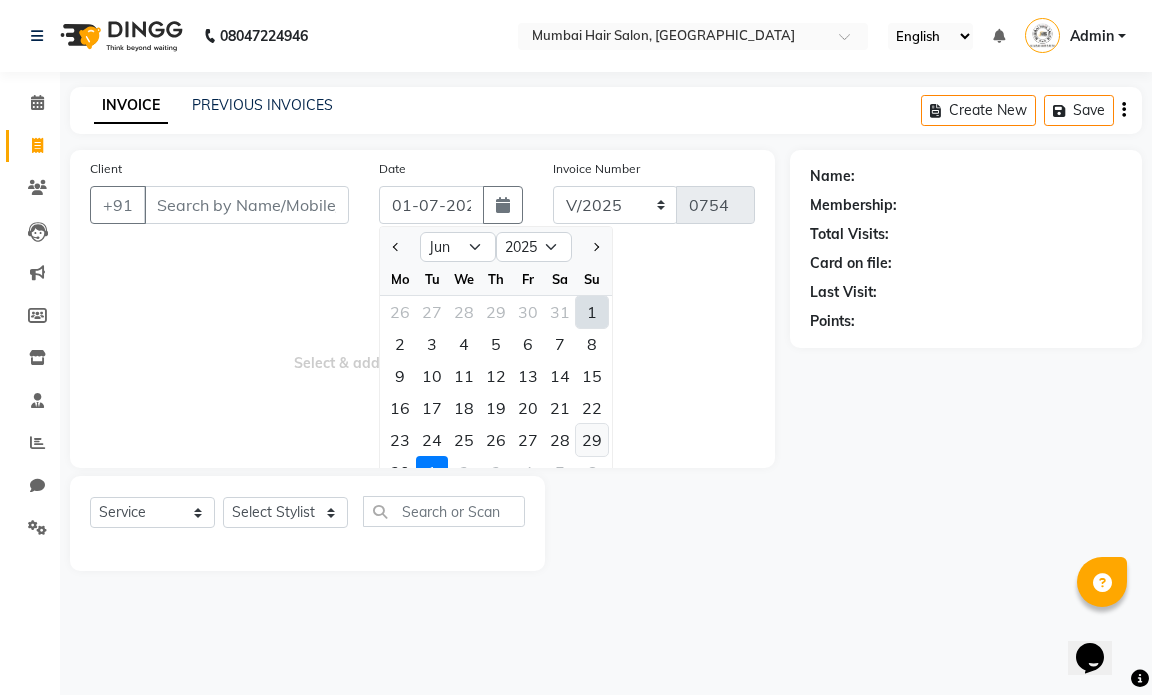 click on "29" 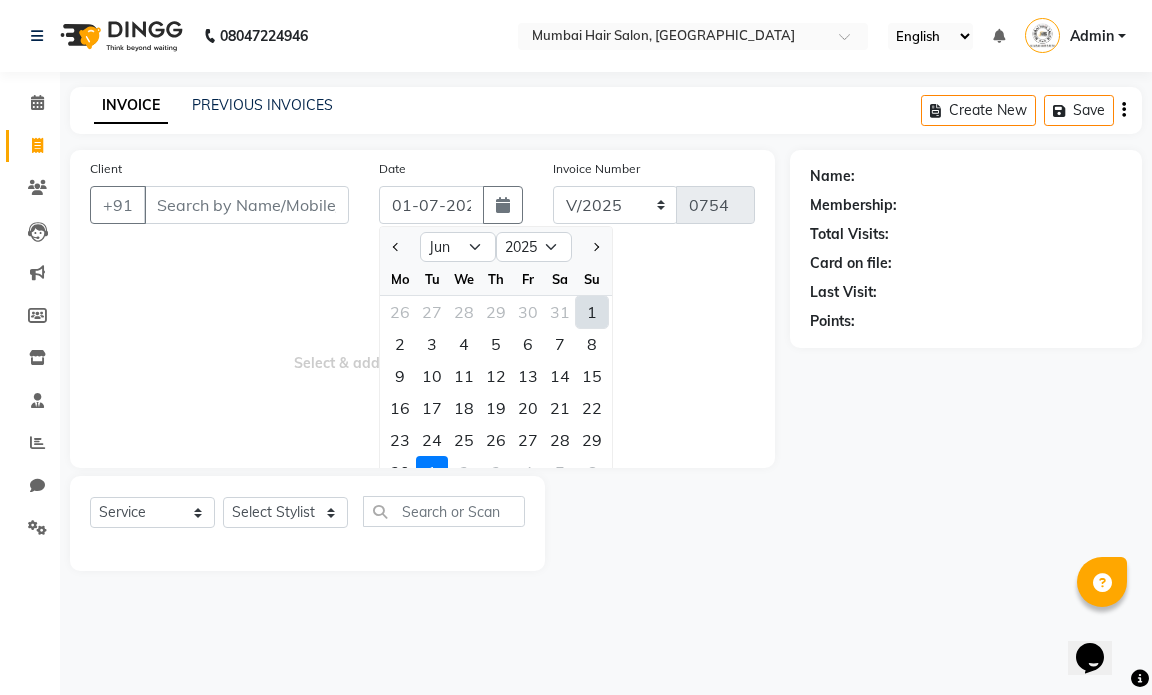 type on "29-06-2025" 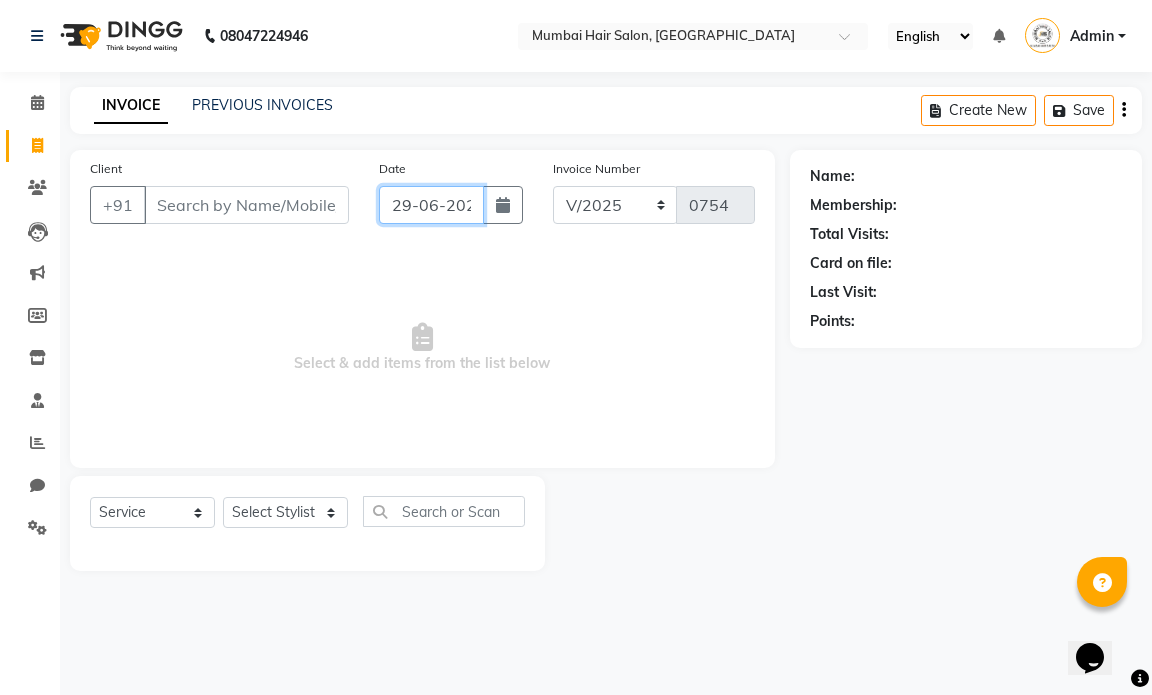 click on "29-06-2025" 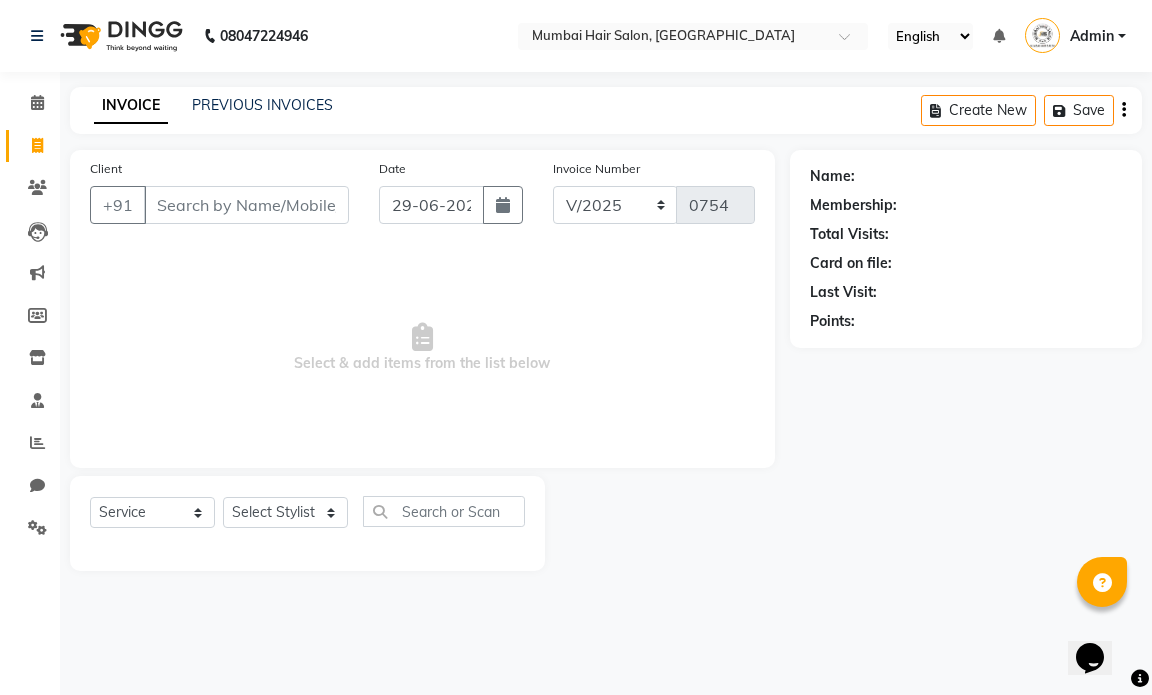 select on "6" 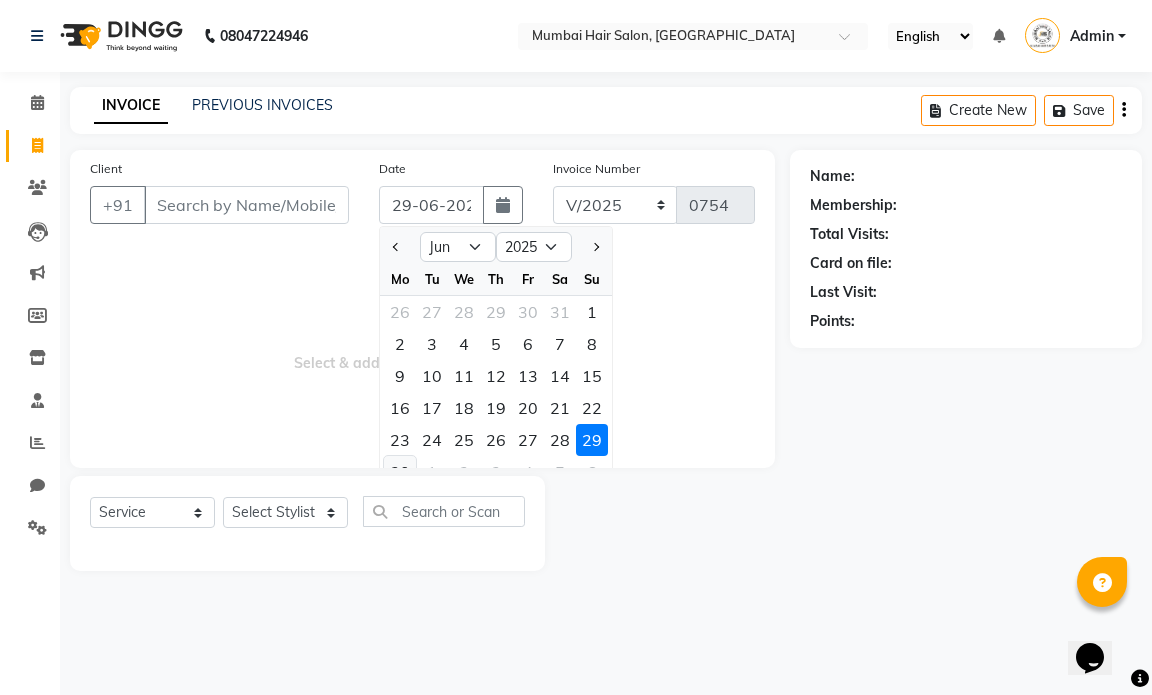 click on "30" 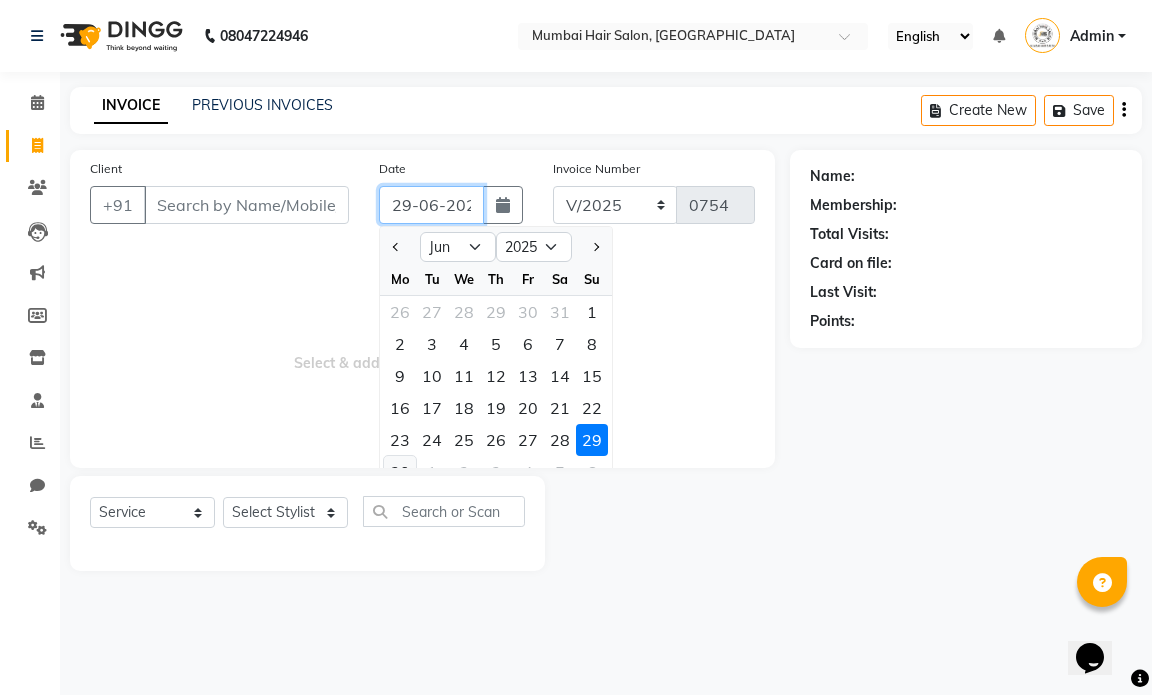 type on "[DATE]" 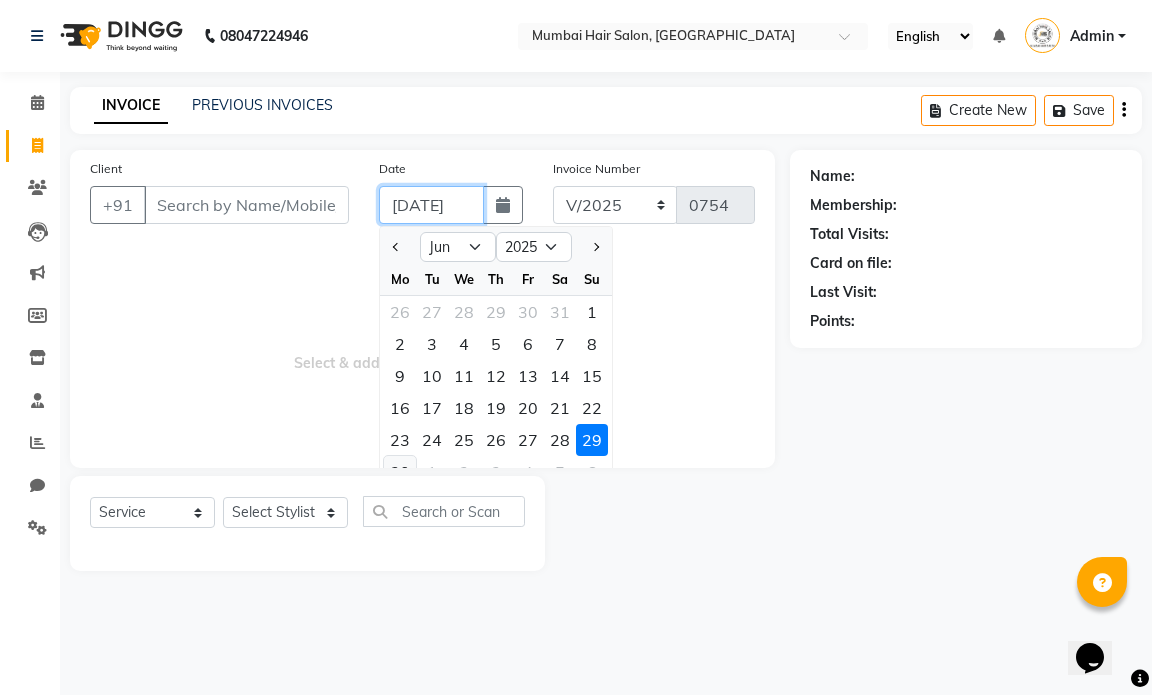 scroll, scrollTop: 0, scrollLeft: 12, axis: horizontal 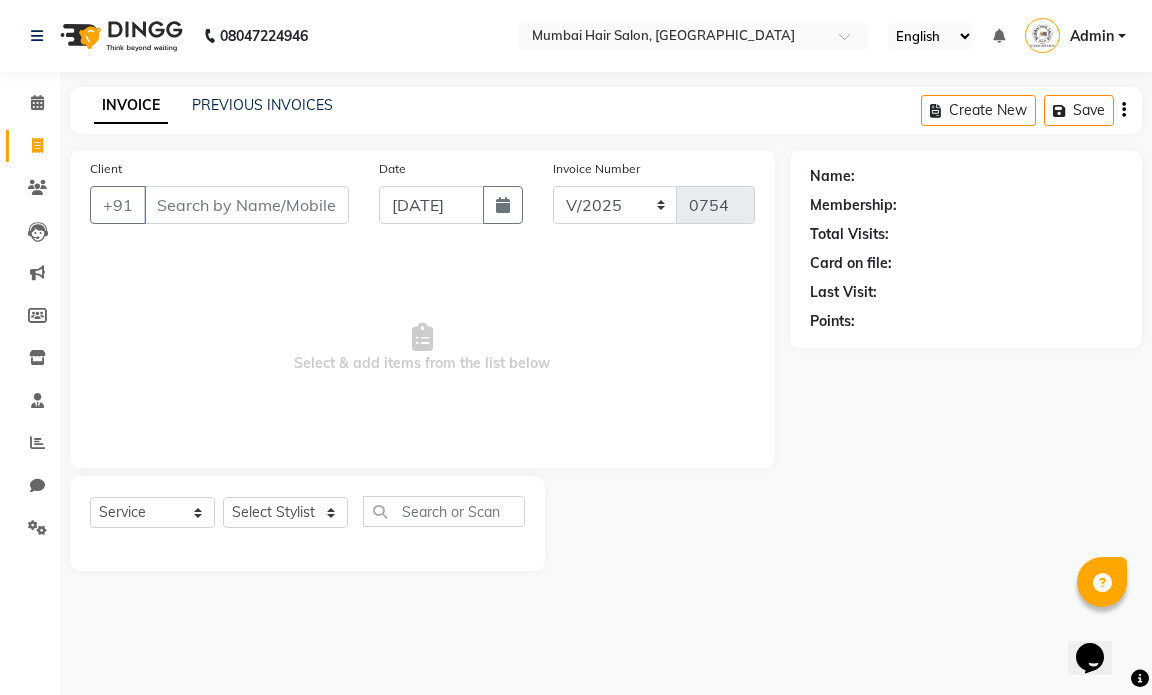 click on "Select & add items from the list below" at bounding box center [422, 348] 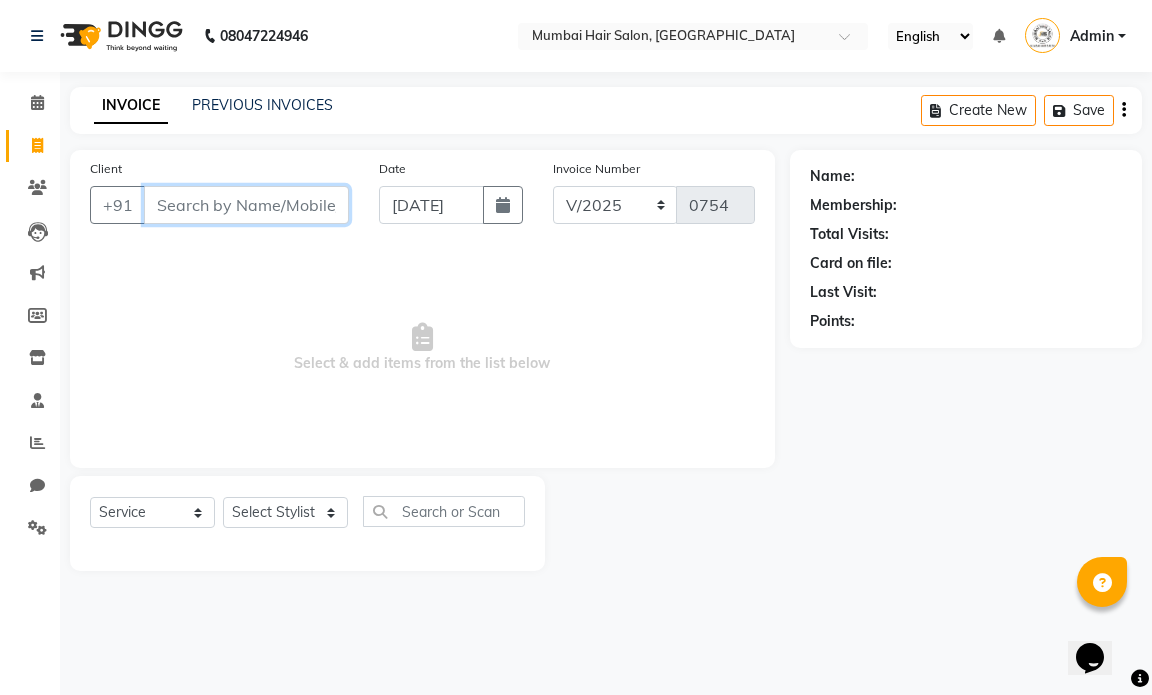 click on "Client" at bounding box center [246, 205] 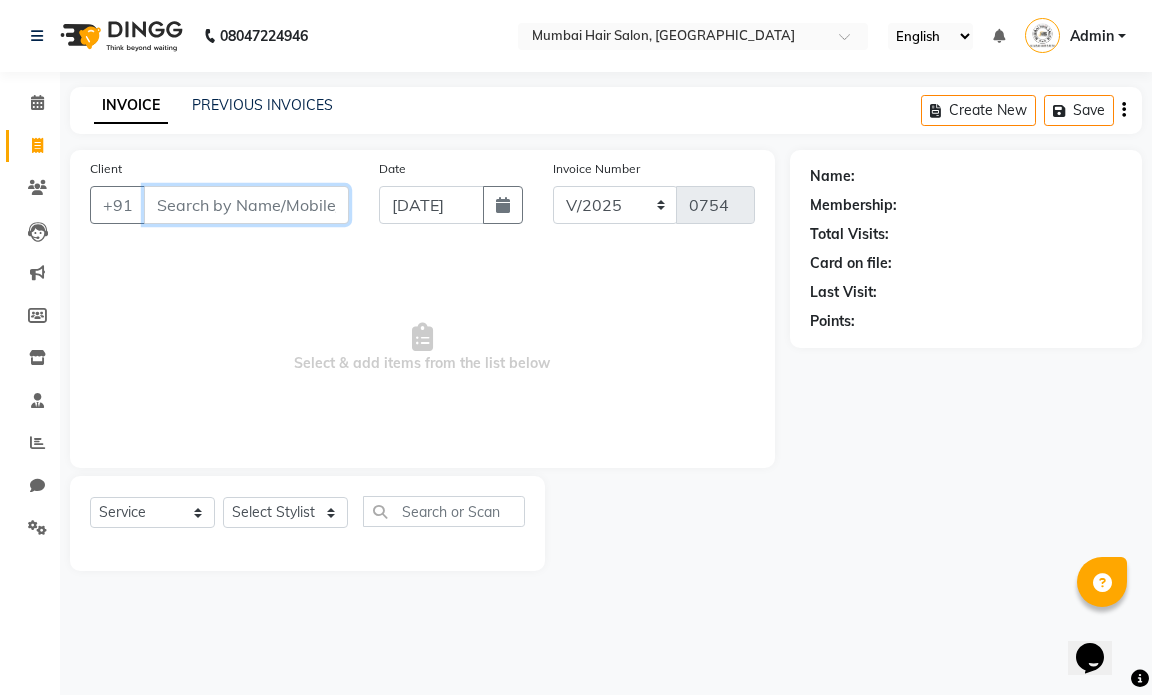click on "Client" at bounding box center (246, 205) 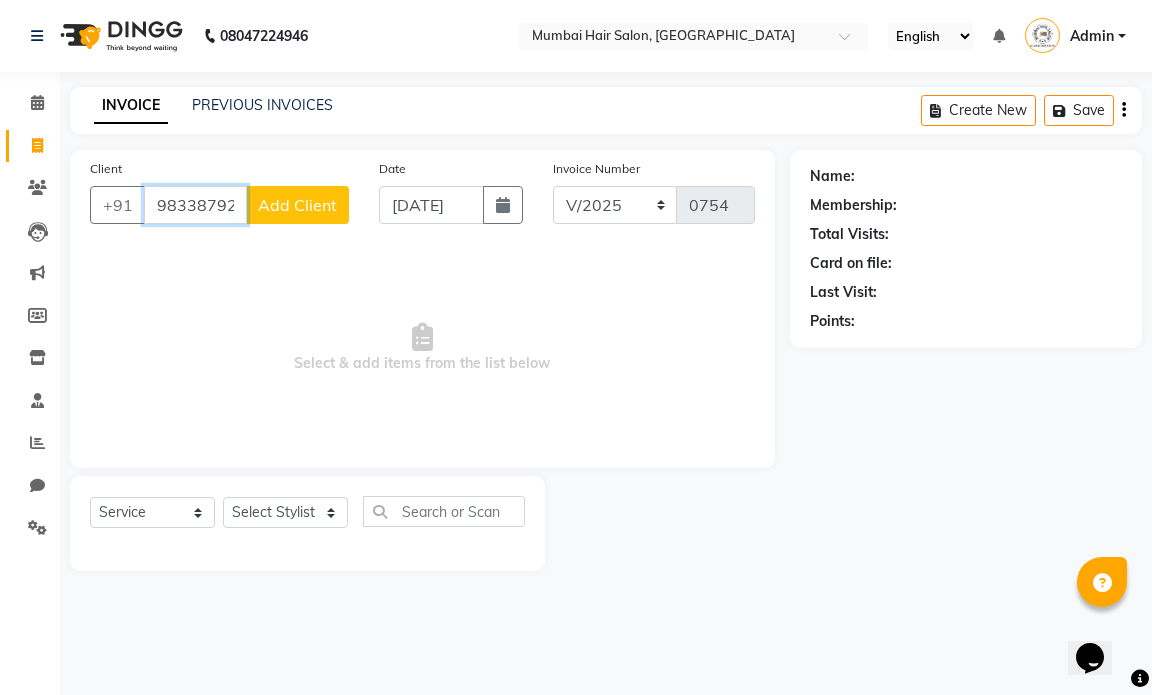 type on "9833879277" 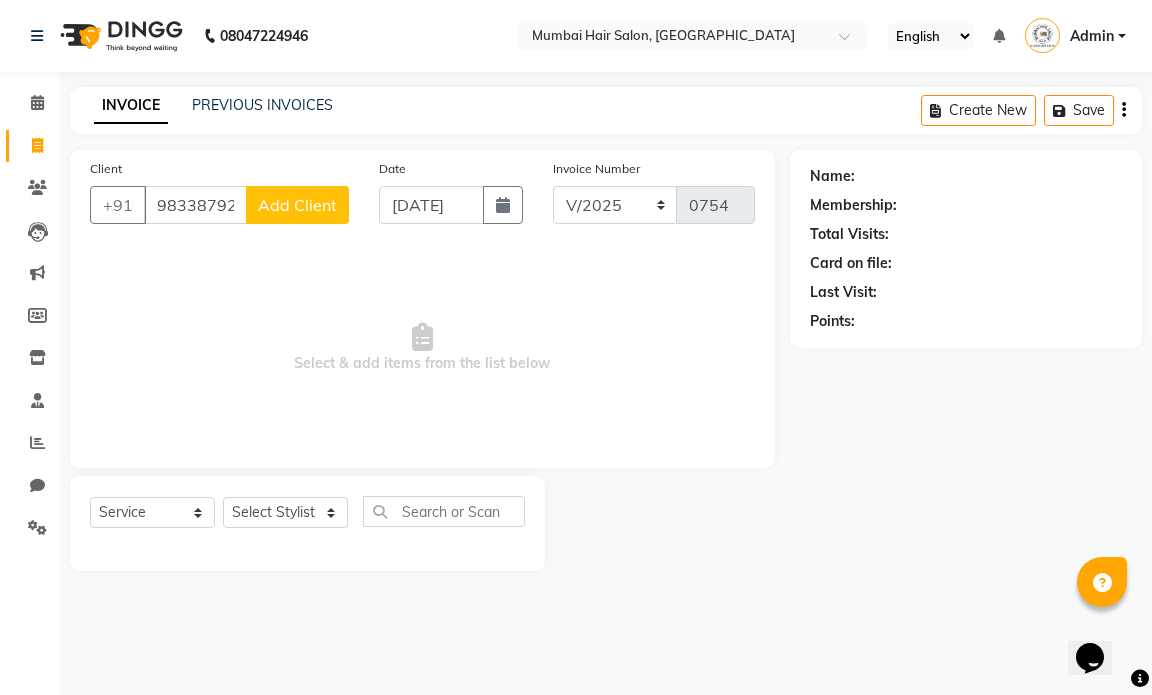 click on "Add Client" 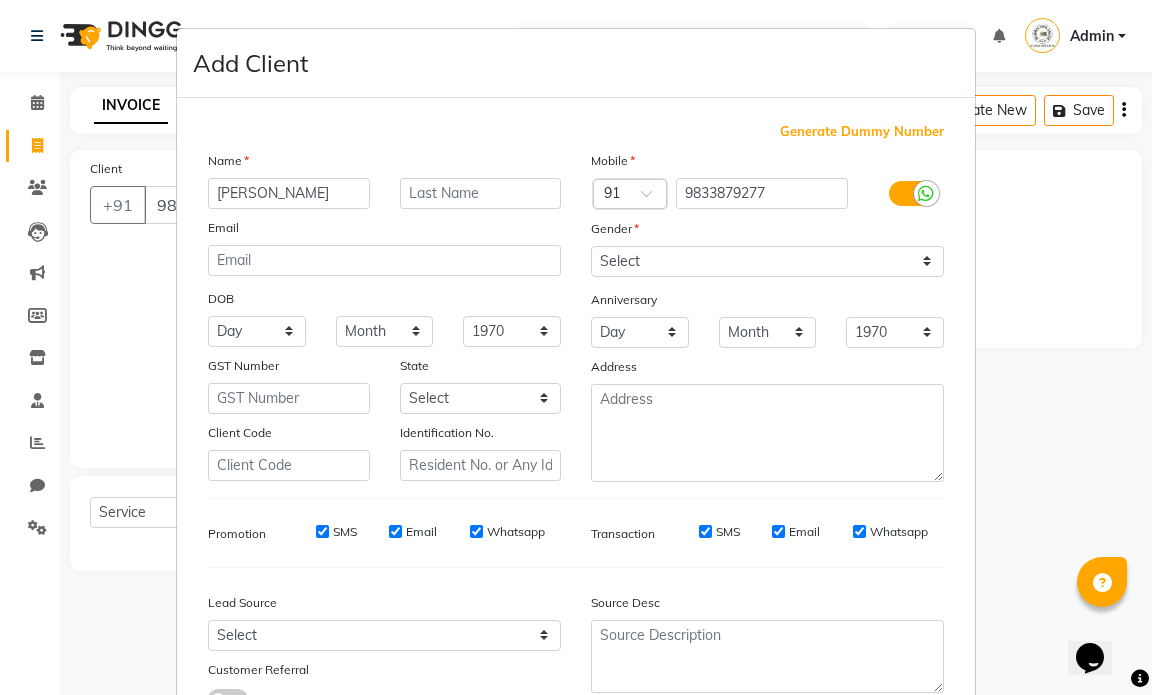 type on "[PERSON_NAME]" 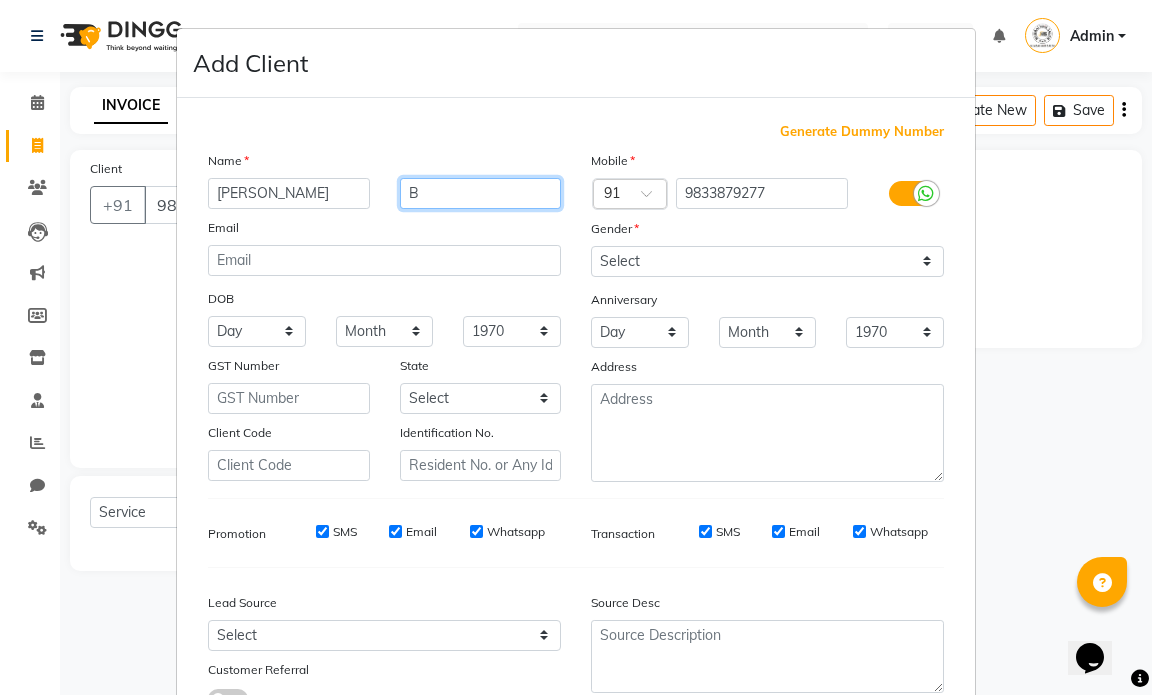 type on "B" 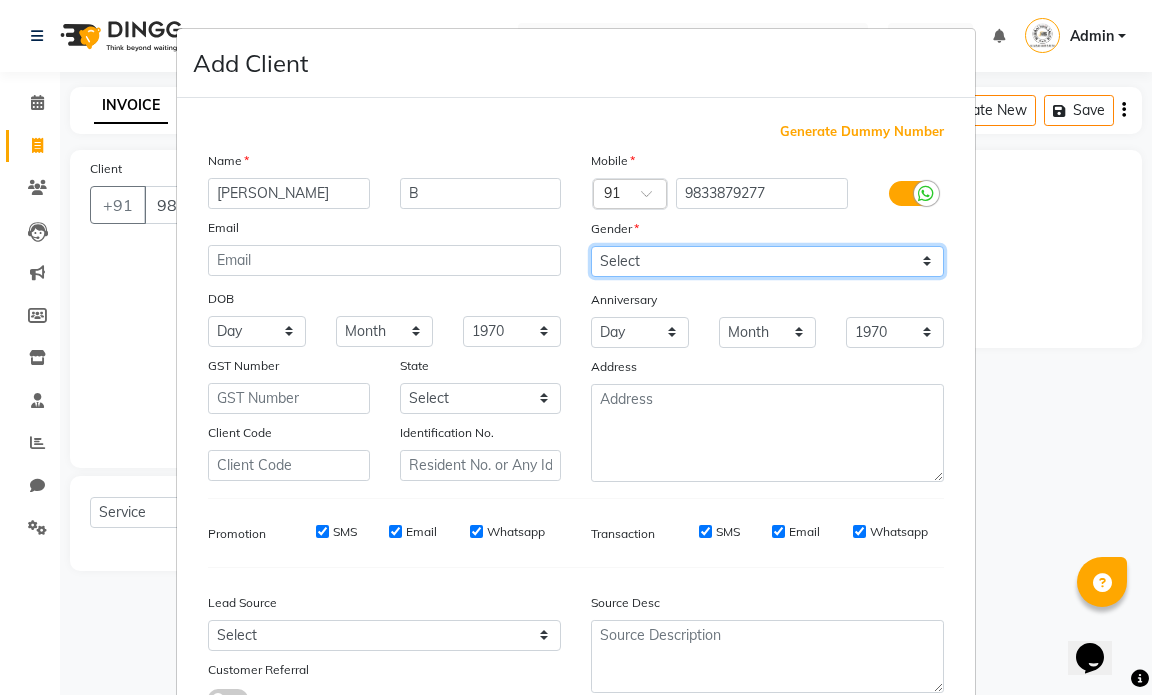 click on "Select [DEMOGRAPHIC_DATA] [DEMOGRAPHIC_DATA] Other Prefer Not To Say" at bounding box center (767, 261) 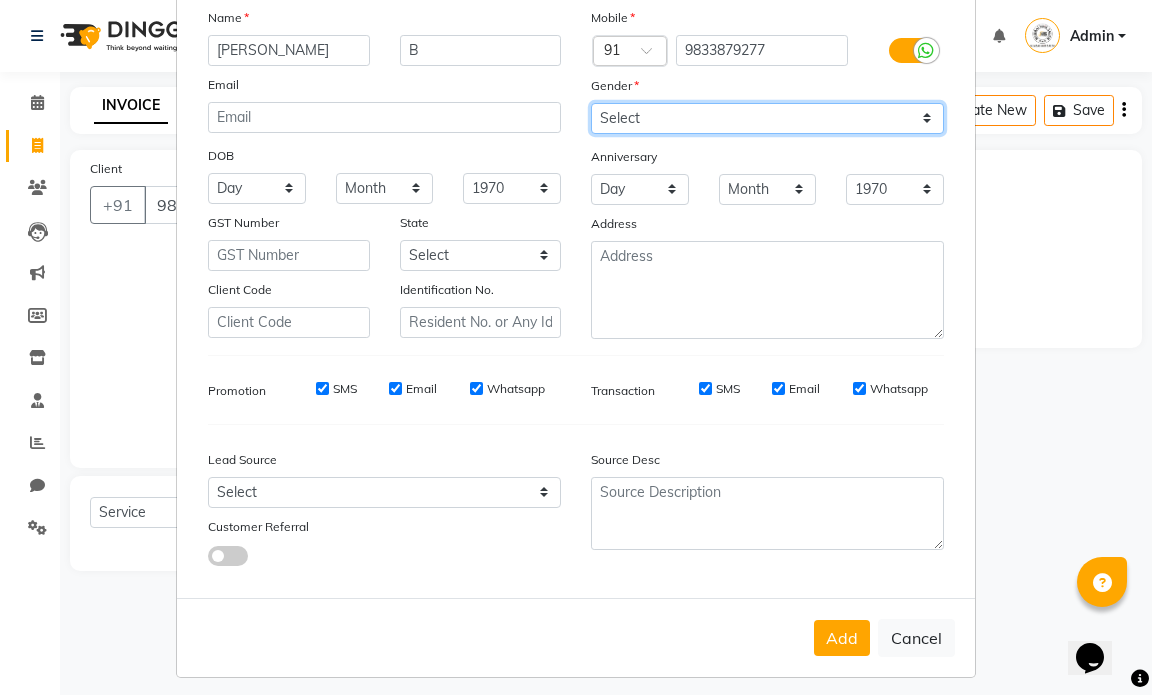 scroll, scrollTop: 154, scrollLeft: 0, axis: vertical 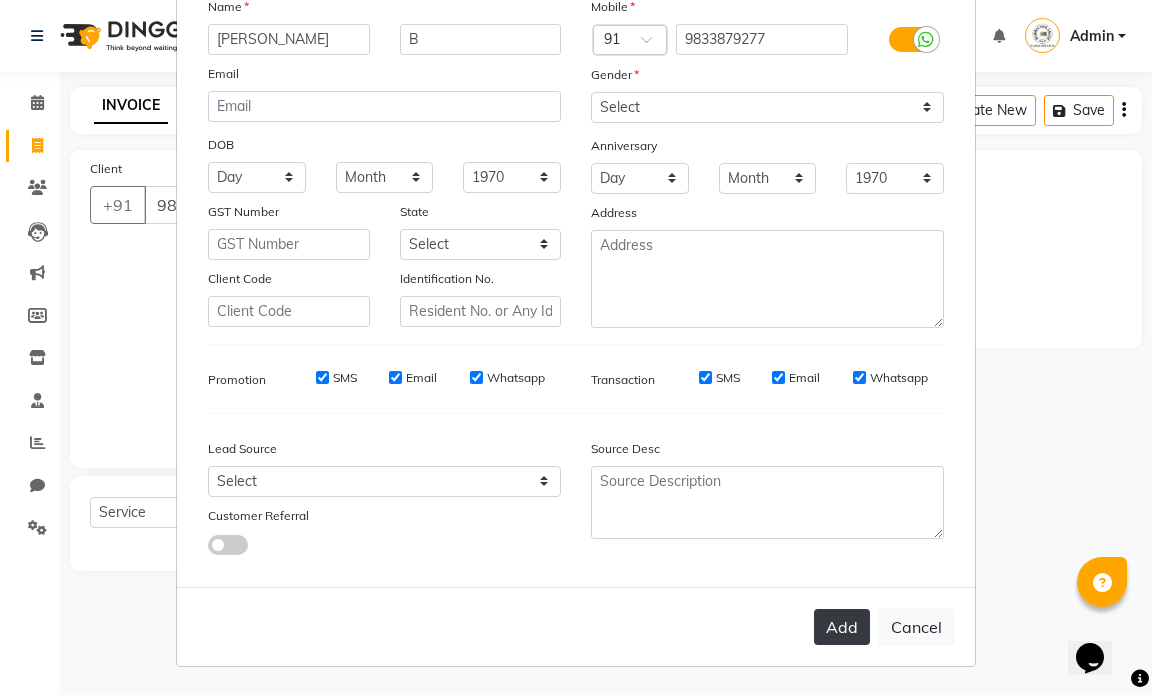 click on "Add" at bounding box center (842, 627) 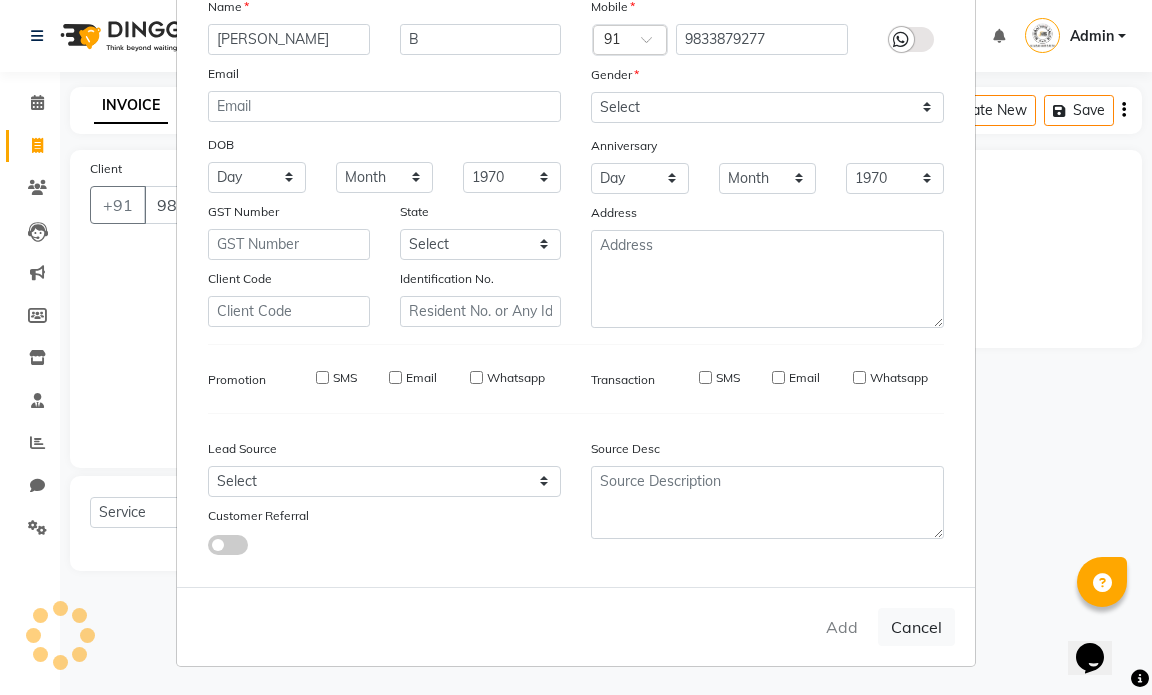 type 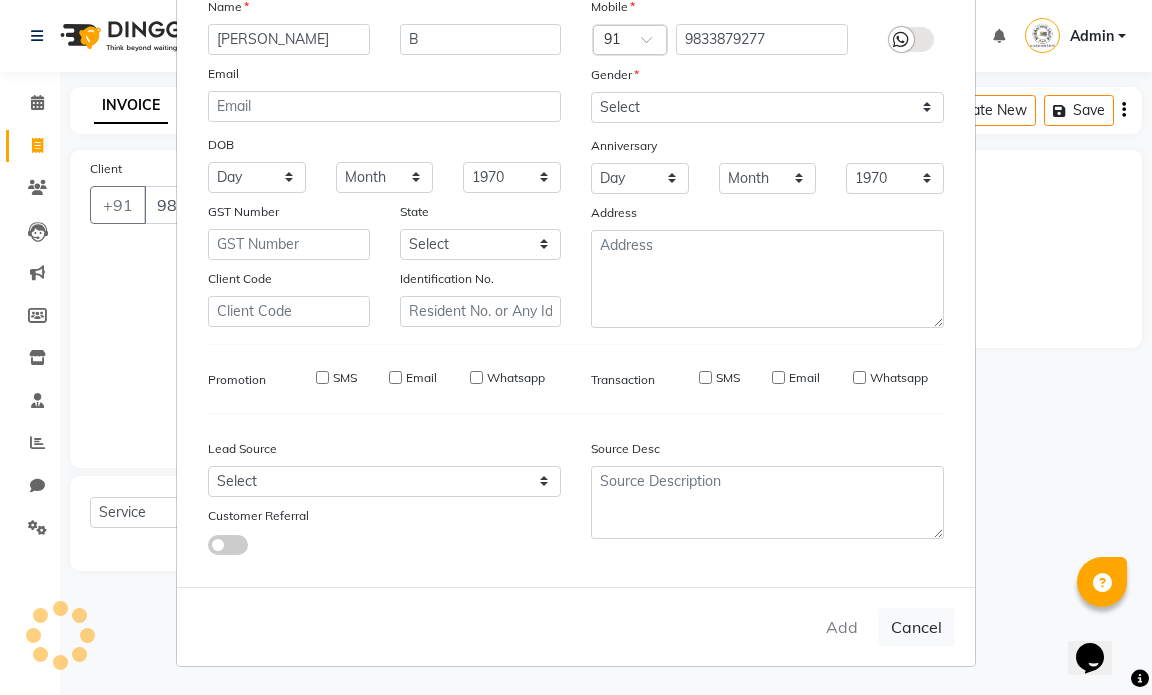 type 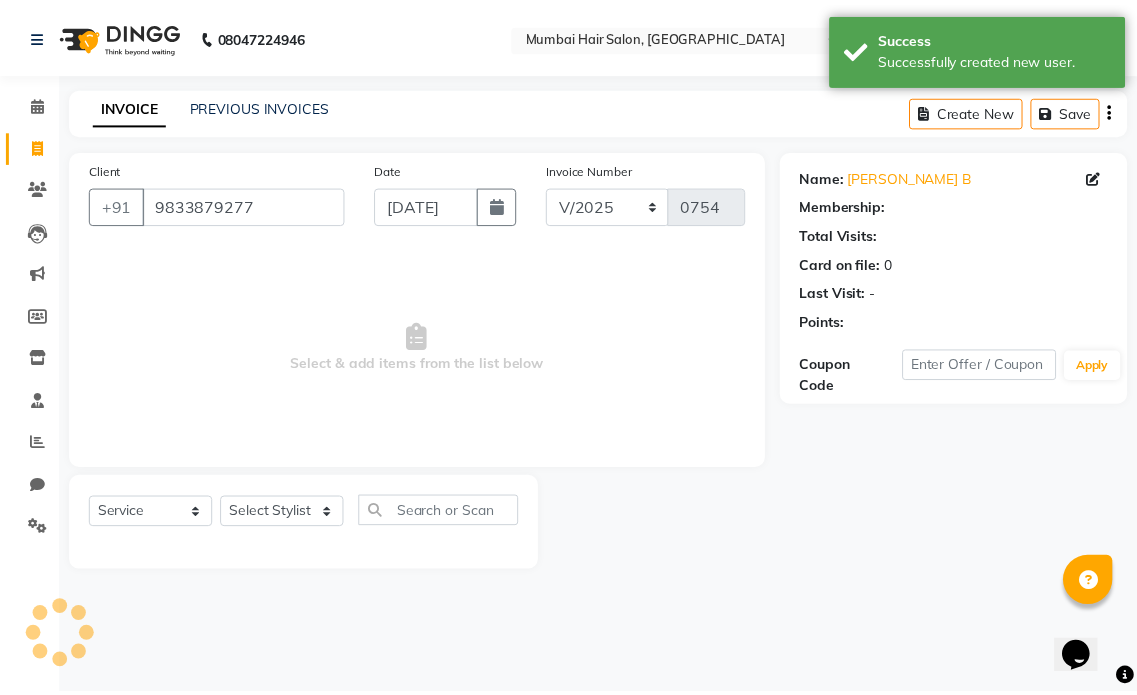 scroll, scrollTop: 0, scrollLeft: 0, axis: both 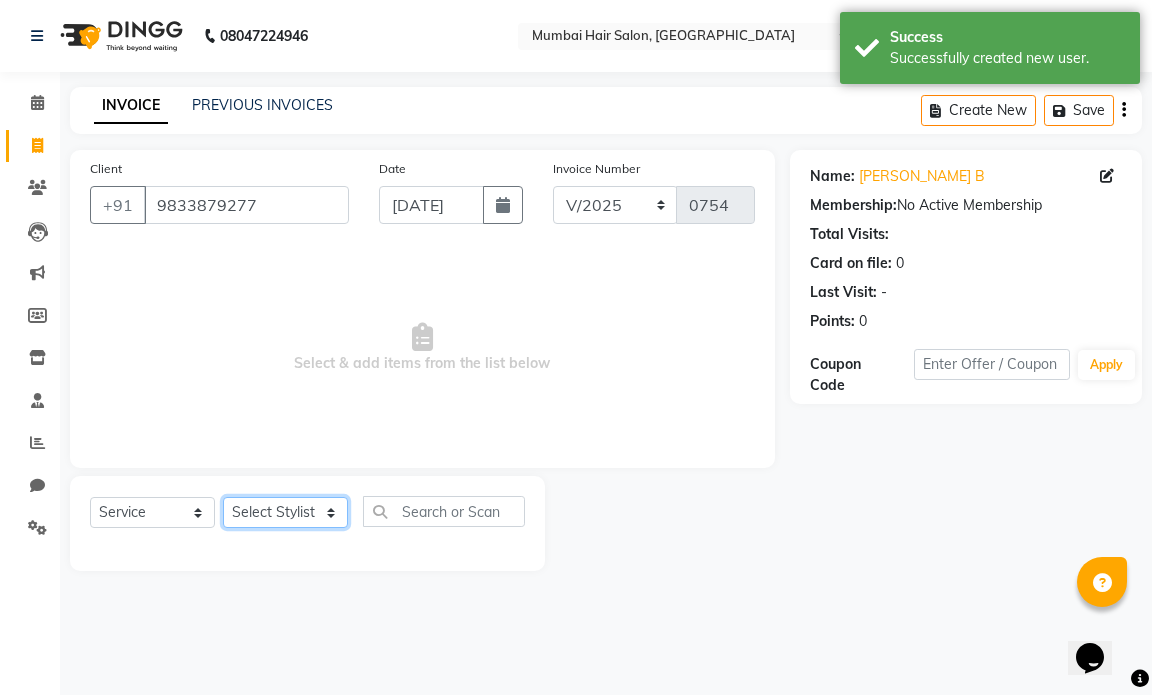 click on "Select Stylist [PERSON_NAME] [PERSON_NAME] [PERSON_NAME] [PERSON_NAME]  Suryavenshi [PERSON_NAME]  MUMBAI HAIR SALON [PERSON_NAME] Kalyan [PERSON_NAME] Salam [PERSON_NAME] [PERSON_NAME] [PERSON_NAME] [PERSON_NAME]" 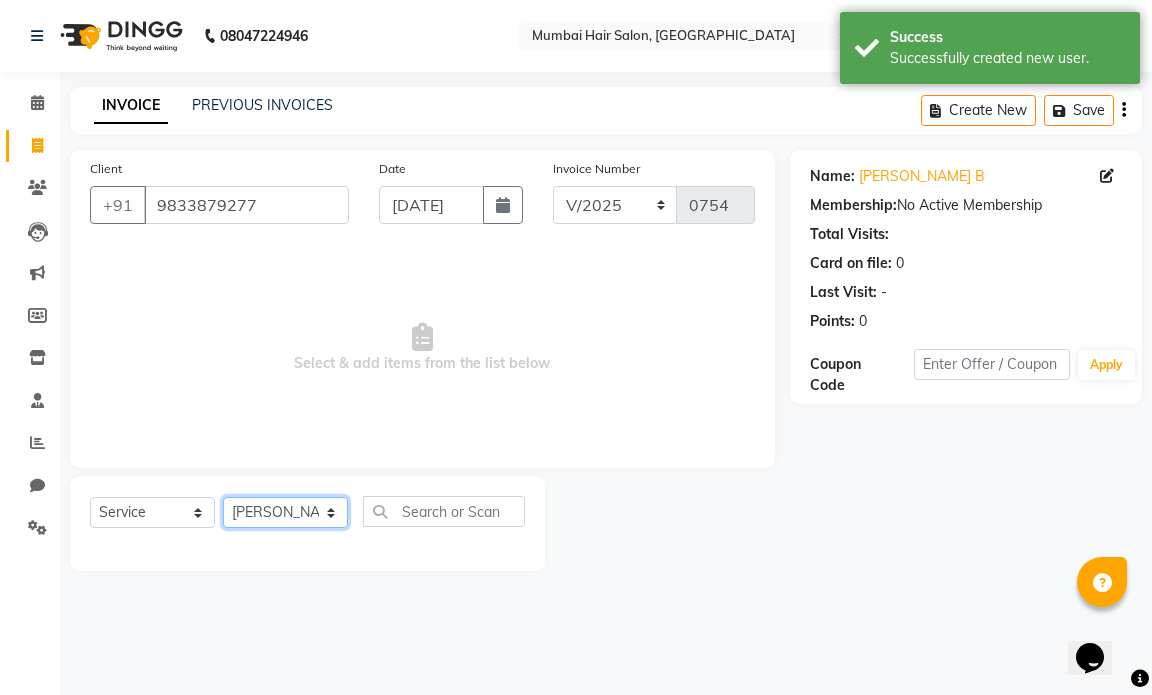 click on "Select Stylist [PERSON_NAME] [PERSON_NAME] [PERSON_NAME] [PERSON_NAME]  Suryavenshi [PERSON_NAME]  MUMBAI HAIR SALON [PERSON_NAME] Kalyan [PERSON_NAME] Salam [PERSON_NAME] [PERSON_NAME] [PERSON_NAME] [PERSON_NAME]" 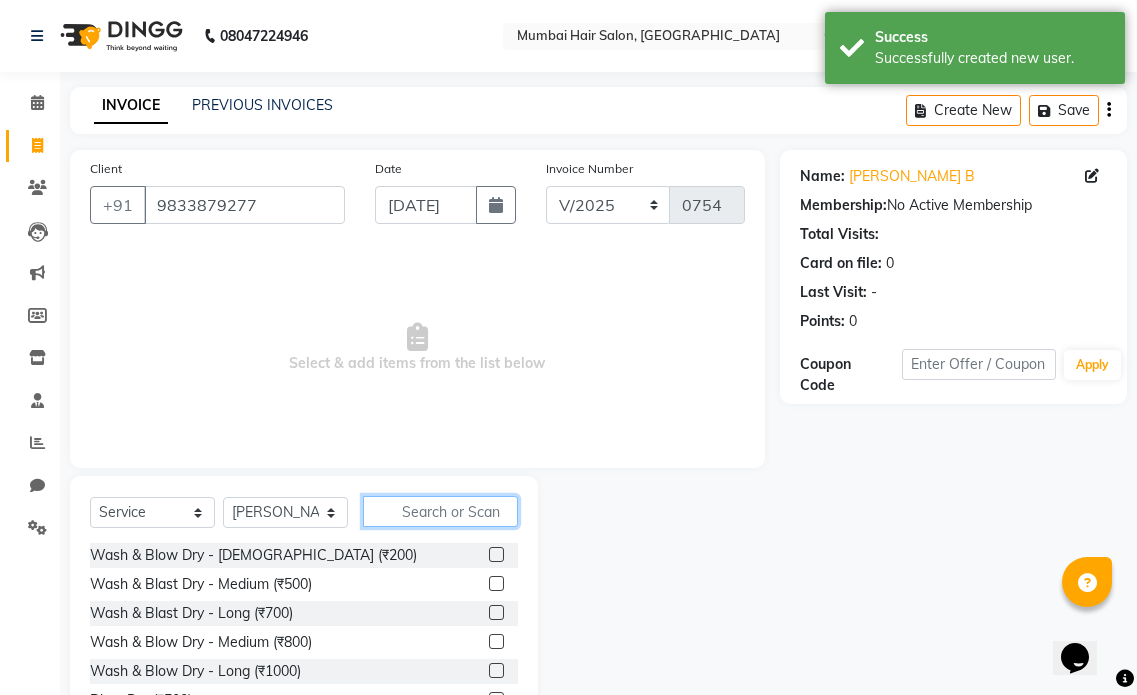click 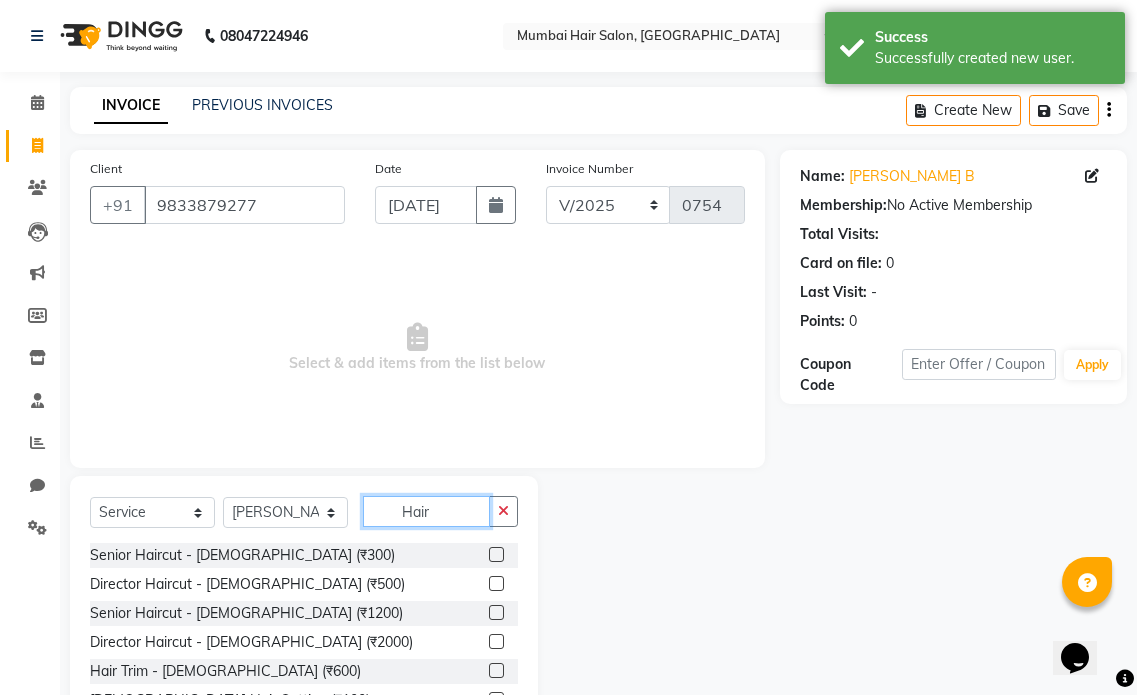 type on "Hair" 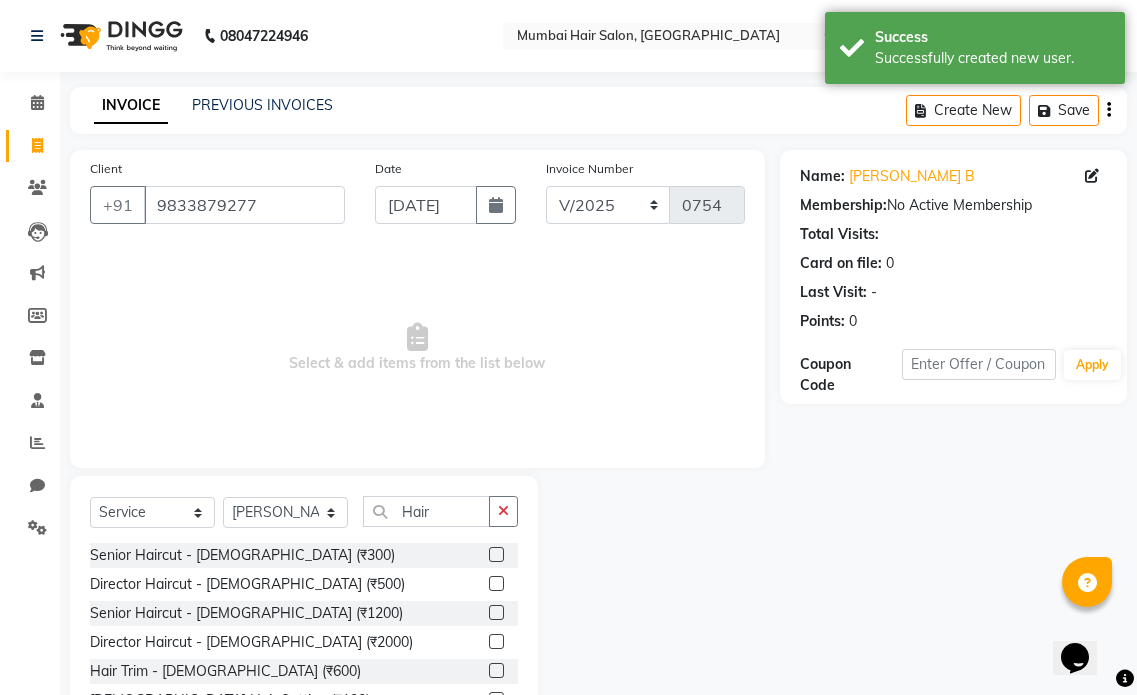 click 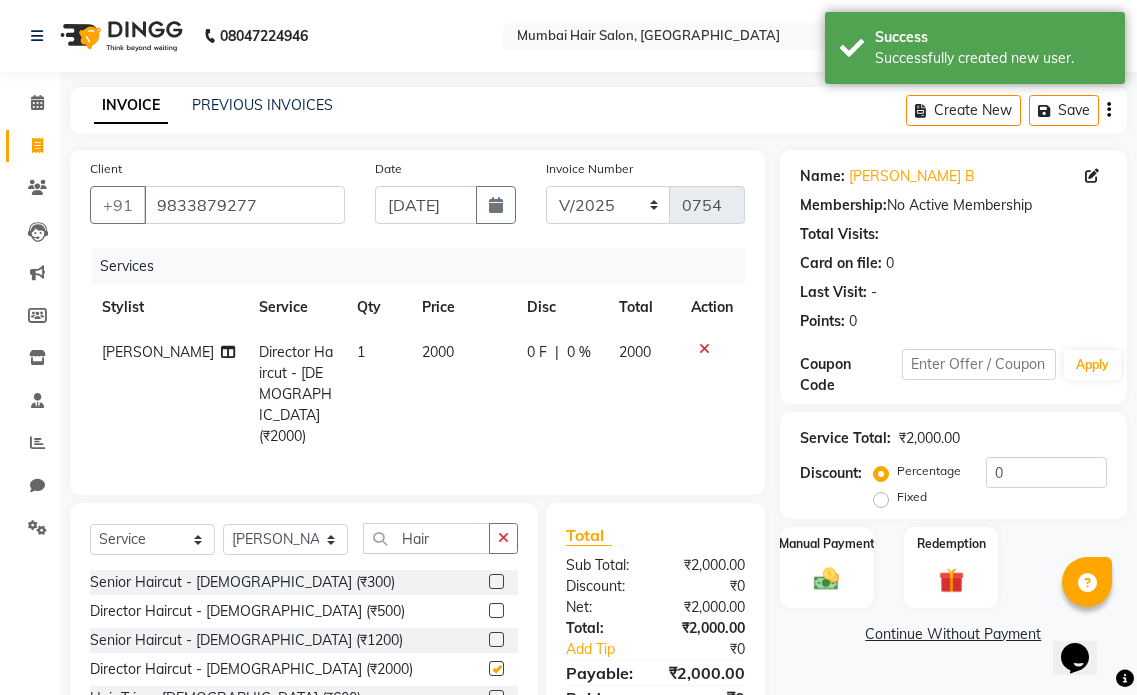 checkbox on "false" 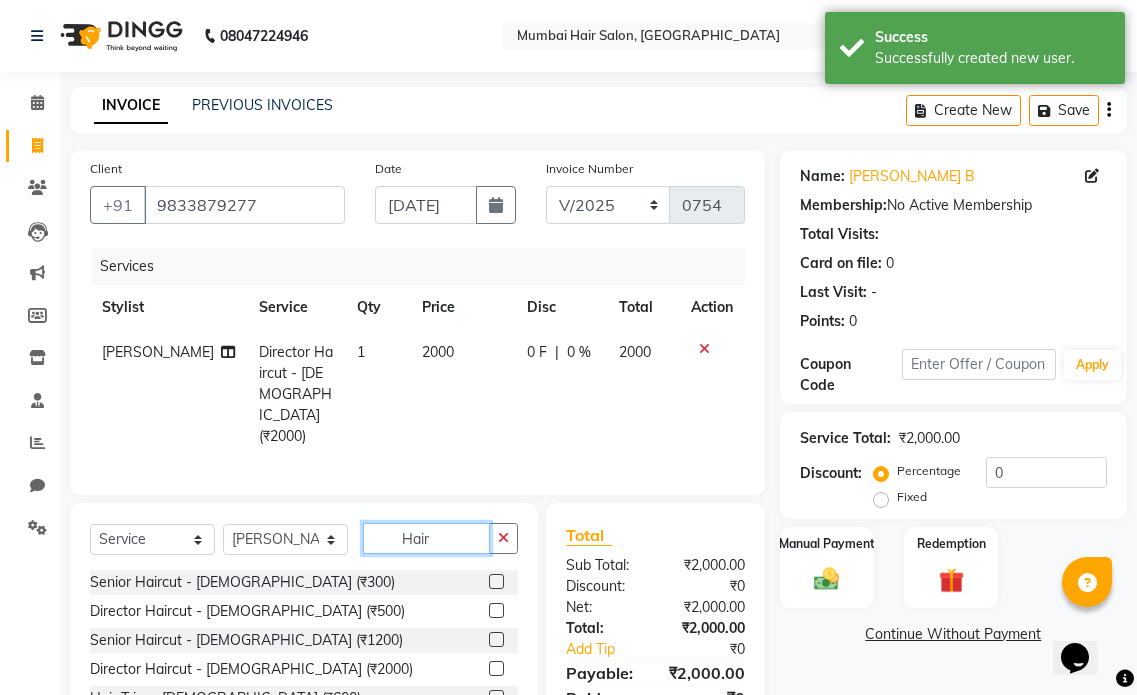 click on "Hair" 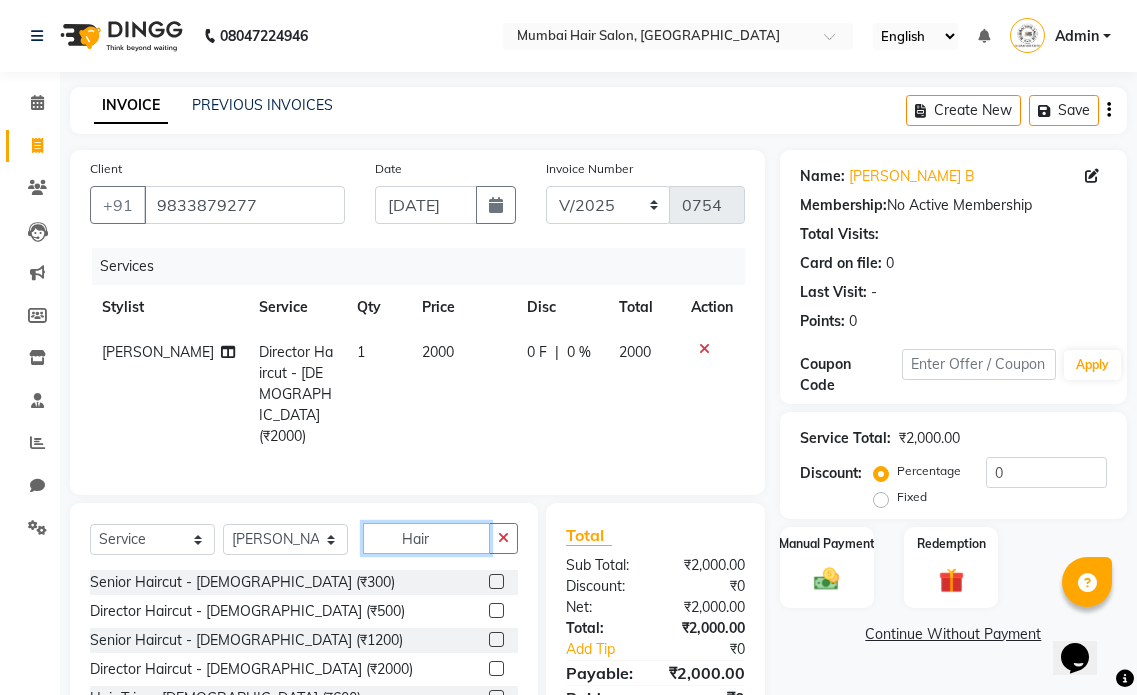 drag, startPoint x: 450, startPoint y: 514, endPoint x: 345, endPoint y: 502, distance: 105.68349 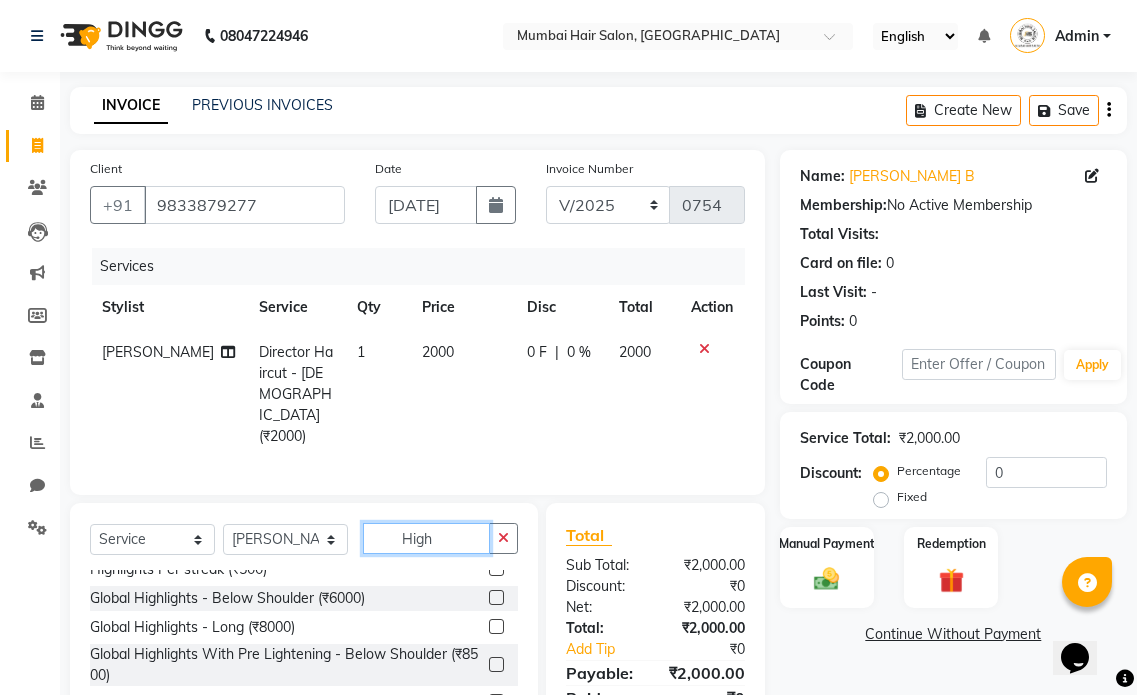 scroll, scrollTop: 136, scrollLeft: 0, axis: vertical 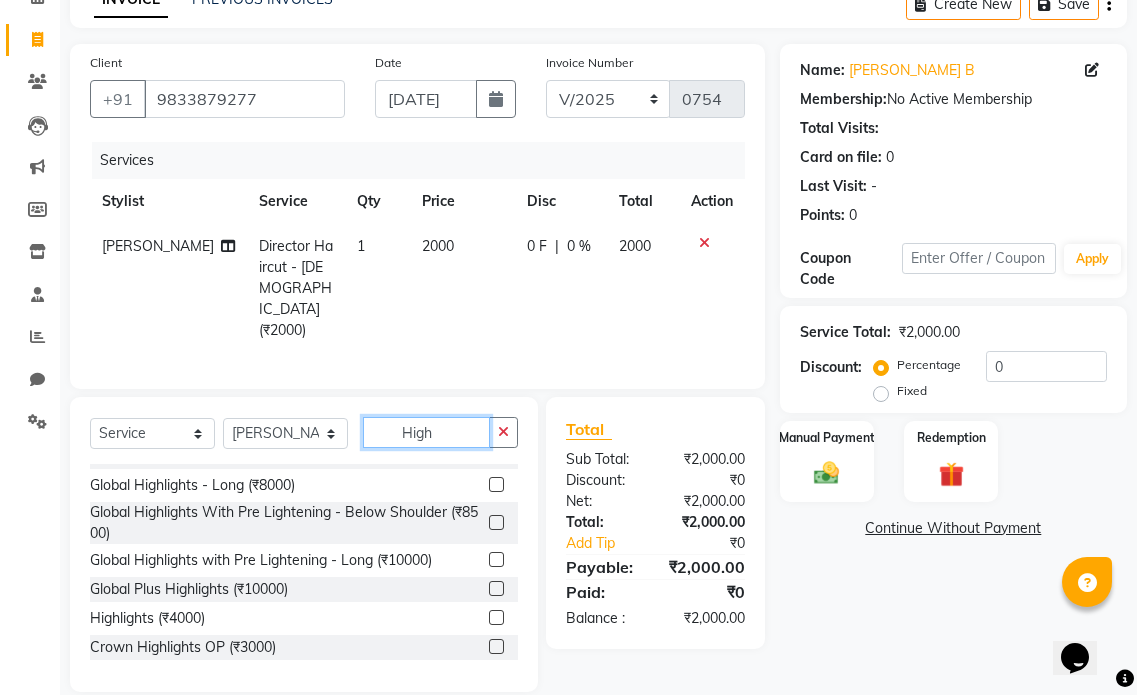 type on "High" 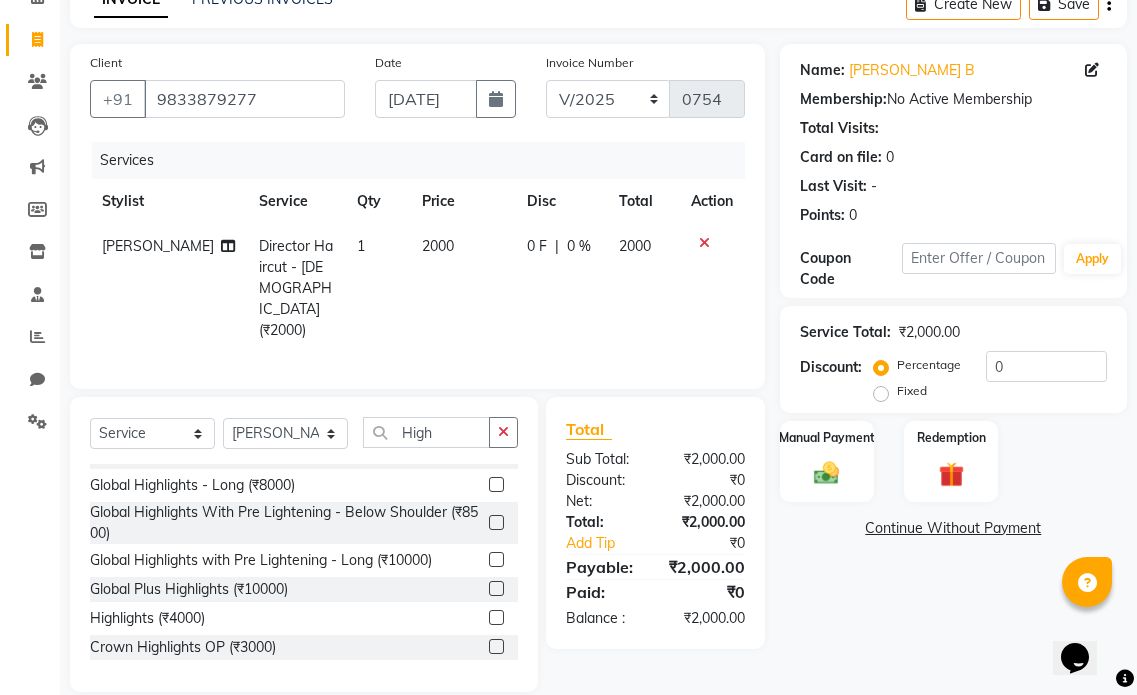 click 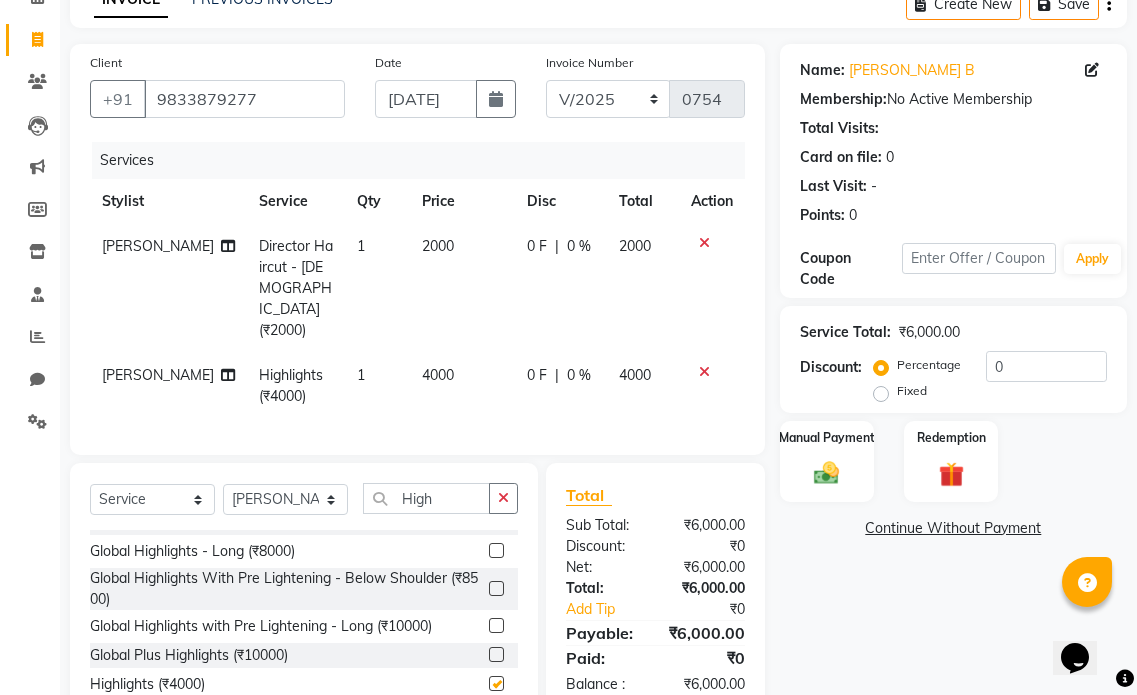 checkbox on "false" 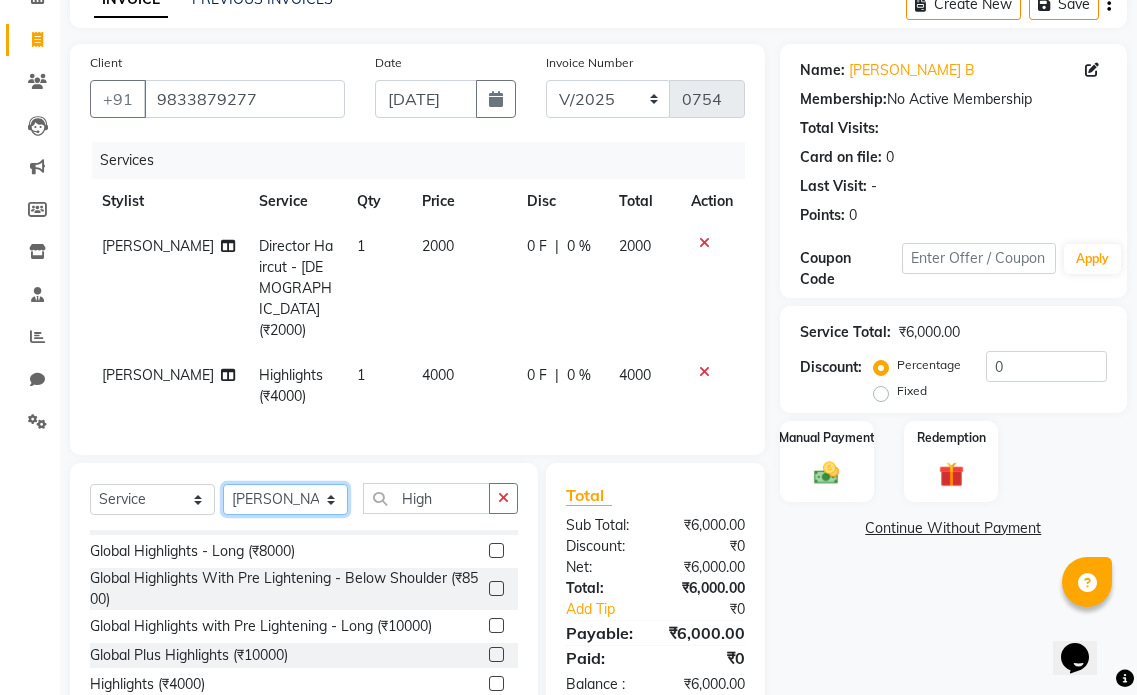 click on "Select Stylist [PERSON_NAME] [PERSON_NAME] [PERSON_NAME] [PERSON_NAME]  Suryavenshi [PERSON_NAME]  MUMBAI HAIR SALON [PERSON_NAME] Kalyan [PERSON_NAME] Salam [PERSON_NAME] [PERSON_NAME] [PERSON_NAME] [PERSON_NAME]" 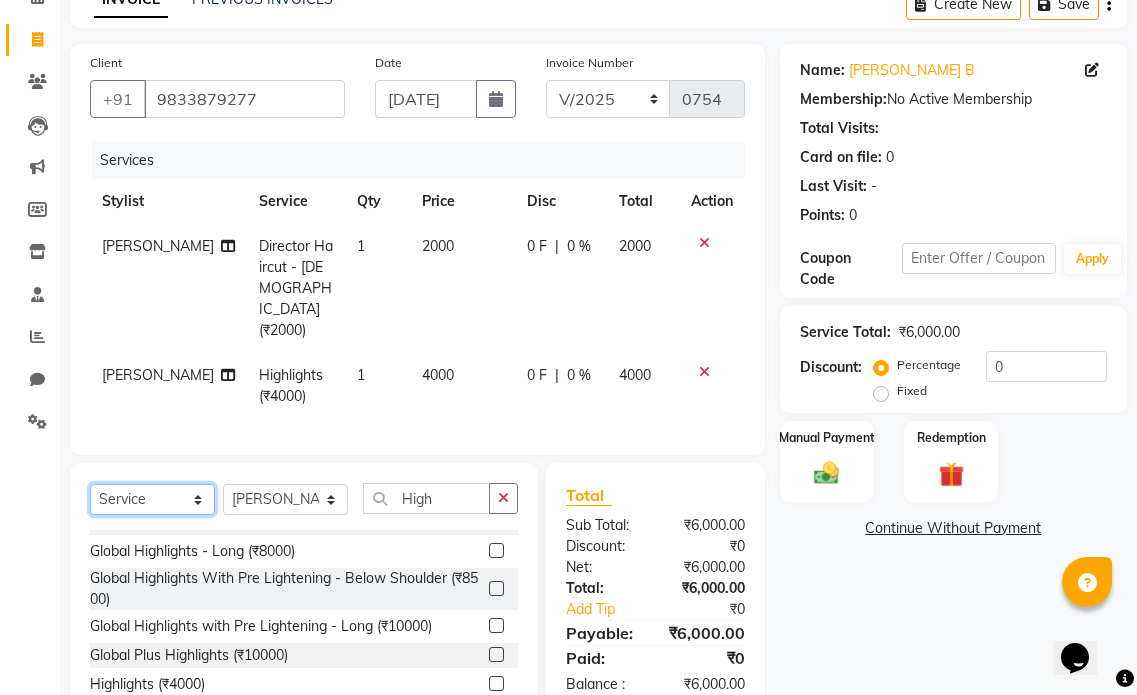 click on "Select  Service  Product  Membership  Package Voucher Prepaid Gift Card" 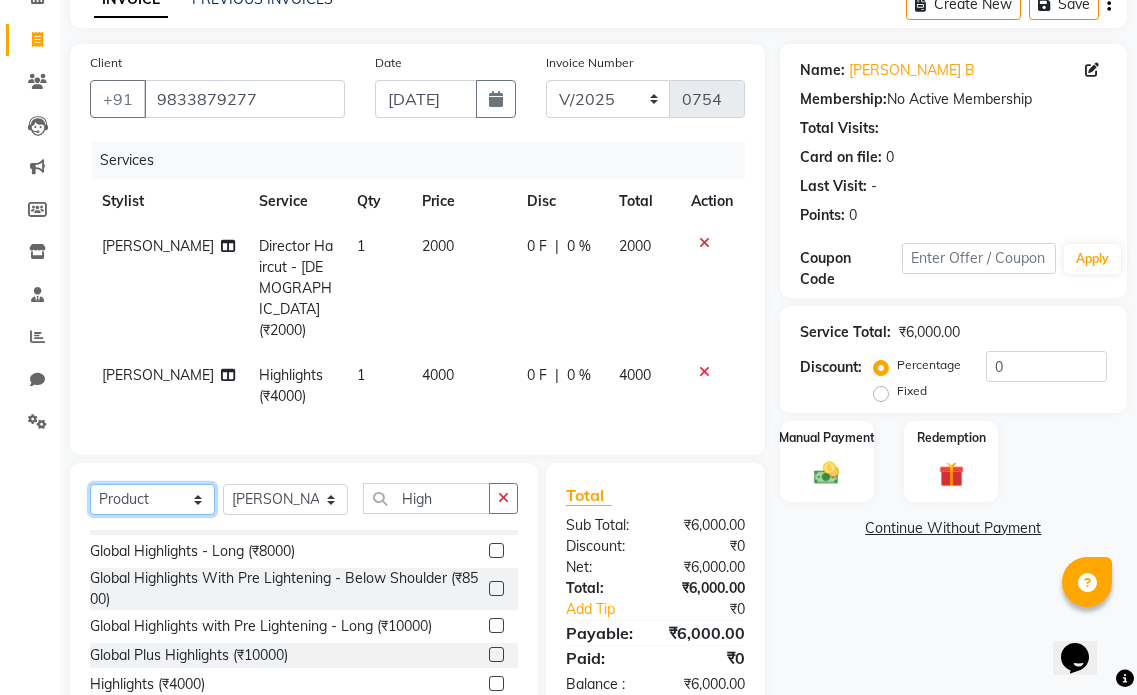 click on "Select  Service  Product  Membership  Package Voucher Prepaid Gift Card" 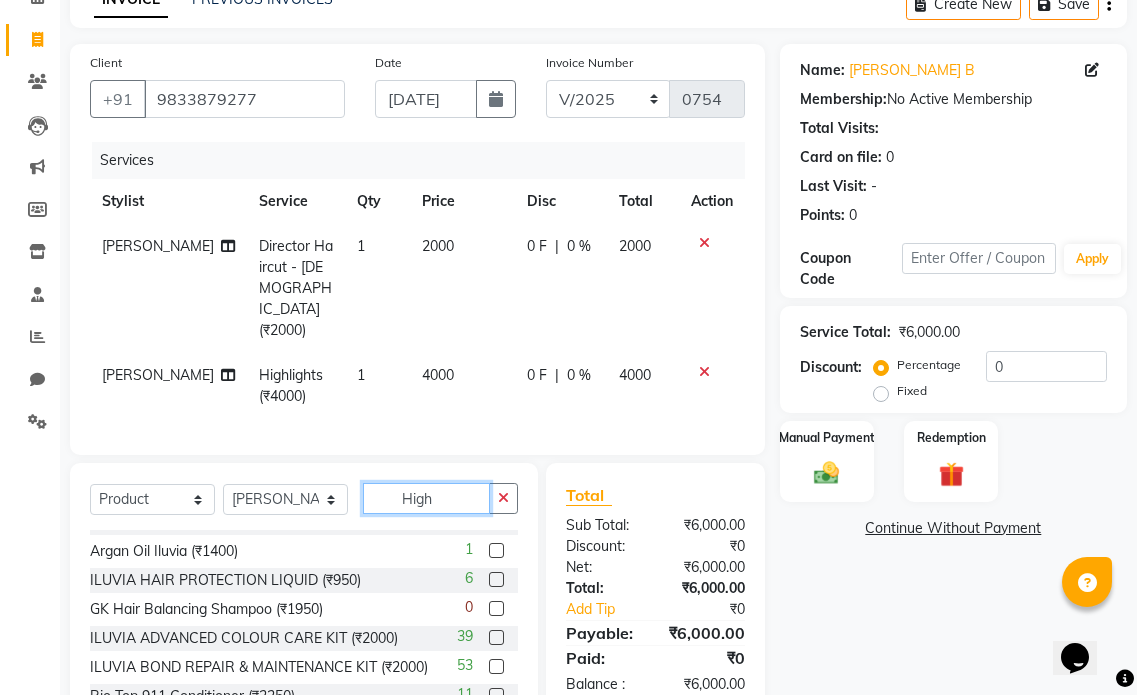 drag, startPoint x: 447, startPoint y: 476, endPoint x: 339, endPoint y: 452, distance: 110.63454 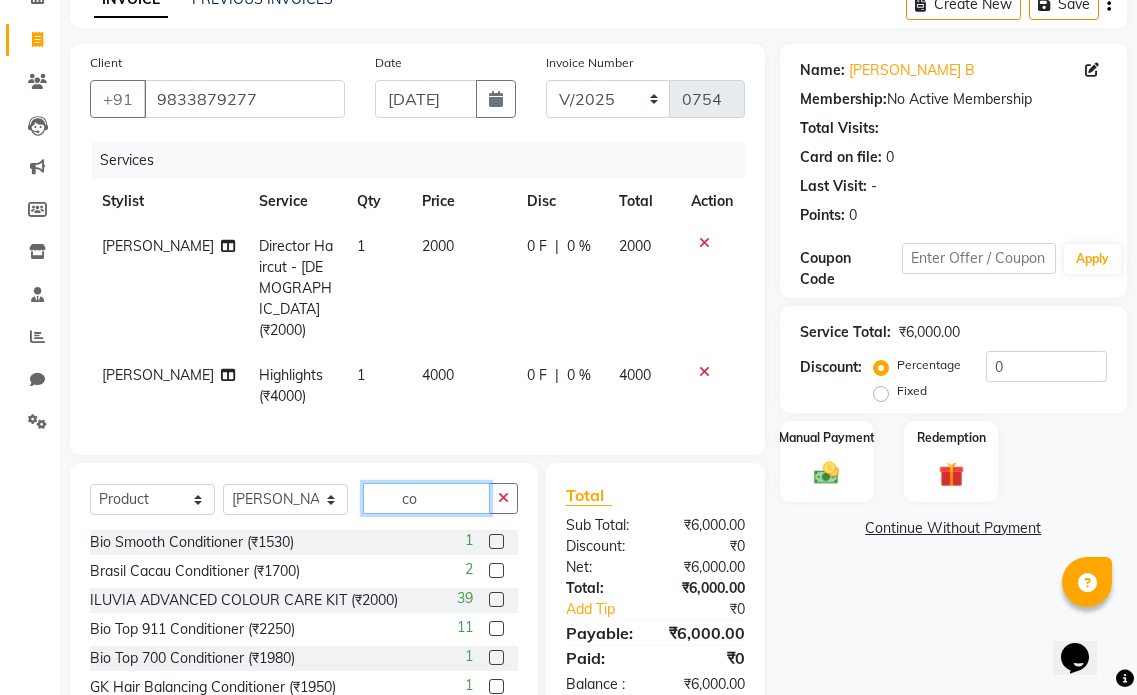scroll, scrollTop: 0, scrollLeft: 0, axis: both 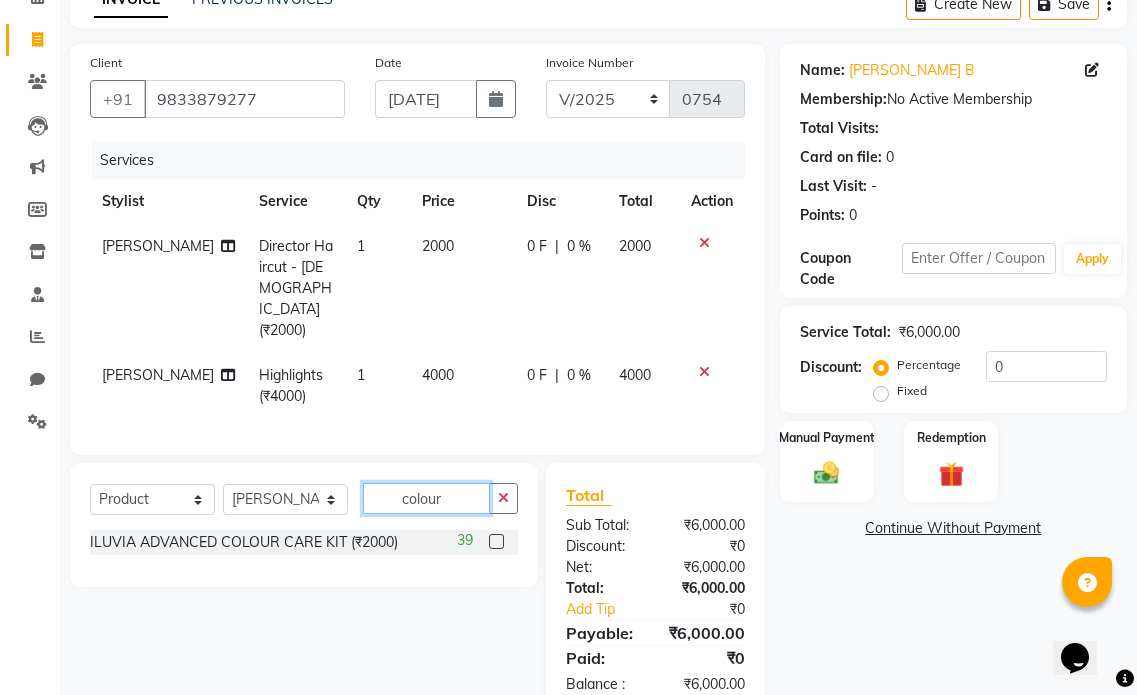 type on "colour" 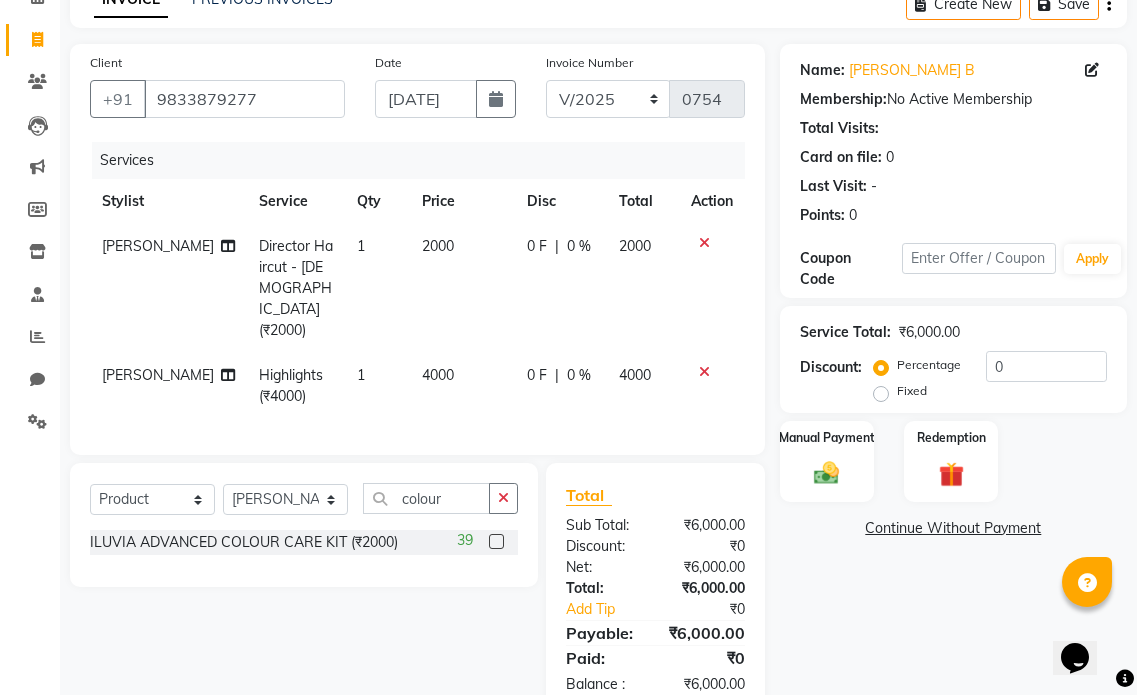 click 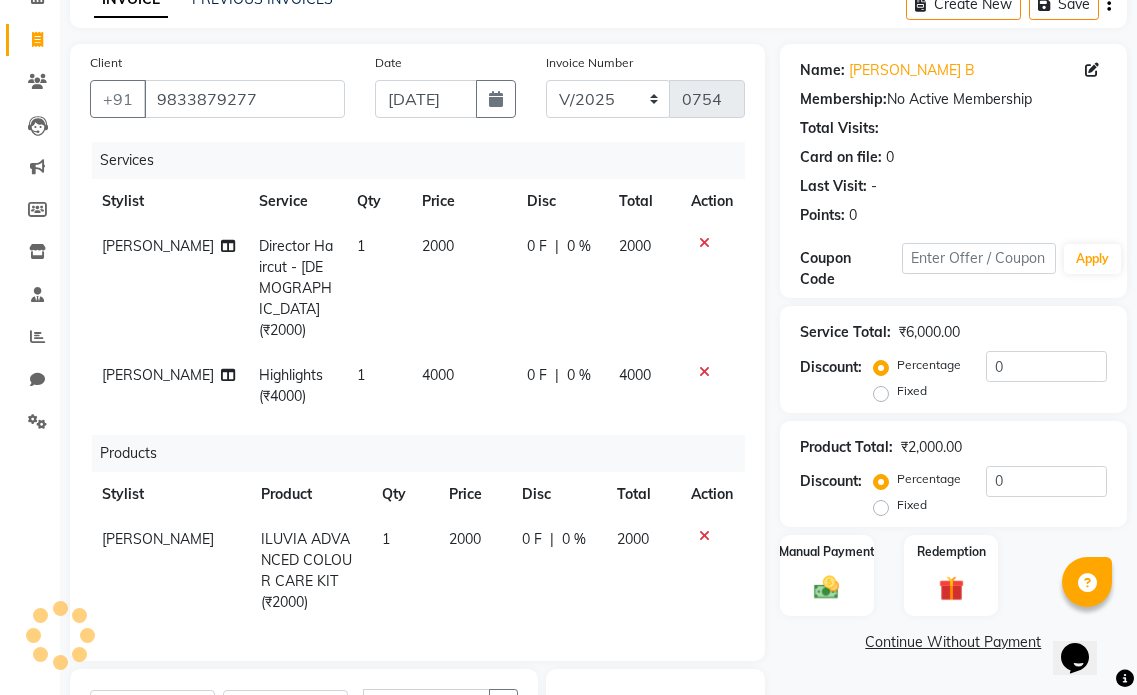 checkbox on "false" 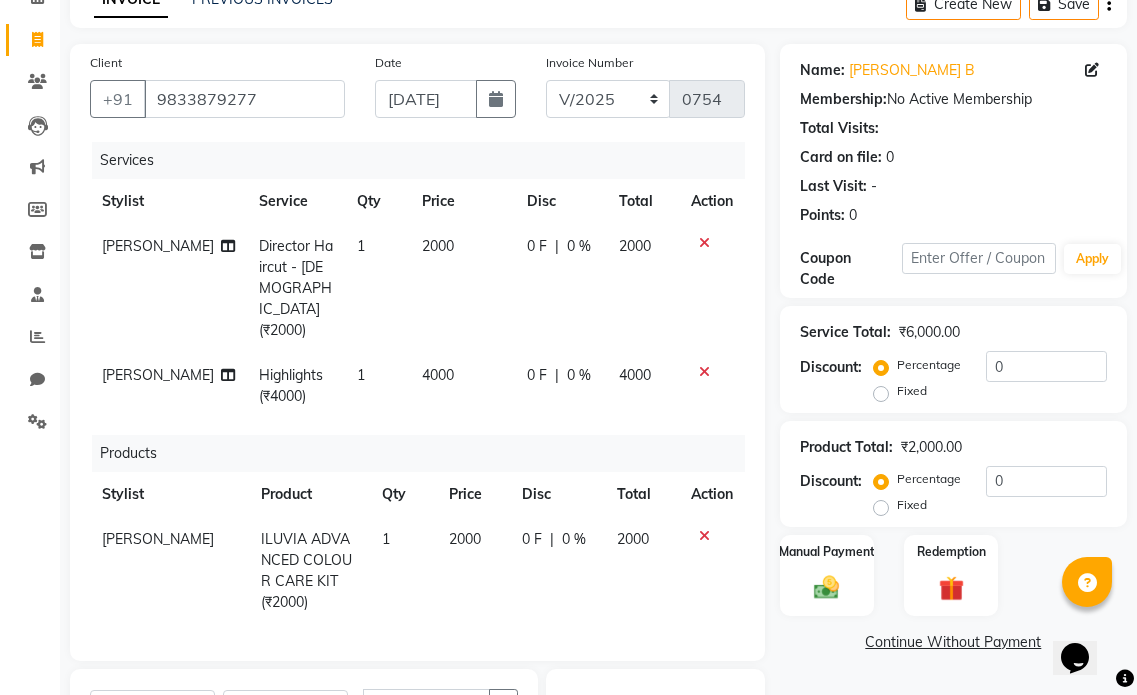 scroll, scrollTop: 206, scrollLeft: 0, axis: vertical 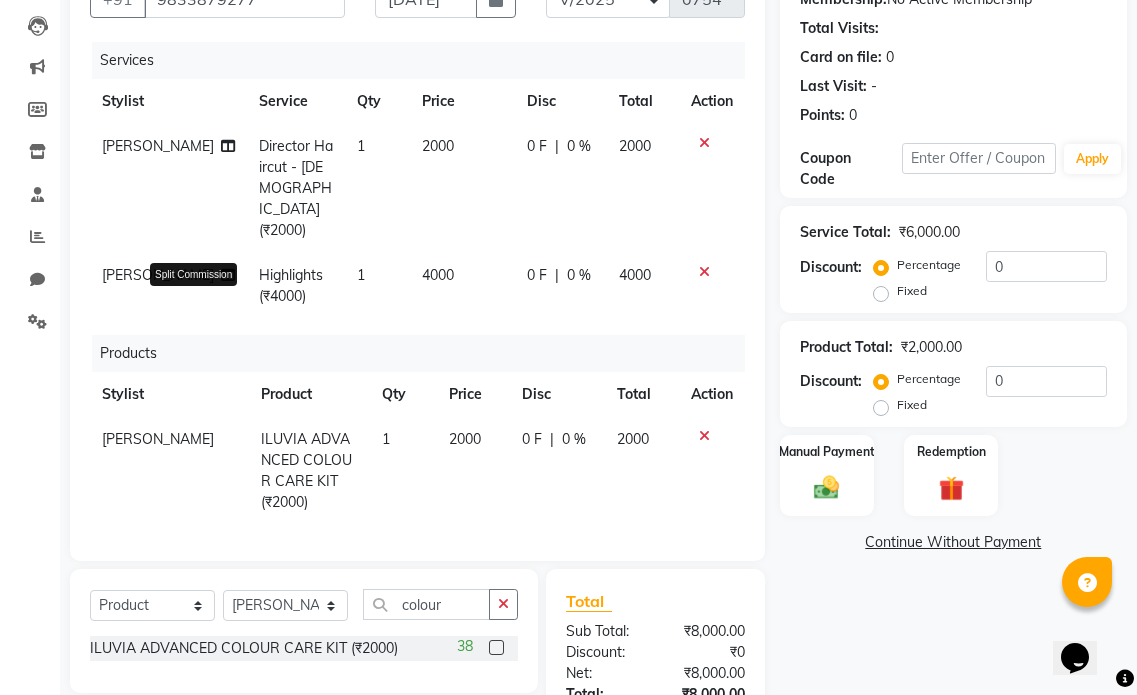 click 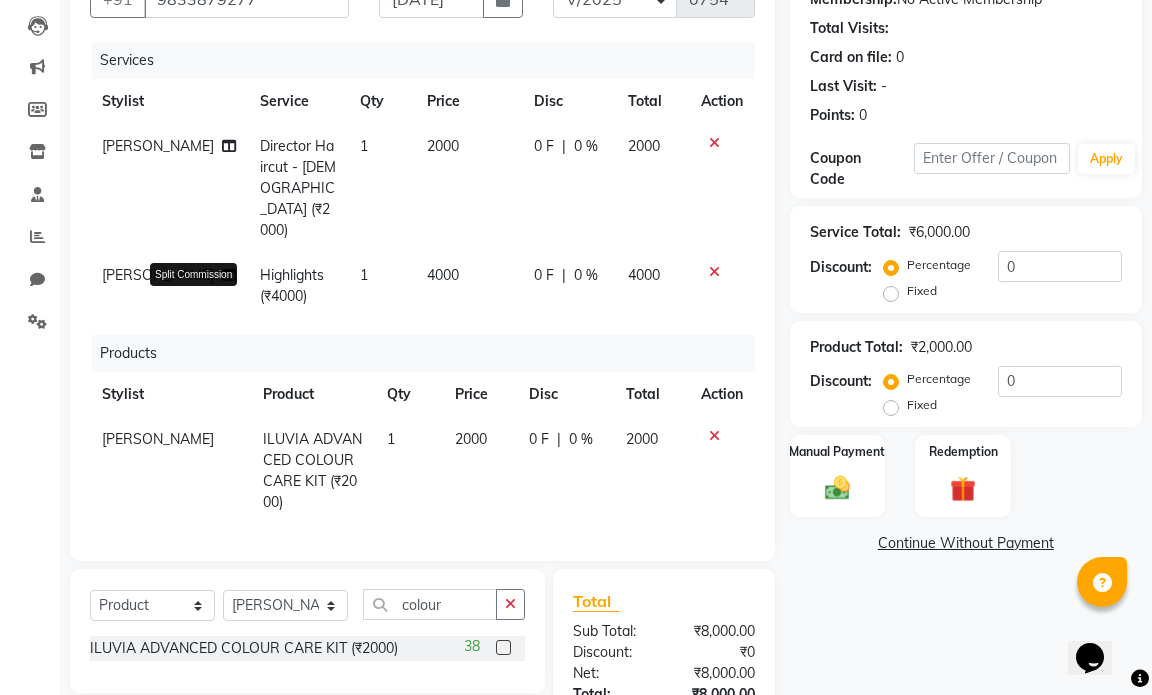 select on "66010" 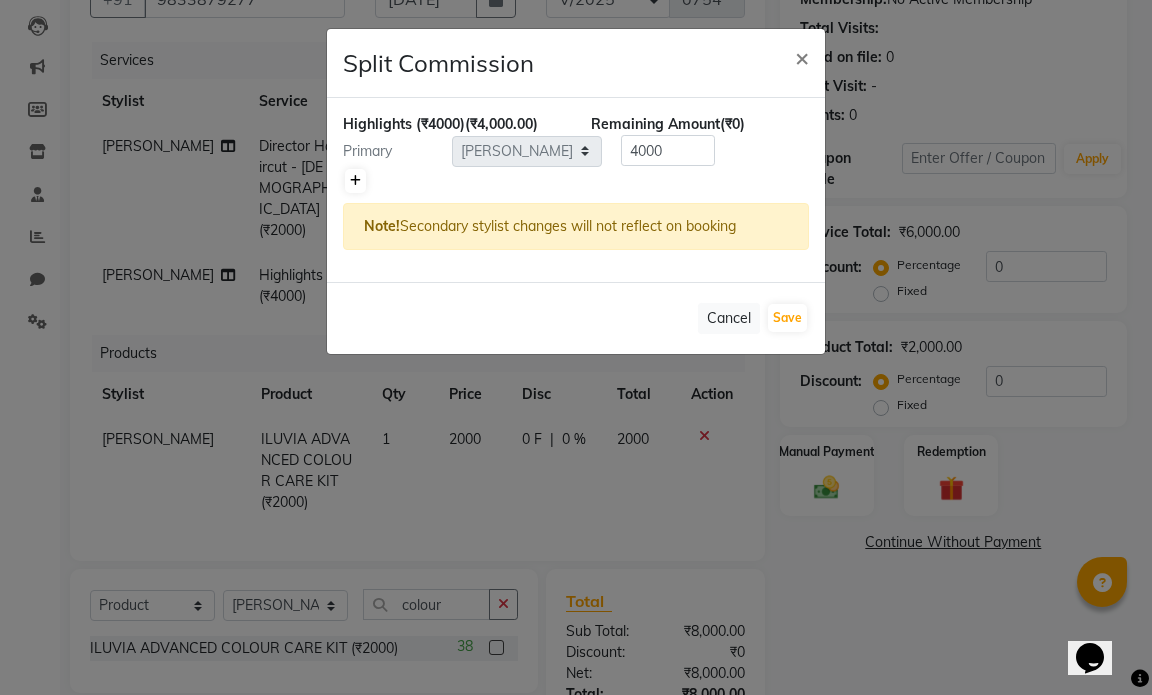 click 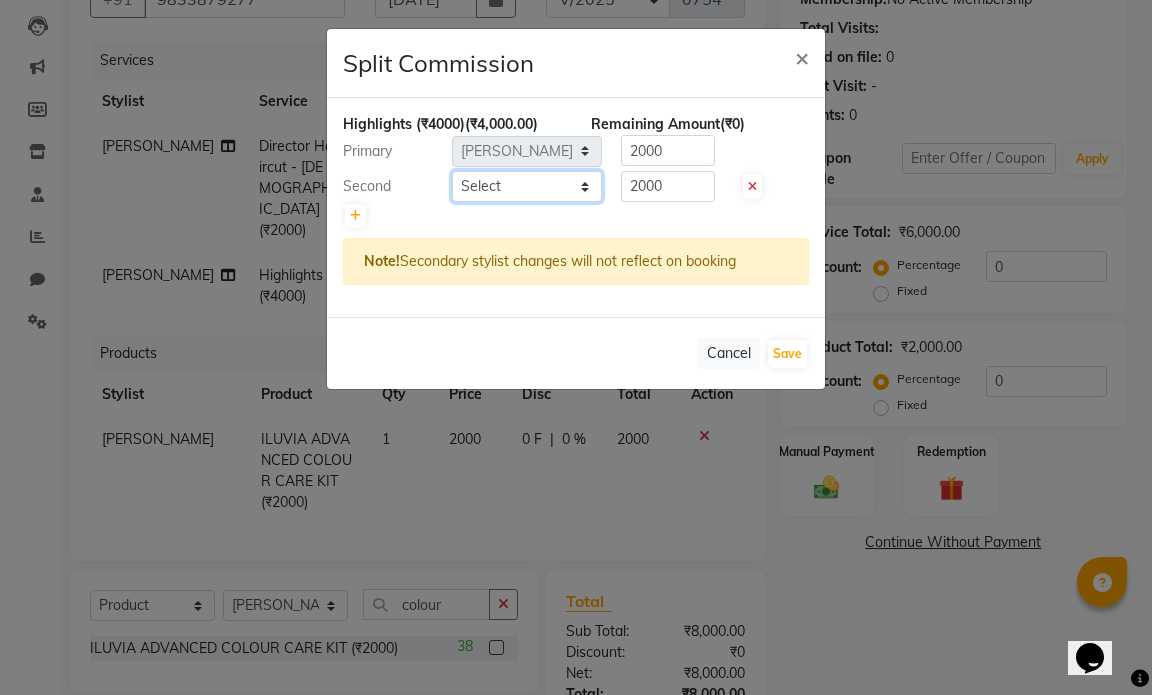 click on "Select  Amol Dinkar Pawar   Arman Ansari   Atish Kadel   Kushal  Suryavenshi   Mohd Shamshad    MUMBAI HAIR SALON   Payal Kalyan   Rehan Ansari   Salam Ansari   Sameer   Sameer Khan   Shuab Ansari   Swara Bamne" 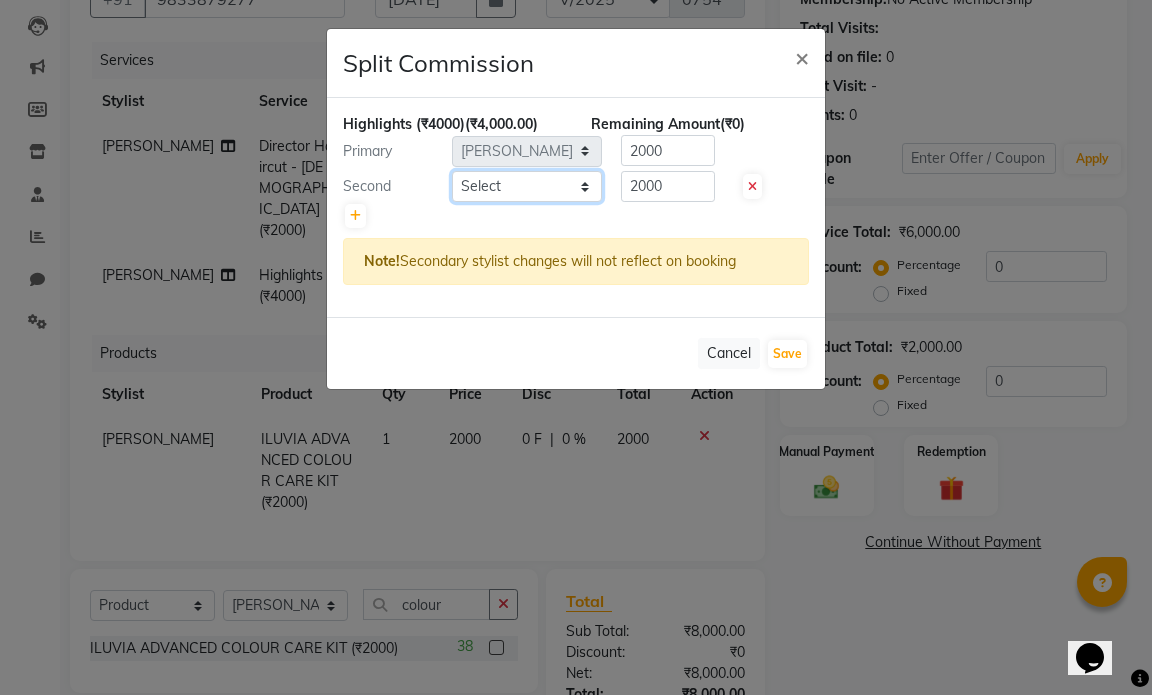 select on "66014" 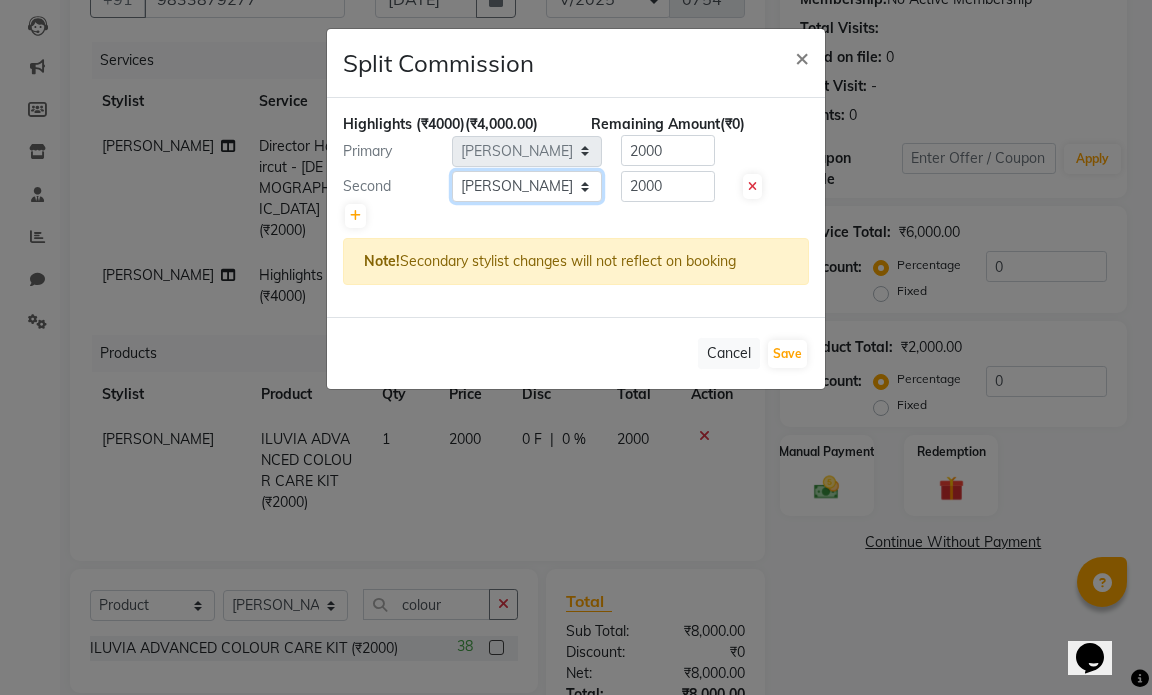 click on "Select  Amol Dinkar Pawar   Arman Ansari   Atish Kadel   Kushal  Suryavenshi   Mohd Shamshad    MUMBAI HAIR SALON   Payal Kalyan   Rehan Ansari   Salam Ansari   Sameer   Sameer Khan   Shuab Ansari   Swara Bamne" 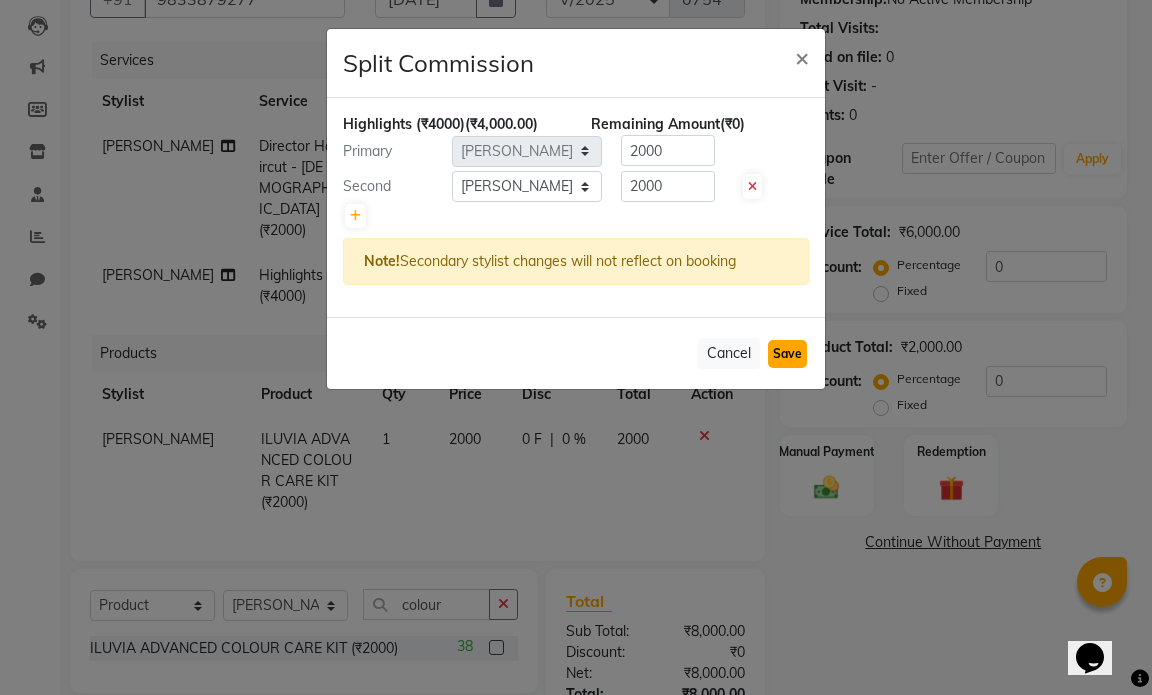 click on "Save" 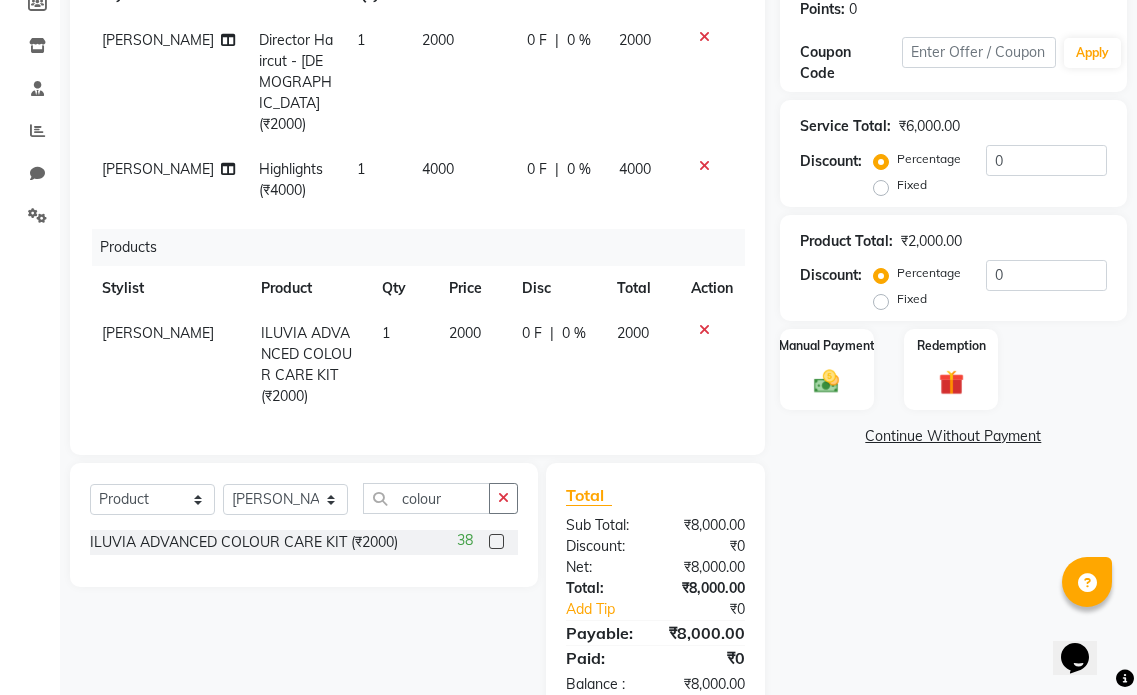 scroll, scrollTop: 314, scrollLeft: 0, axis: vertical 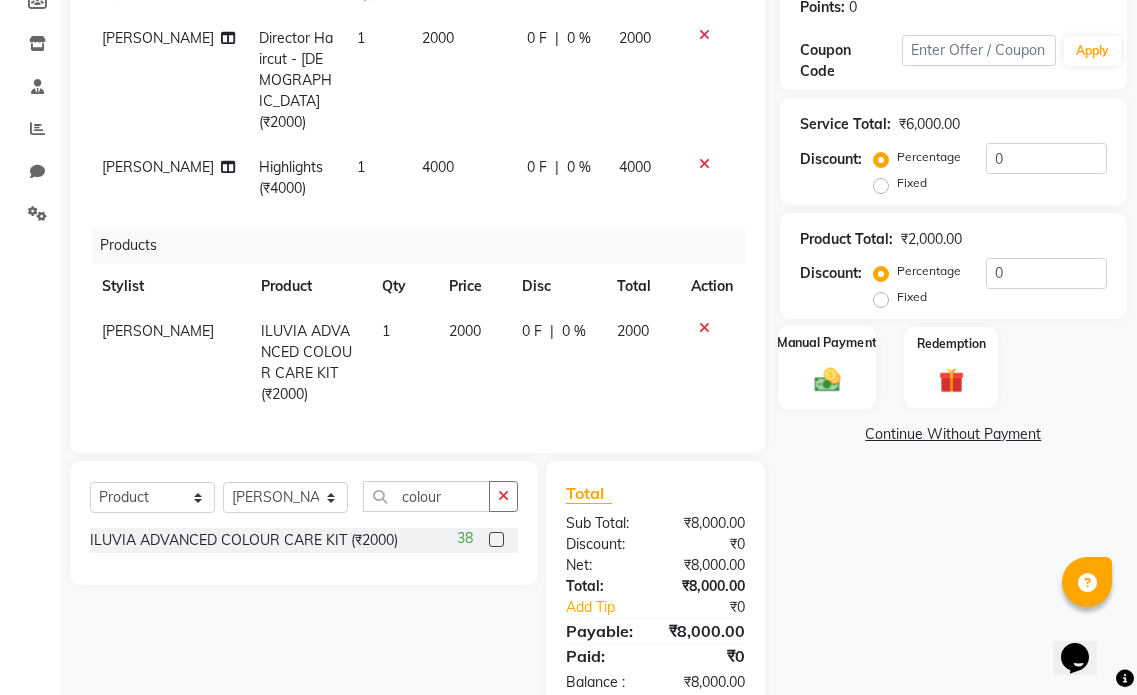 click 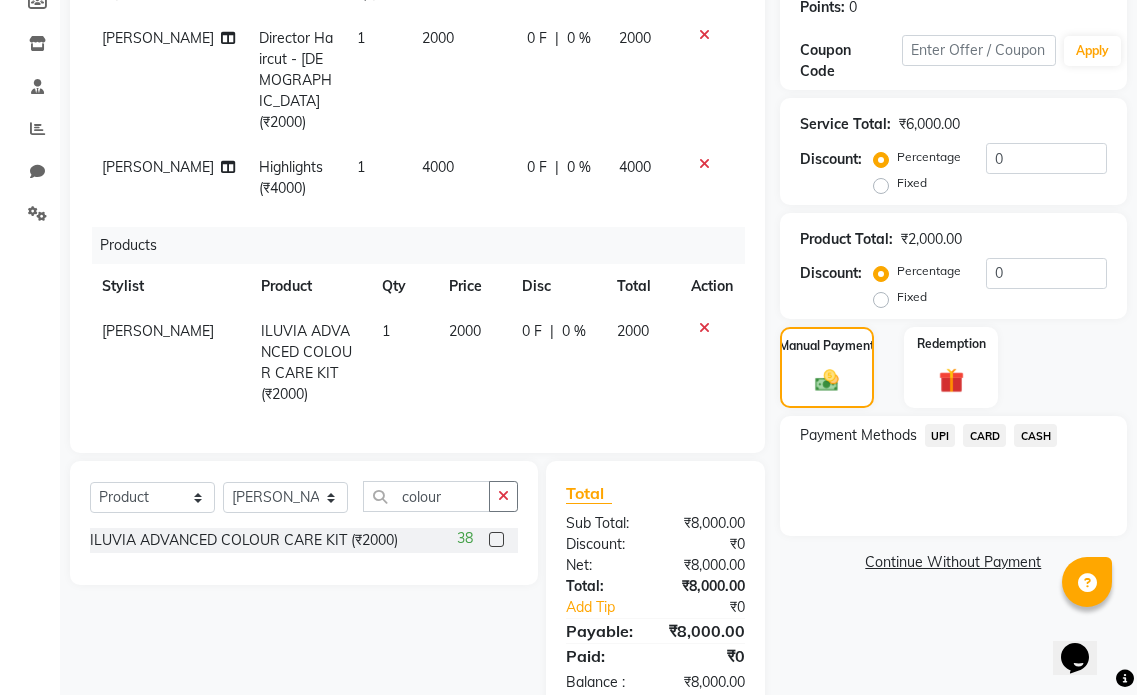 click on "UPI" 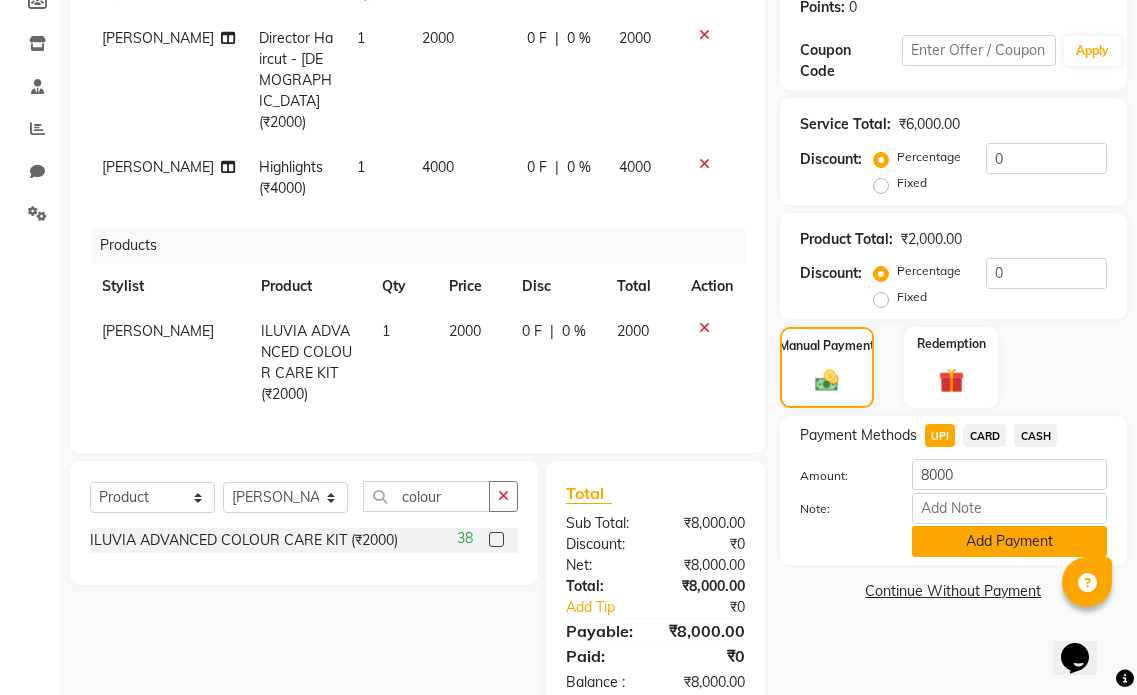 click on "Add Payment" 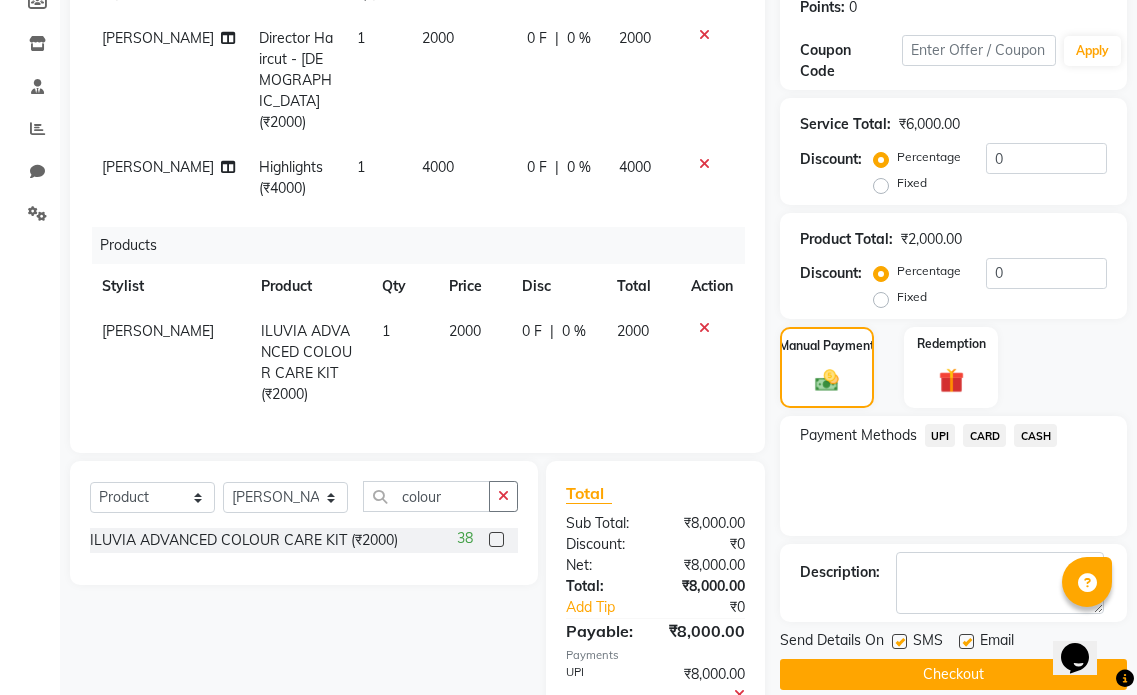 scroll, scrollTop: 377, scrollLeft: 0, axis: vertical 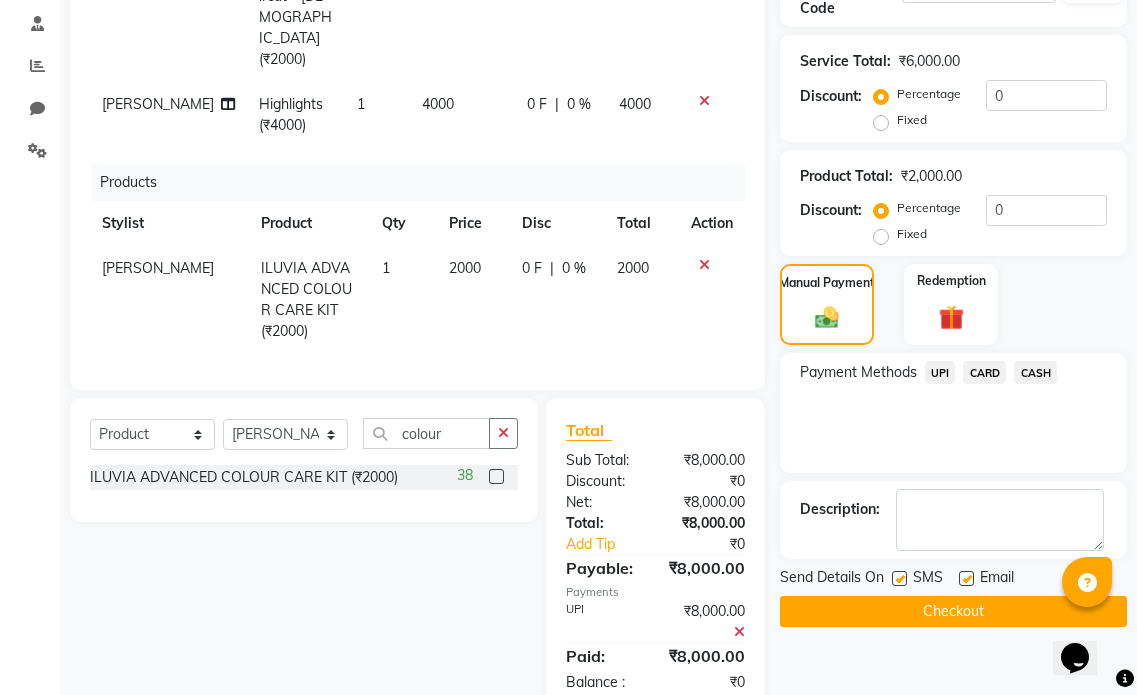click 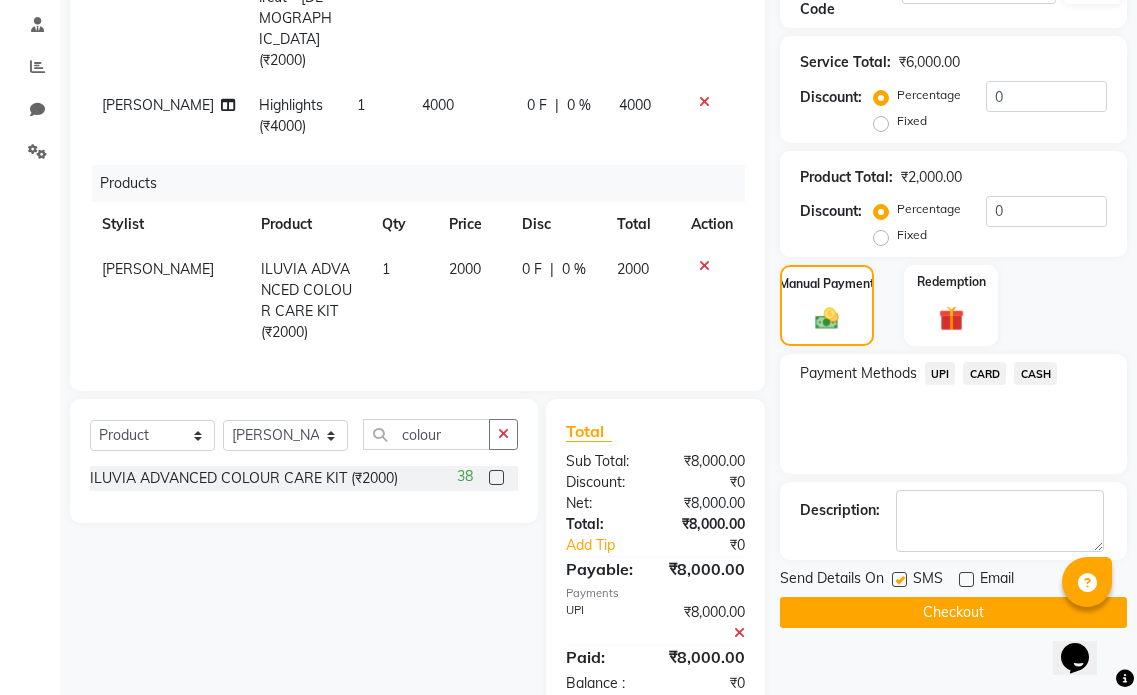 scroll, scrollTop: 377, scrollLeft: 0, axis: vertical 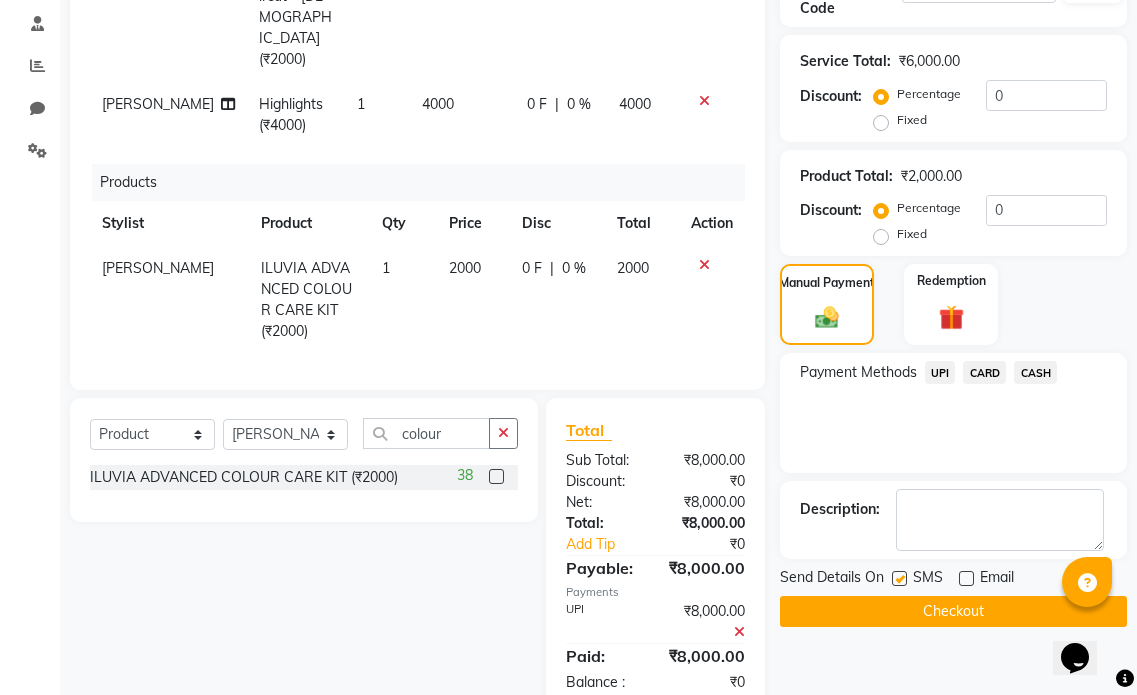 click on "Checkout" 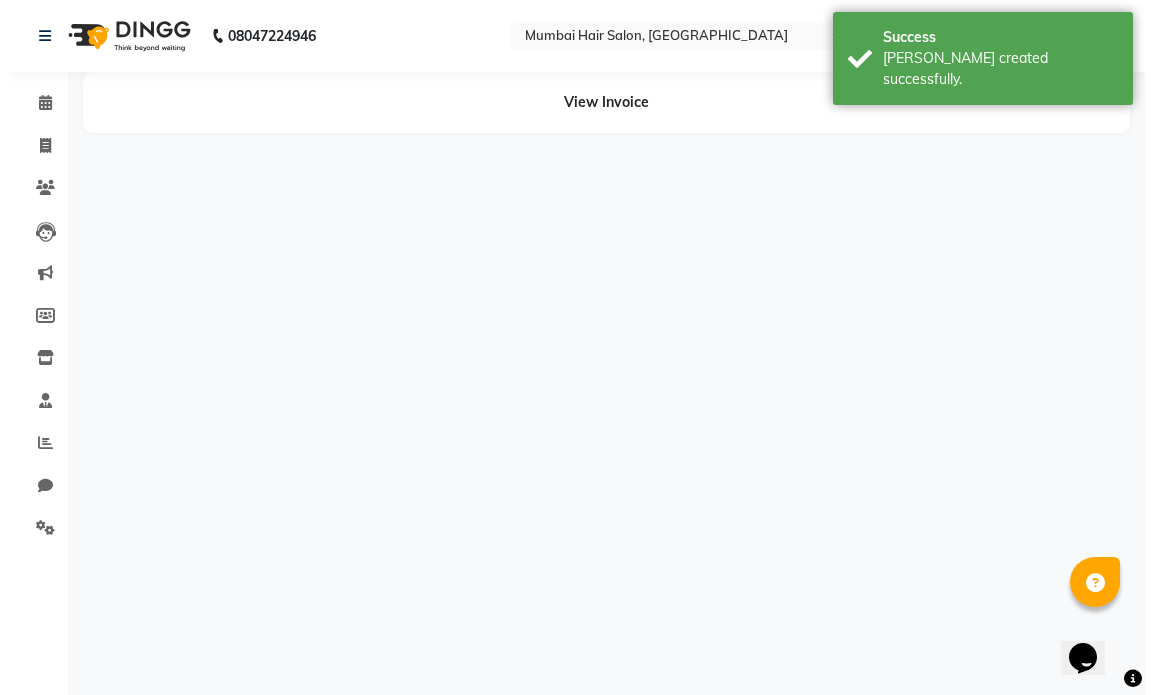 scroll, scrollTop: 0, scrollLeft: 0, axis: both 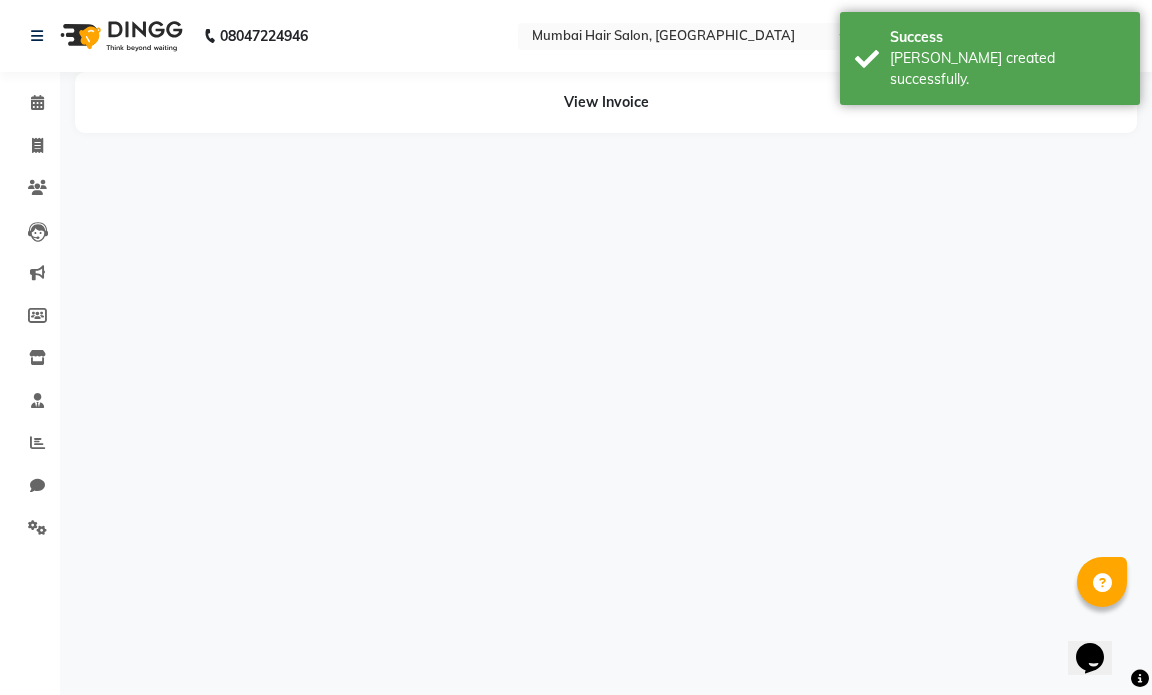 select on "66010" 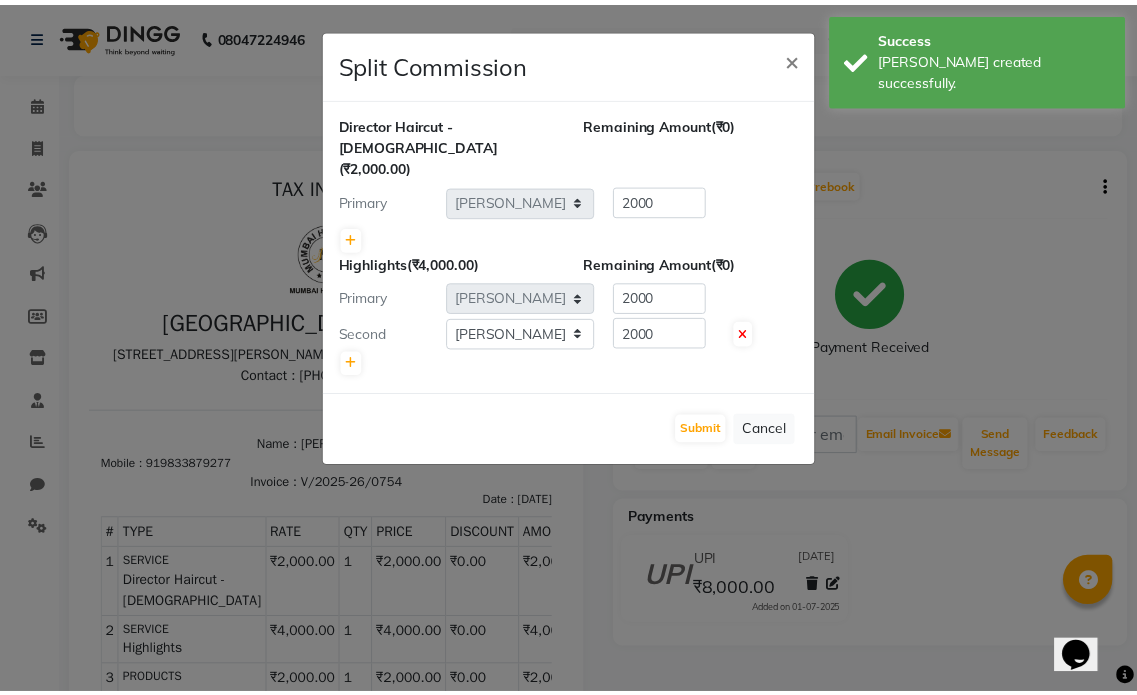 scroll, scrollTop: 0, scrollLeft: 0, axis: both 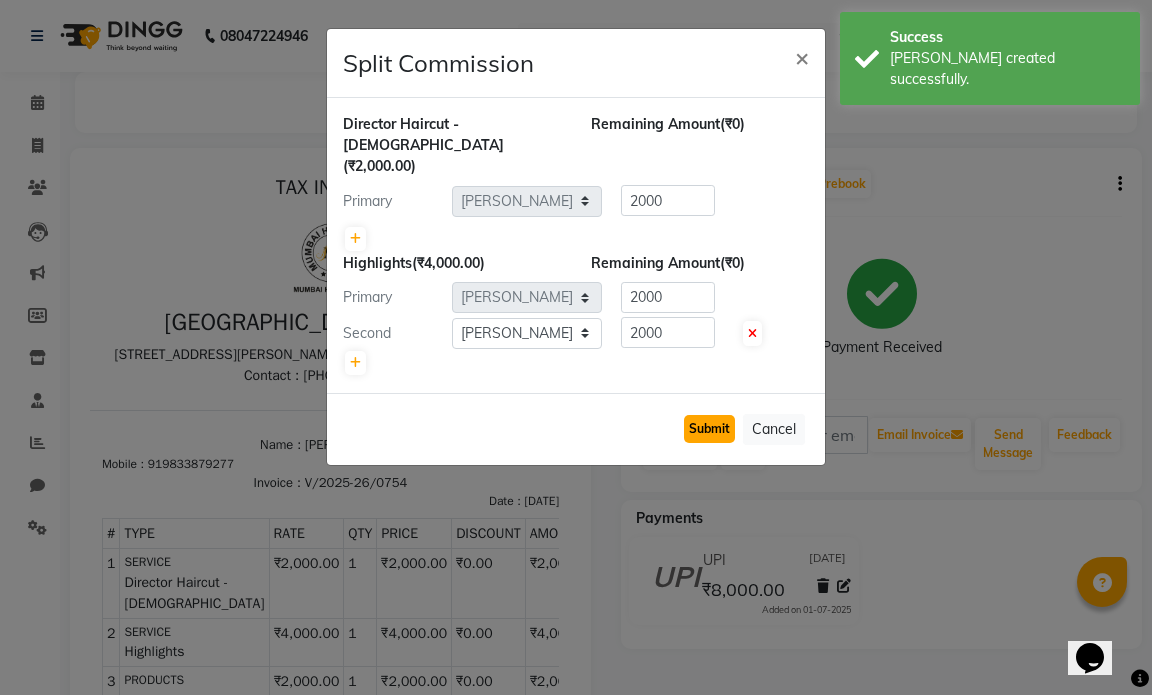 click on "Submit" 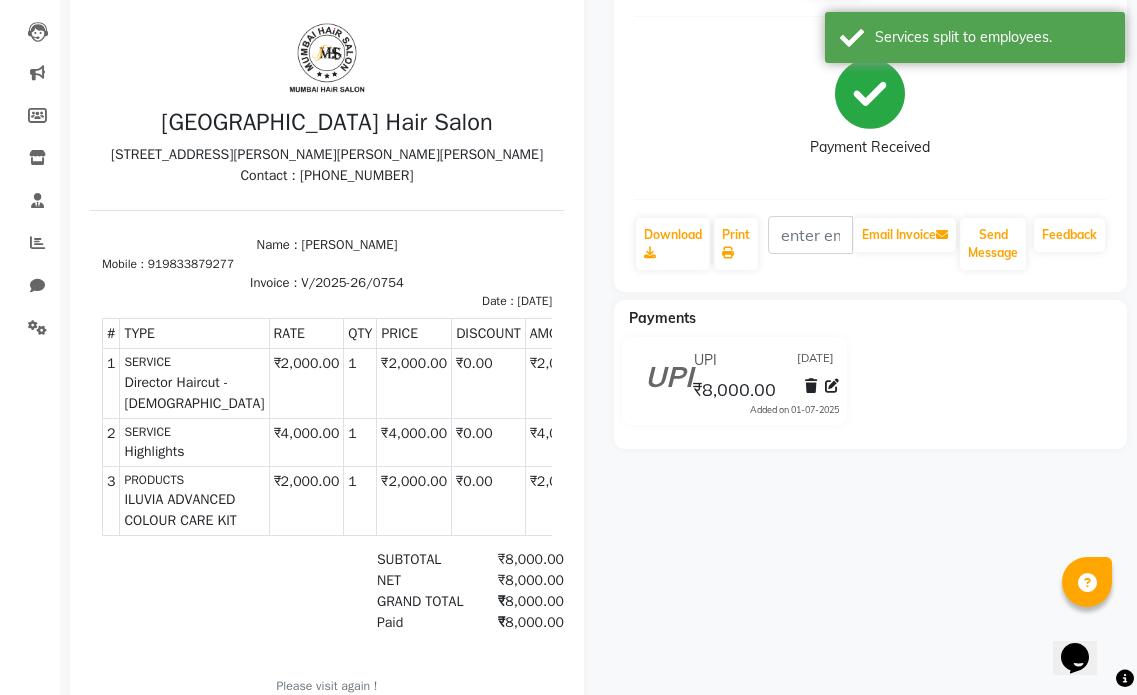 scroll, scrollTop: 0, scrollLeft: 0, axis: both 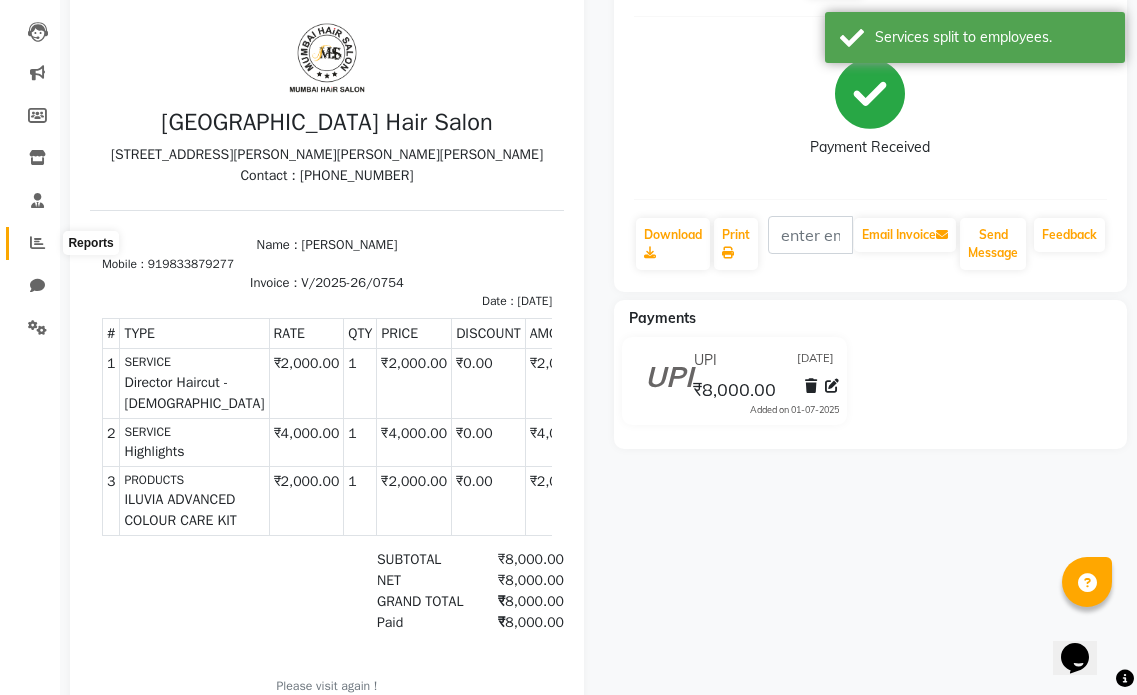 click 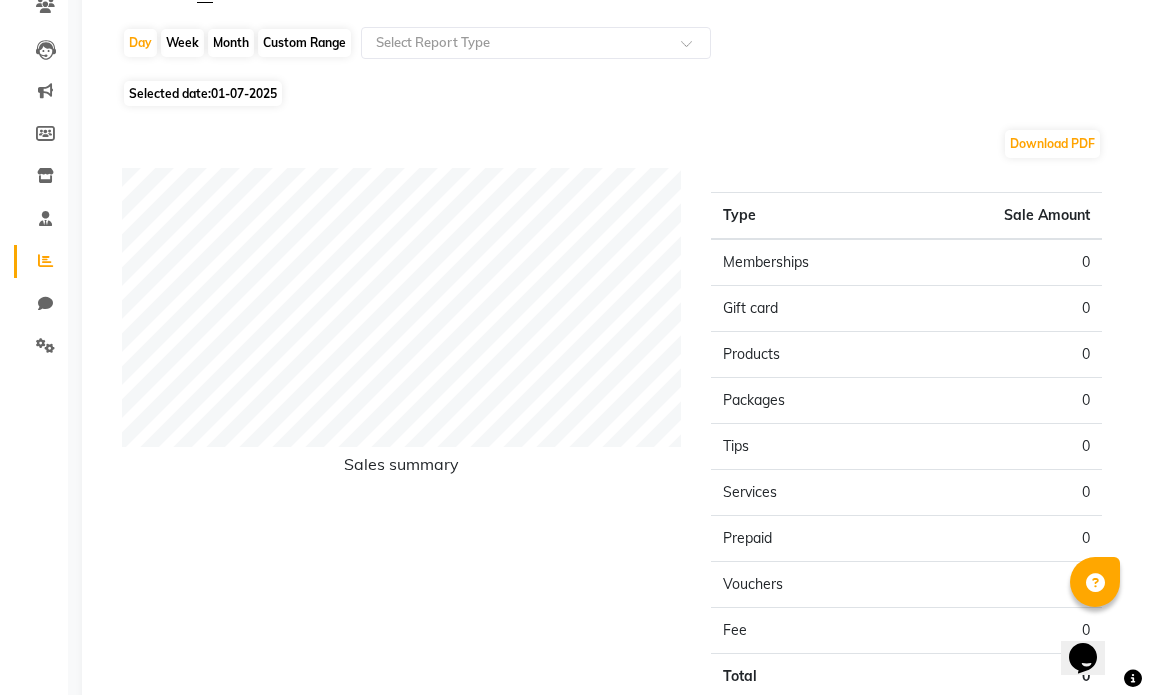 scroll, scrollTop: 0, scrollLeft: 0, axis: both 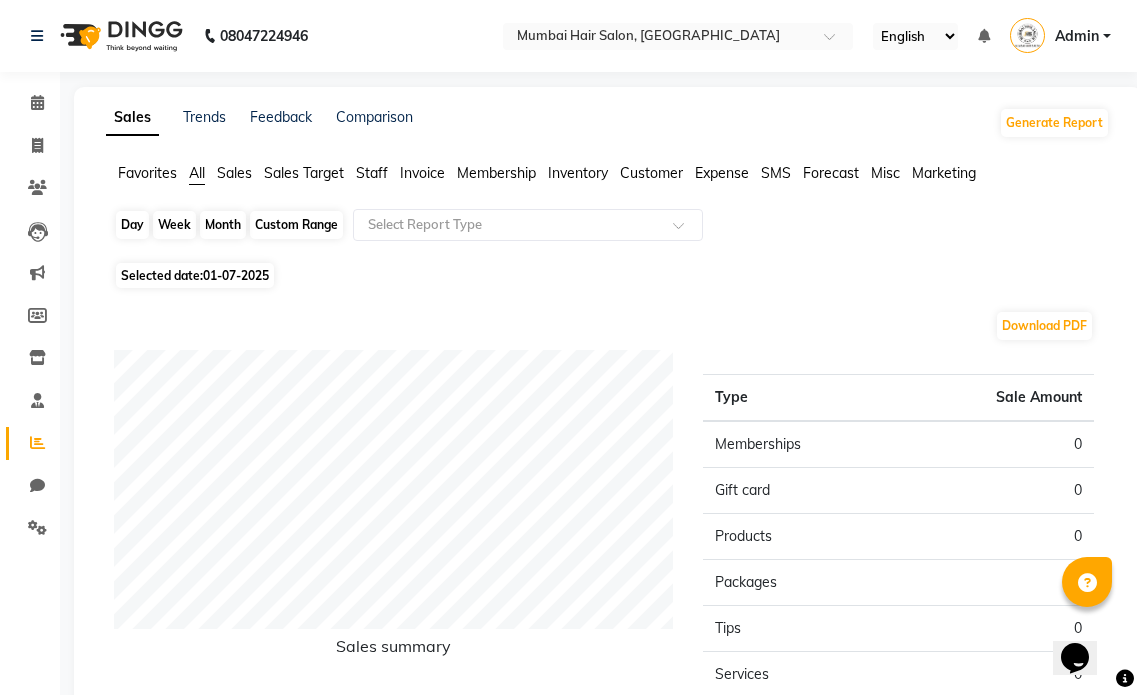 click on "Day" 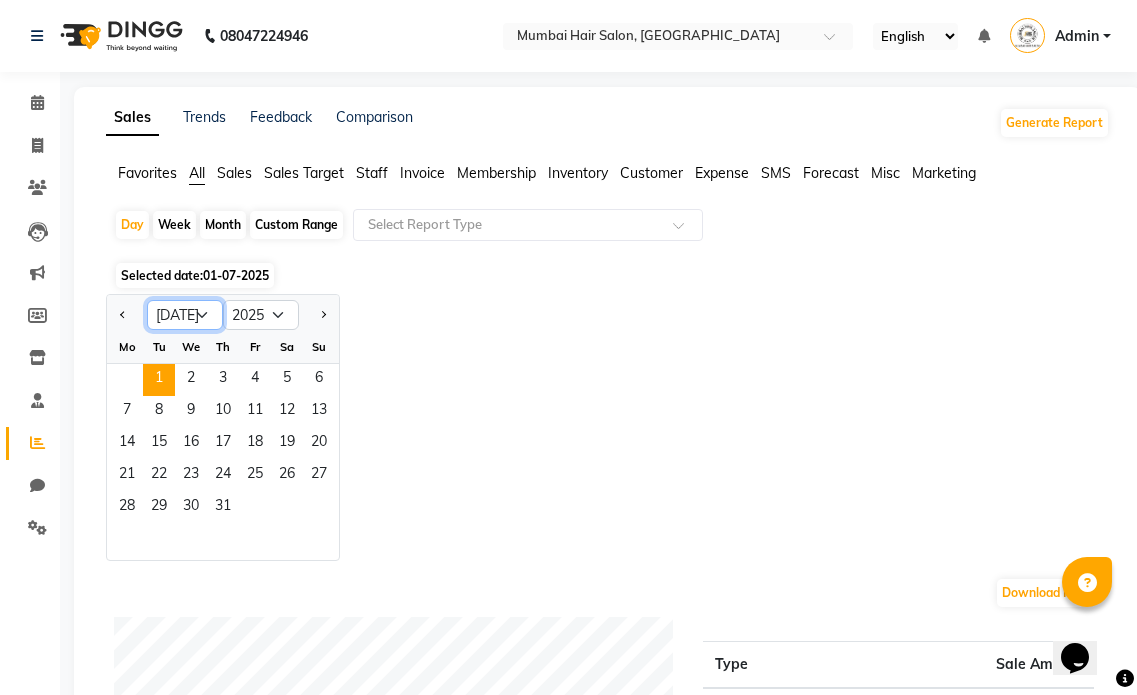 click on "Jan Feb Mar Apr May Jun [DATE] Aug Sep Oct Nov Dec" 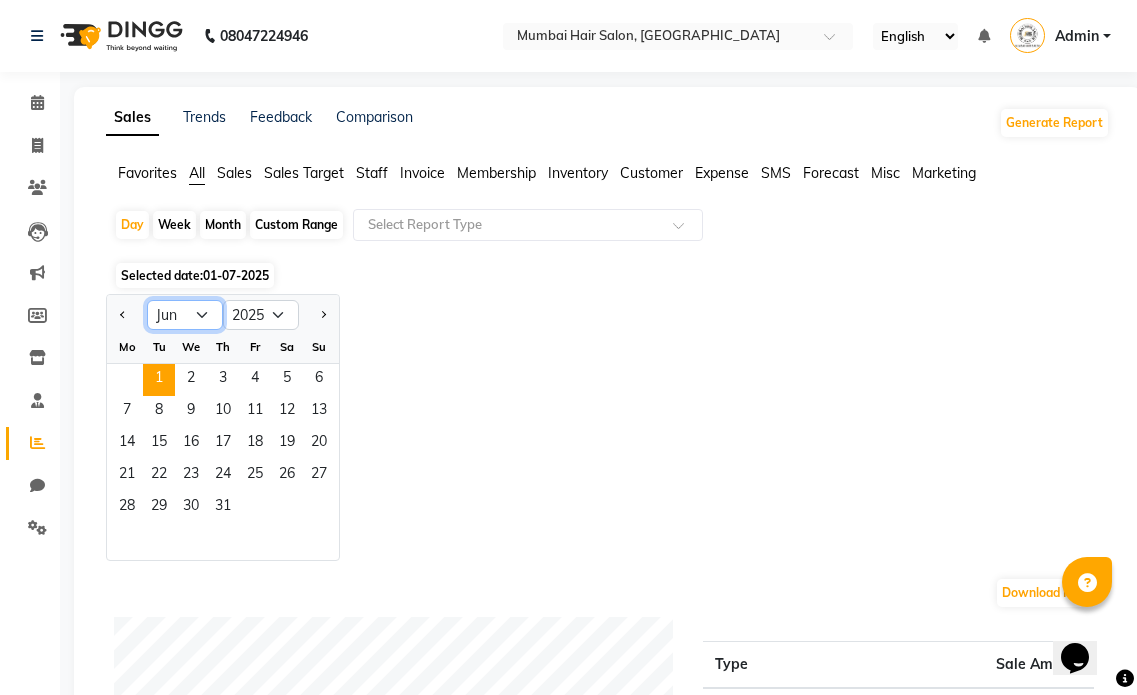 click on "Jan Feb Mar Apr May Jun [DATE] Aug Sep Oct Nov Dec" 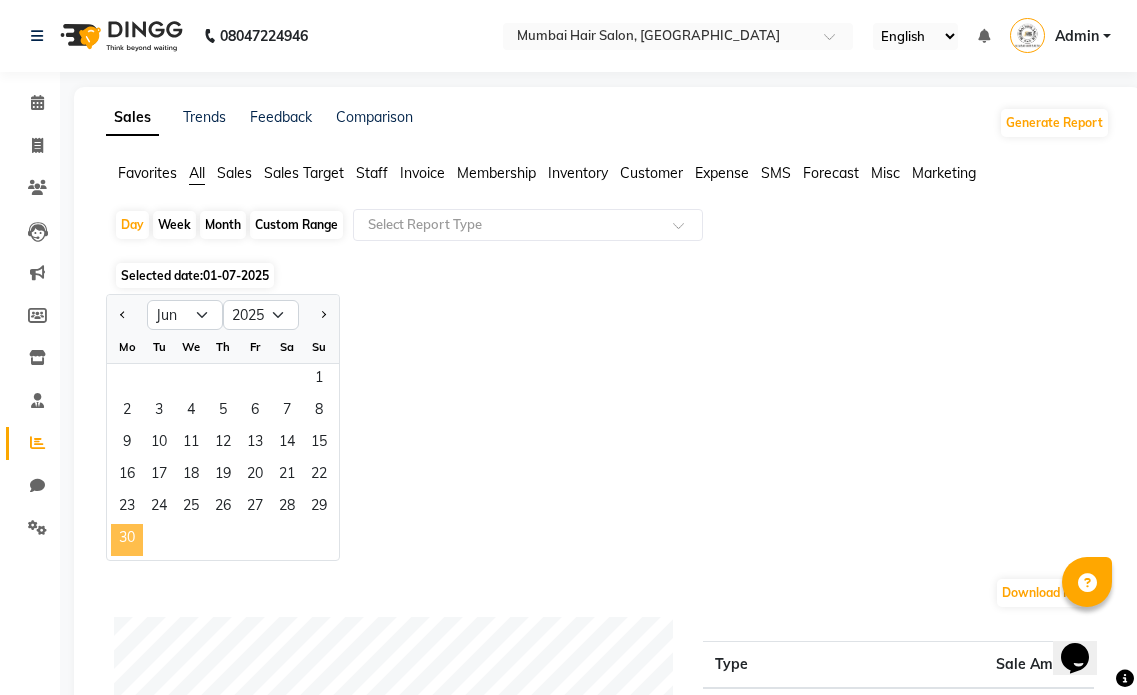 click on "30" 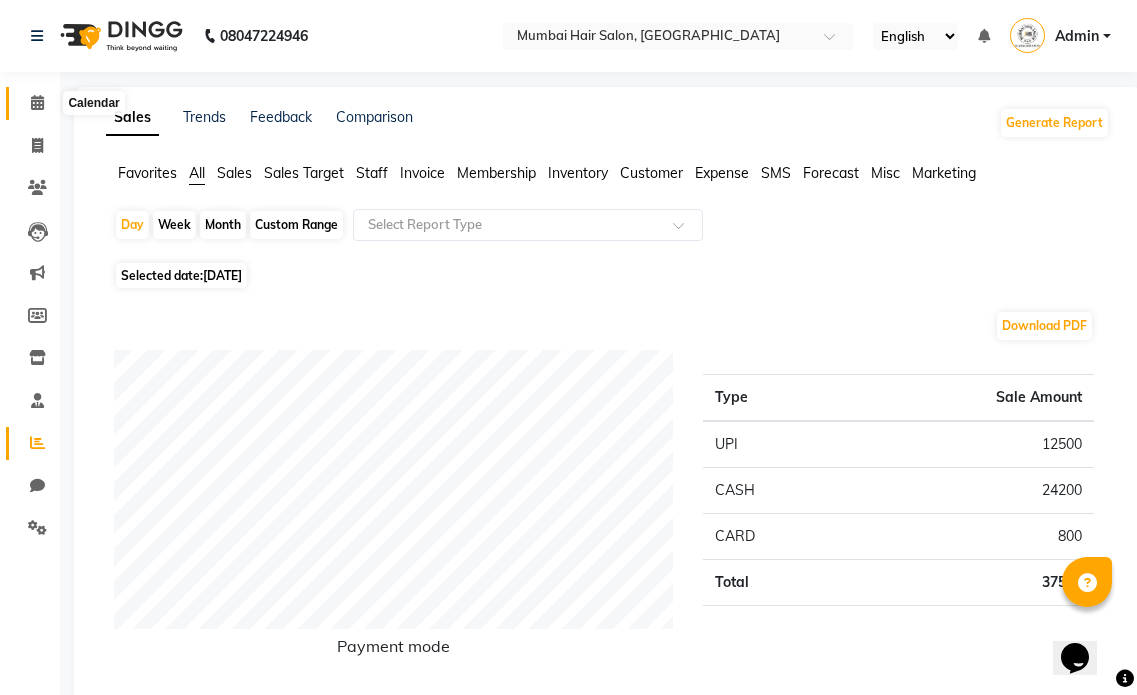 click 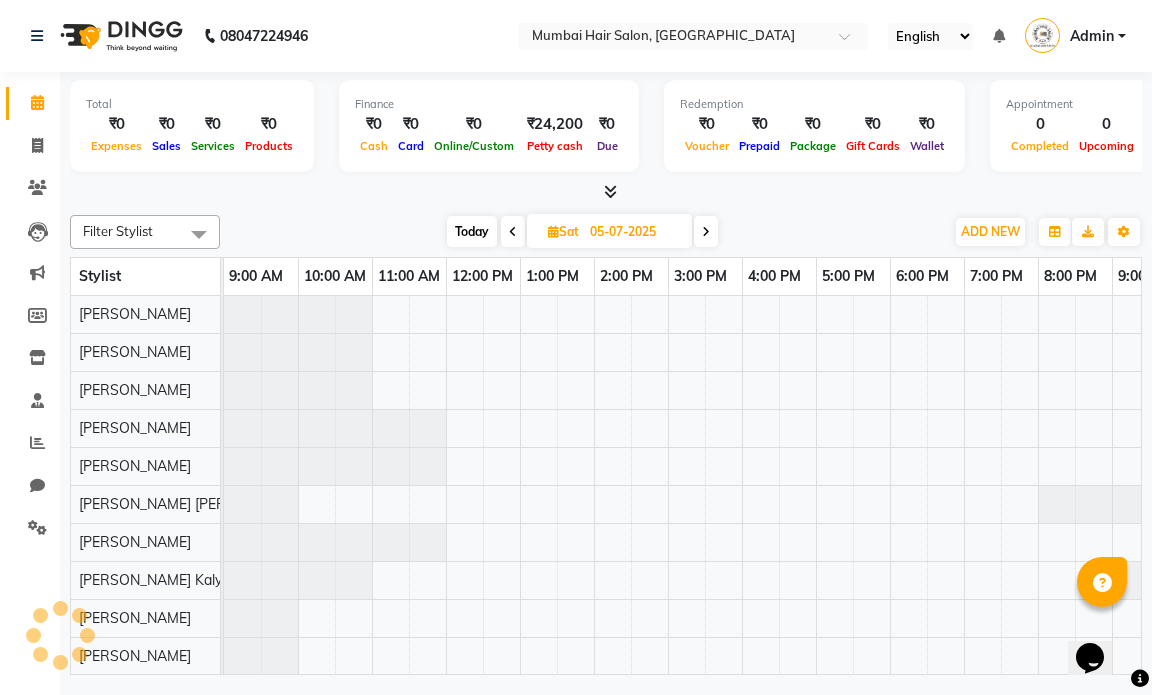 scroll, scrollTop: 0, scrollLeft: 0, axis: both 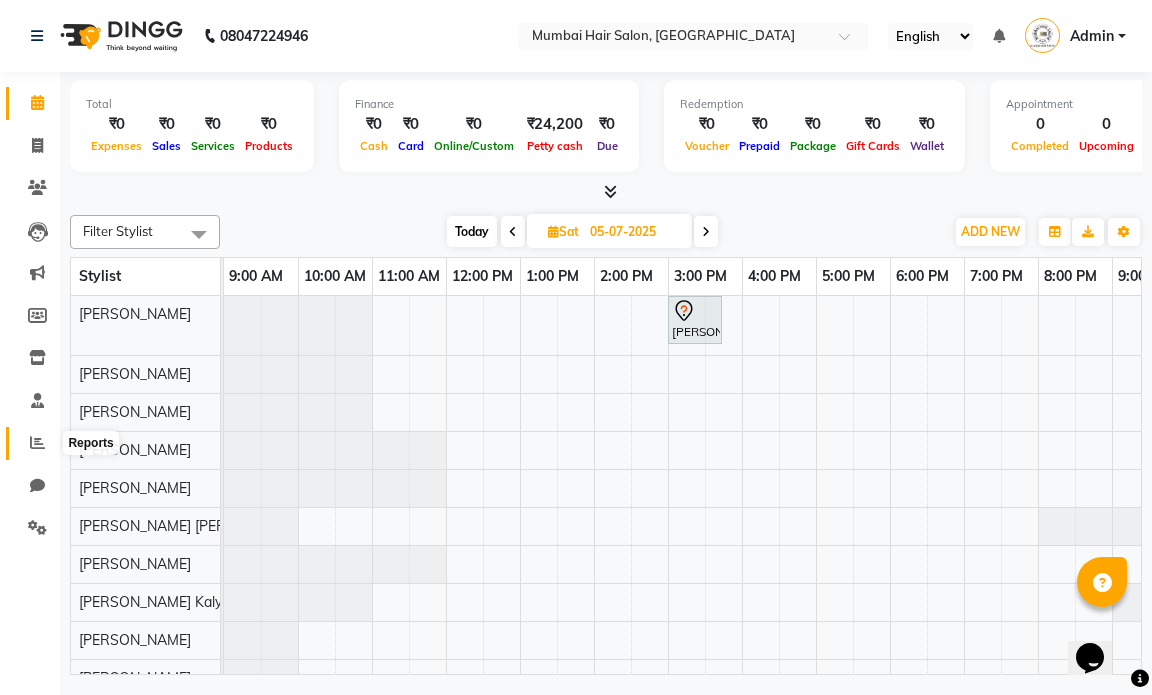 click 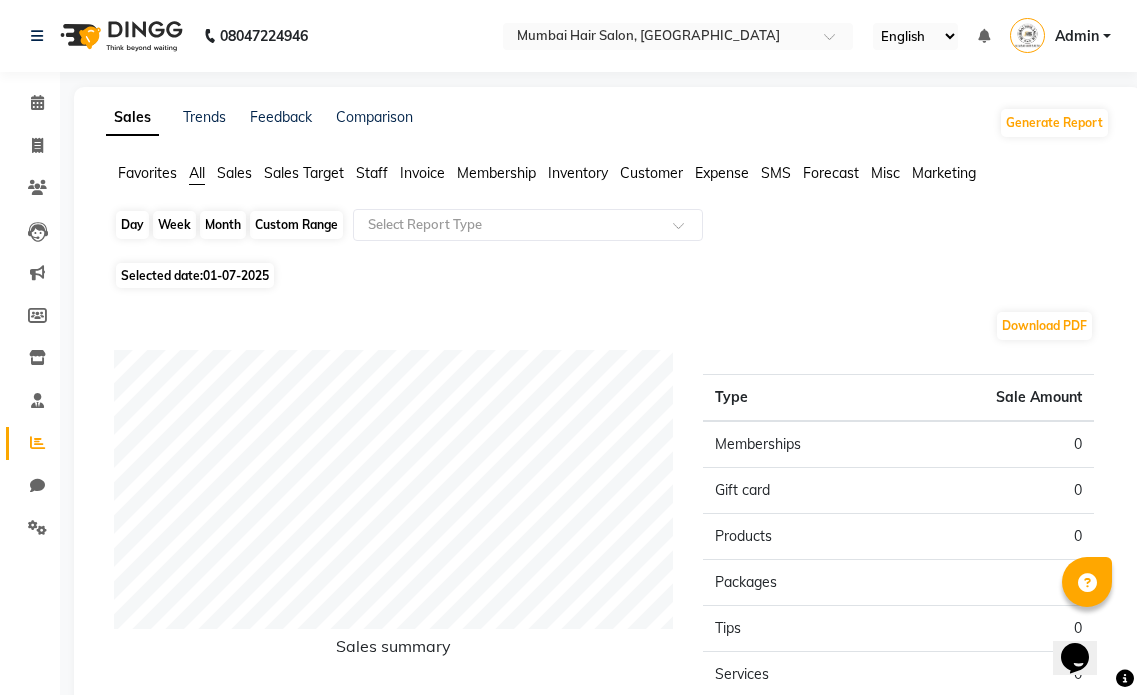 click on "Day" 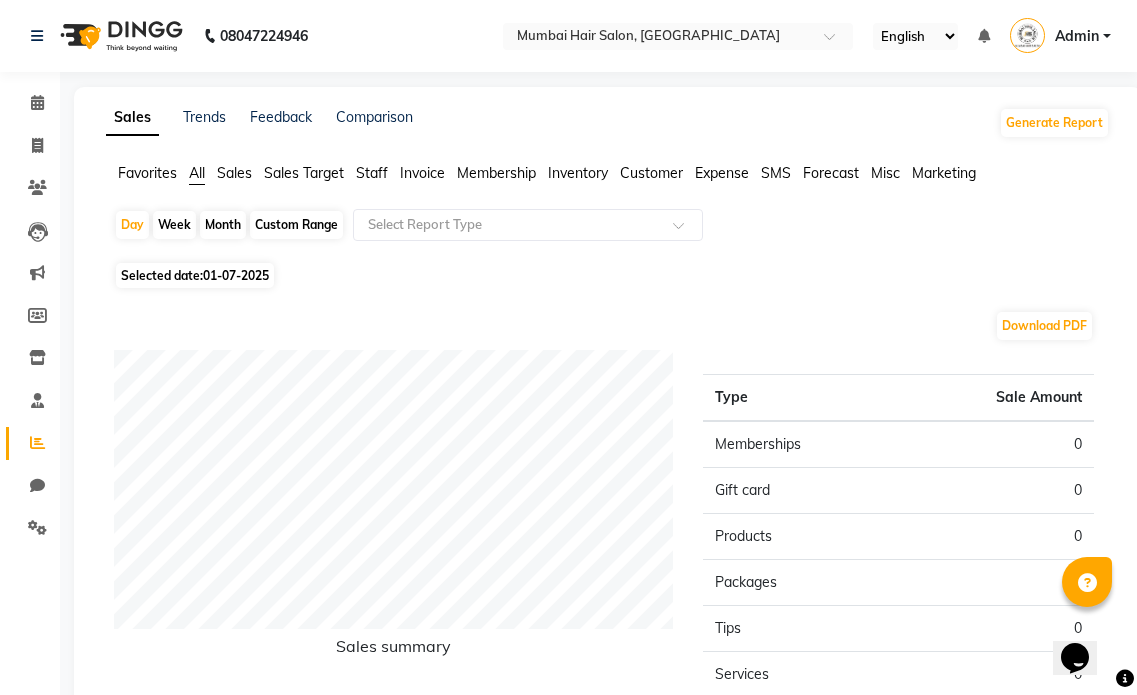 select on "7" 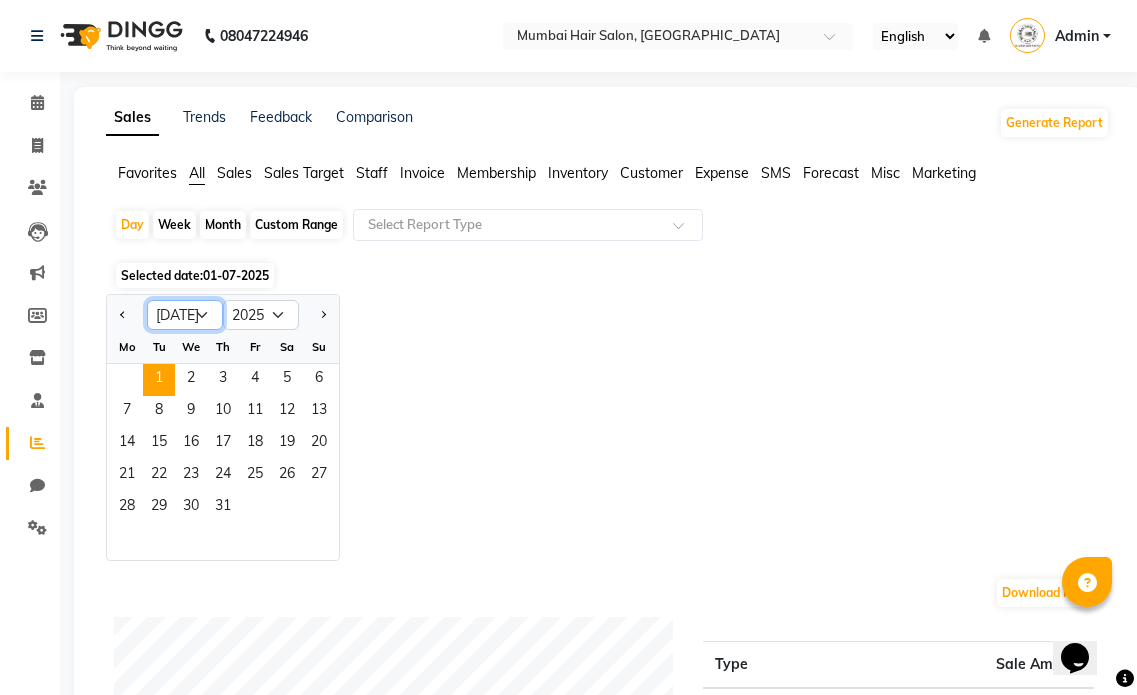 click on "Jan Feb Mar Apr May Jun [DATE] Aug Sep Oct Nov Dec" 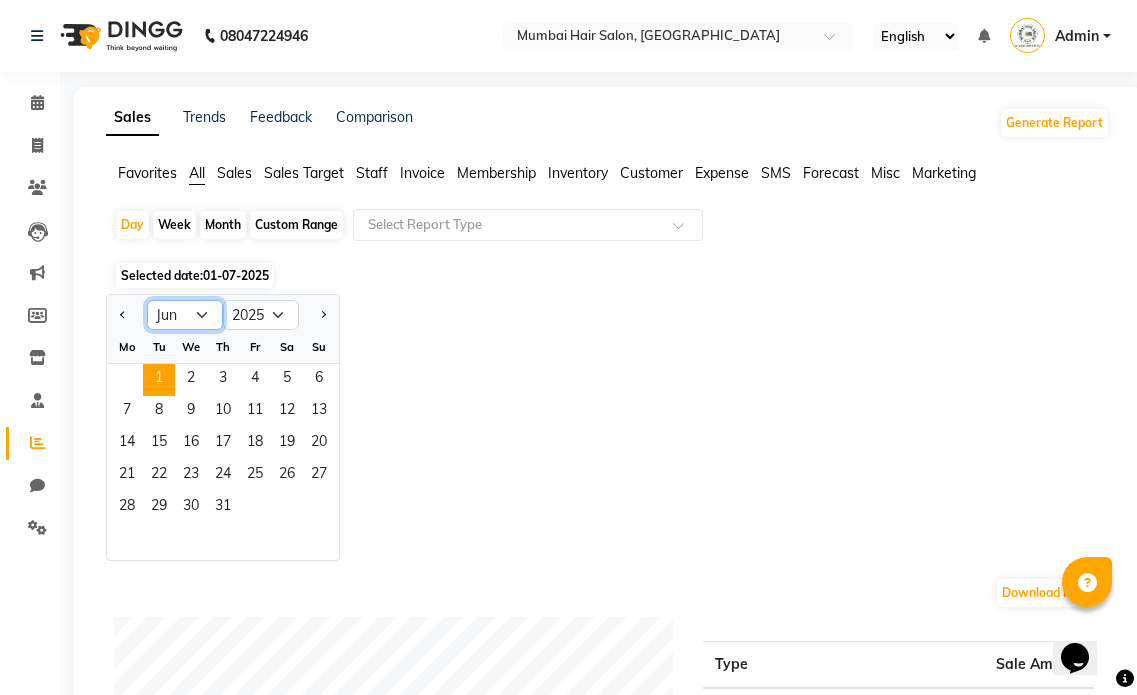 click on "Jan Feb Mar Apr May Jun [DATE] Aug Sep Oct Nov Dec" 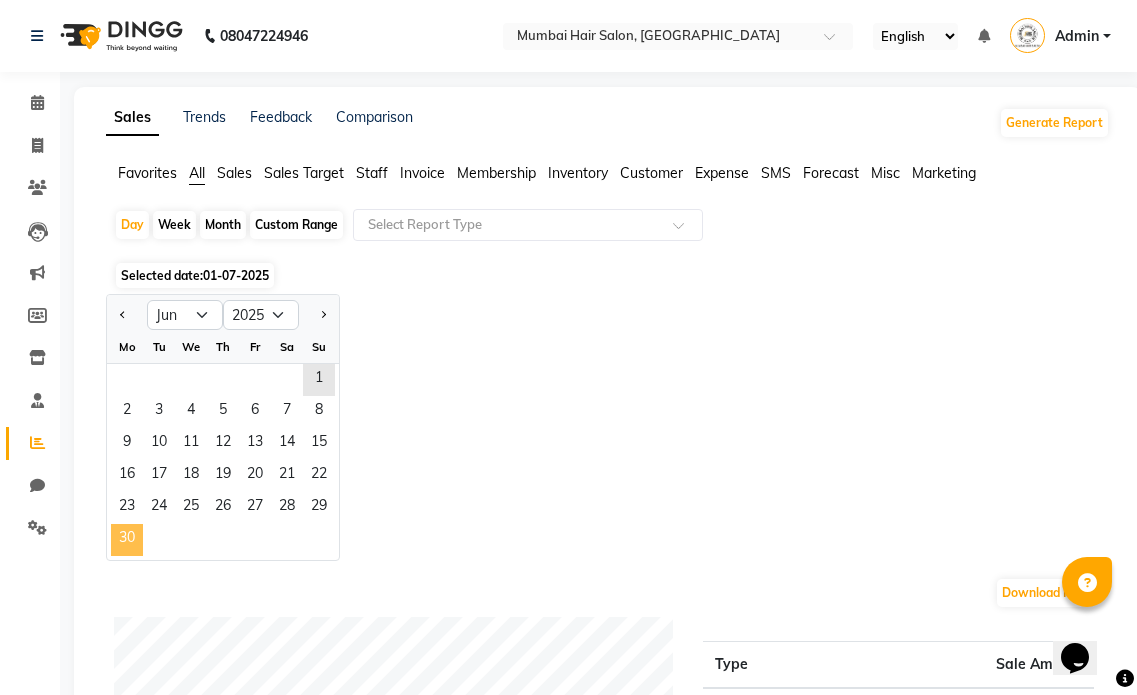 click on "30" 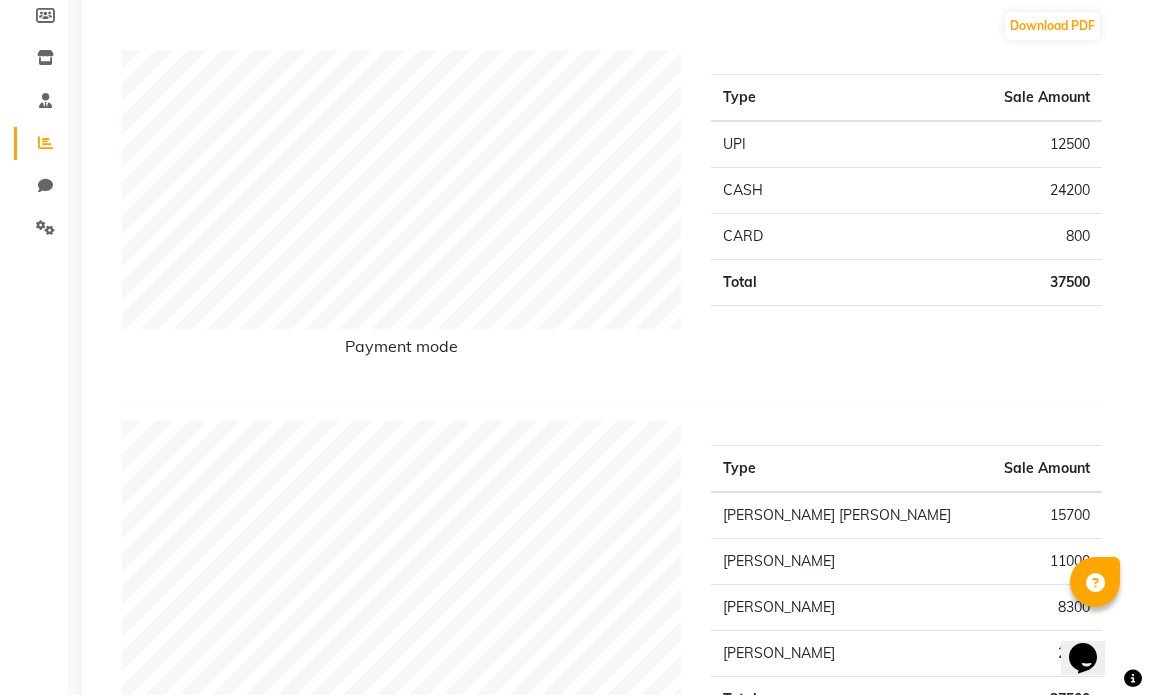 scroll, scrollTop: 0, scrollLeft: 0, axis: both 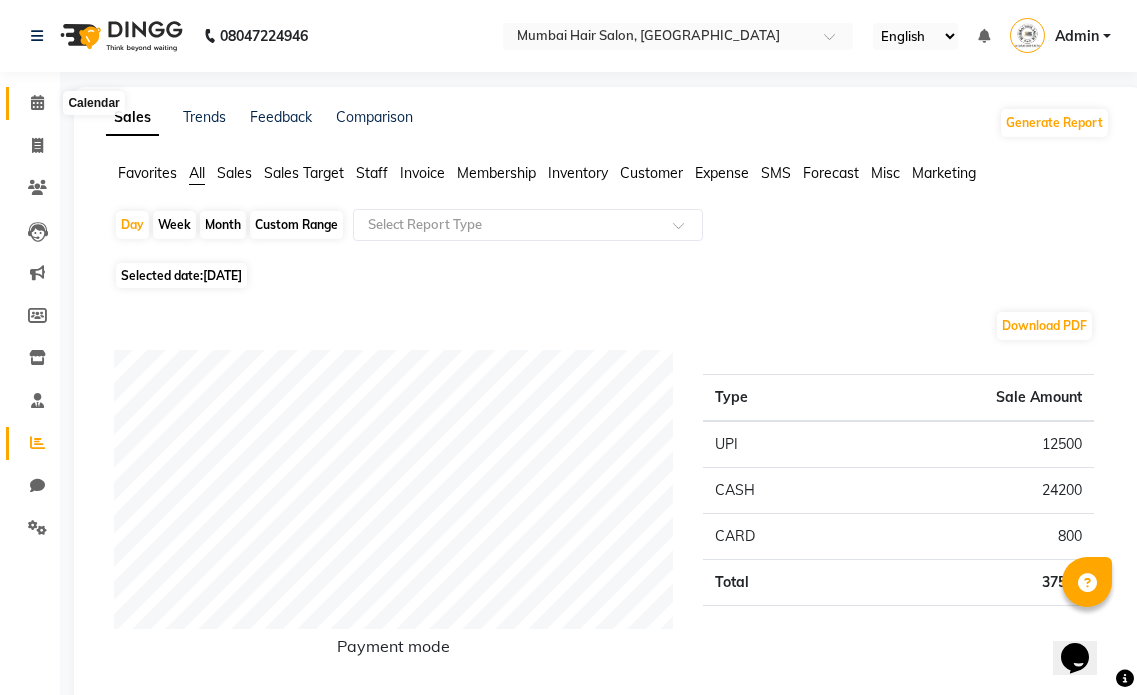 click 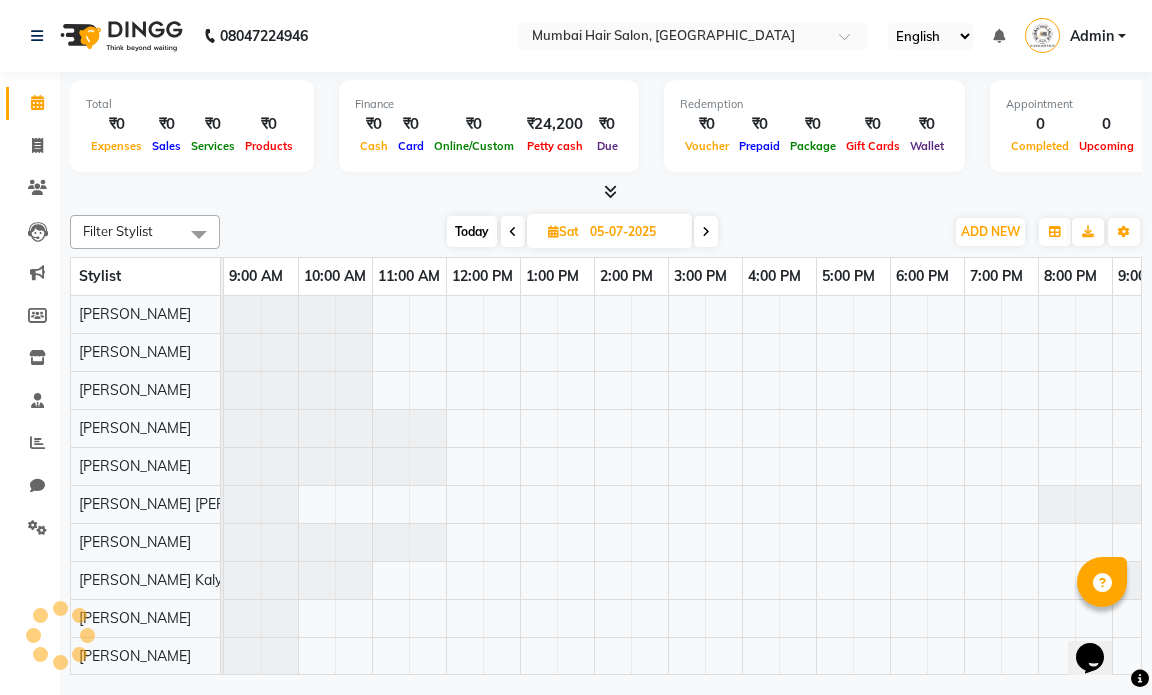 scroll, scrollTop: 0, scrollLeft: 0, axis: both 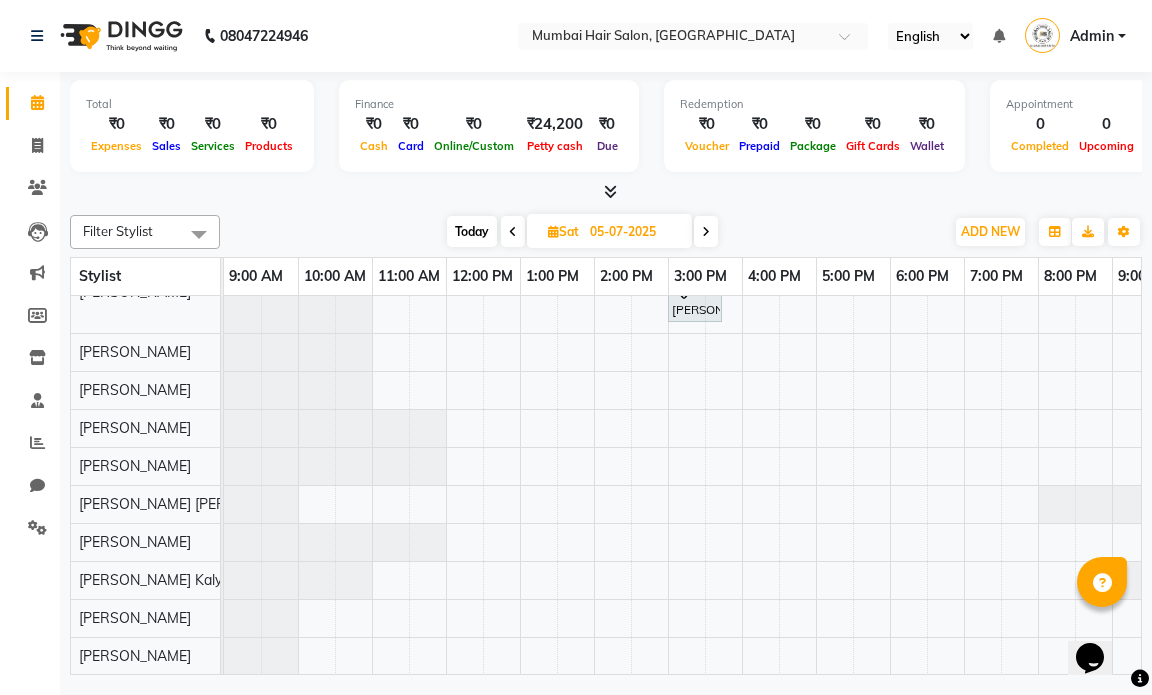 click at bounding box center (513, 232) 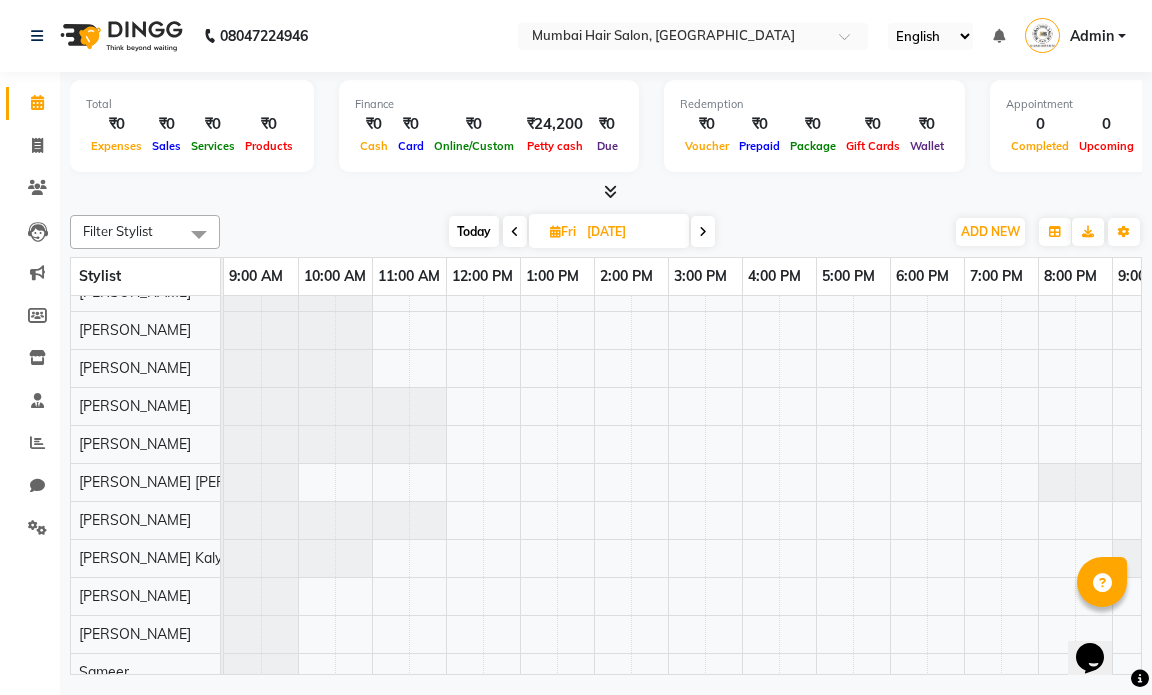 scroll, scrollTop: 0, scrollLeft: 119, axis: horizontal 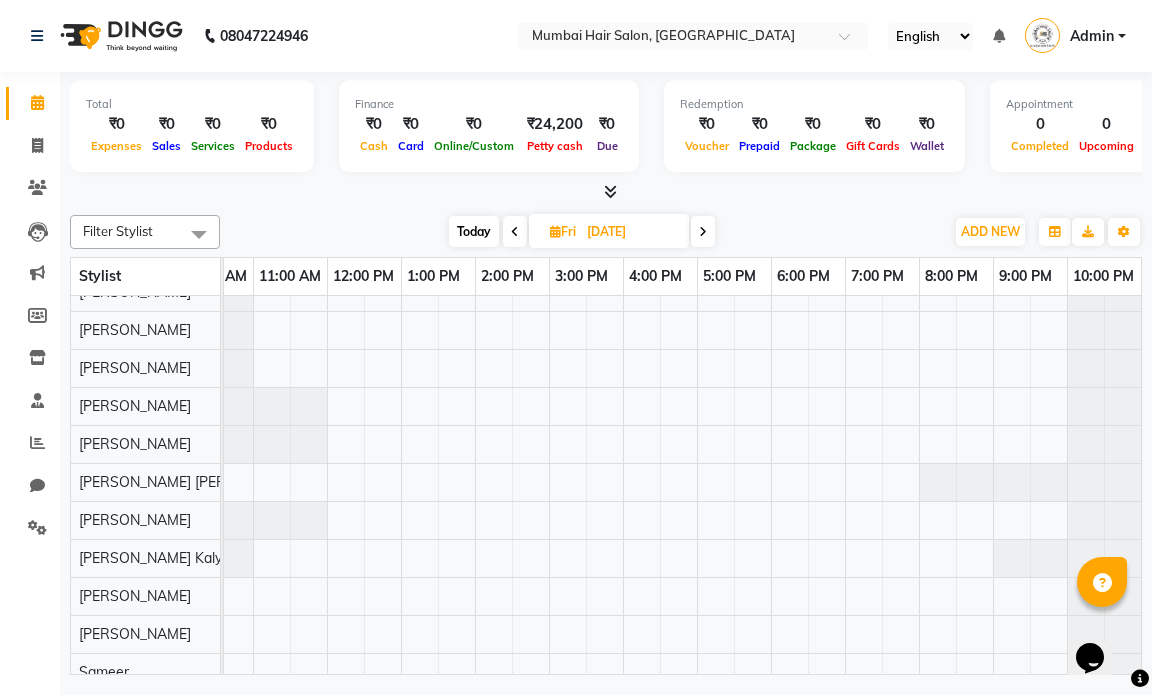 click on "04-07-2025" at bounding box center (631, 232) 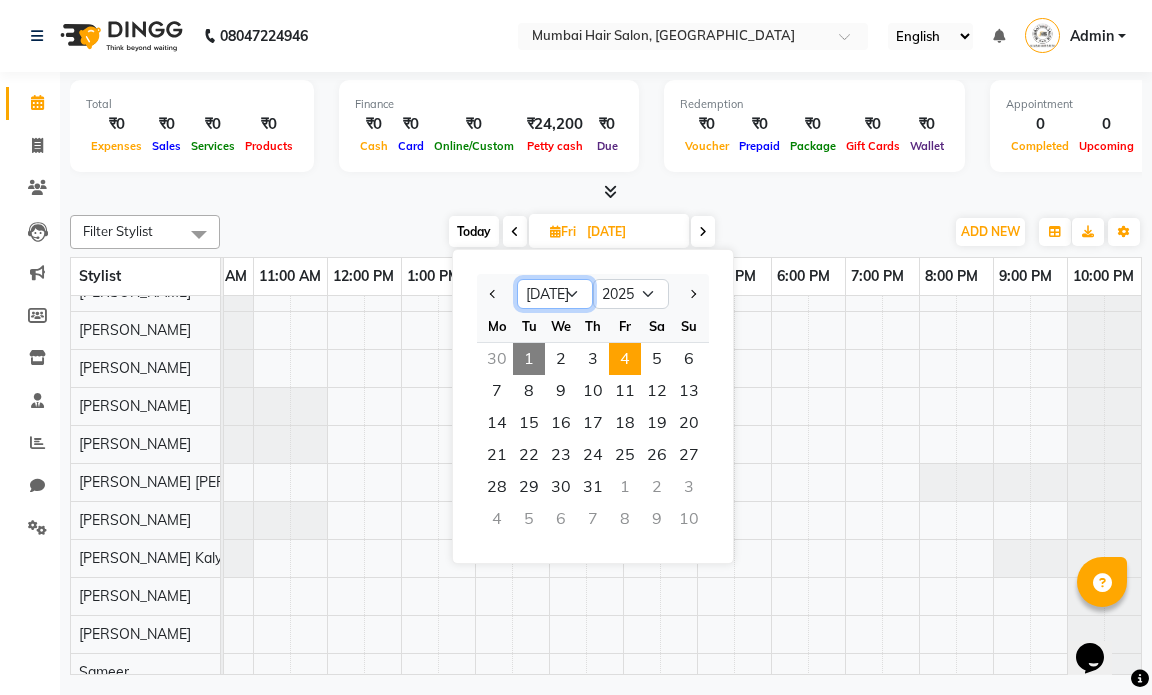 click on "Jan Feb Mar Apr May Jun [DATE] Aug Sep Oct Nov Dec" at bounding box center [555, 294] 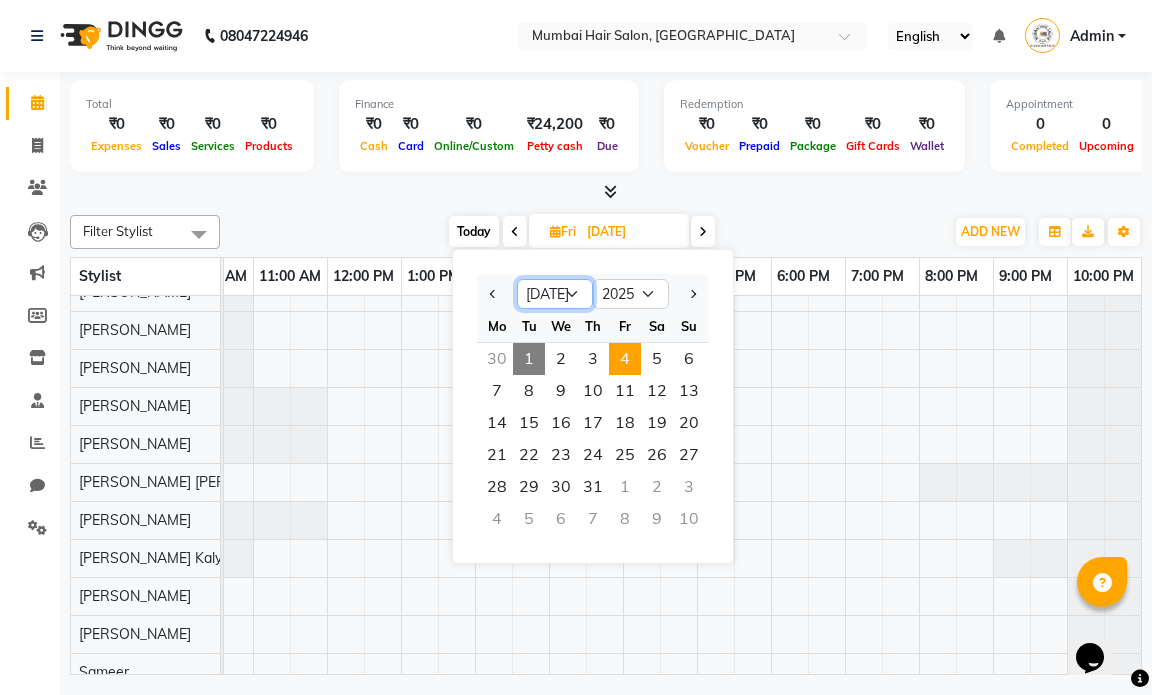 select on "6" 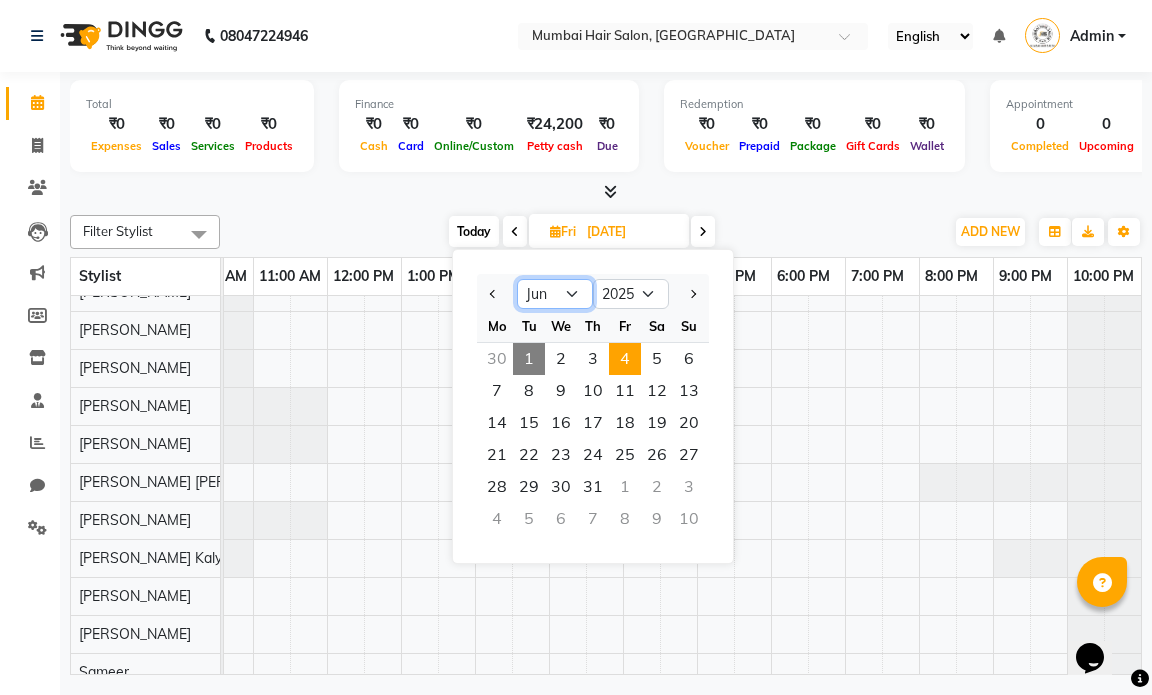 click on "Jan Feb Mar Apr May Jun [DATE] Aug Sep Oct Nov Dec" at bounding box center [555, 294] 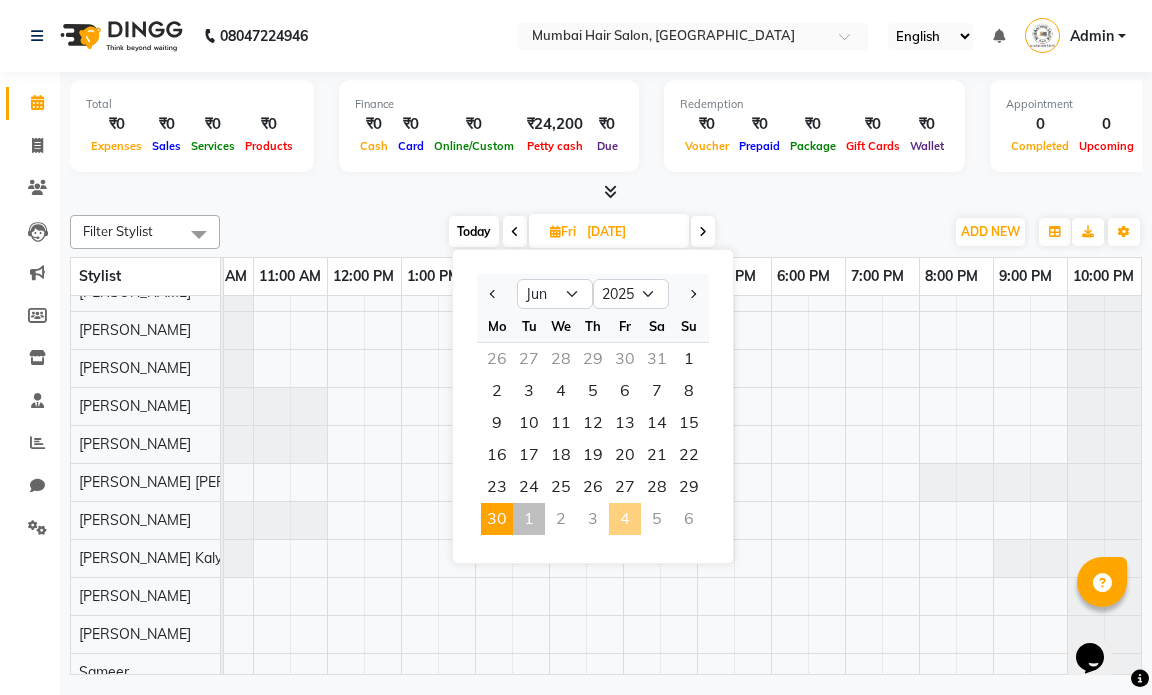 click on "30" at bounding box center [497, 519] 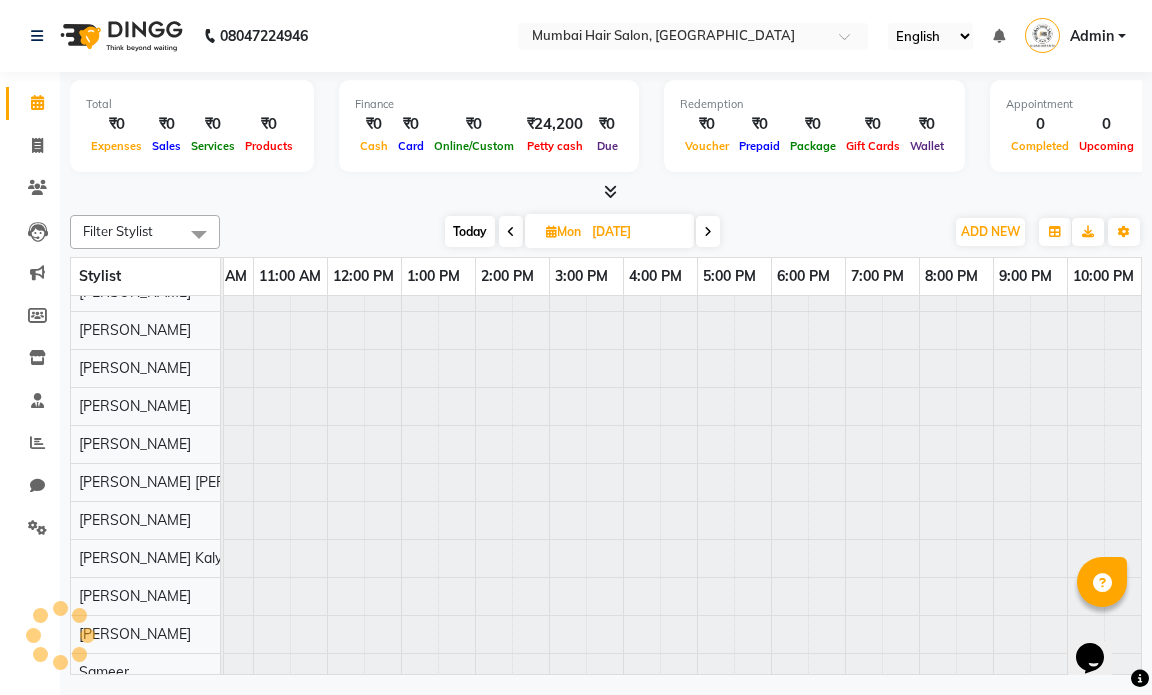 scroll, scrollTop: 0, scrollLeft: 119, axis: horizontal 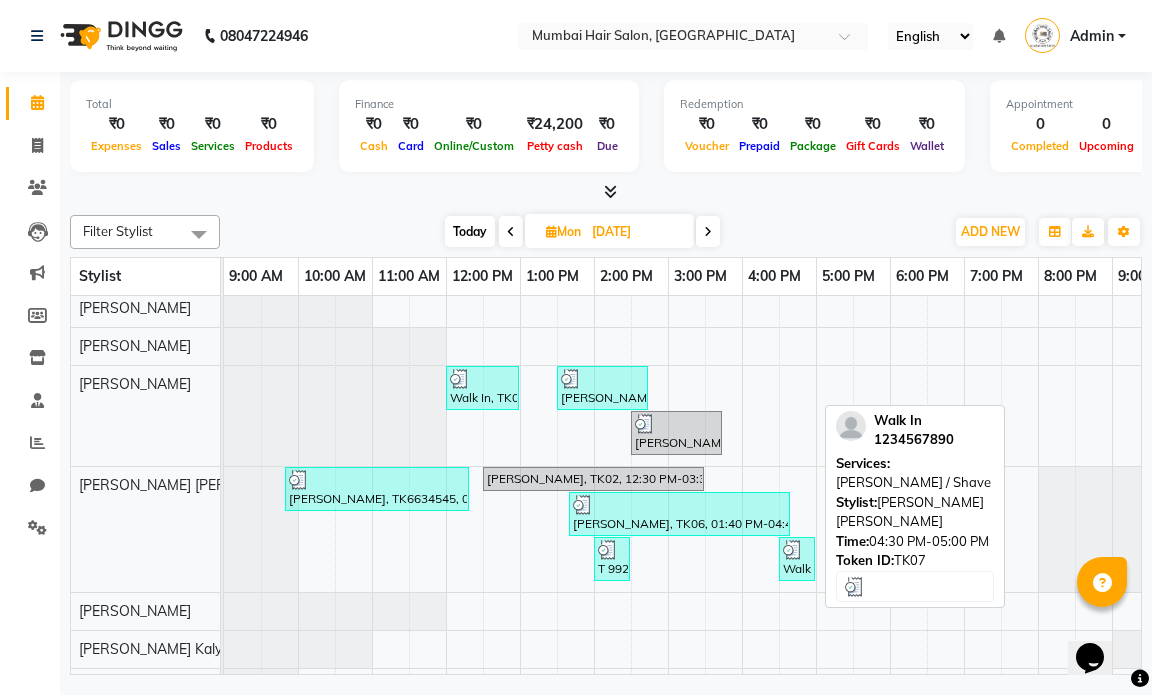 click at bounding box center (793, 550) 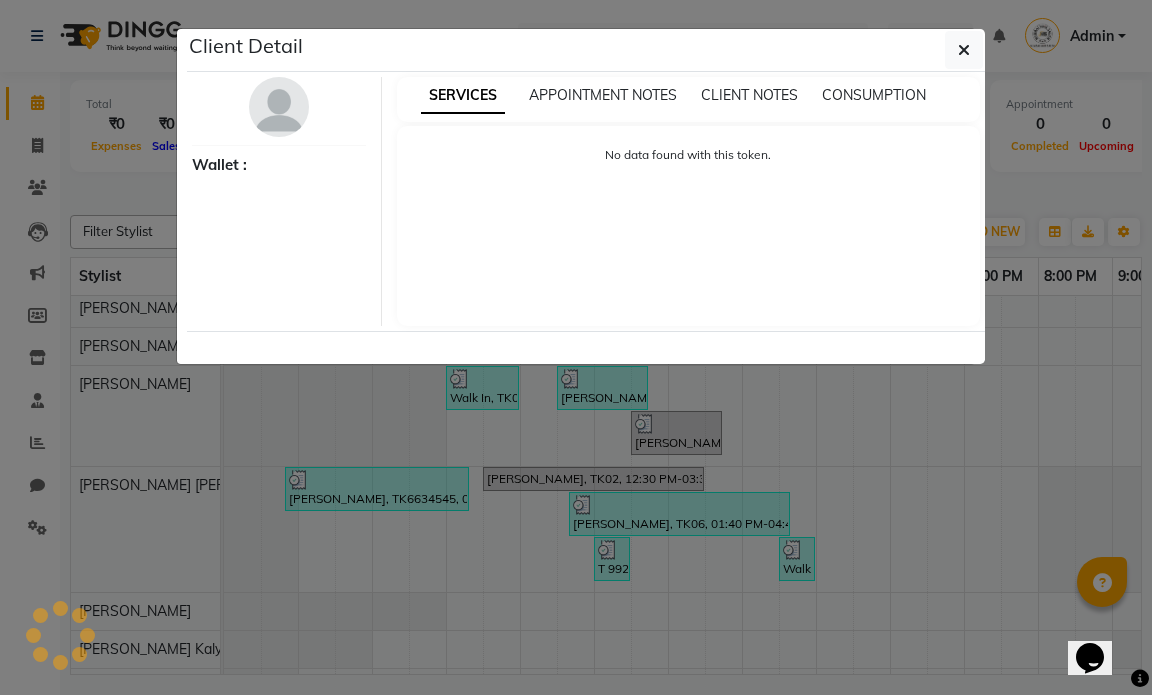 select on "3" 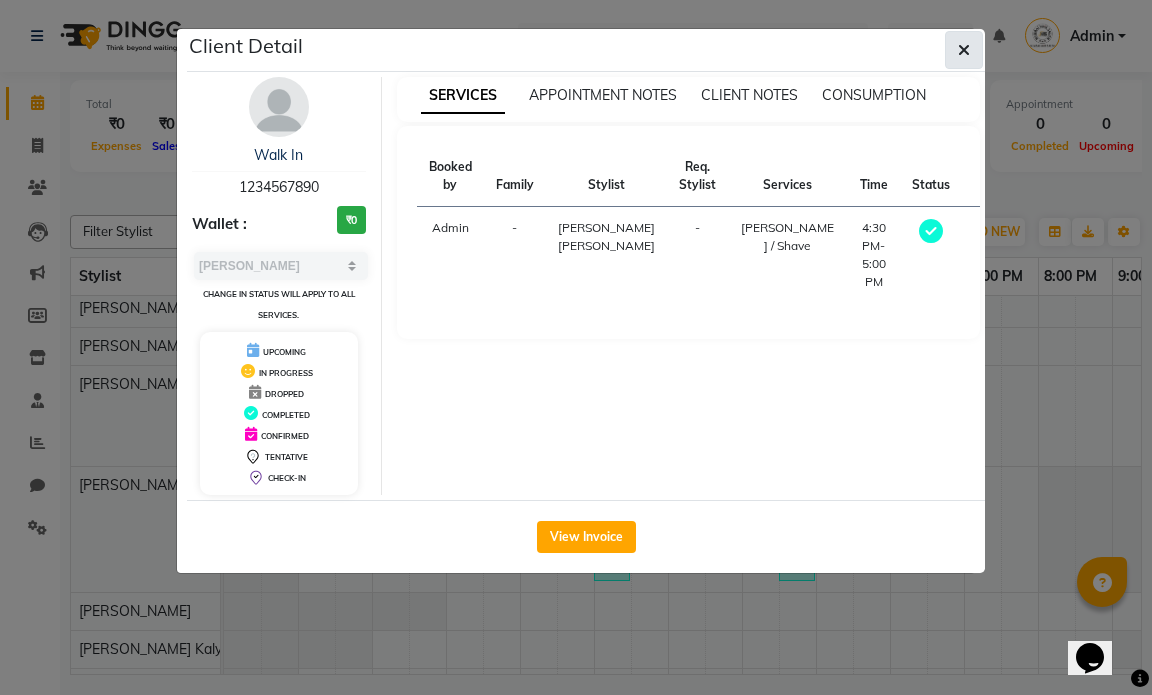 click 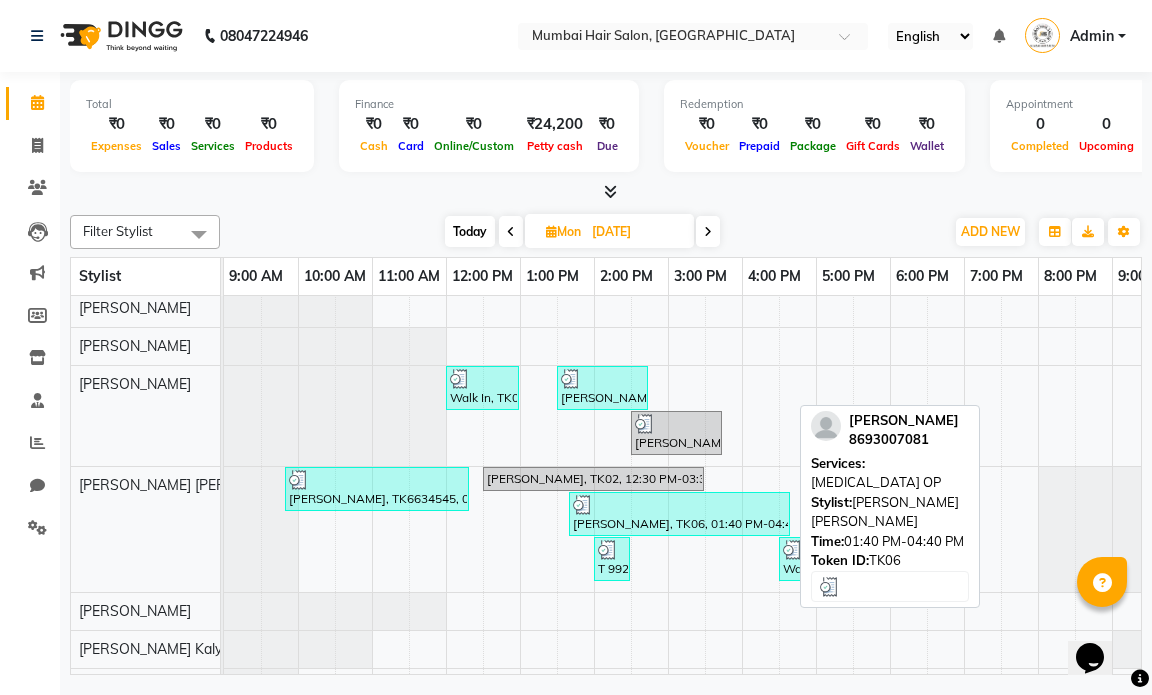 click on "[PERSON_NAME], TK06, 01:40 PM-04:40 PM, [MEDICAL_DATA] OP" at bounding box center [679, 514] 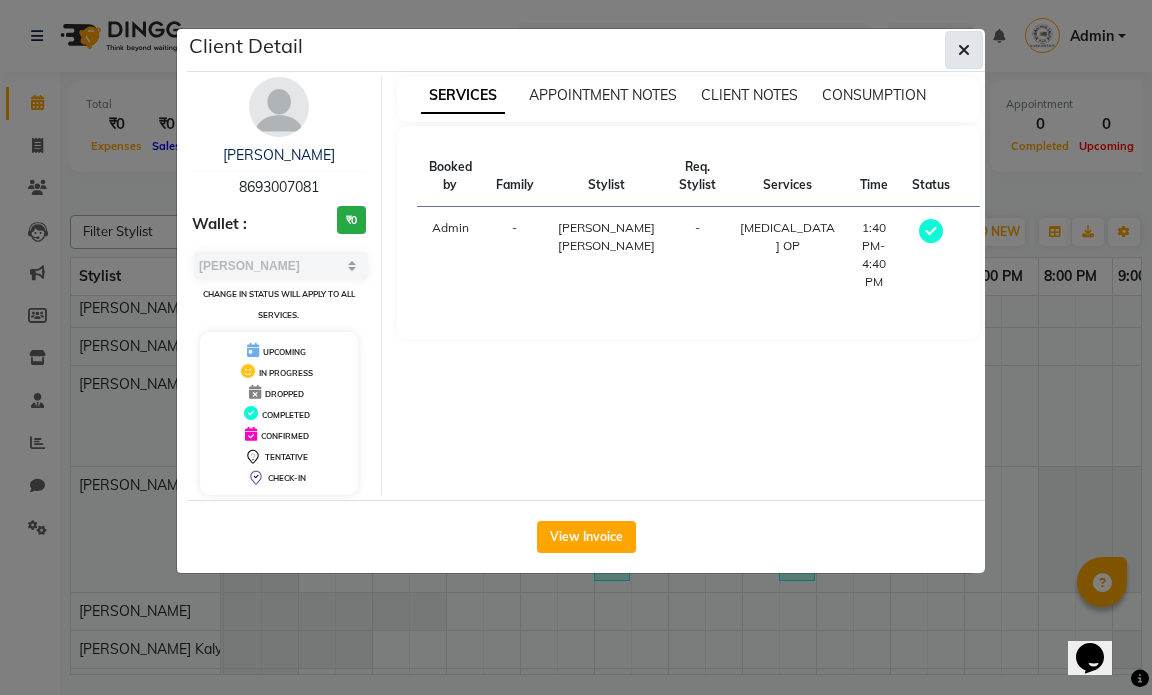 click 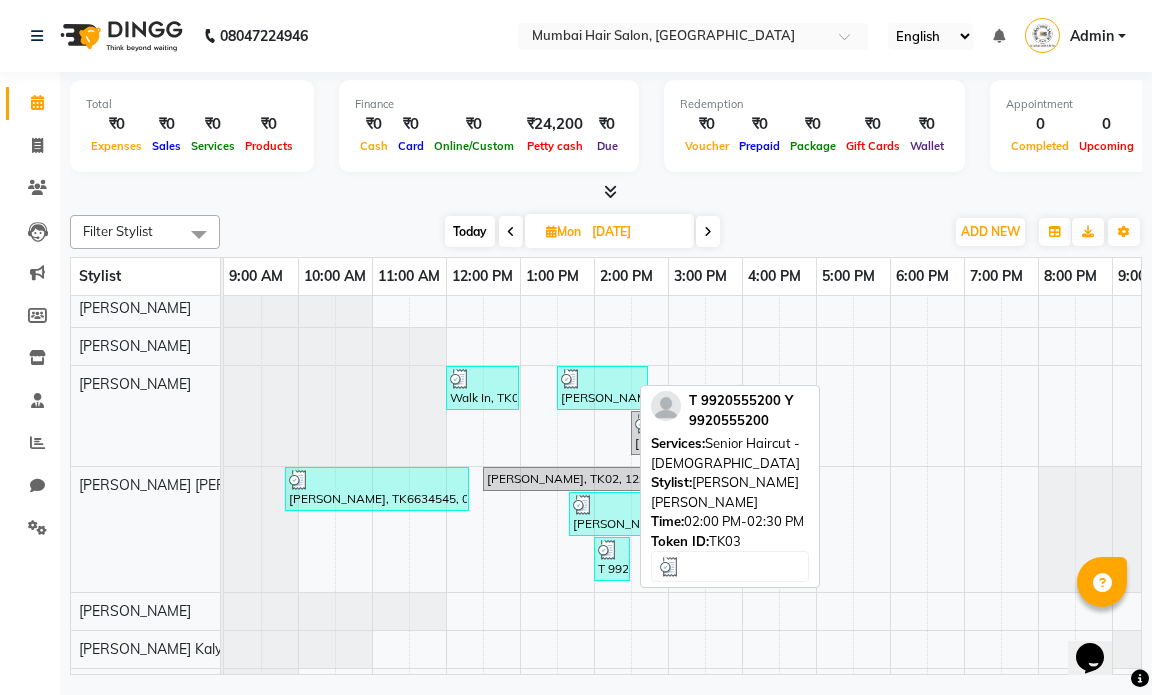 click on "T 9920555200 Y, TK03, 02:00 PM-02:30 PM, Senior Haircut - [DEMOGRAPHIC_DATA]" at bounding box center (612, 559) 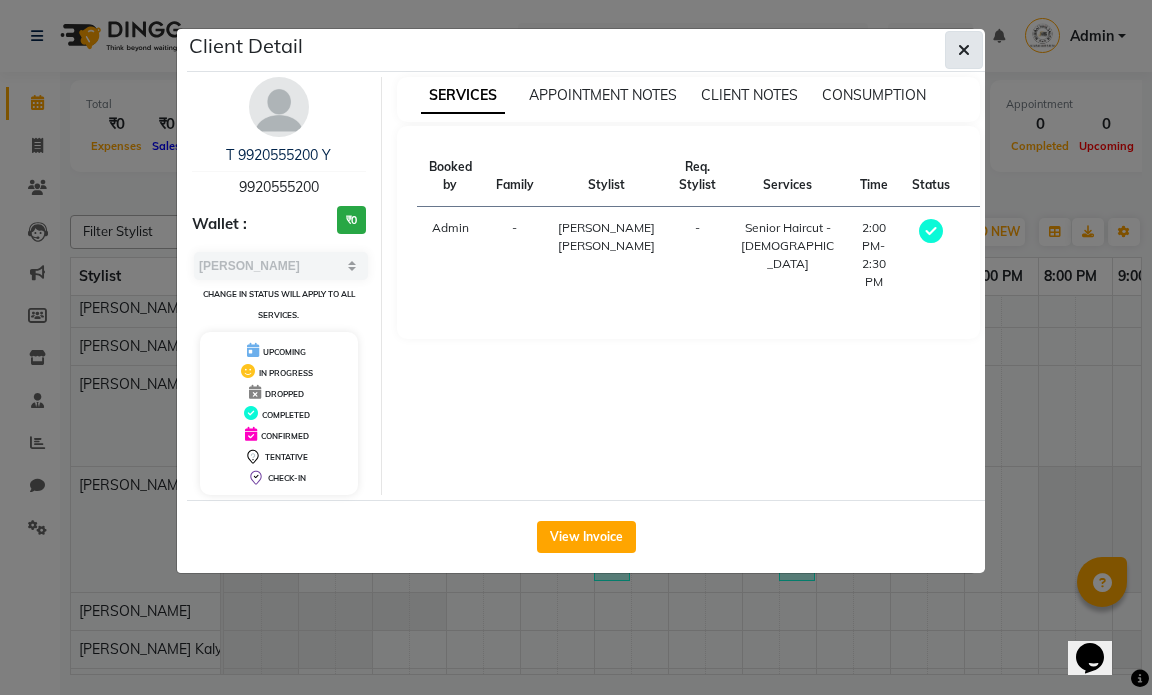 click 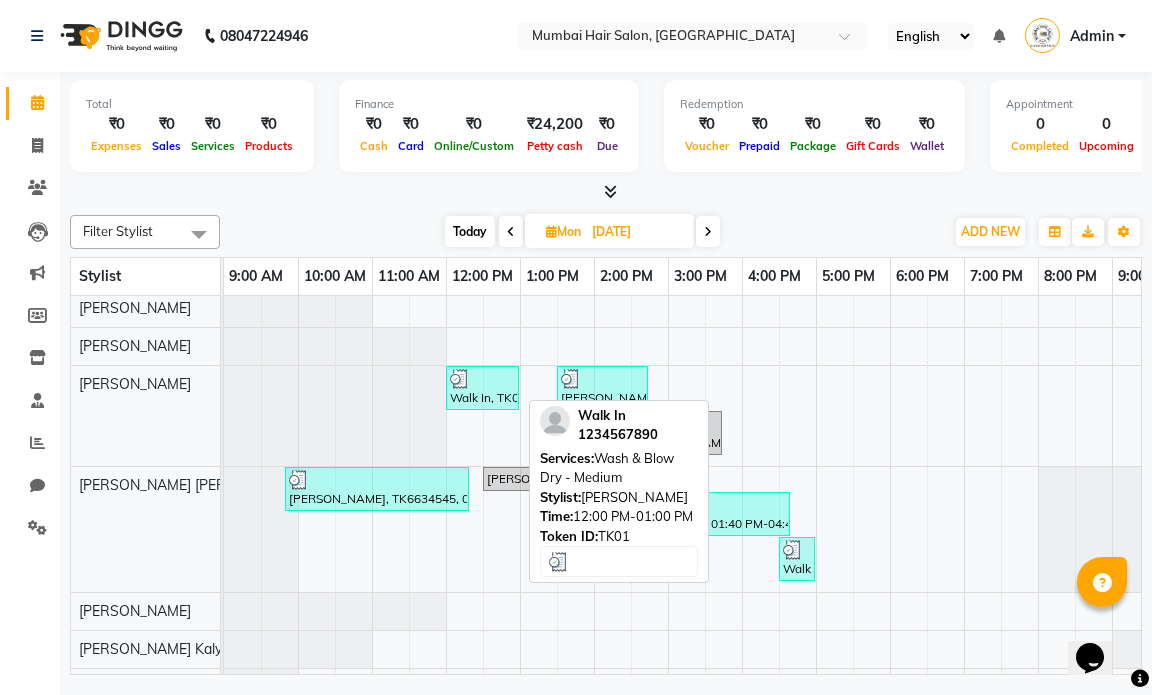 click on "Walk In, TK01, 12:00 PM-01:00 PM, Wash & Blow Dry - Medium" at bounding box center [482, 388] 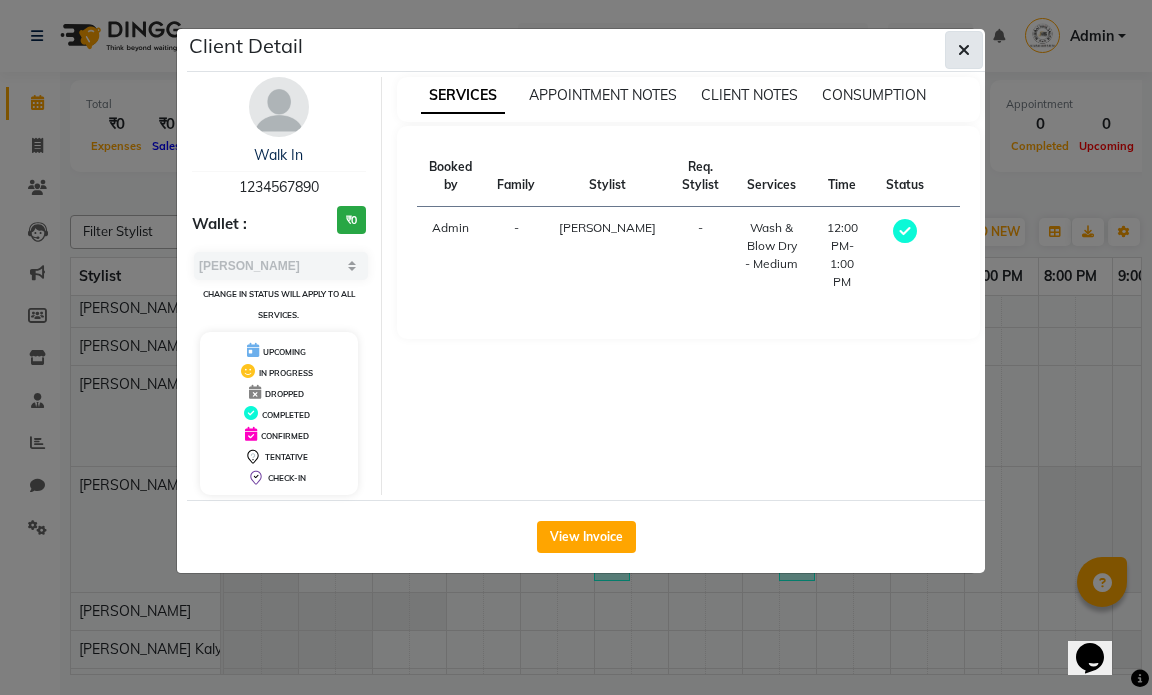 click 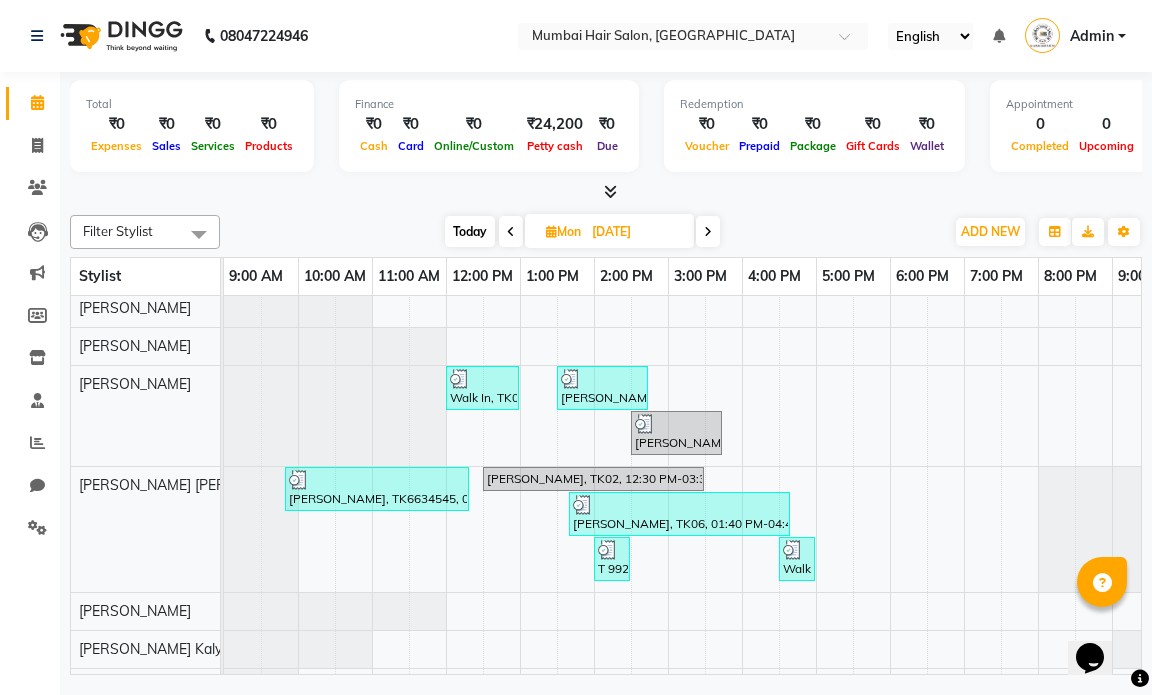 scroll, scrollTop: 166, scrollLeft: 0, axis: vertical 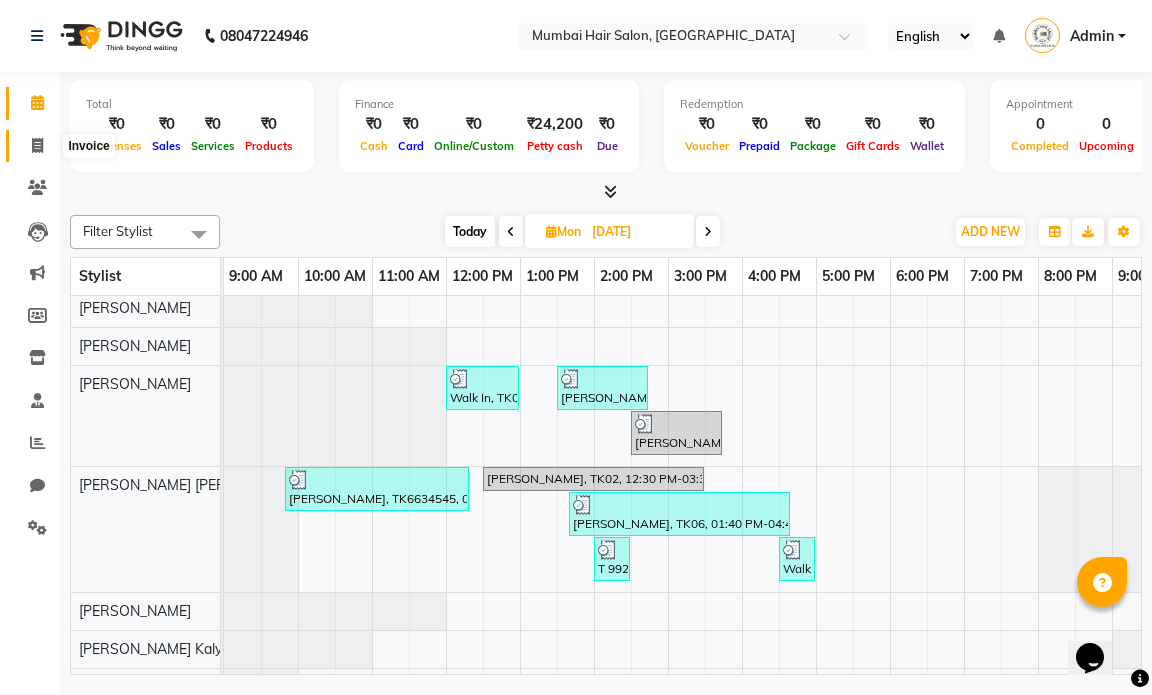 click 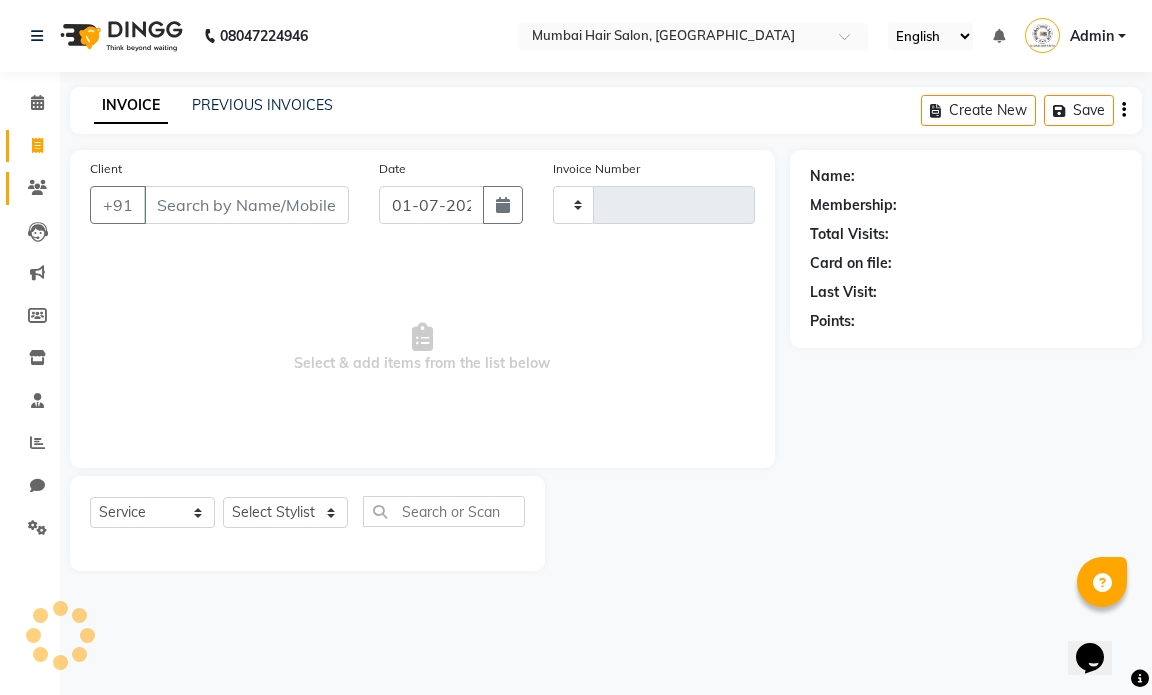 type on "0755" 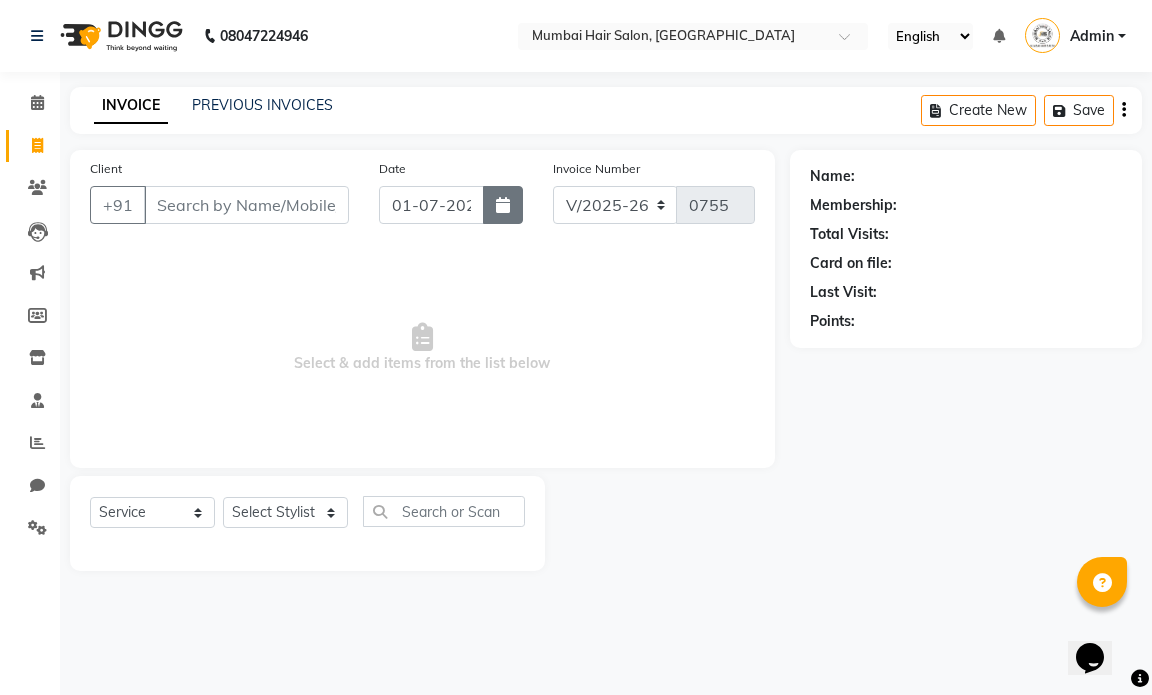 click 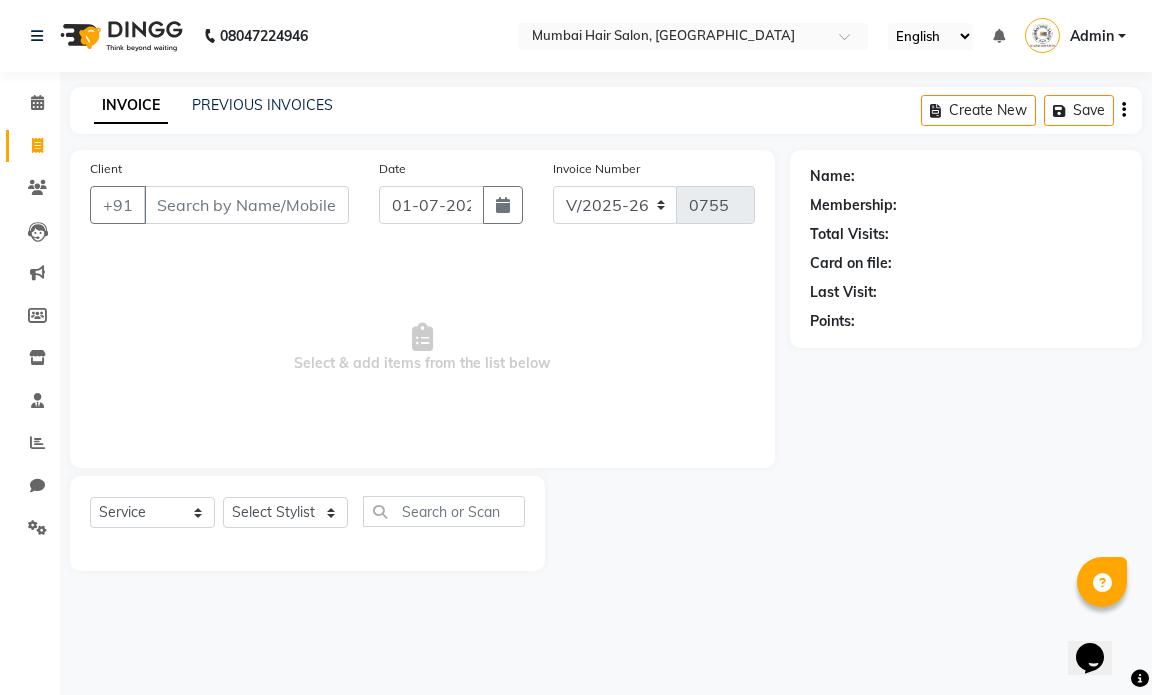 select on "7" 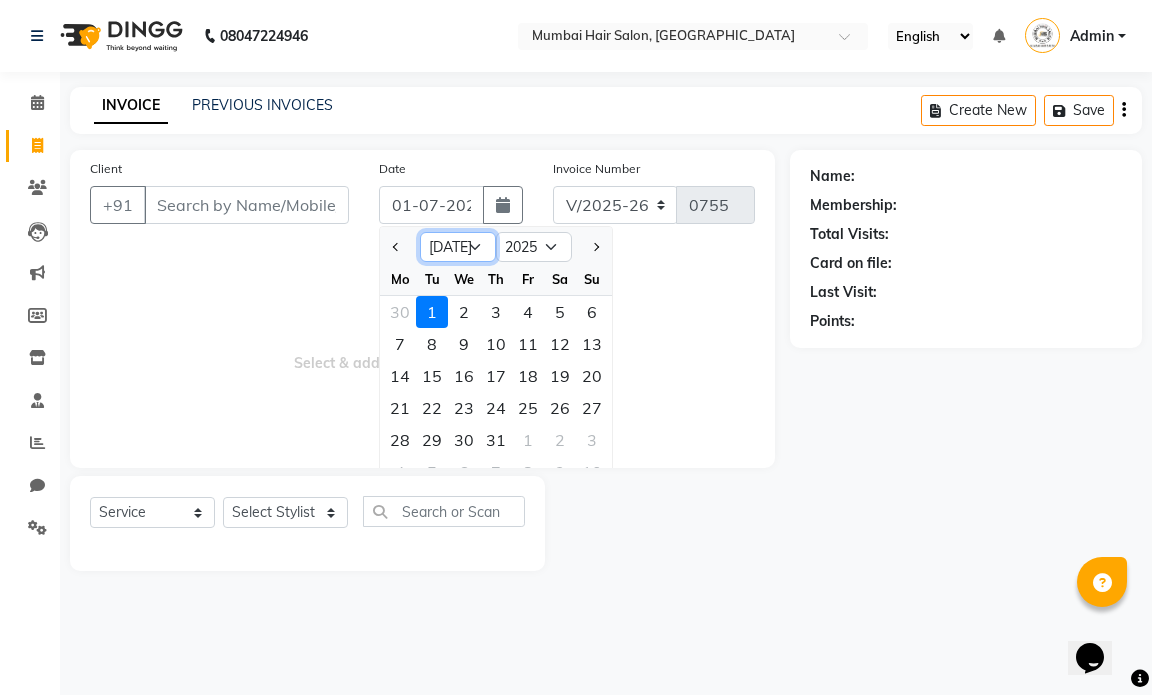 click on "Jan Feb Mar Apr May Jun [DATE] Aug Sep Oct Nov Dec" 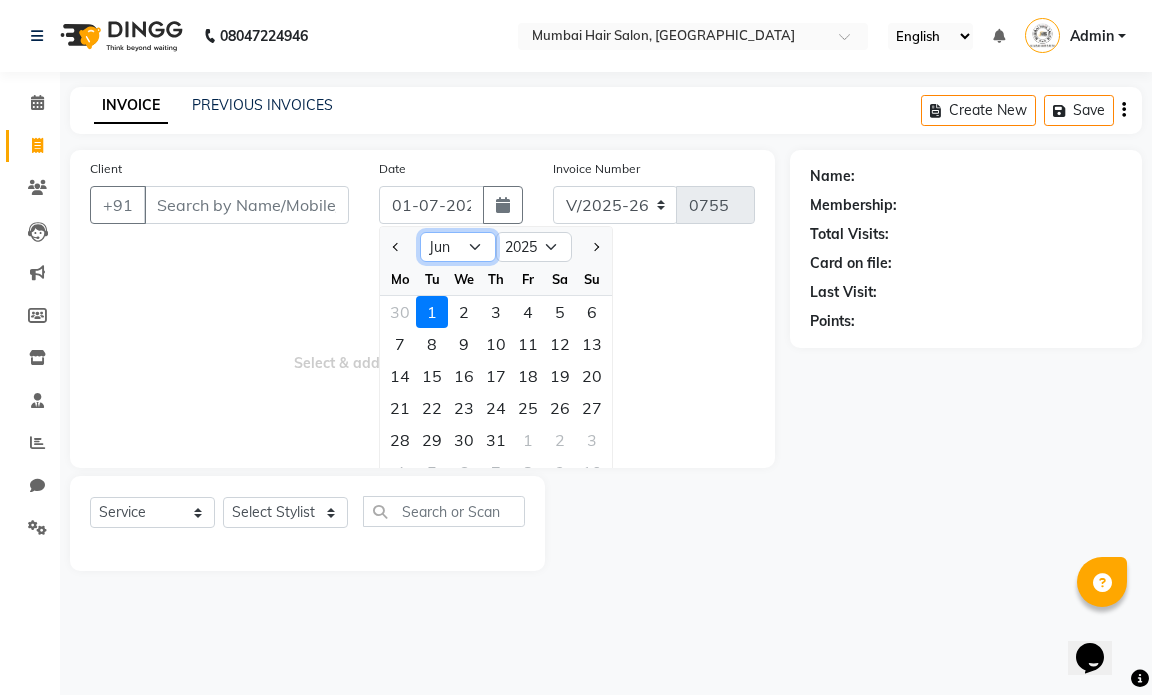 click on "Jan Feb Mar Apr May Jun [DATE] Aug Sep Oct Nov Dec" 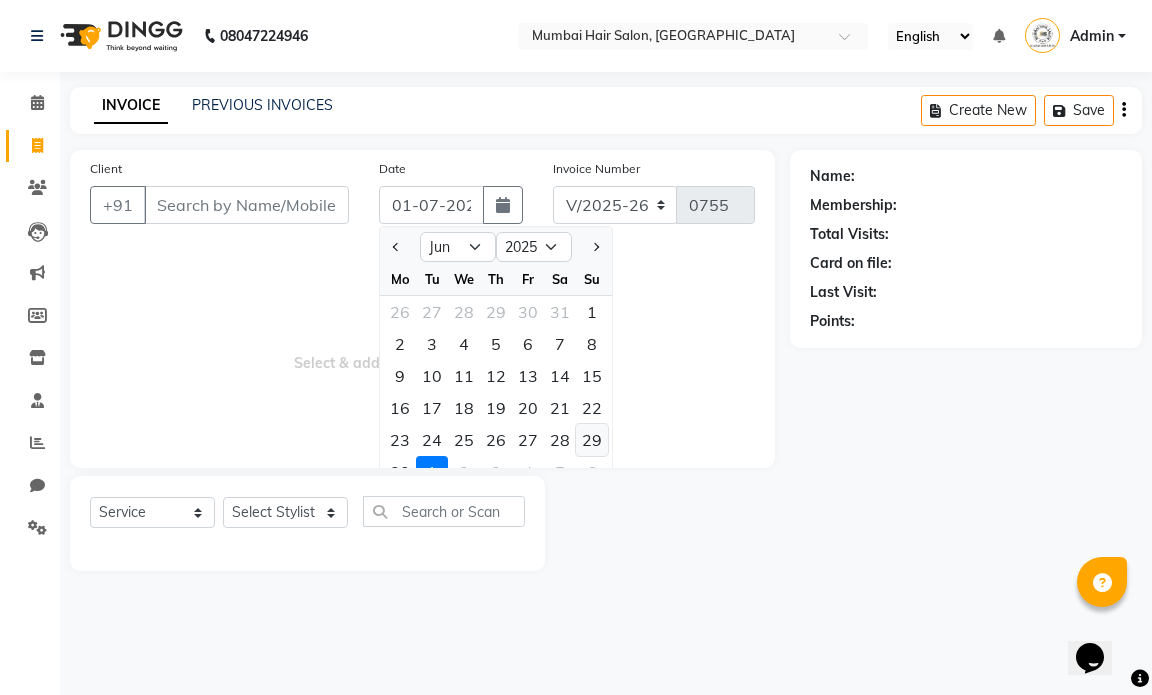 click on "29" 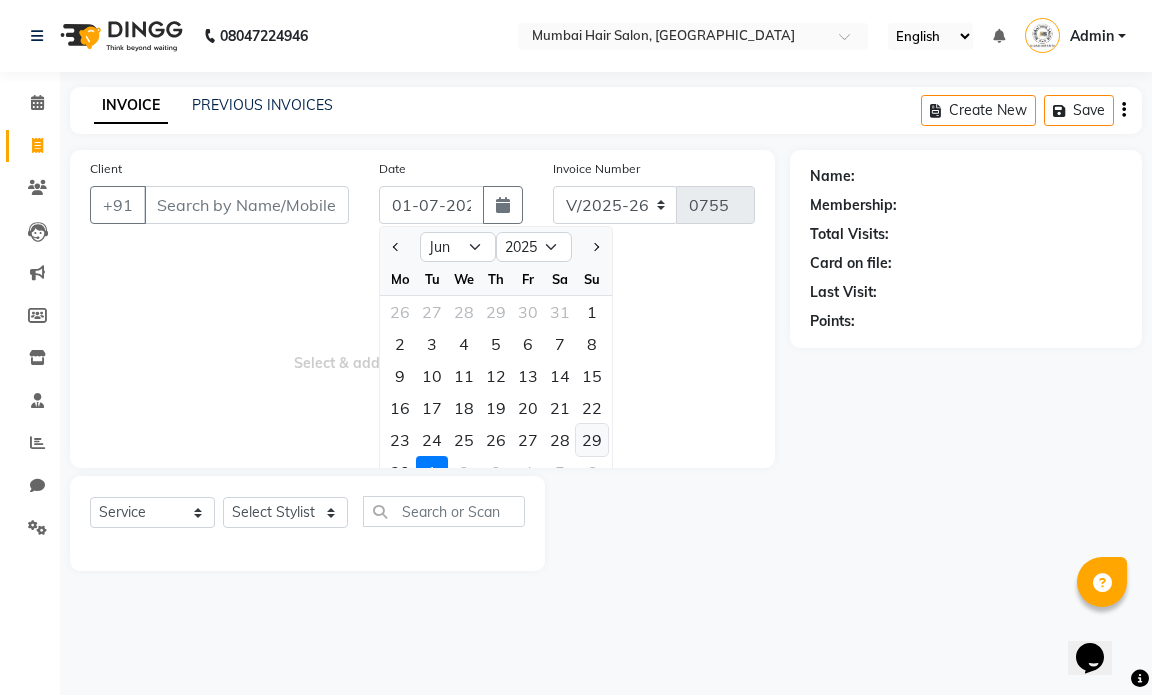 type on "29-06-2025" 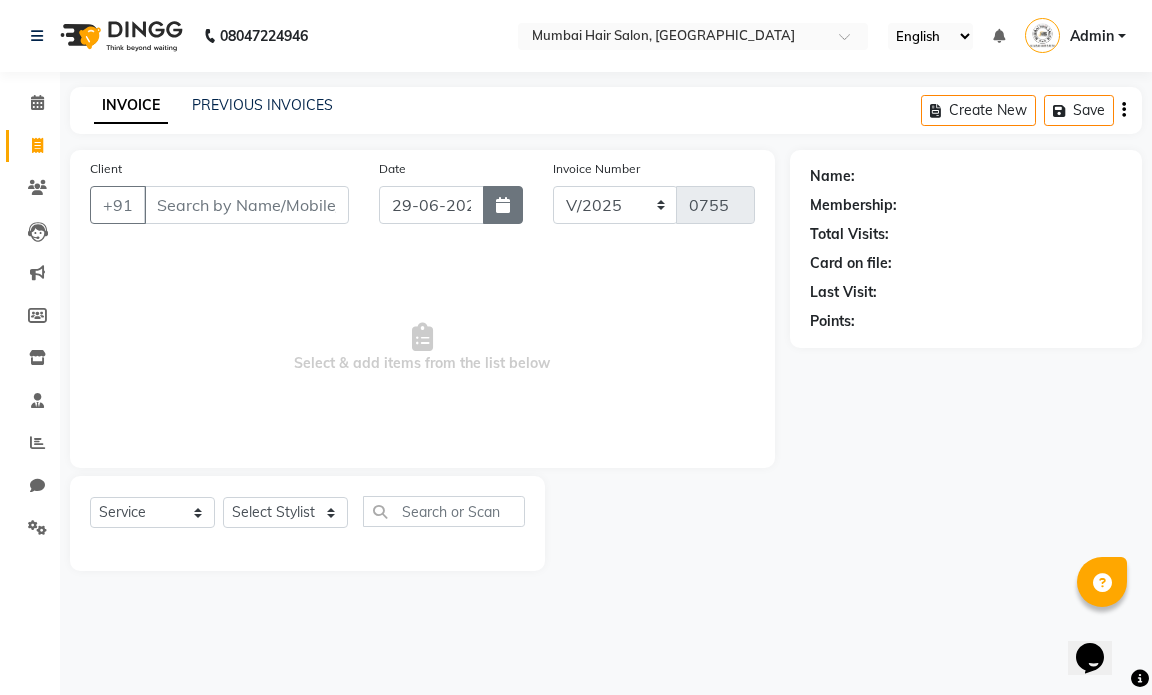 click 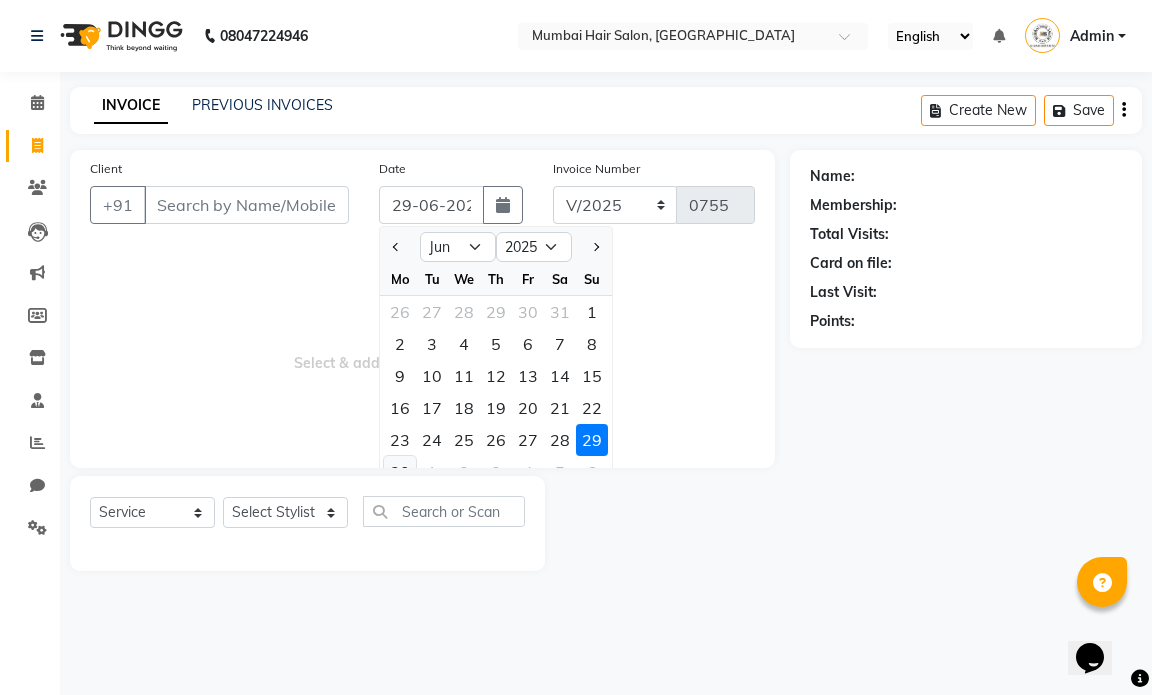 click on "30" 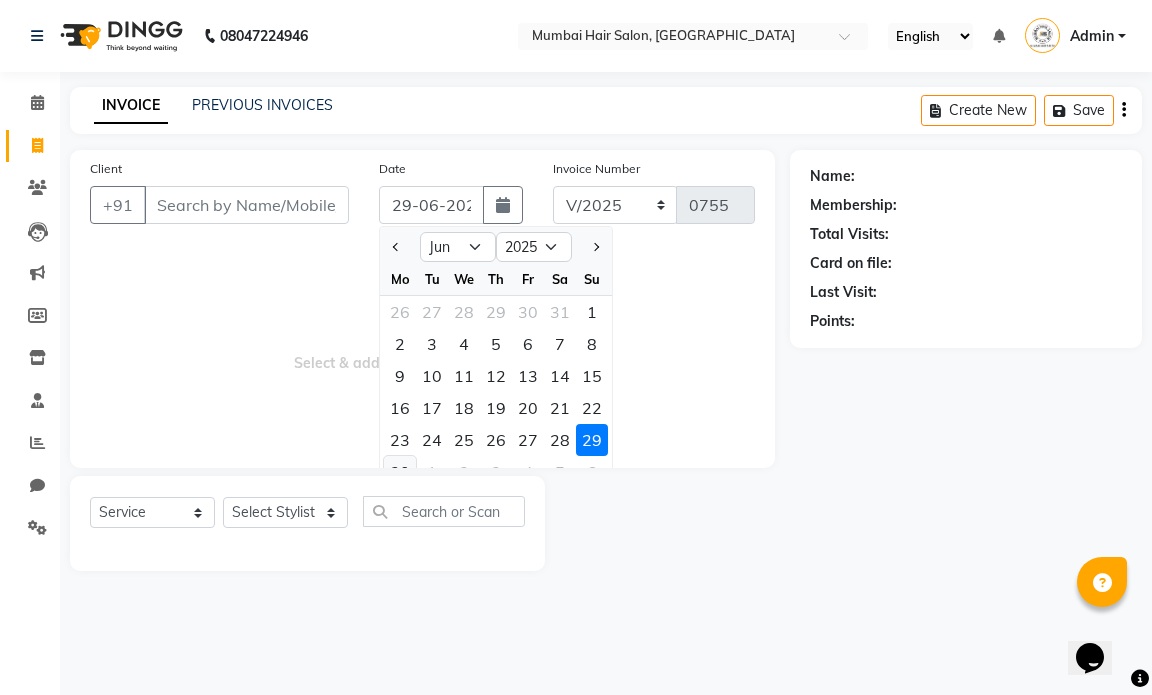 type on "[DATE]" 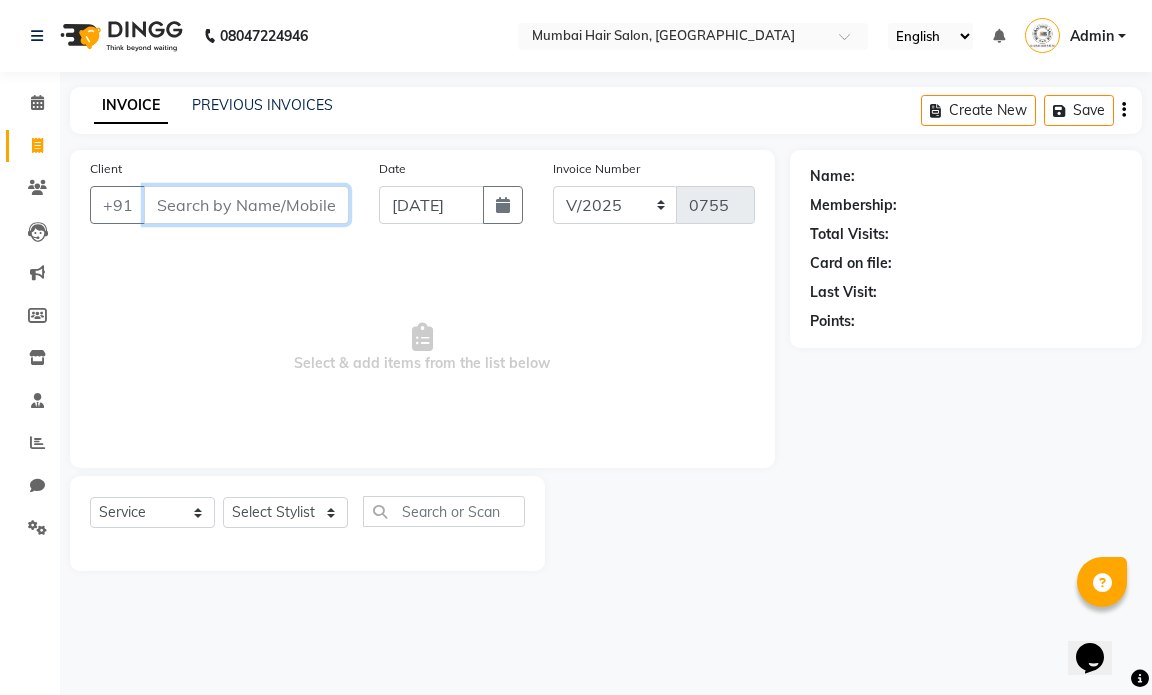 click on "Client" at bounding box center [246, 205] 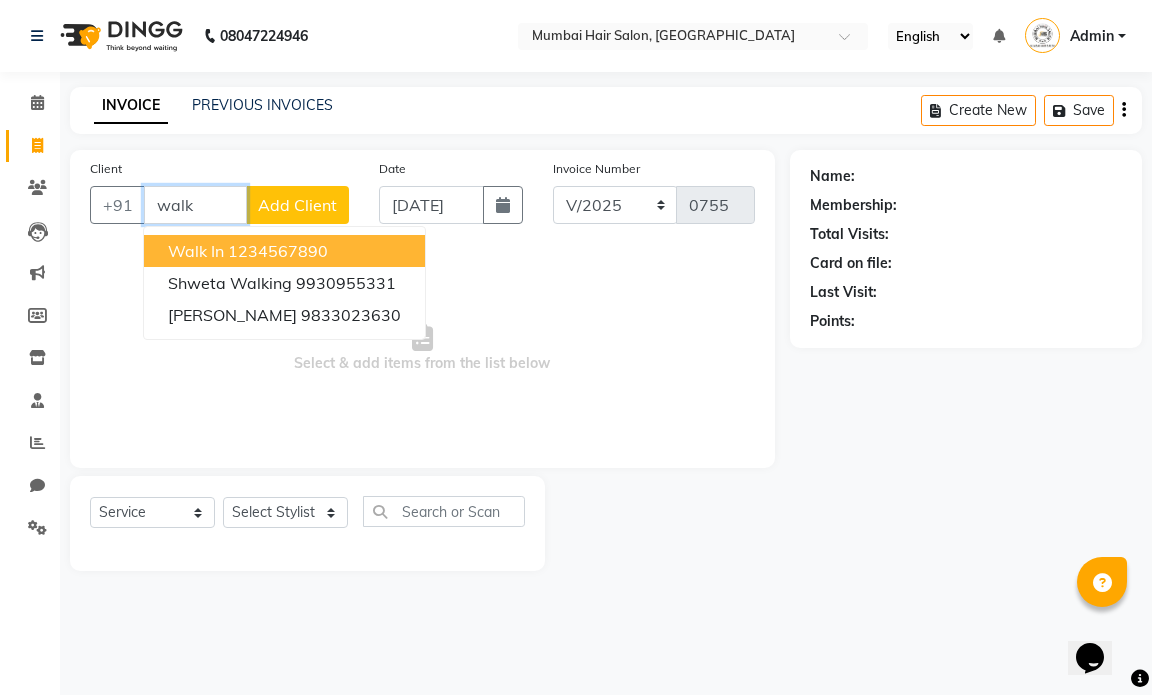 click on "1234567890" at bounding box center [278, 251] 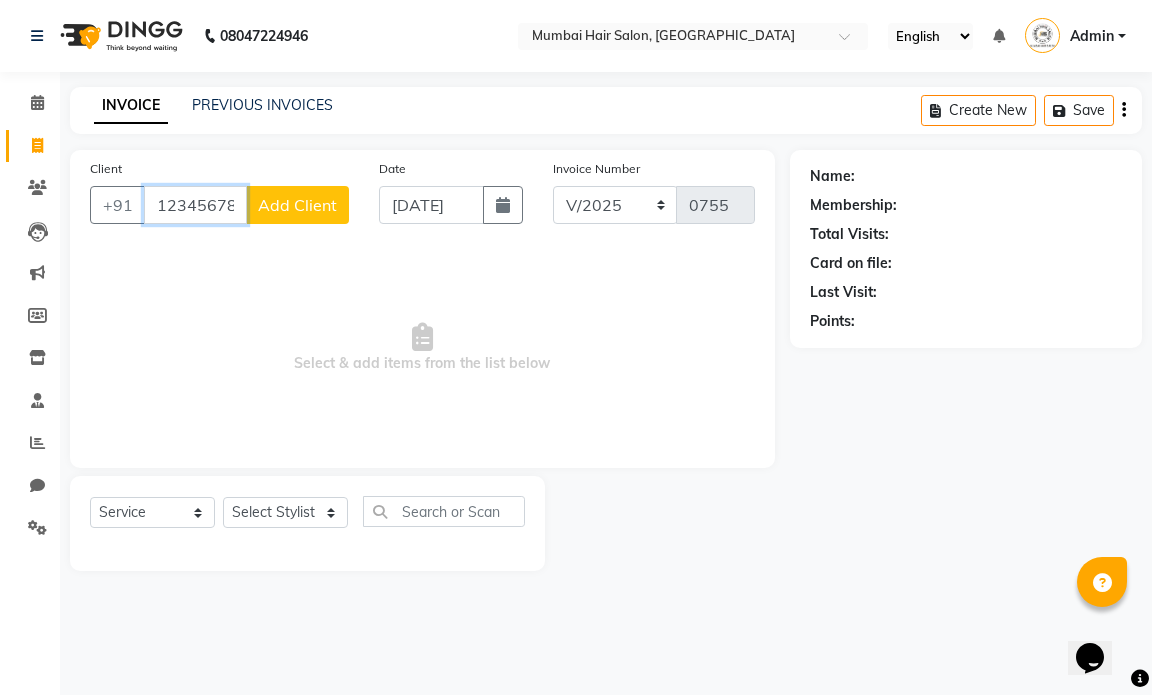 type on "1234567890" 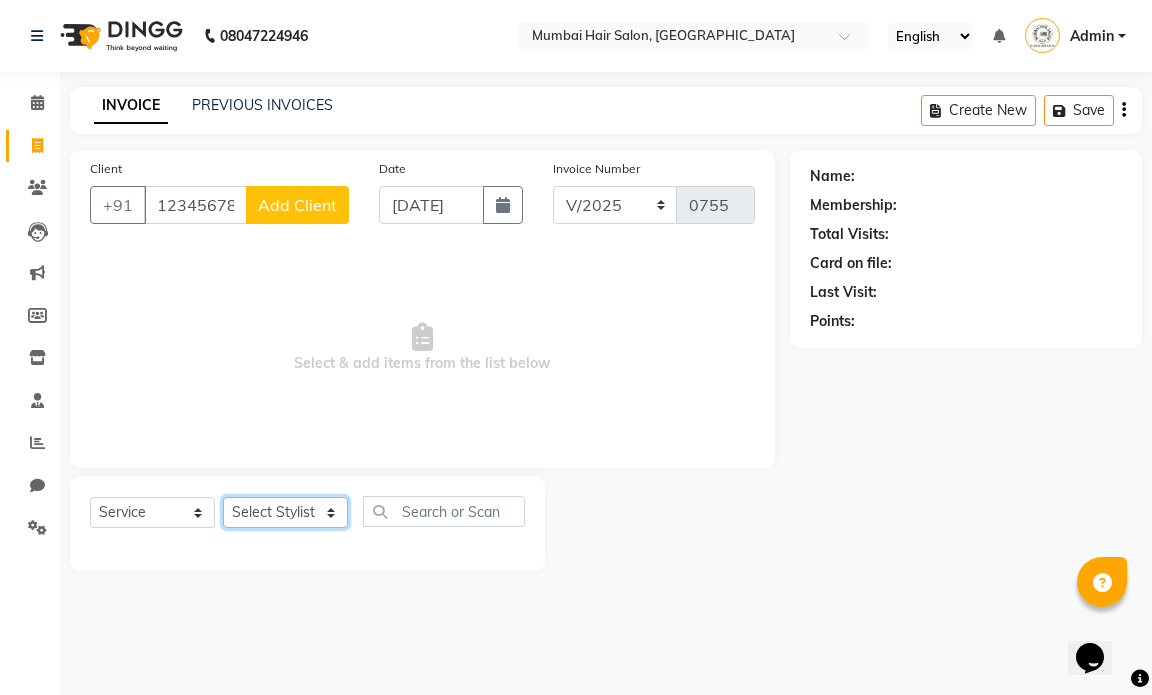 click on "Select Stylist [PERSON_NAME] [PERSON_NAME] [PERSON_NAME] [PERSON_NAME]  Suryavenshi [PERSON_NAME]  MUMBAI HAIR SALON [PERSON_NAME] Kalyan [PERSON_NAME] Salam [PERSON_NAME] [PERSON_NAME] [PERSON_NAME] [PERSON_NAME]" 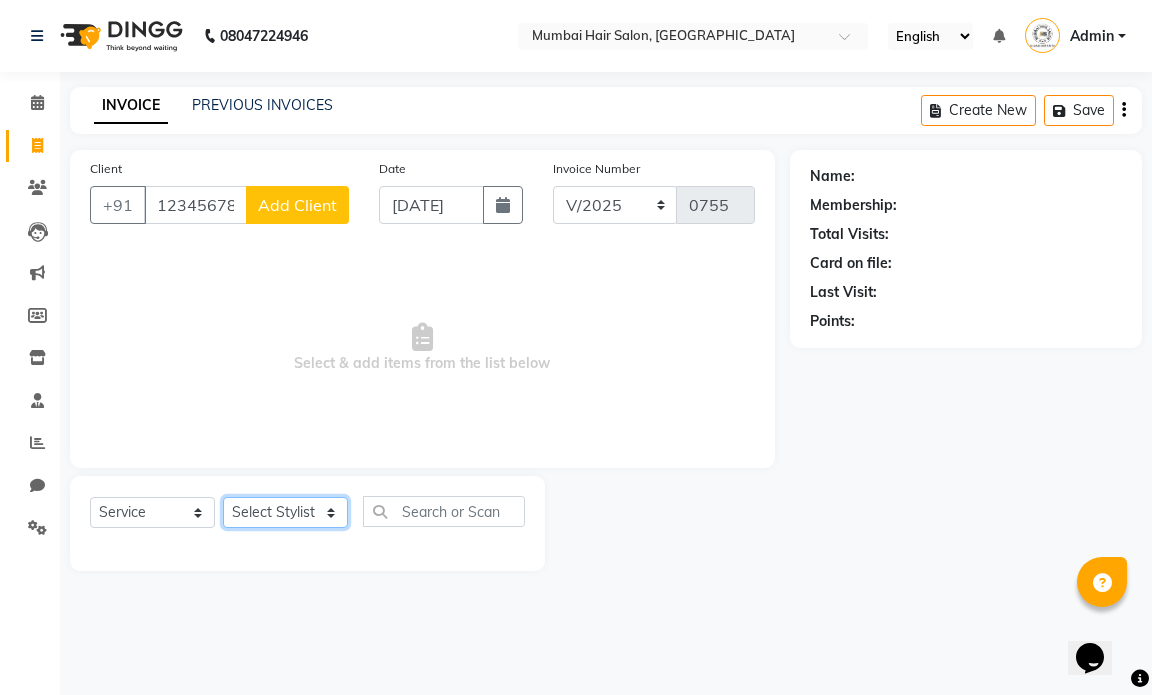 select on "66016" 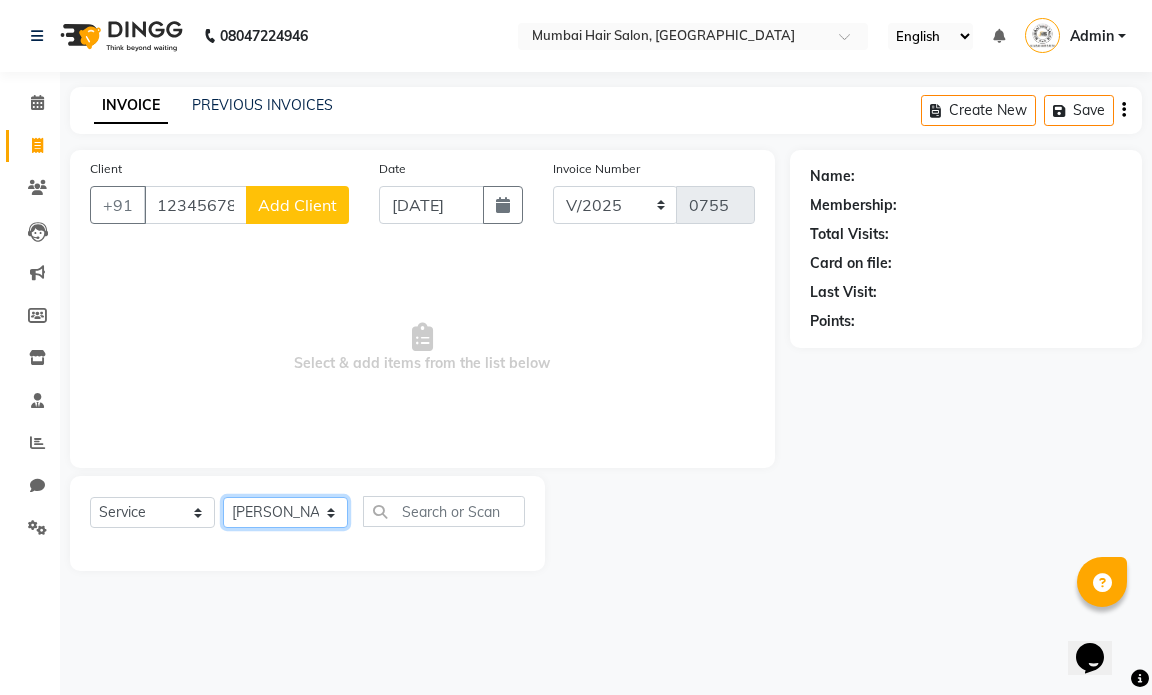 click on "Select Stylist [PERSON_NAME] [PERSON_NAME] [PERSON_NAME] [PERSON_NAME]  Suryavenshi [PERSON_NAME]  MUMBAI HAIR SALON [PERSON_NAME] Kalyan [PERSON_NAME] Salam [PERSON_NAME] [PERSON_NAME] [PERSON_NAME] [PERSON_NAME]" 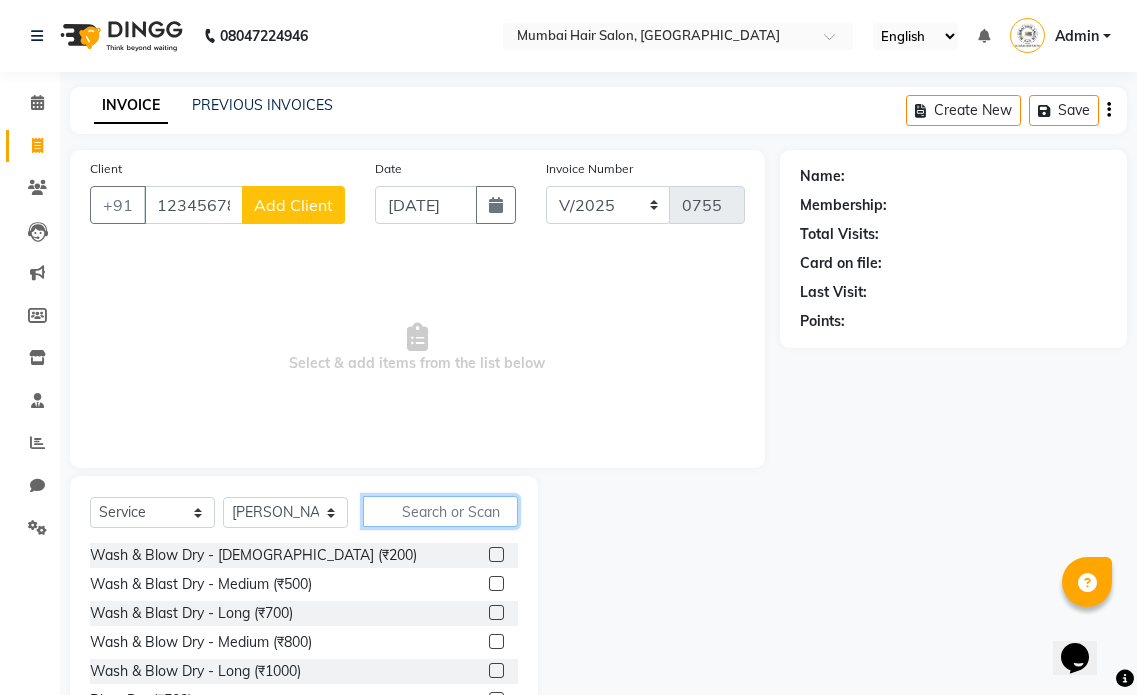 click 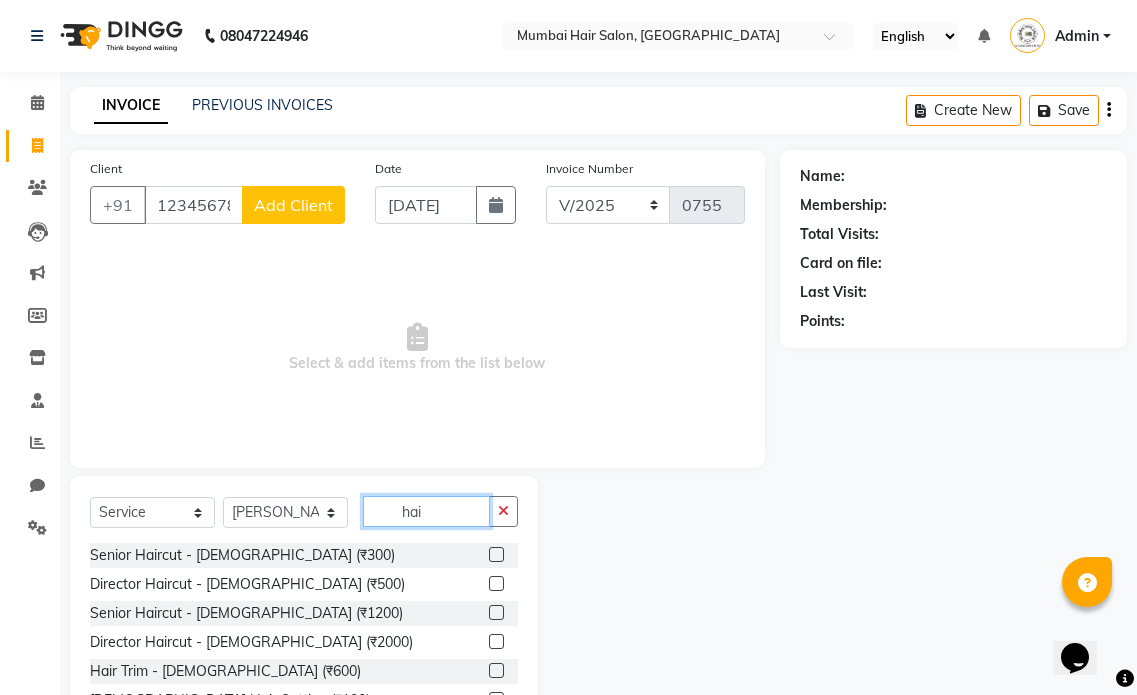 type on "hai" 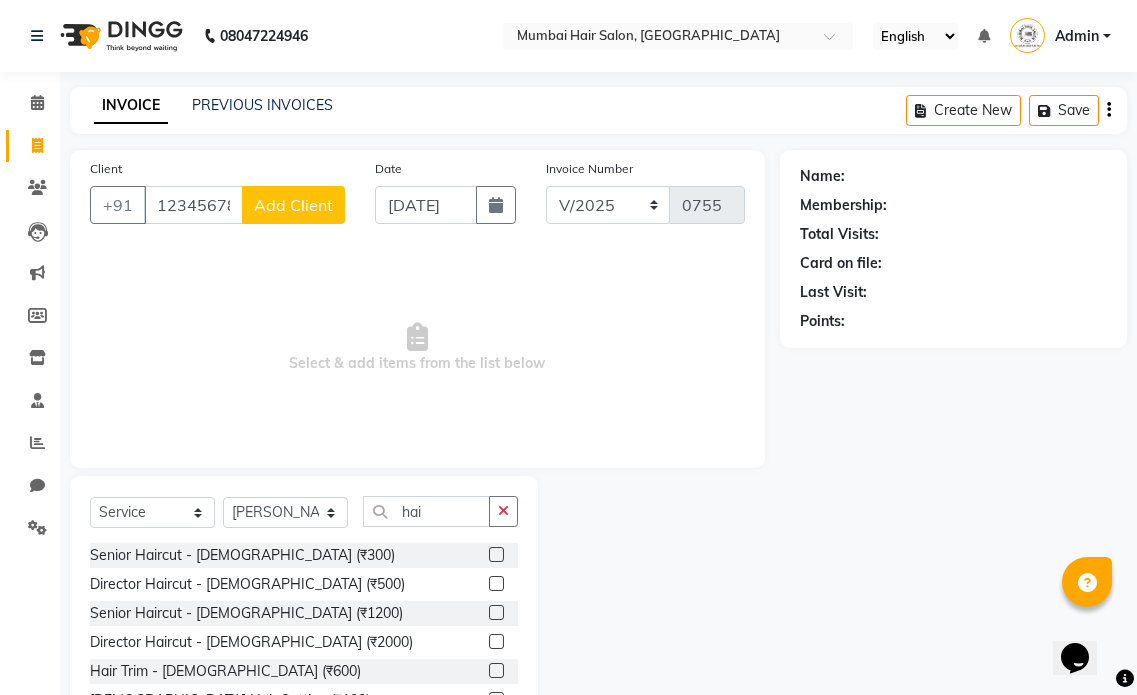 click 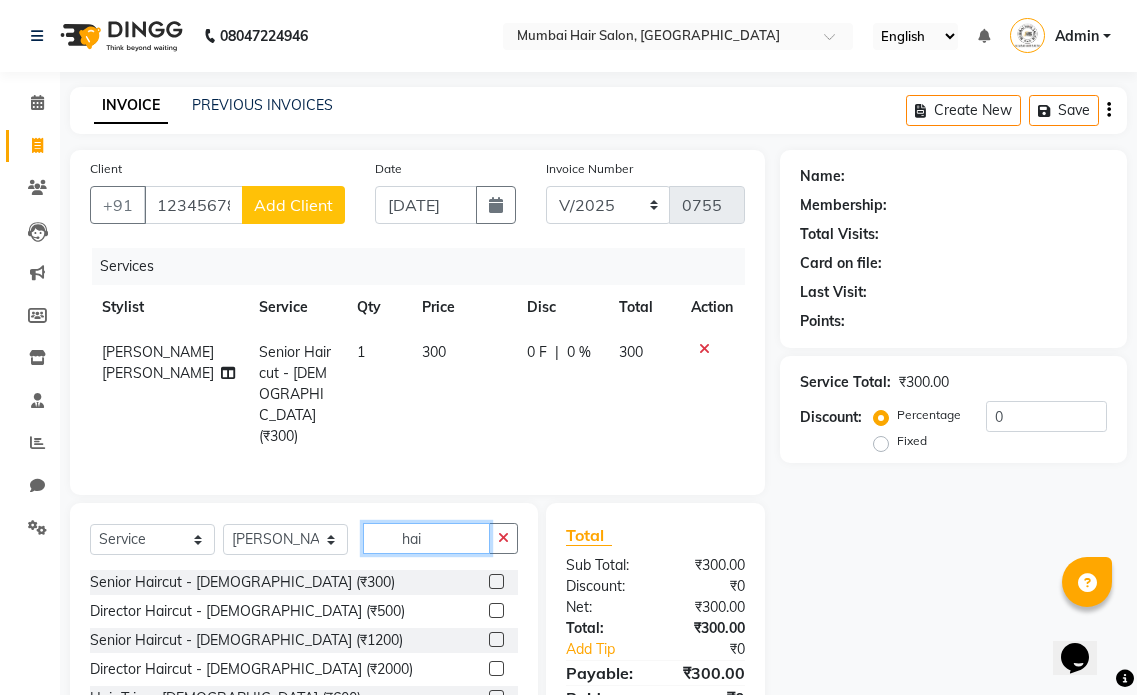 checkbox on "false" 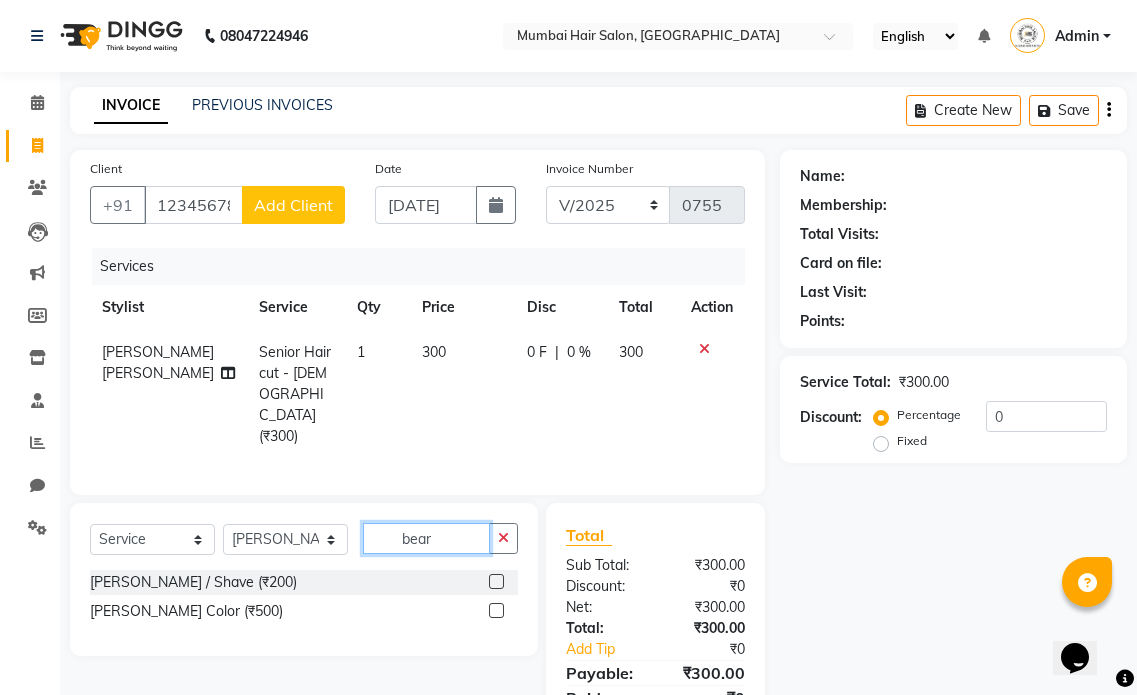 type on "bear" 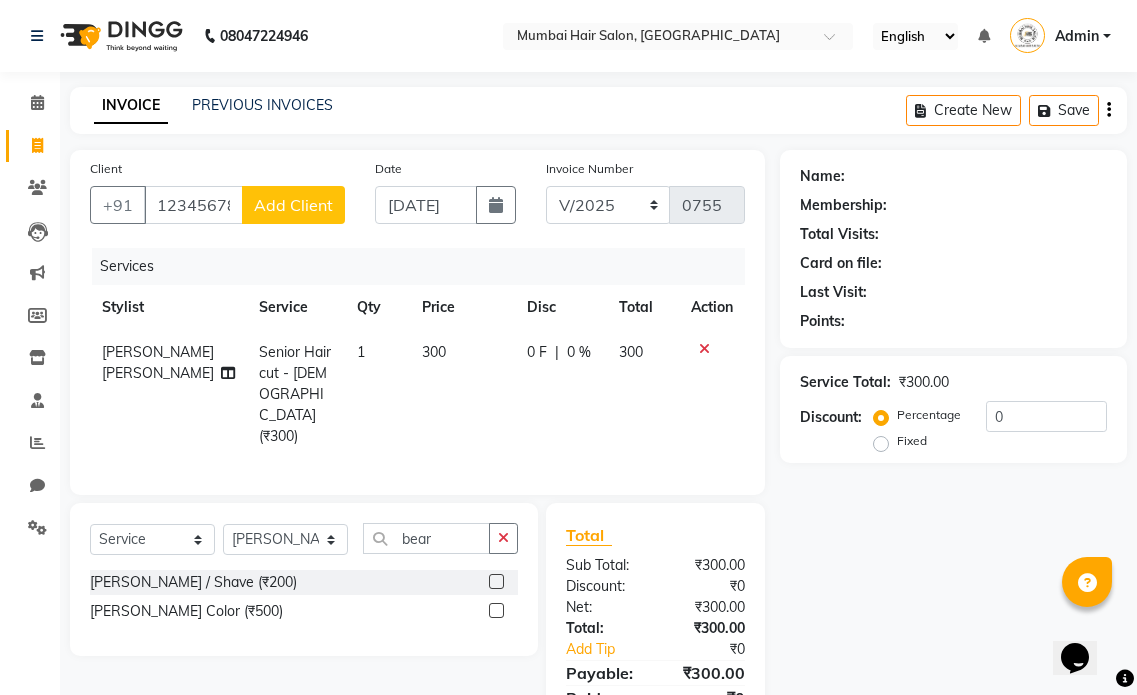 click 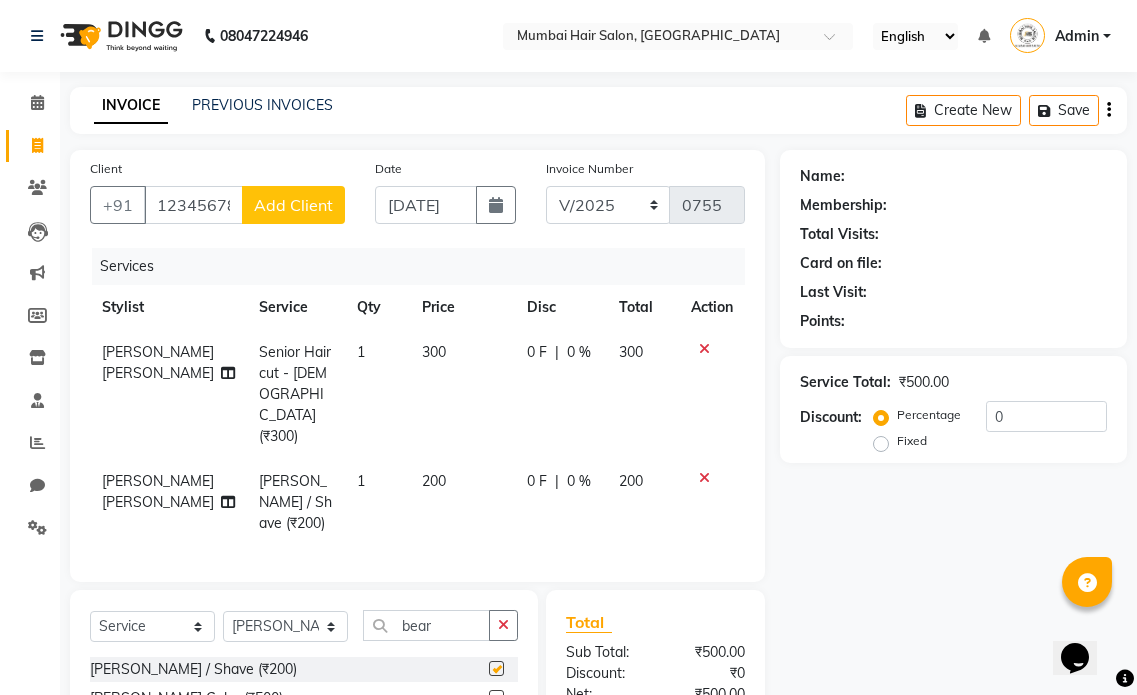 checkbox on "false" 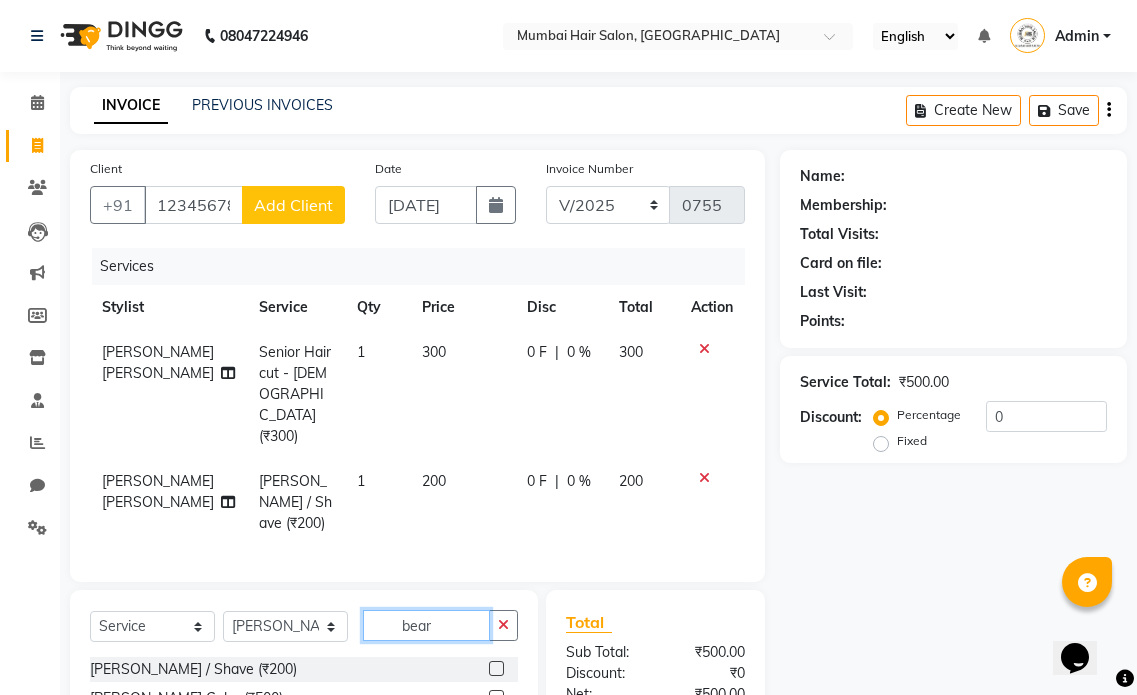 drag, startPoint x: 440, startPoint y: 573, endPoint x: 312, endPoint y: 582, distance: 128.31601 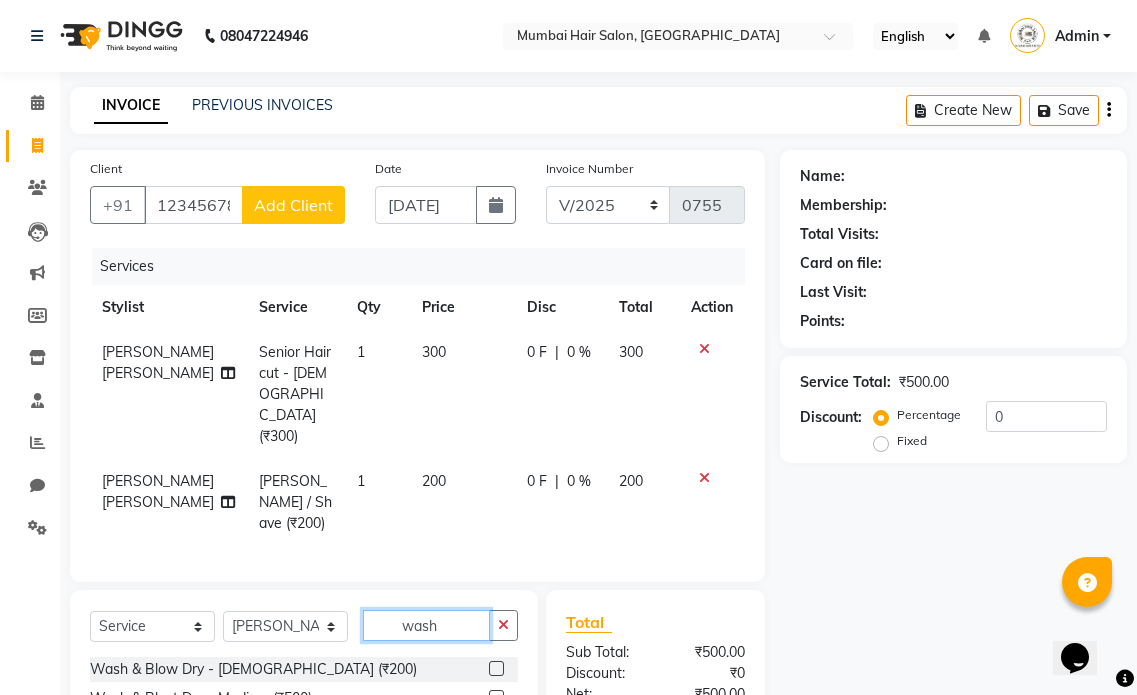 type on "wash" 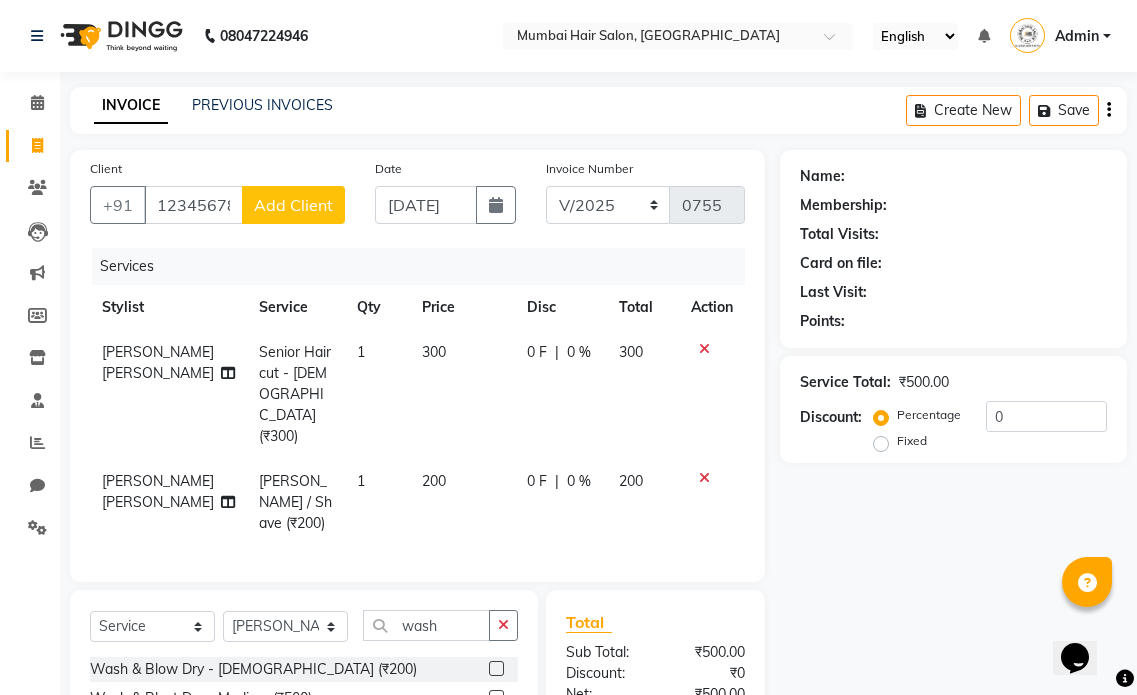 click 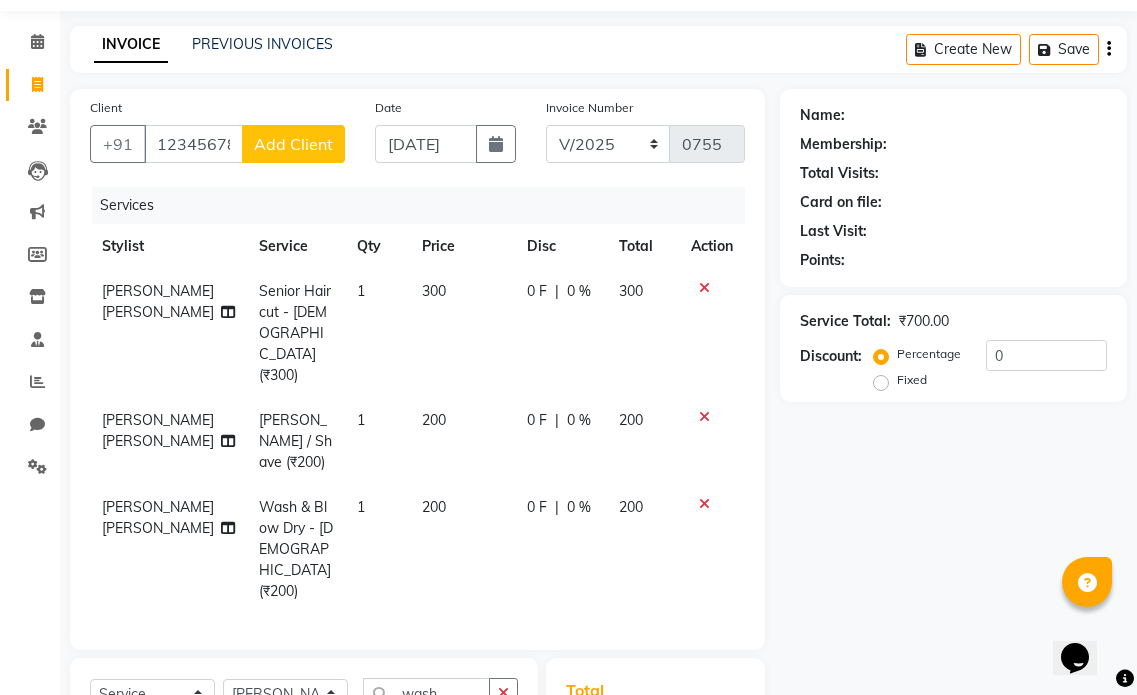checkbox on "false" 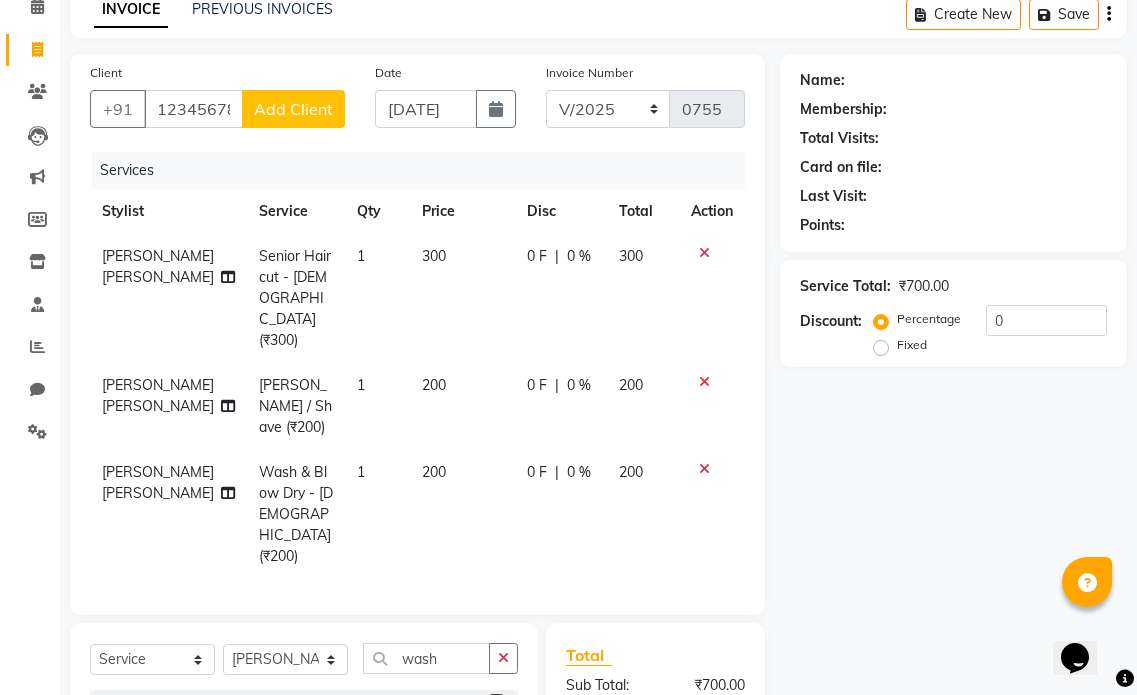 scroll, scrollTop: 0, scrollLeft: 0, axis: both 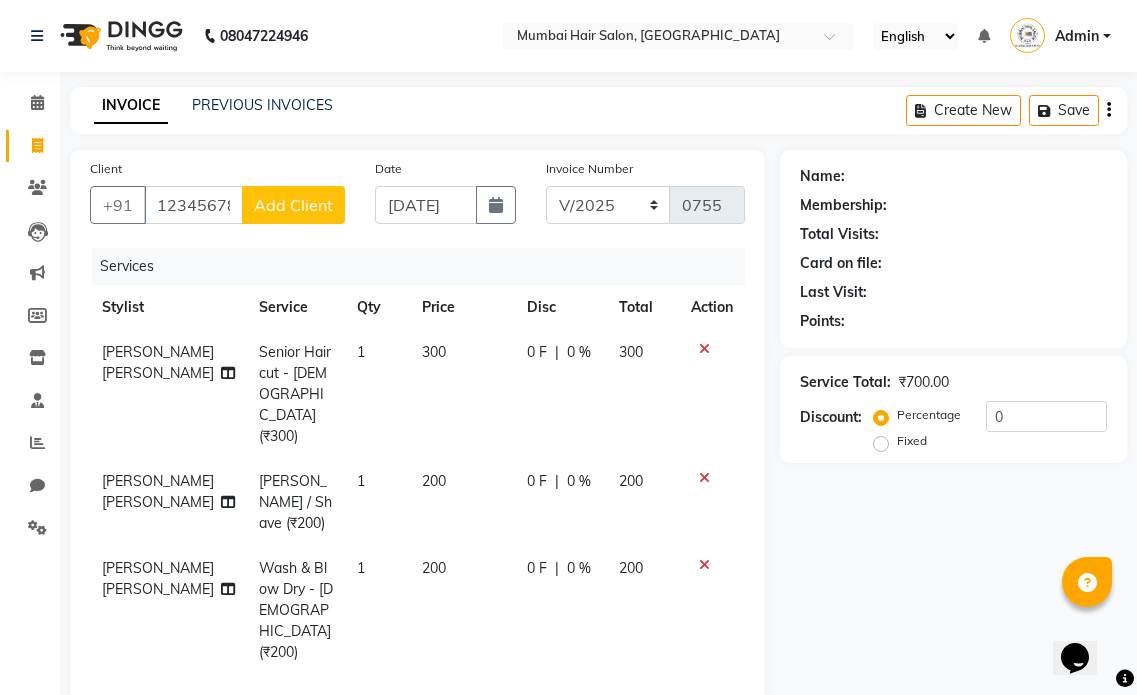 click on "0 F | 0 %" 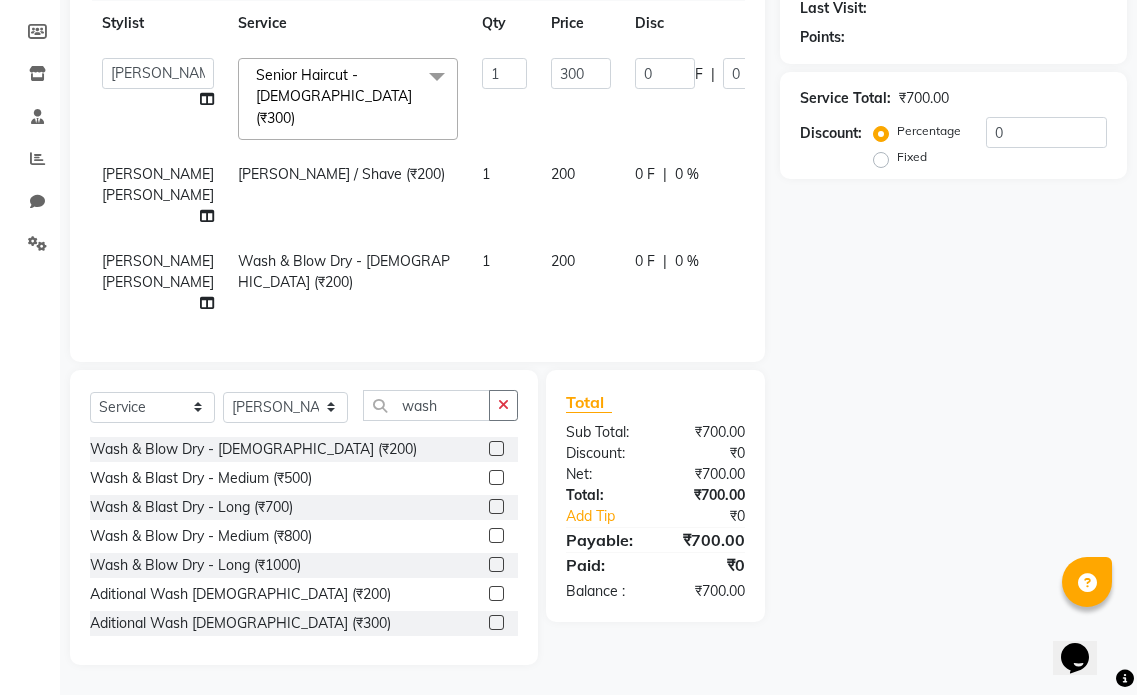 scroll, scrollTop: 320, scrollLeft: 0, axis: vertical 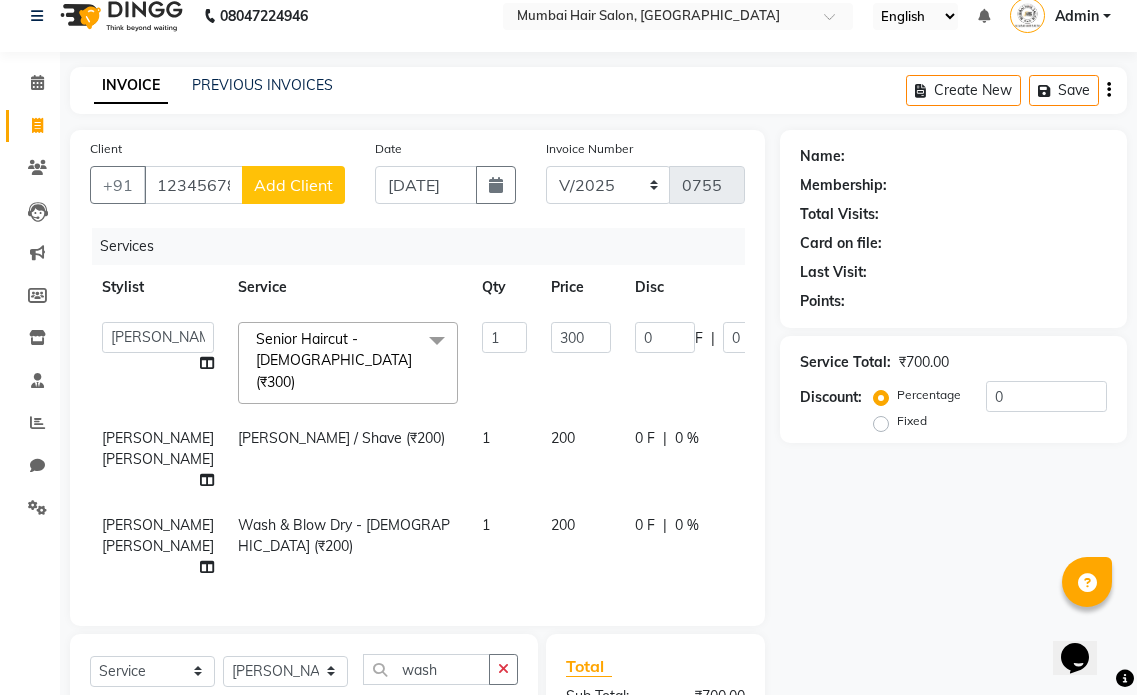 click on "Service" 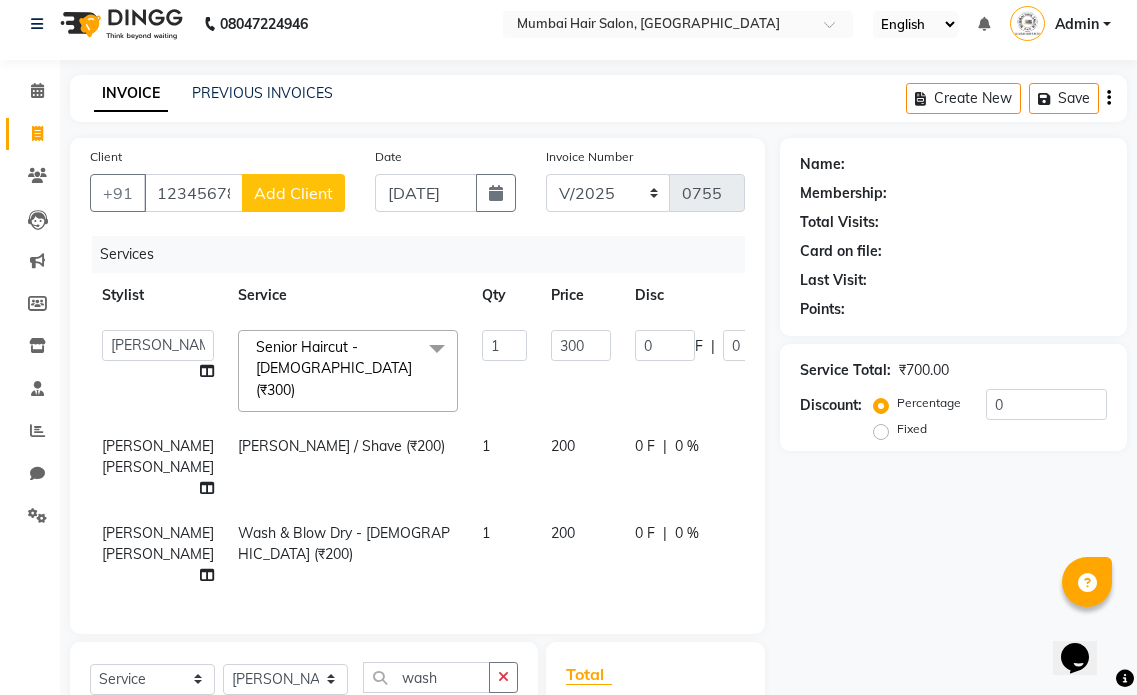 scroll, scrollTop: 0, scrollLeft: 0, axis: both 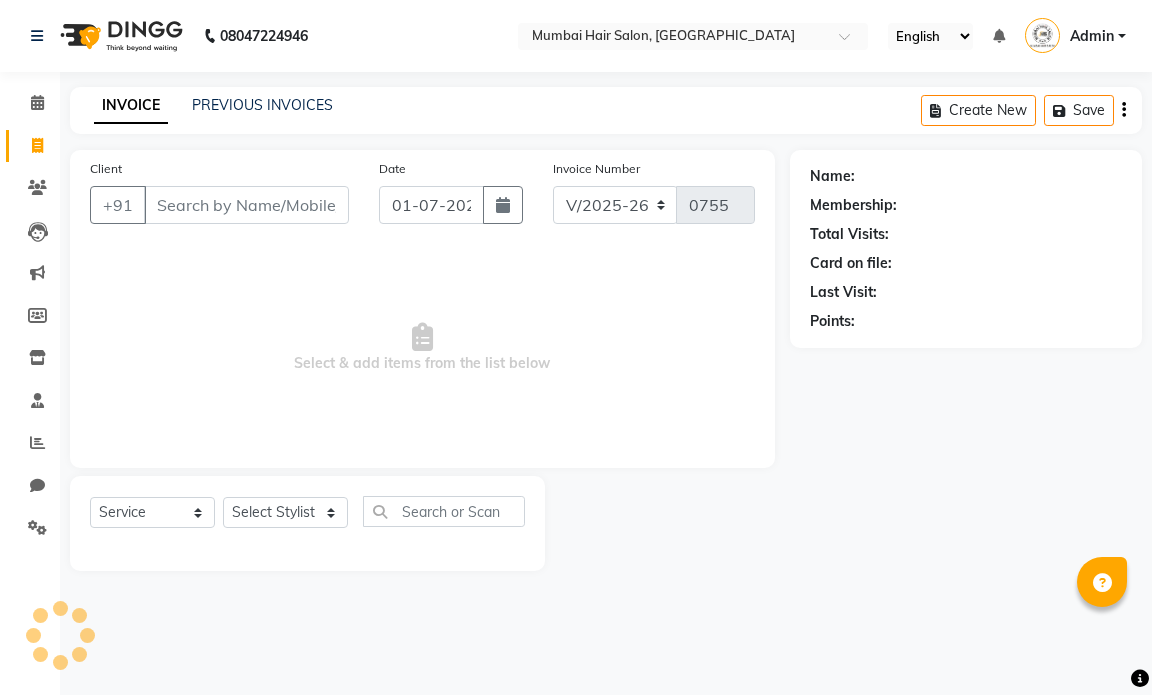 select on "7487" 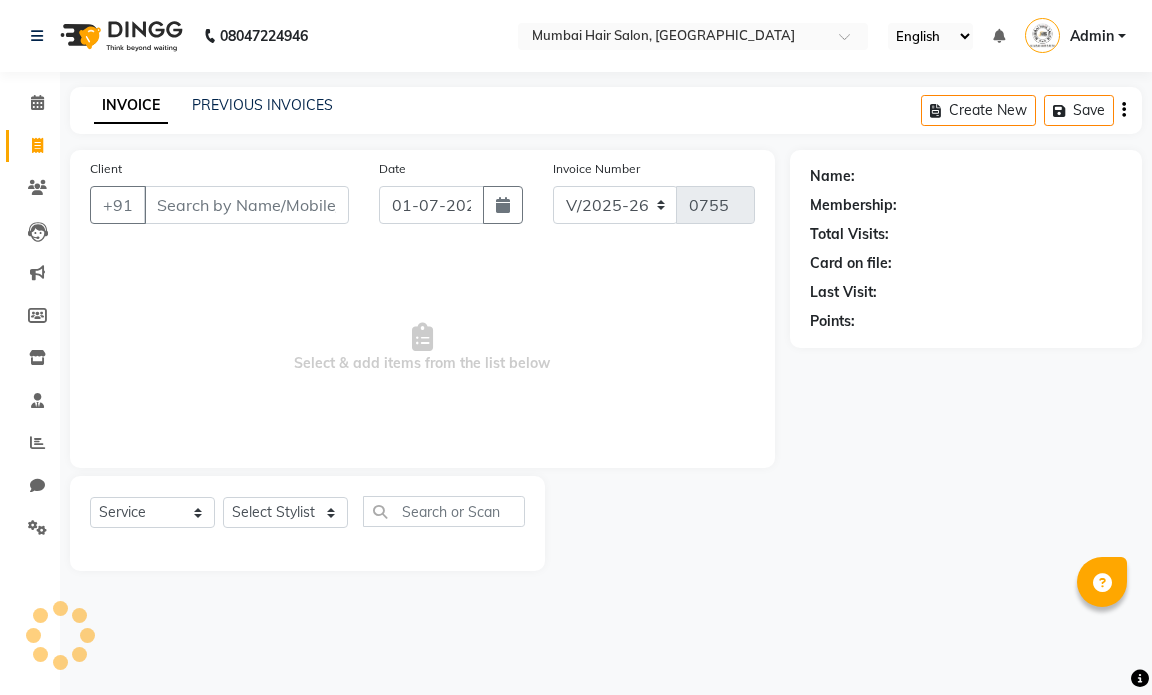scroll, scrollTop: 0, scrollLeft: 0, axis: both 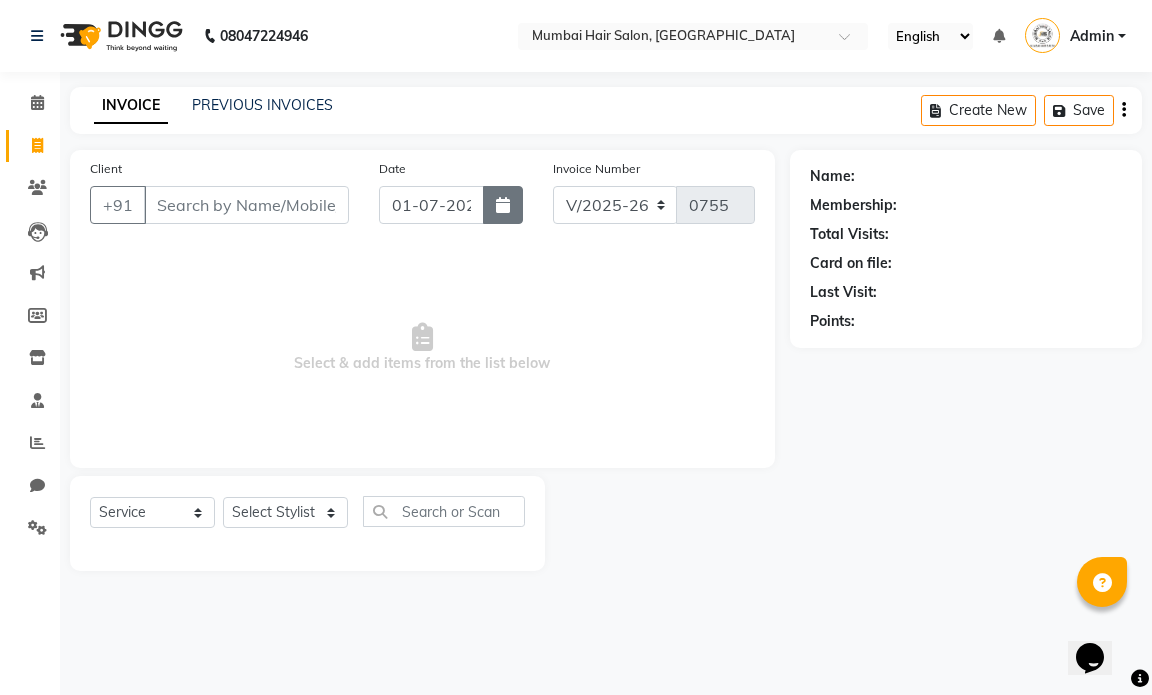 click 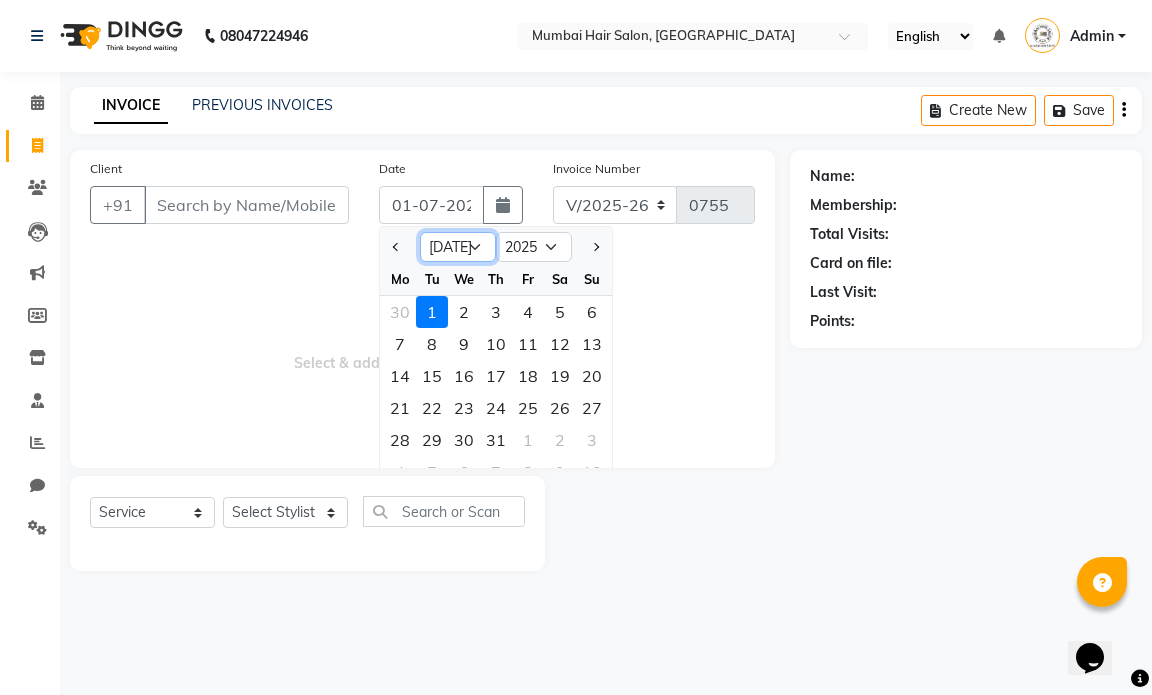click on "Jan Feb Mar Apr May Jun [DATE] Aug Sep Oct Nov Dec" 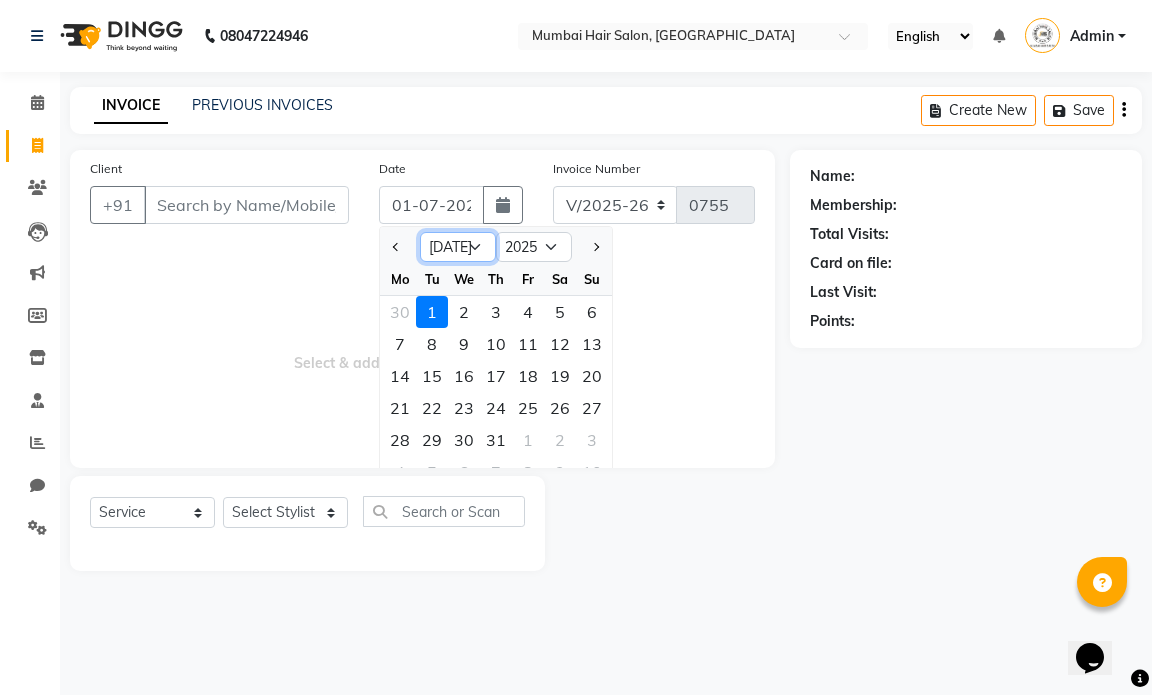 select on "6" 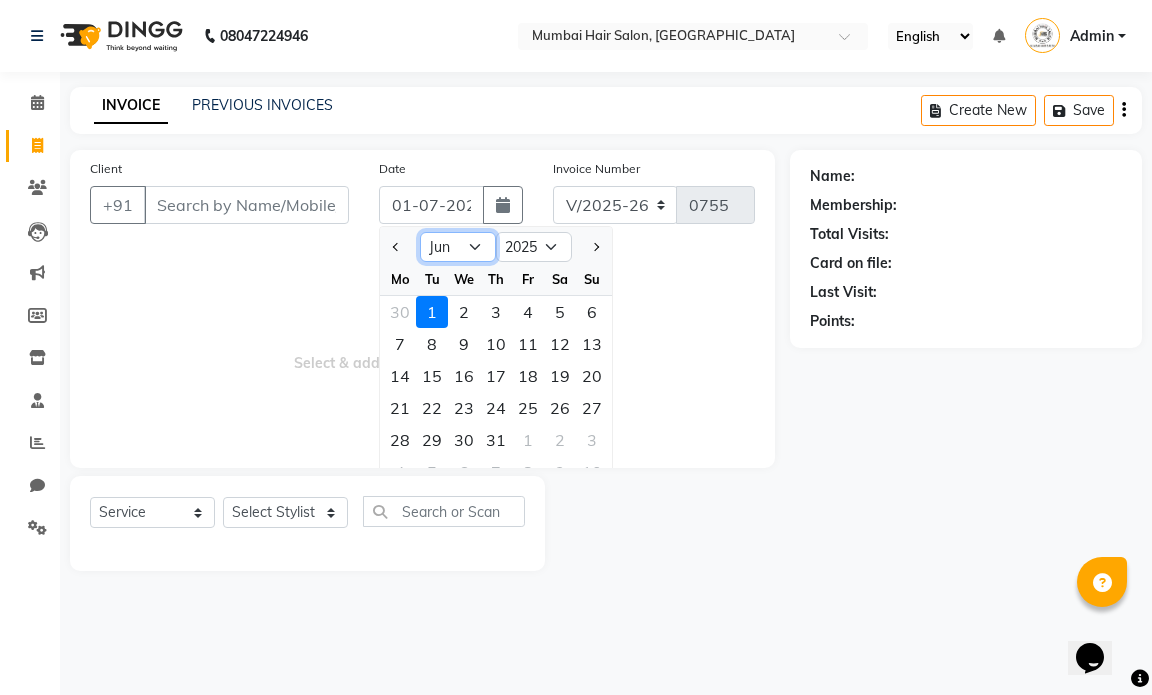 click on "Jan Feb Mar Apr May Jun [DATE] Aug Sep Oct Nov Dec" 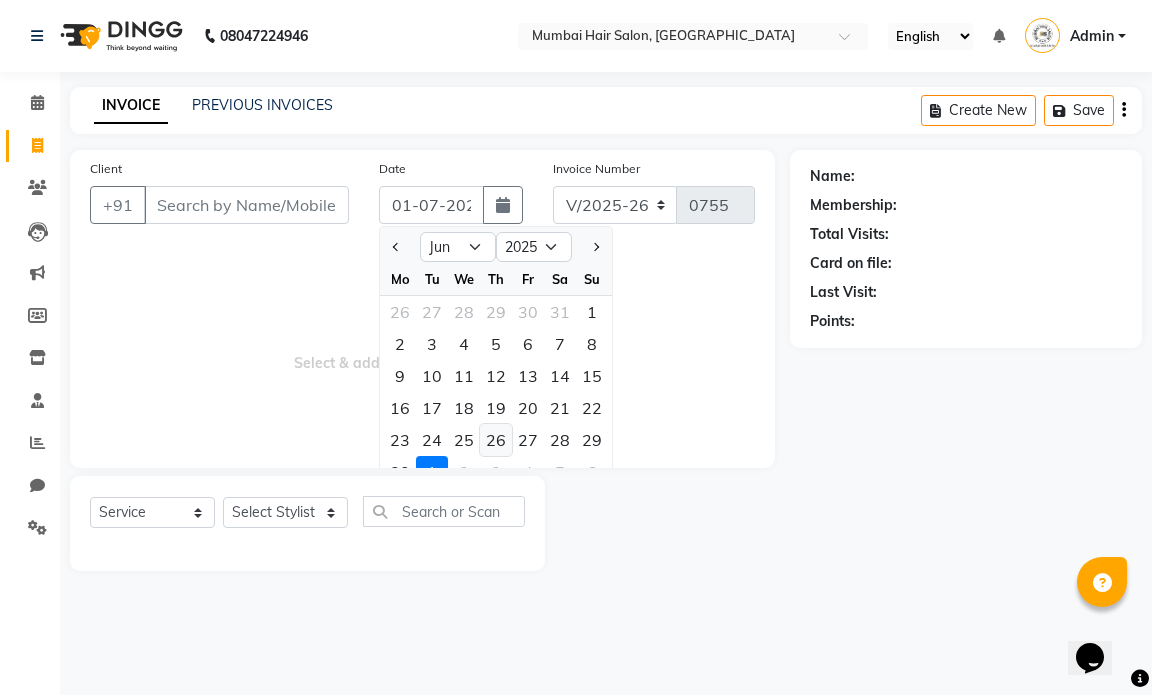 click on "26" 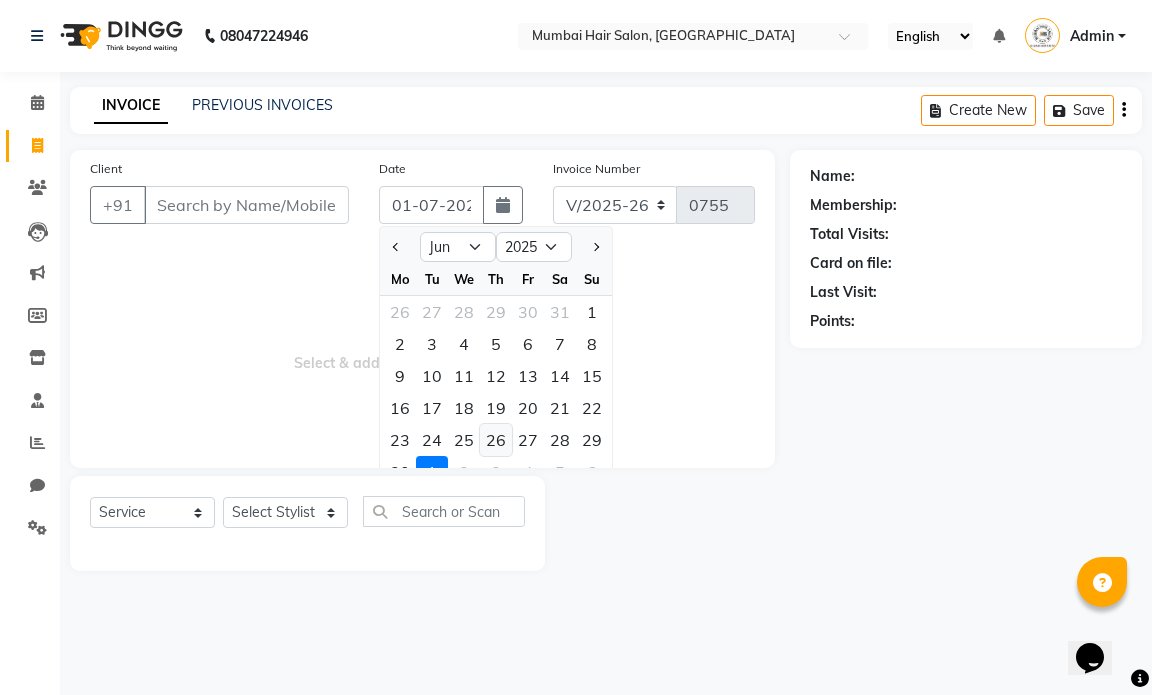 type on "[DATE]" 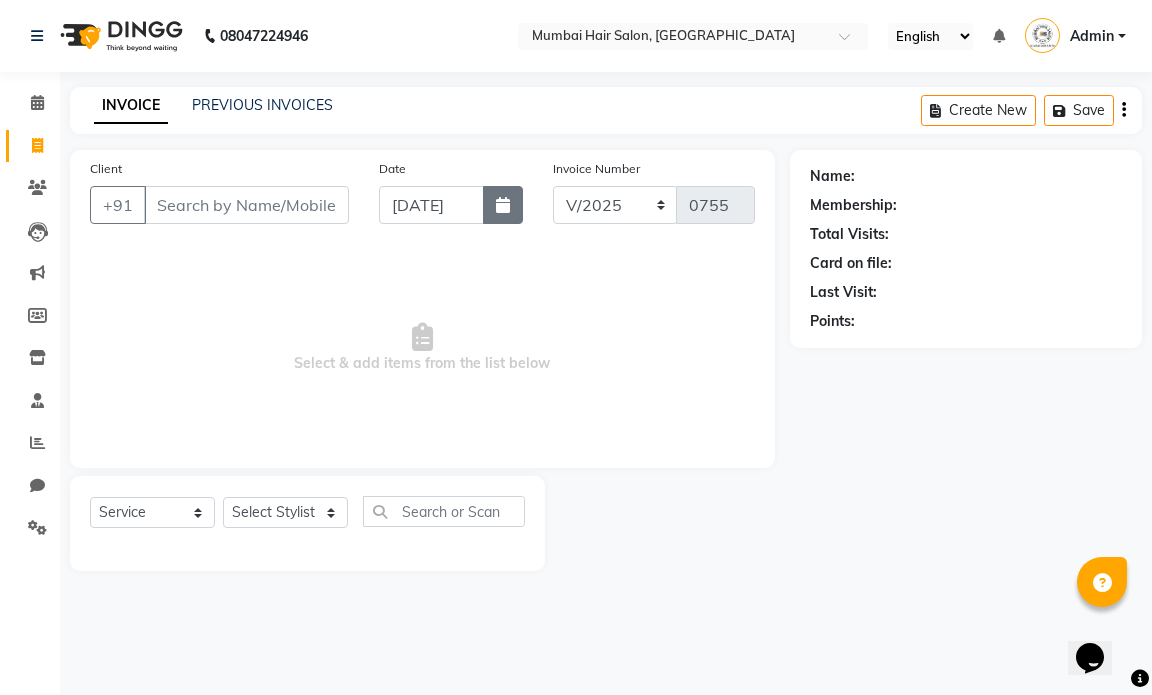 click 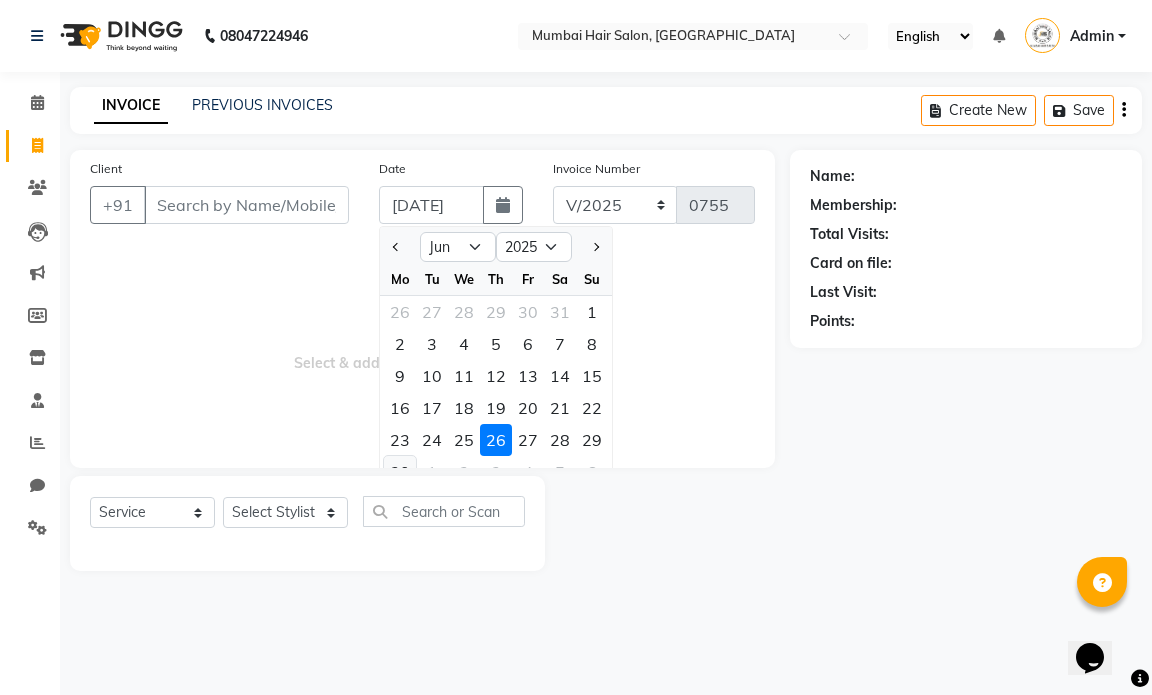 click on "30" 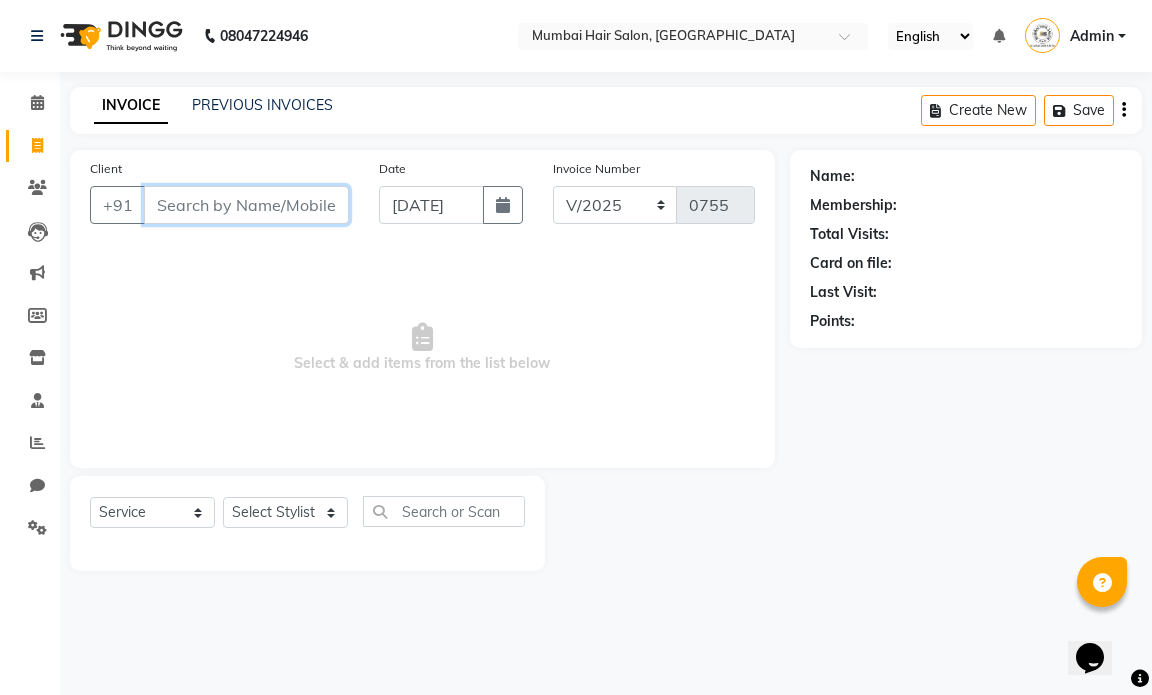 click on "Client" at bounding box center [246, 205] 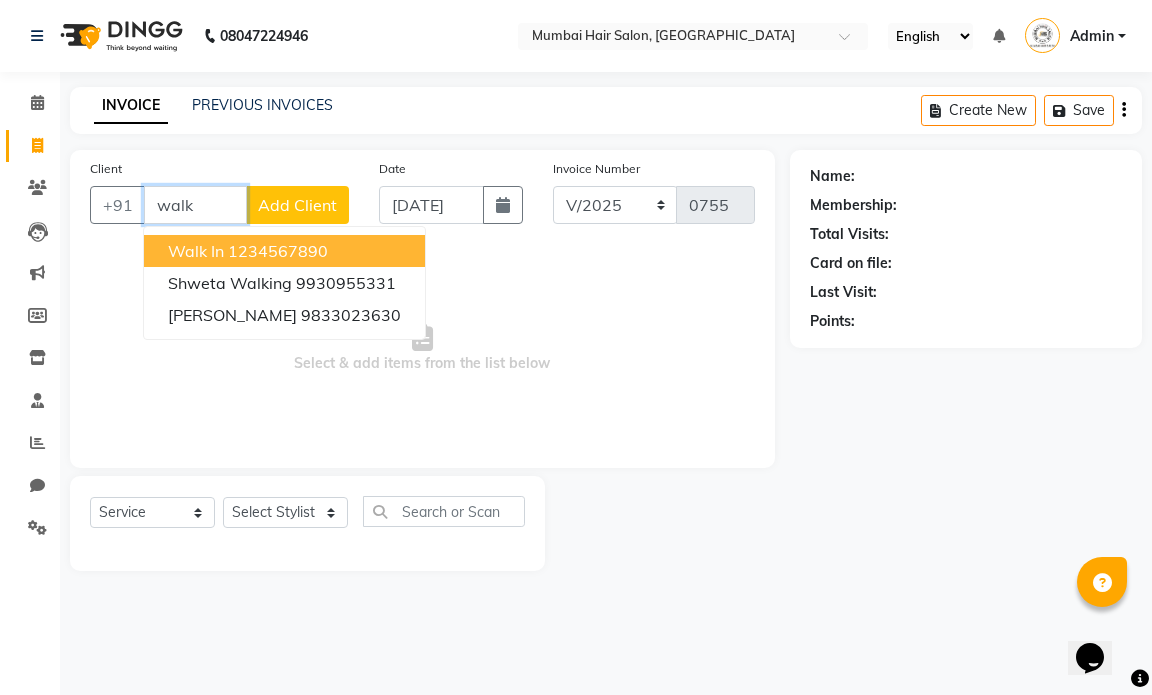 click on "1234567890" at bounding box center (278, 251) 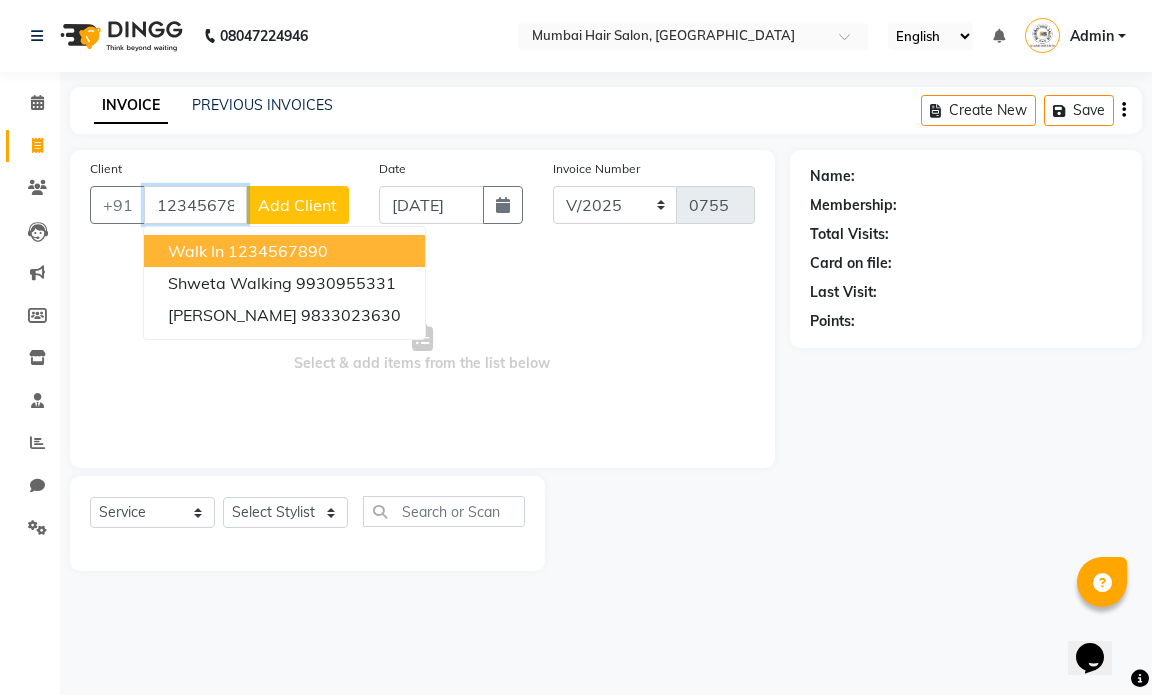 type on "1234567890" 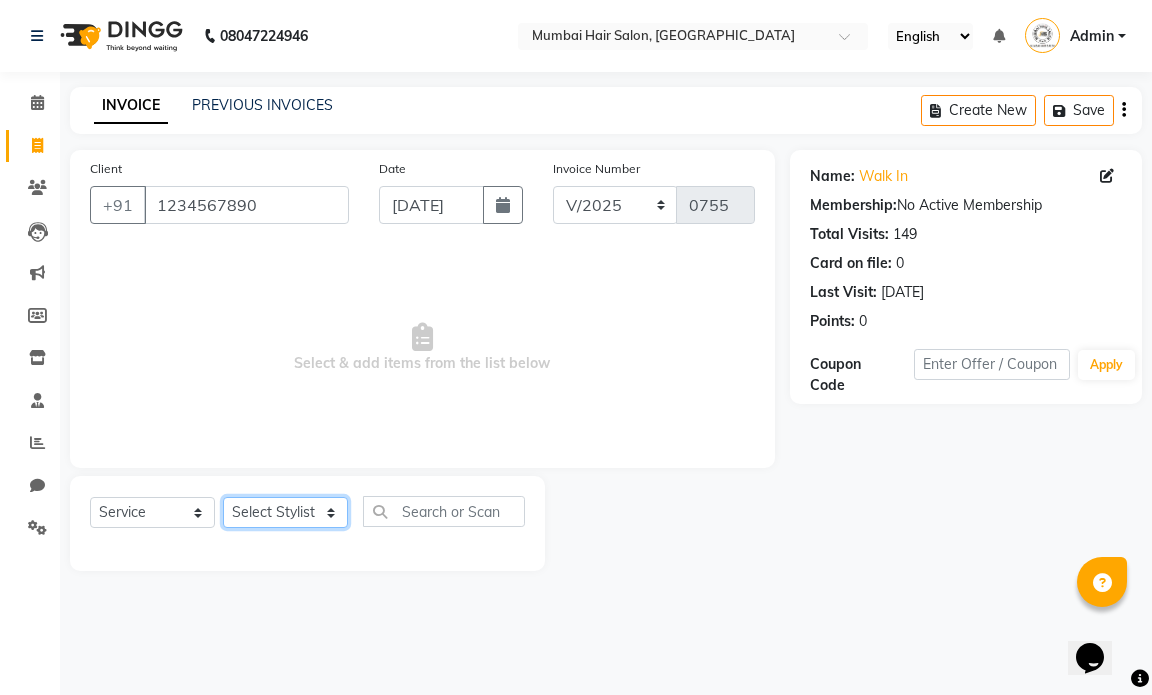 click on "Select Stylist [PERSON_NAME] [PERSON_NAME] [PERSON_NAME] [PERSON_NAME]  Suryavenshi [PERSON_NAME]  MUMBAI HAIR SALON [PERSON_NAME] Kalyan [PERSON_NAME] Salam [PERSON_NAME] [PERSON_NAME] [PERSON_NAME] [PERSON_NAME]" 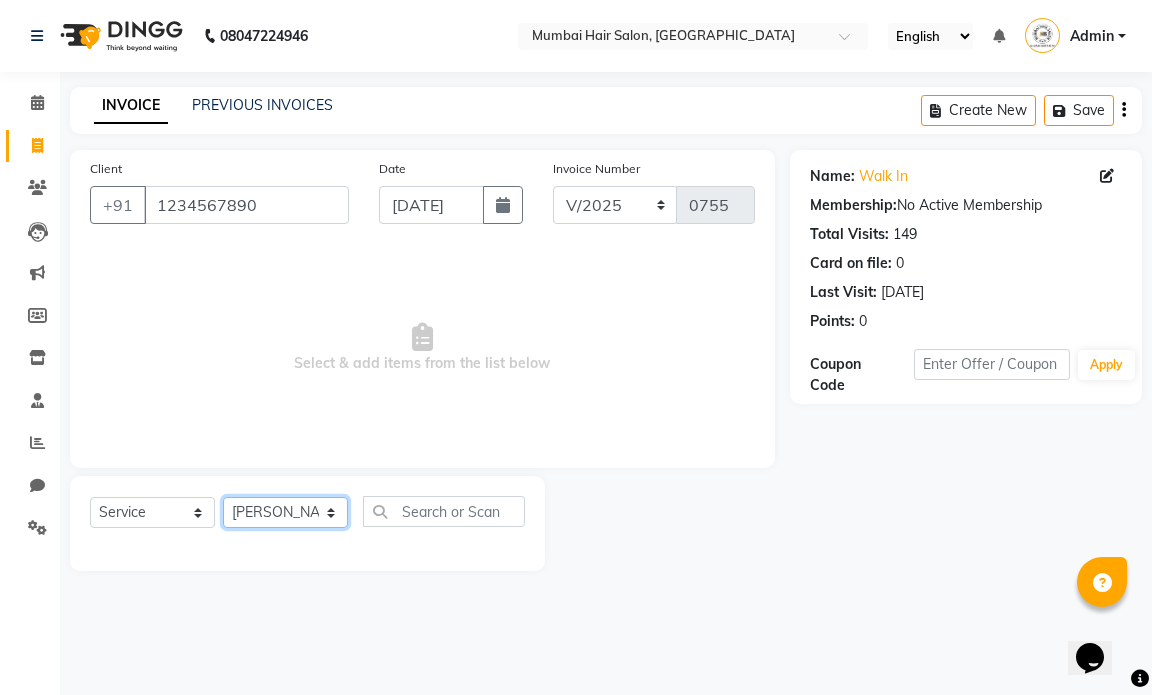 click on "Select Stylist [PERSON_NAME] [PERSON_NAME] [PERSON_NAME] [PERSON_NAME]  Suryavenshi [PERSON_NAME]  MUMBAI HAIR SALON [PERSON_NAME] Kalyan [PERSON_NAME] Salam [PERSON_NAME] [PERSON_NAME] [PERSON_NAME] [PERSON_NAME]" 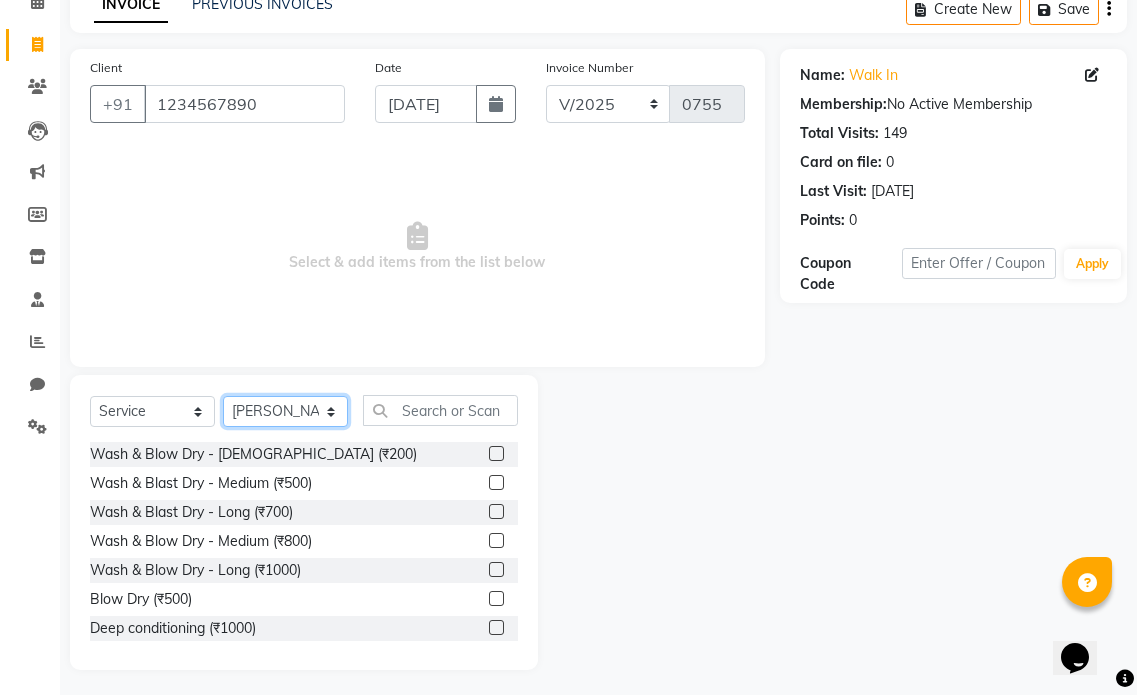 scroll, scrollTop: 106, scrollLeft: 0, axis: vertical 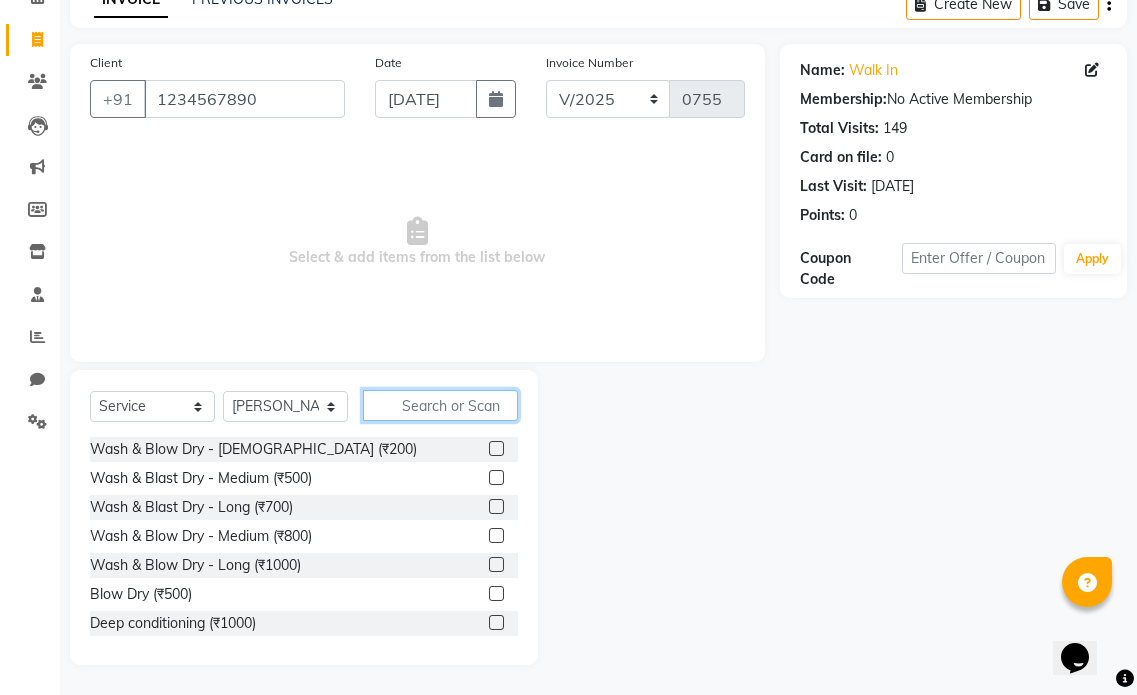 click 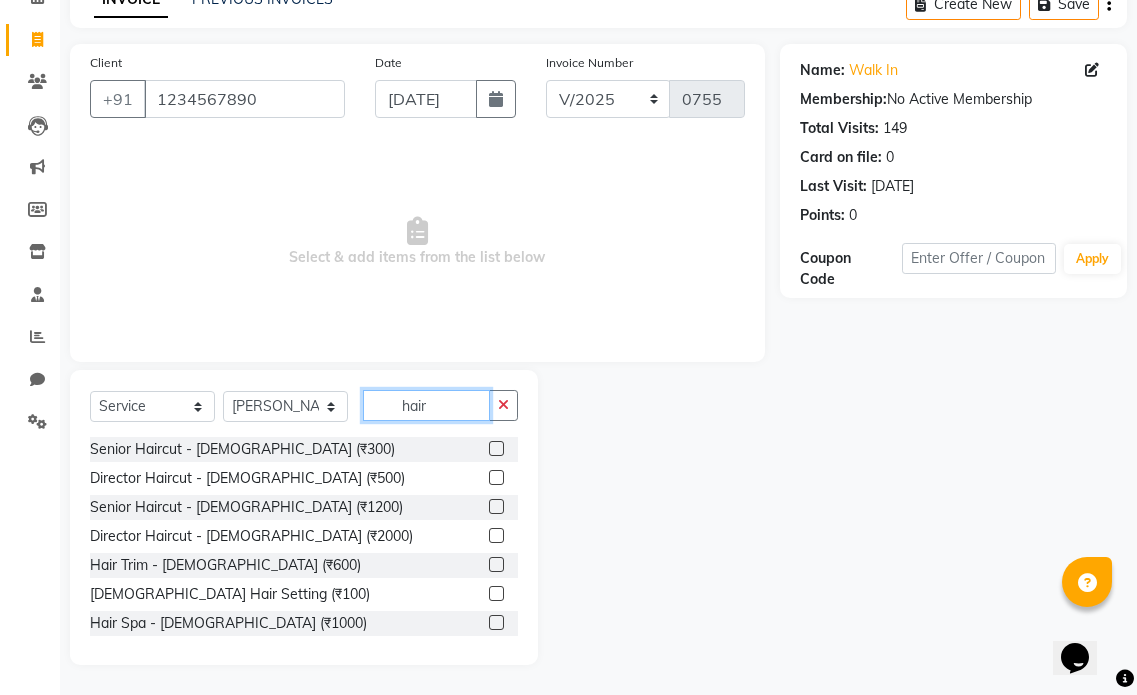 type on "hair" 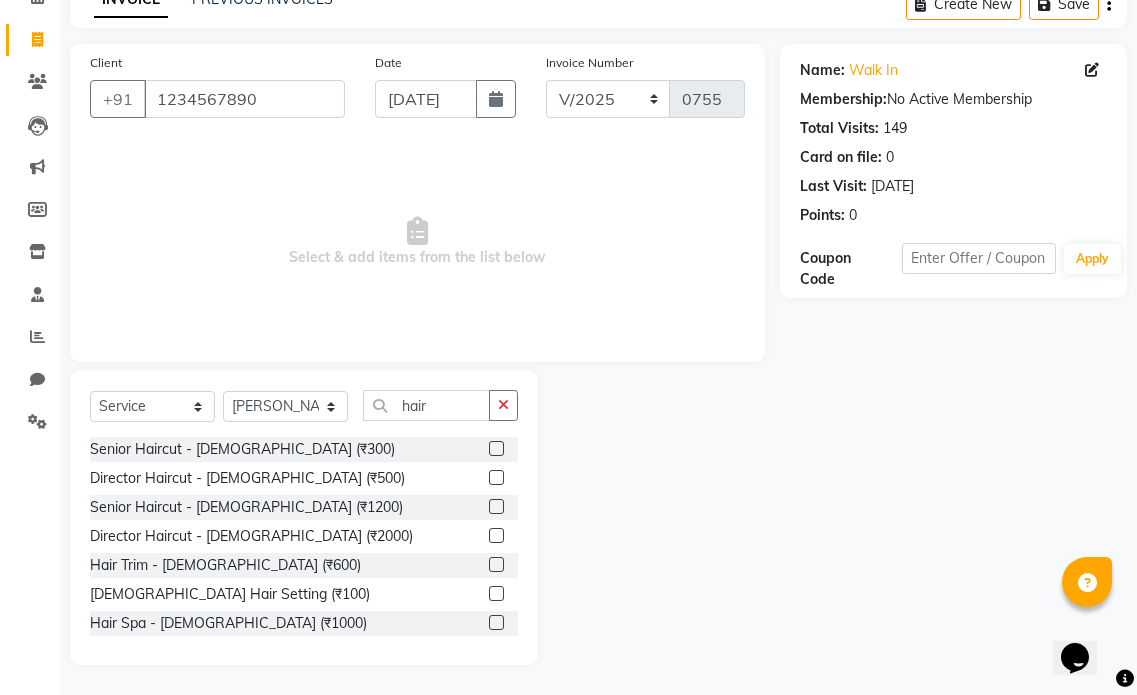 click 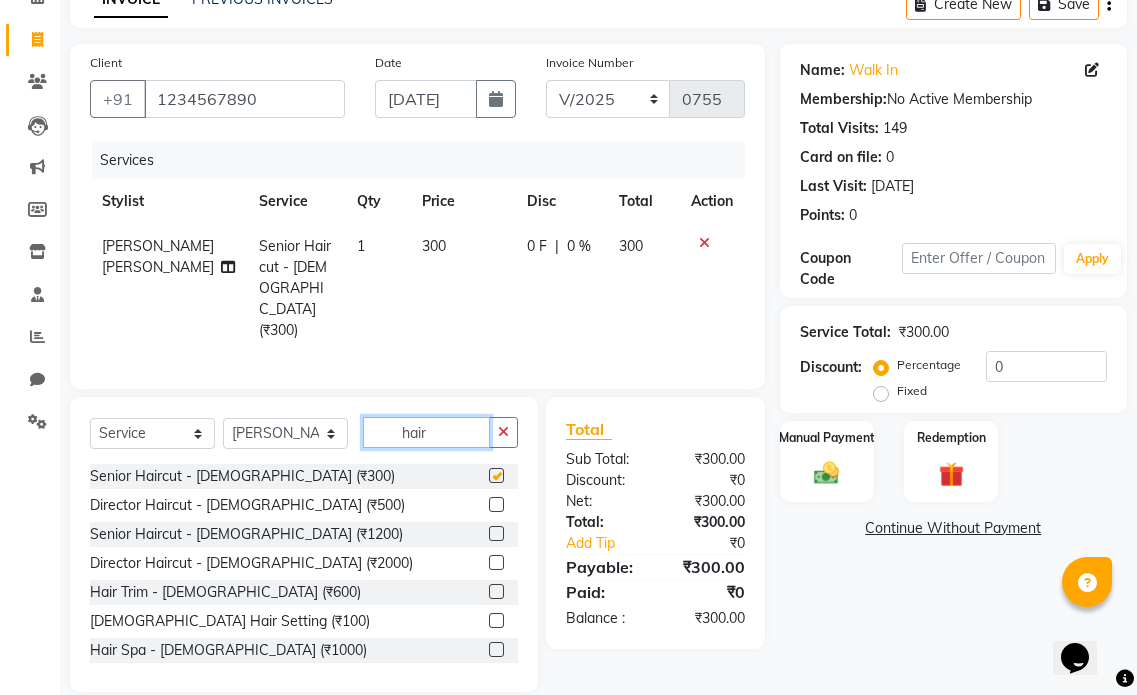 checkbox on "false" 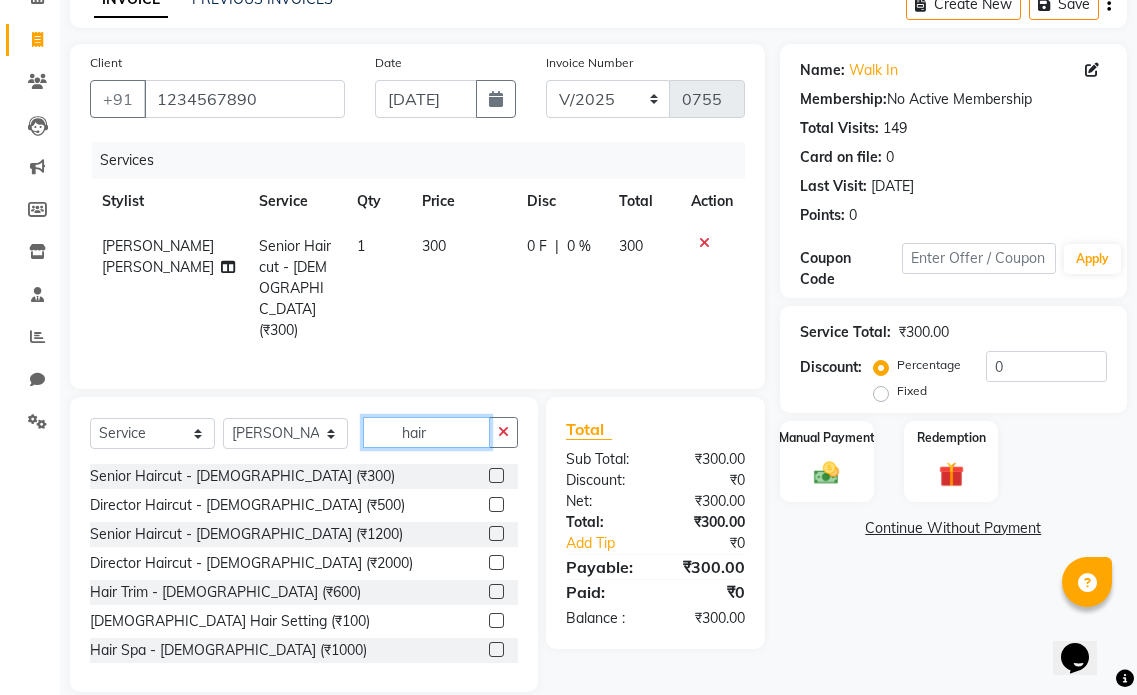 drag, startPoint x: 447, startPoint y: 410, endPoint x: 360, endPoint y: 405, distance: 87.14356 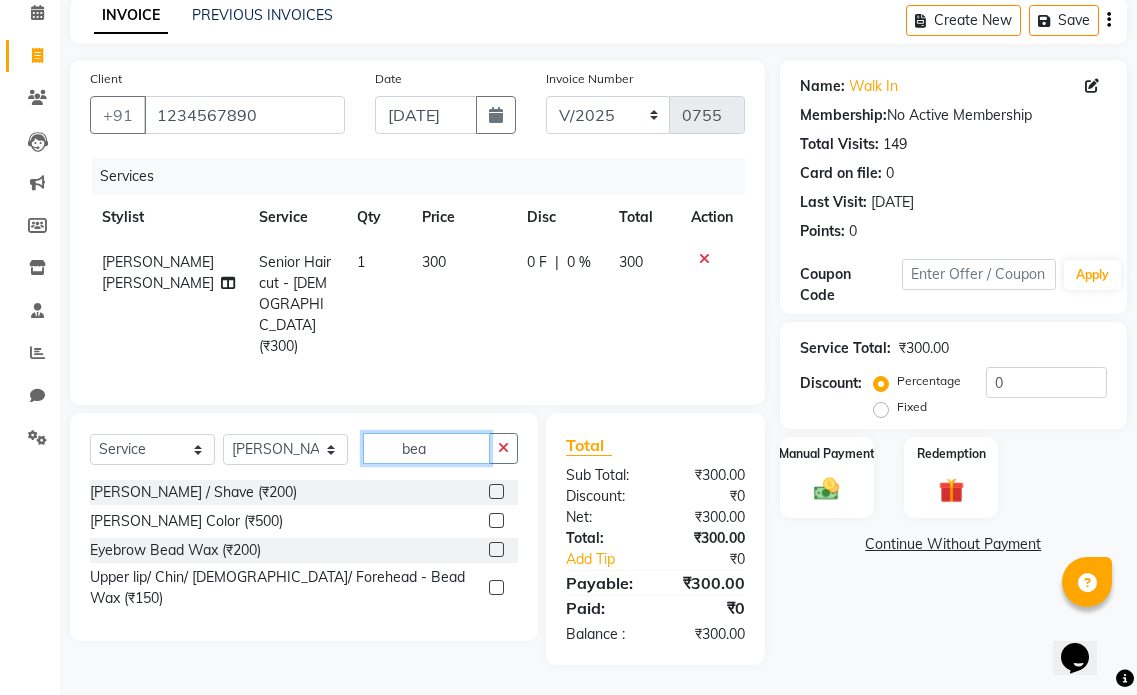 scroll, scrollTop: 63, scrollLeft: 0, axis: vertical 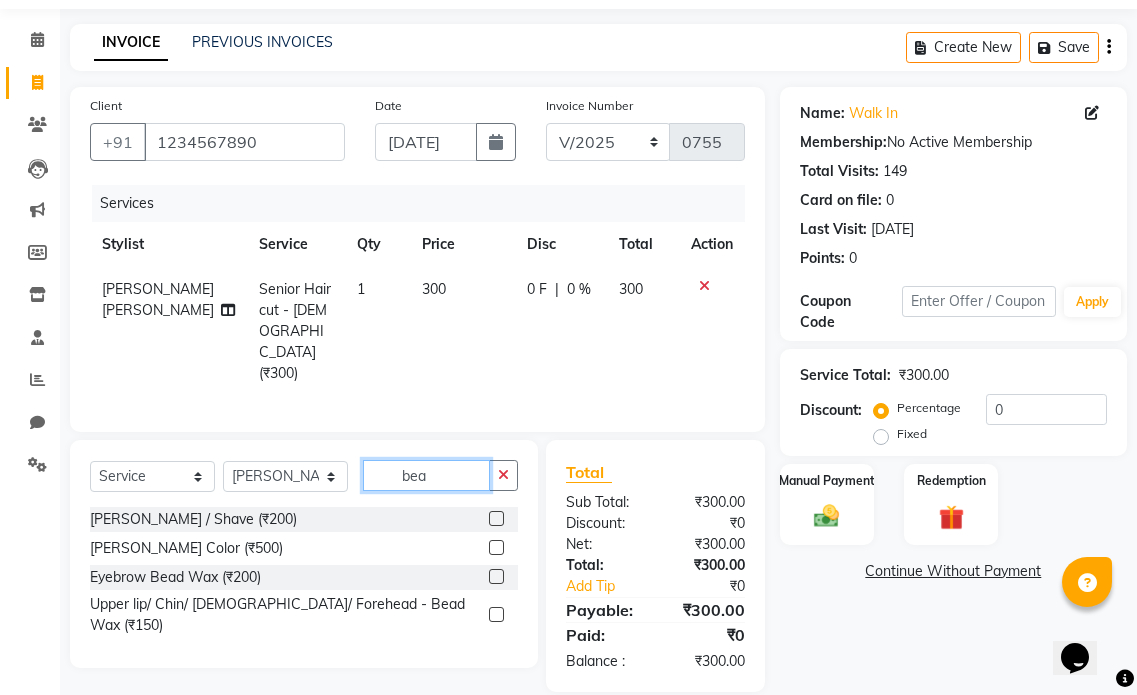 type on "bea" 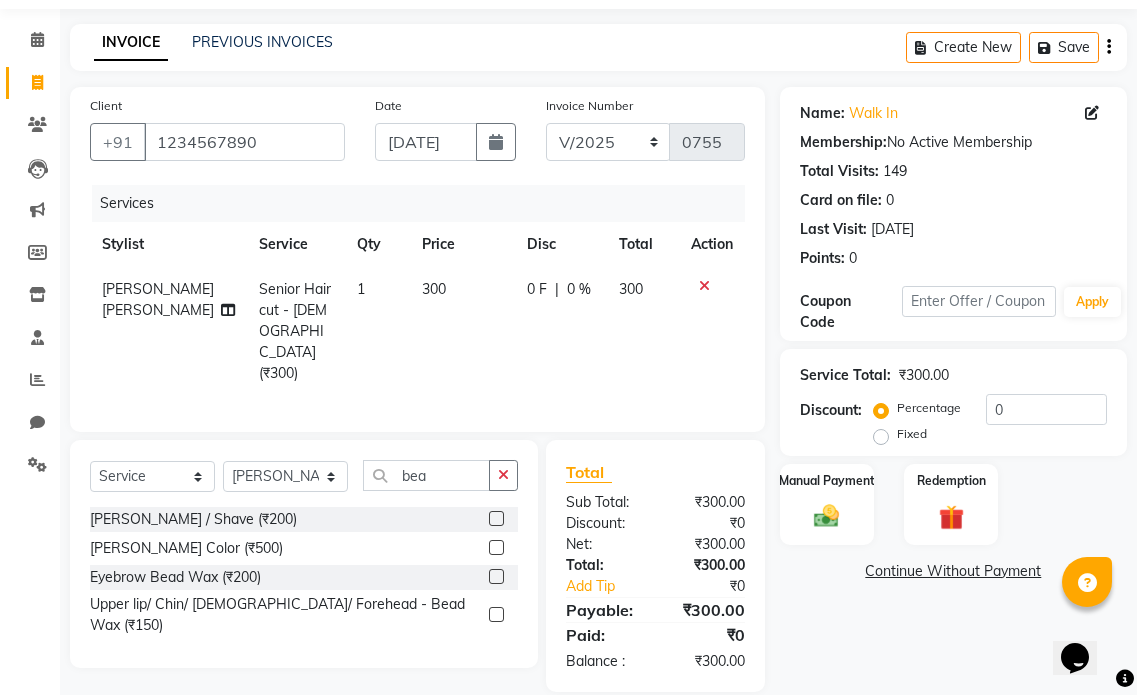 click 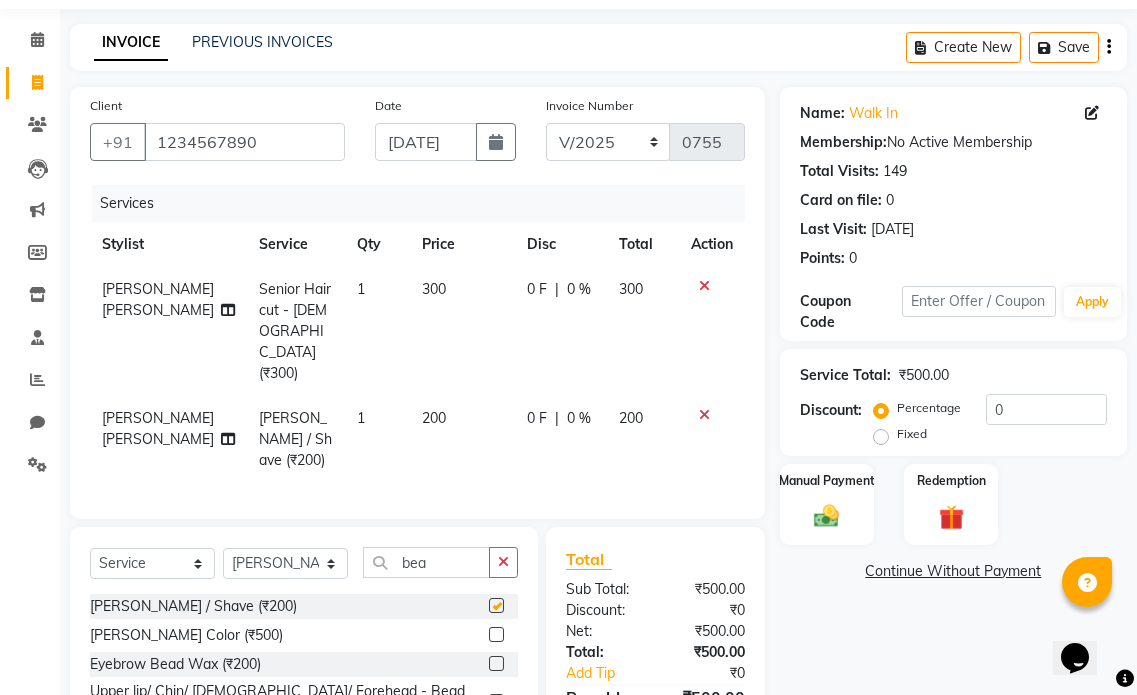 checkbox on "false" 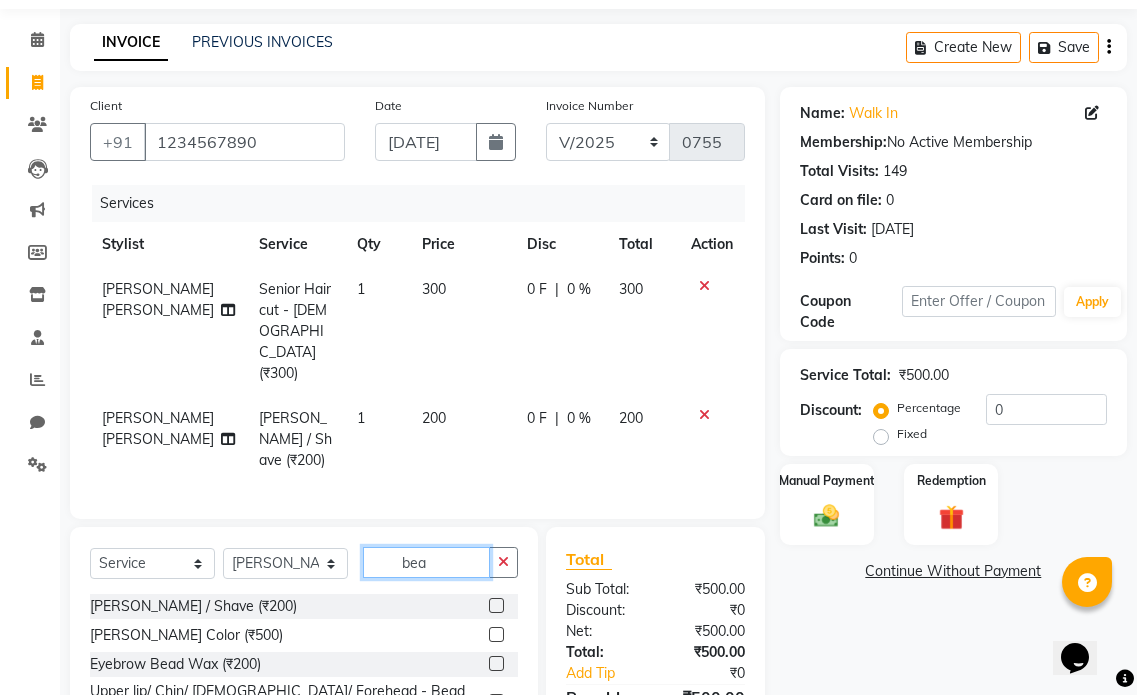 drag, startPoint x: 453, startPoint y: 509, endPoint x: 299, endPoint y: 495, distance: 154.63506 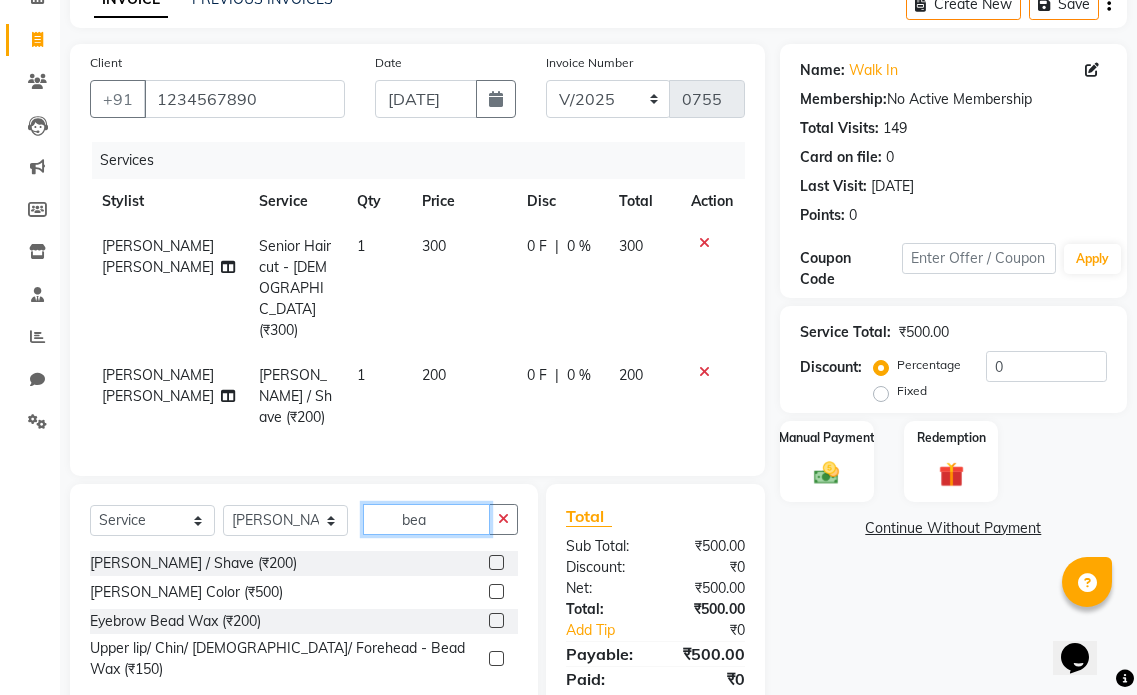 scroll, scrollTop: 129, scrollLeft: 0, axis: vertical 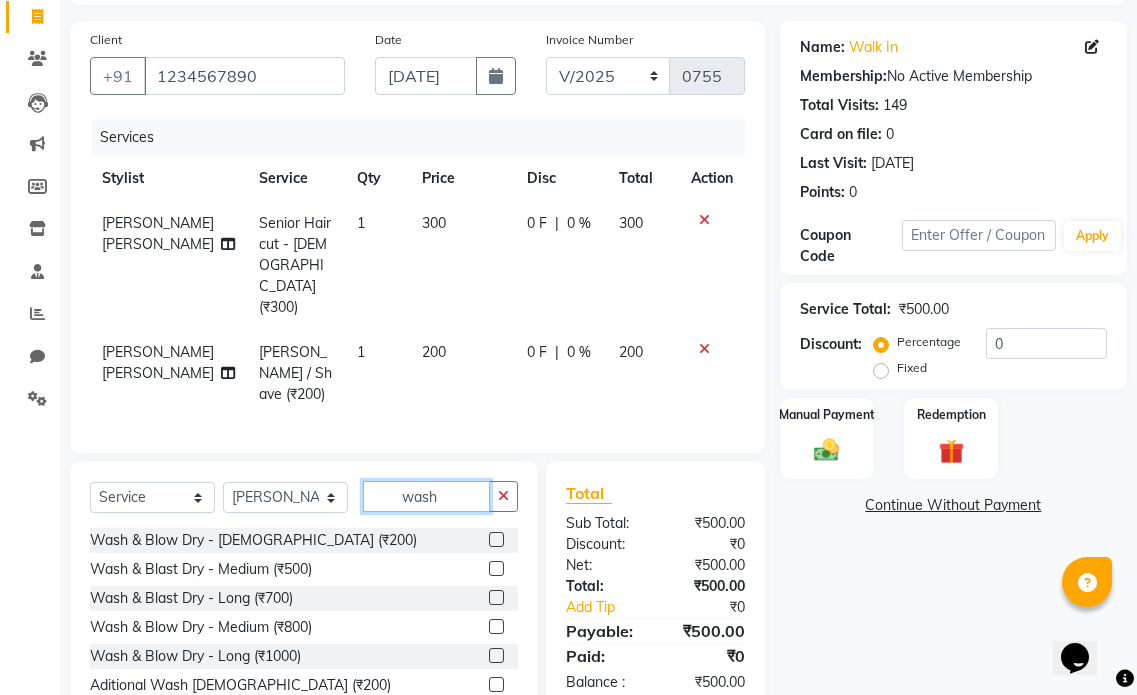 type on "wash" 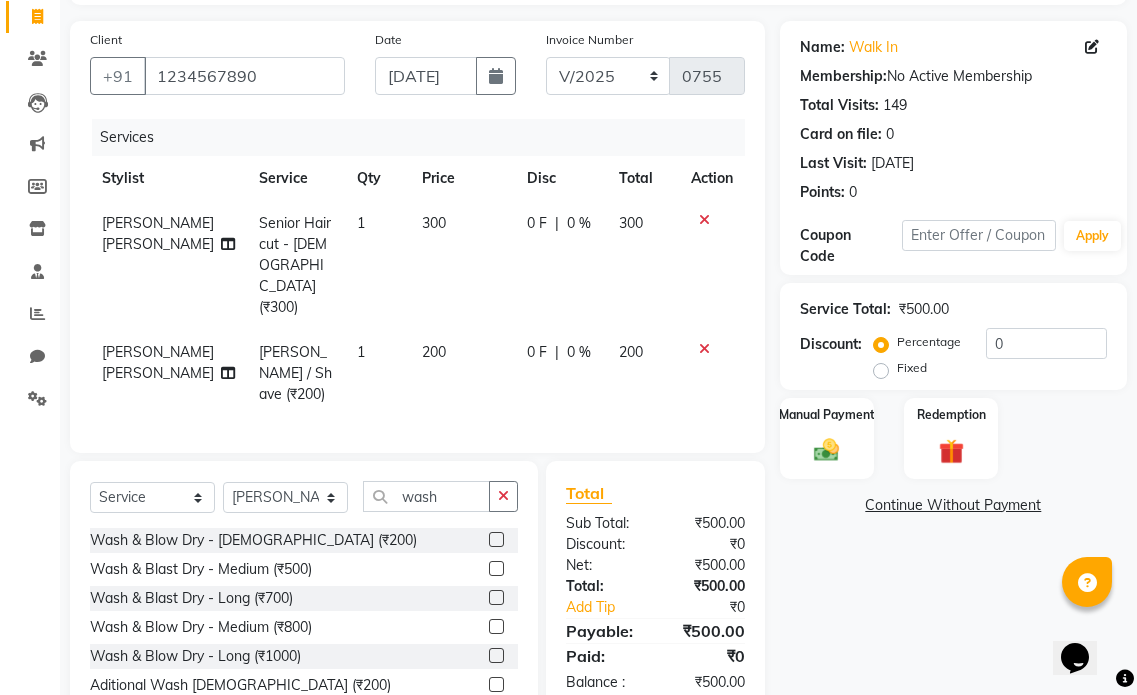 click 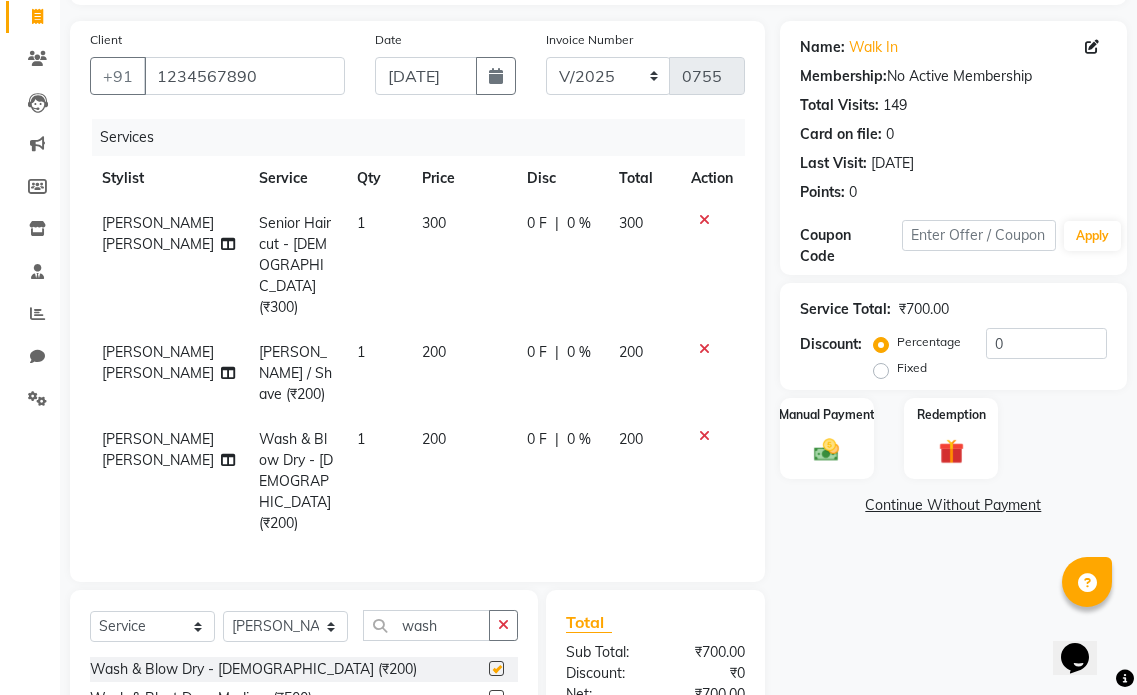 checkbox on "false" 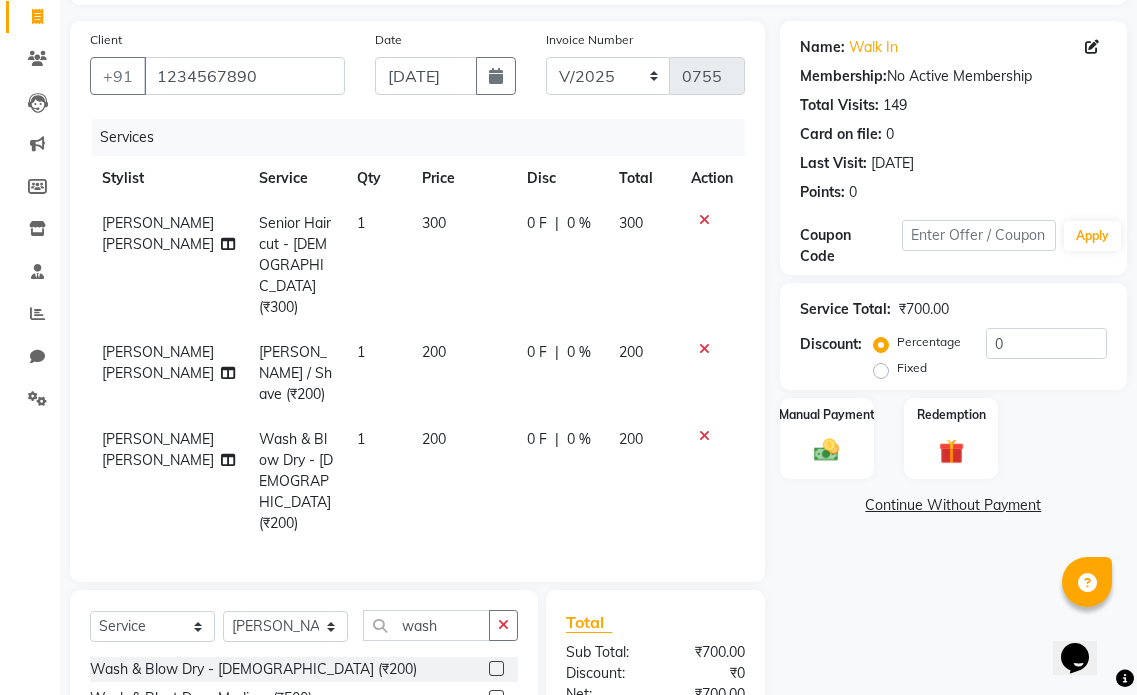 scroll, scrollTop: 229, scrollLeft: 0, axis: vertical 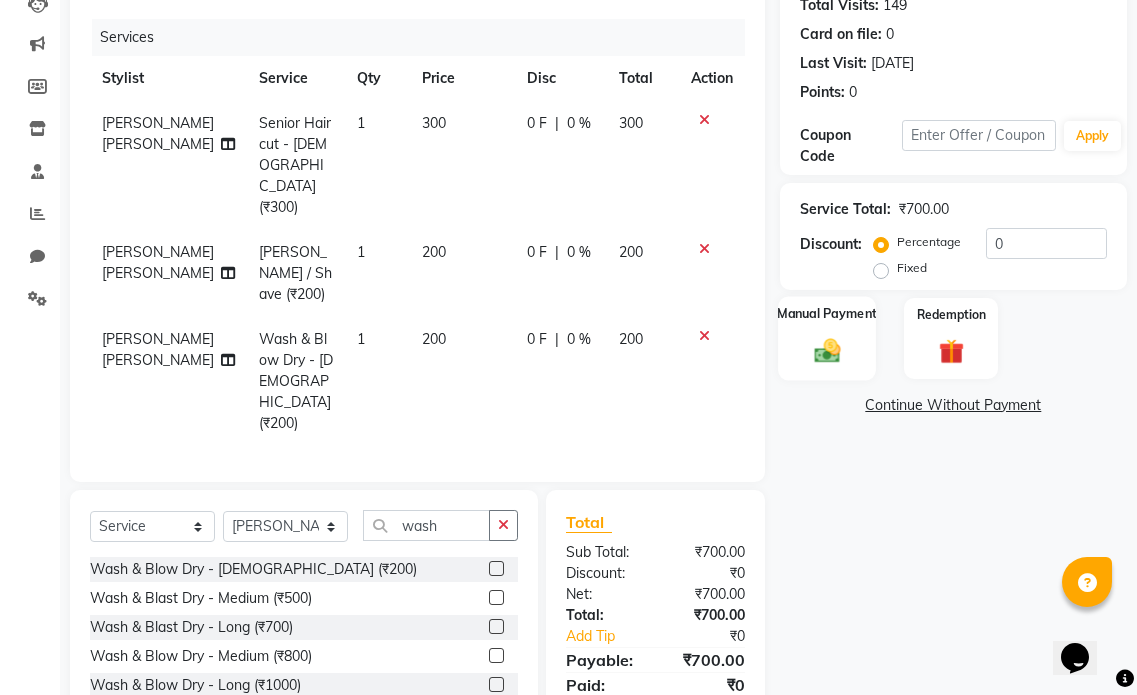 click 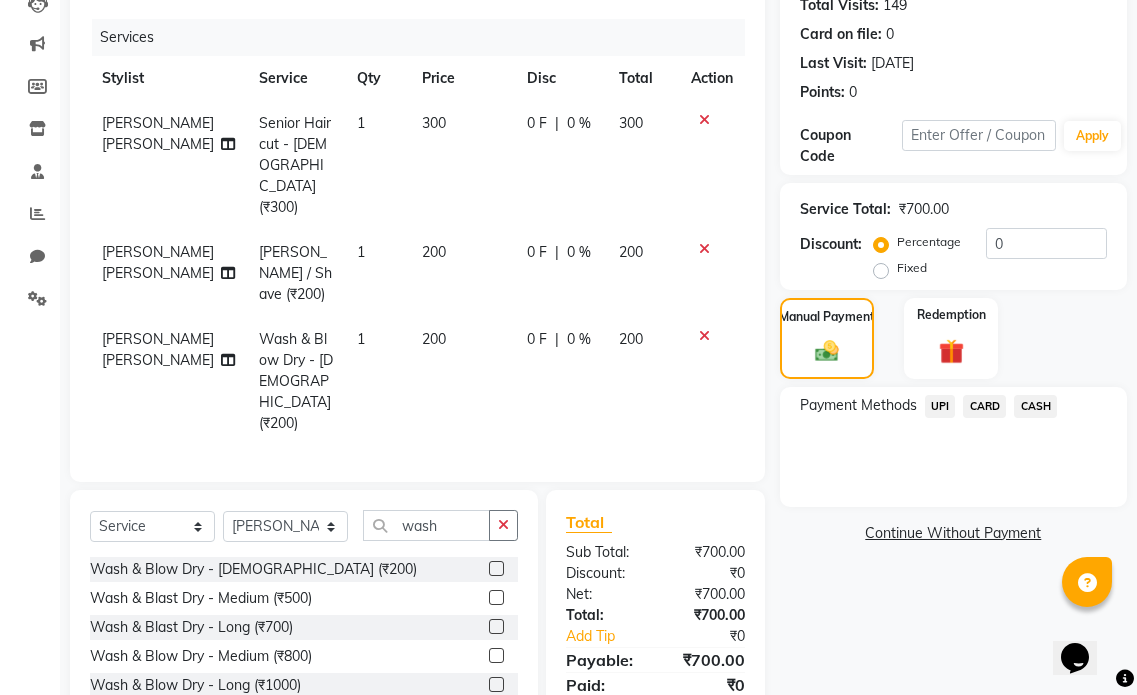 click on "UPI" 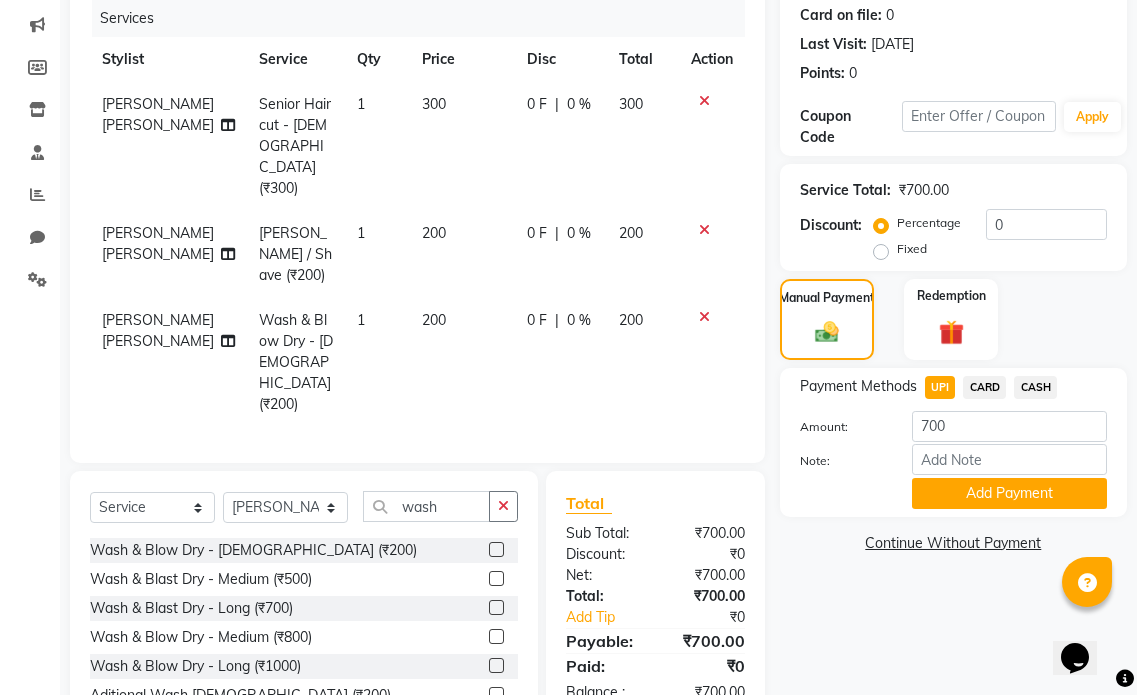 scroll, scrollTop: 259, scrollLeft: 0, axis: vertical 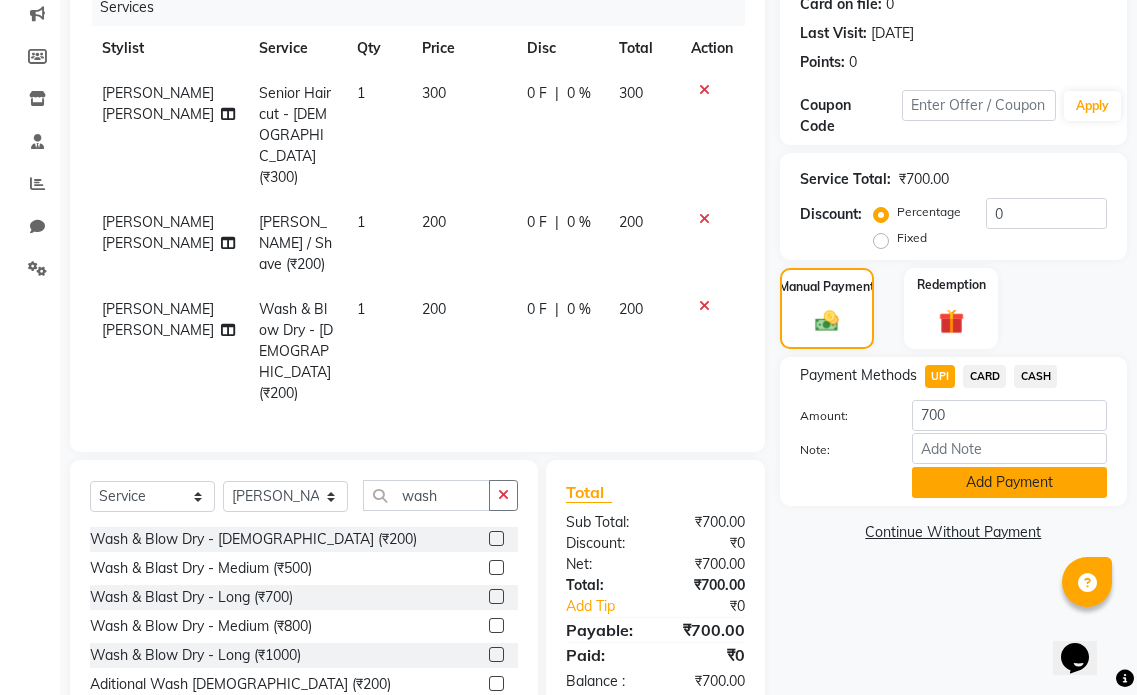 click on "Add Payment" 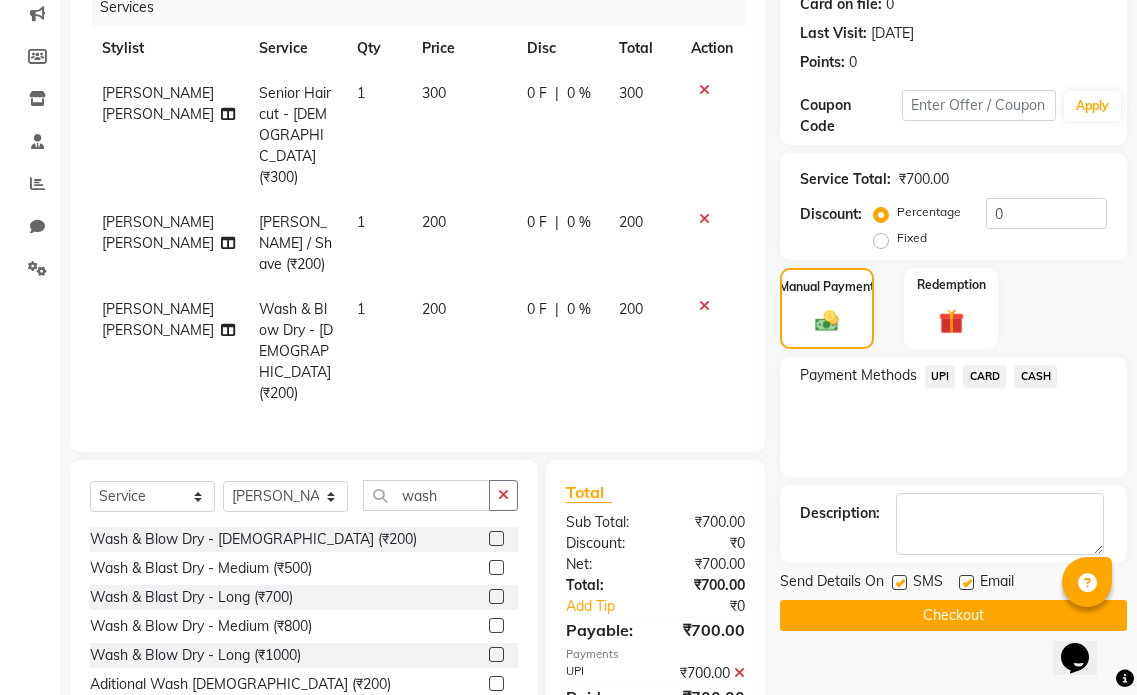 click 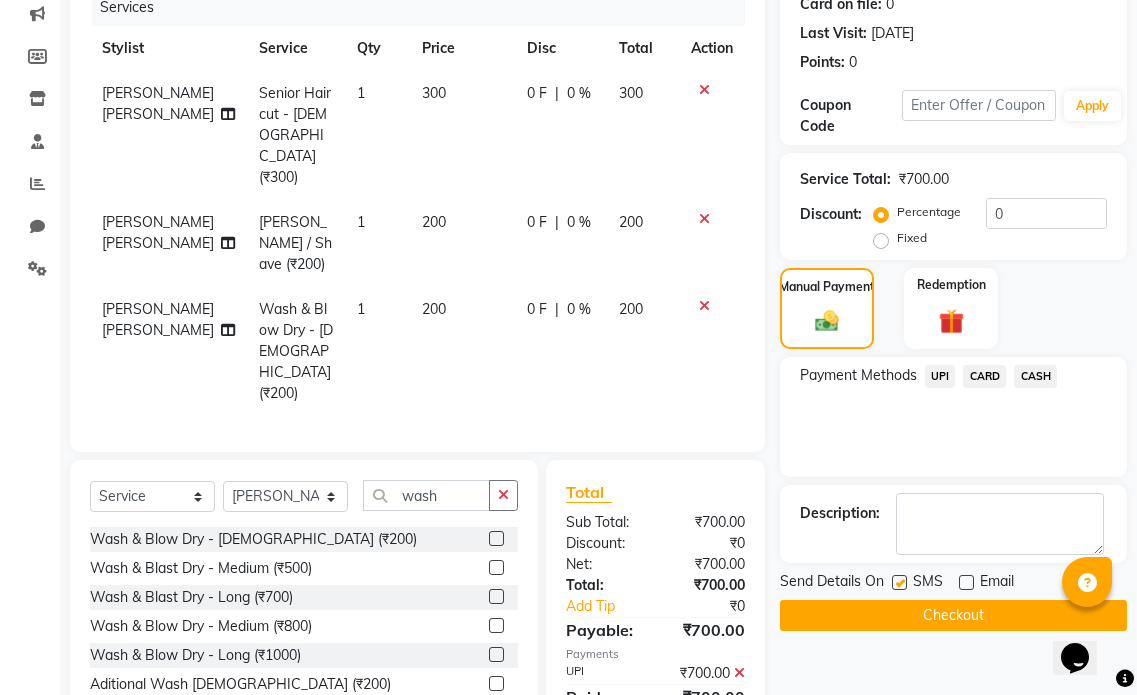click 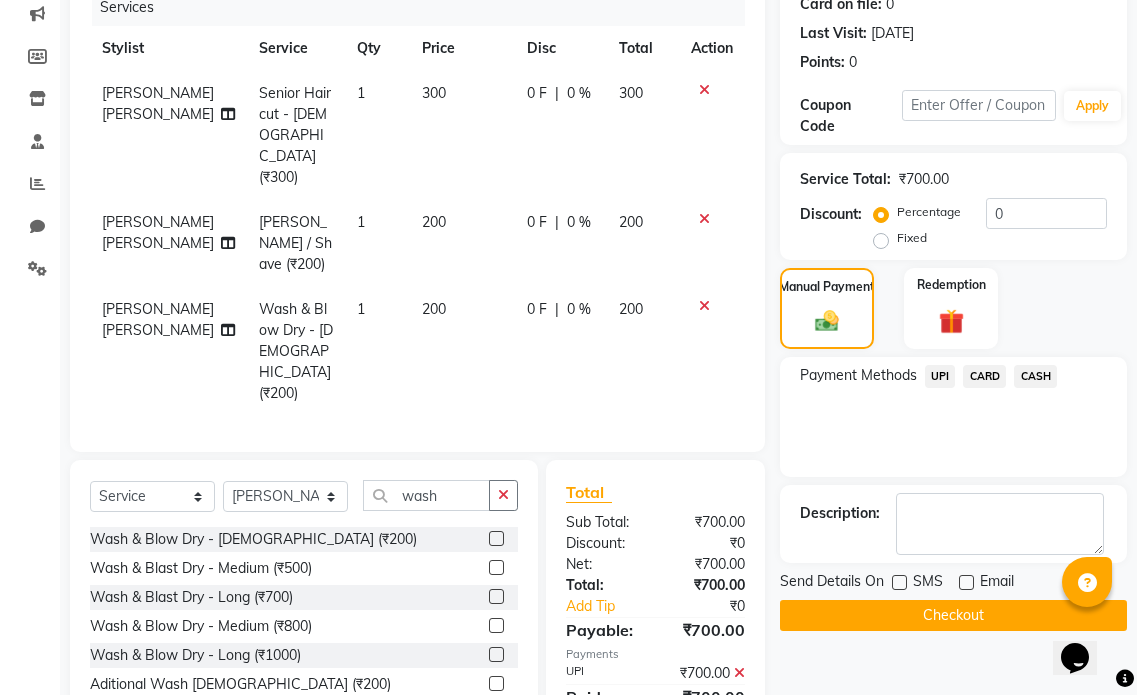 click on "Checkout" 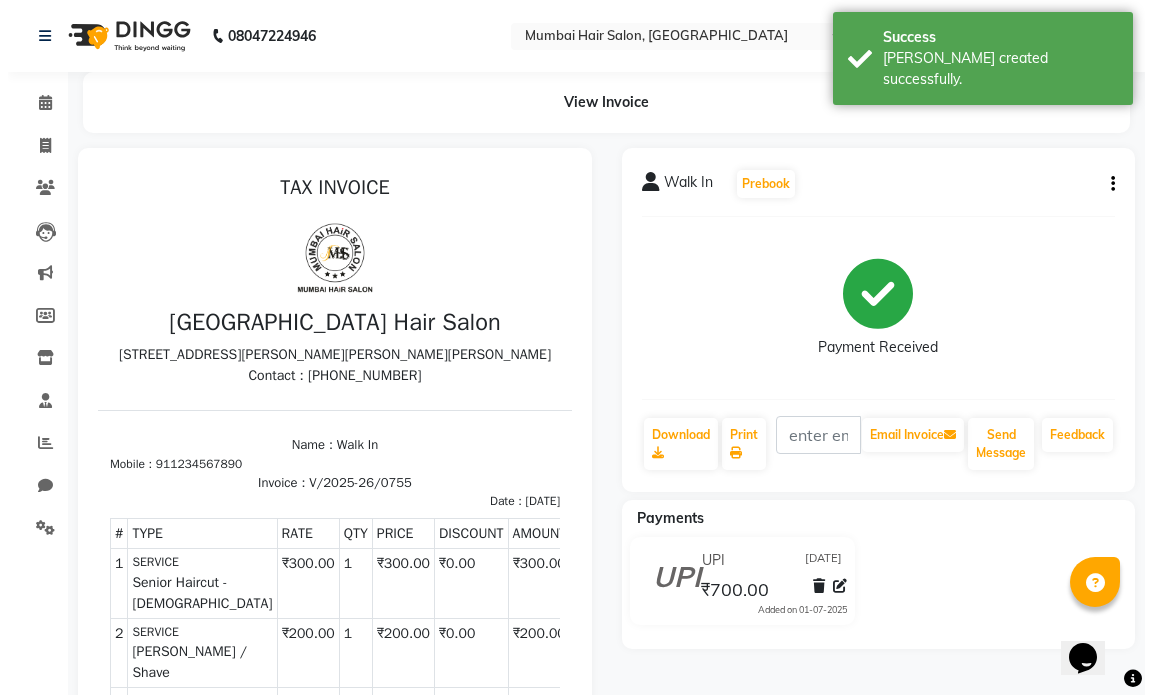 scroll, scrollTop: 16, scrollLeft: 0, axis: vertical 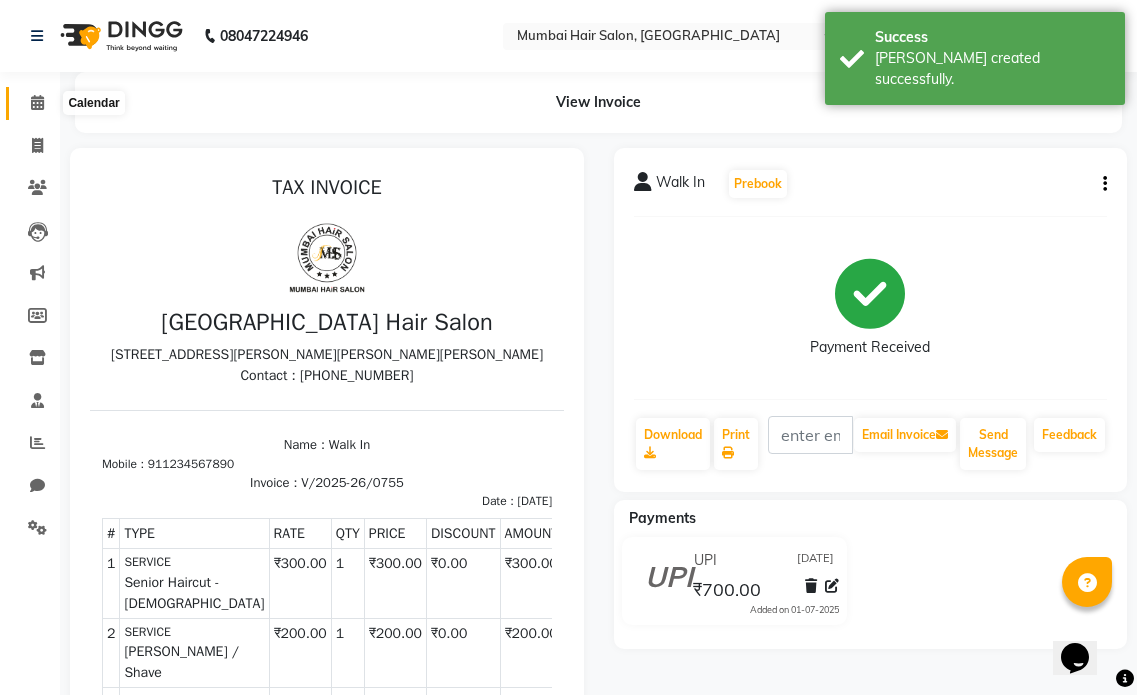 click 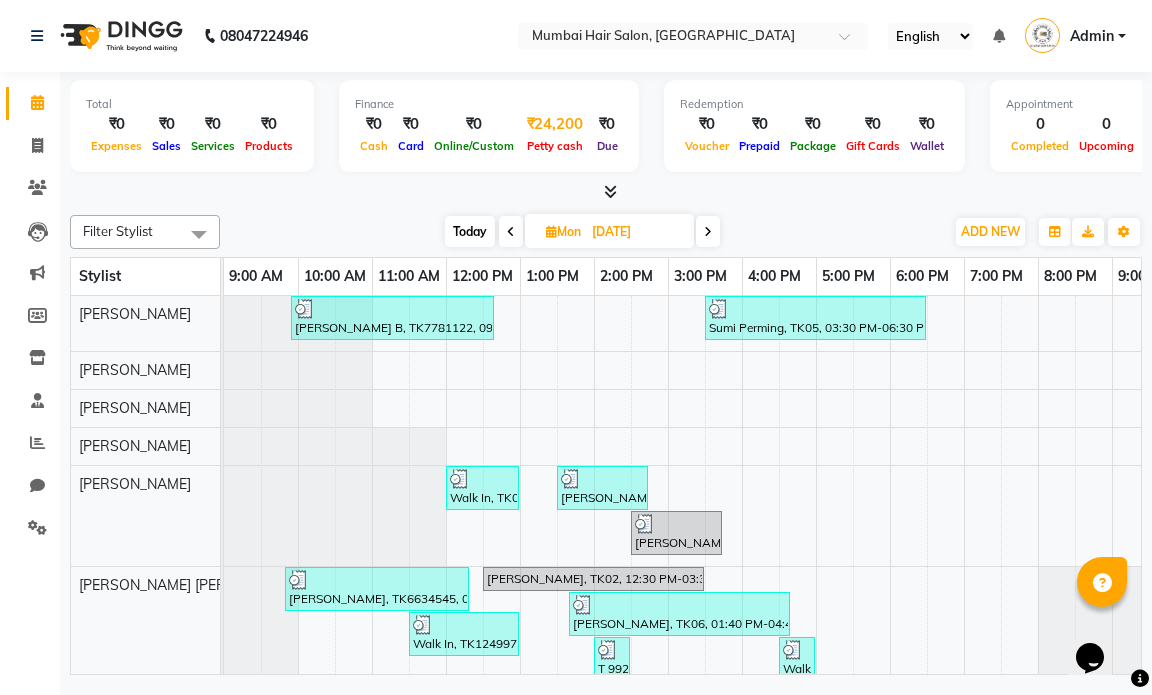 click on "Petty cash" at bounding box center [555, 145] 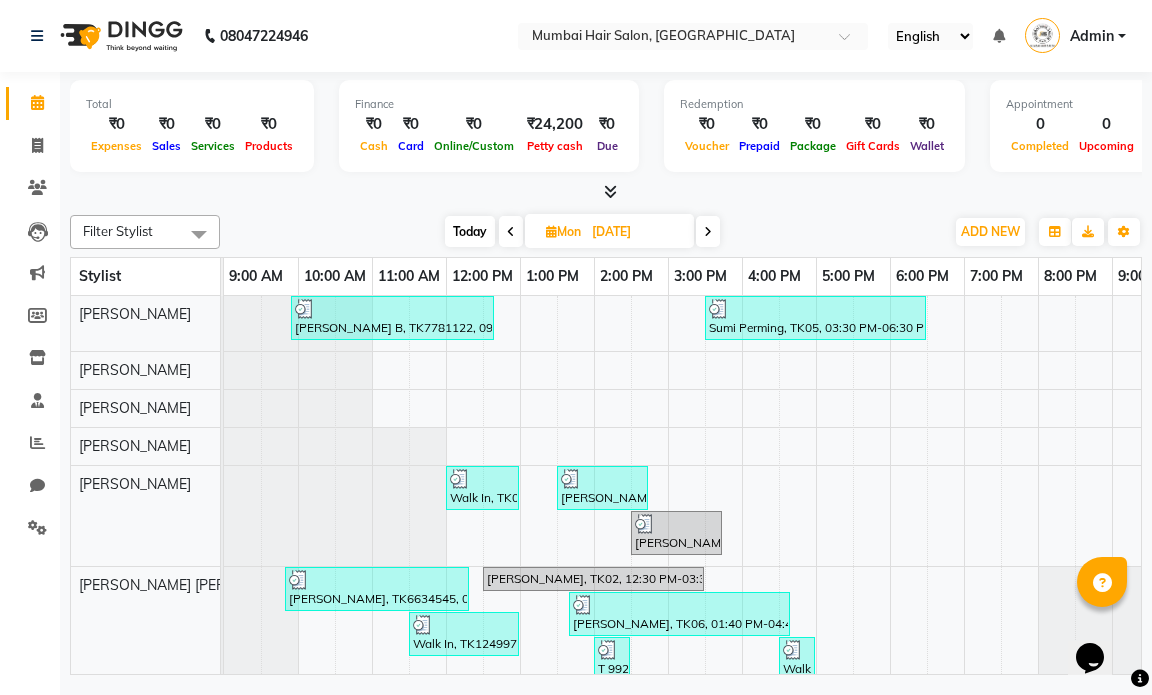 click at bounding box center [708, 232] 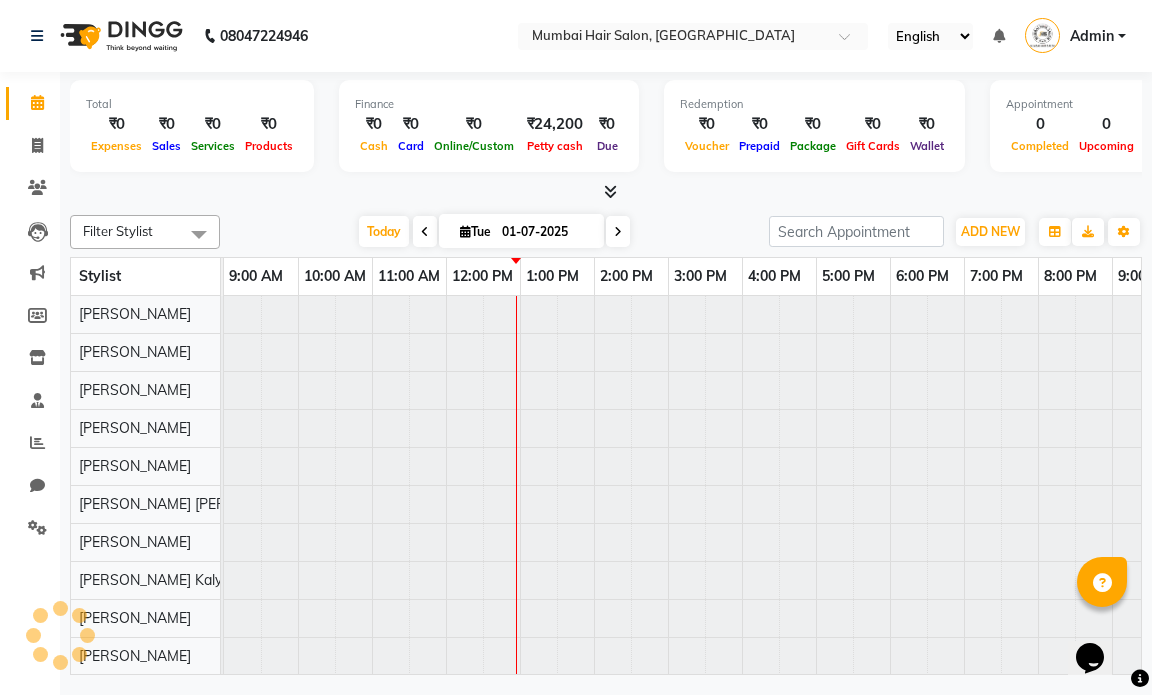 scroll, scrollTop: 0, scrollLeft: 119, axis: horizontal 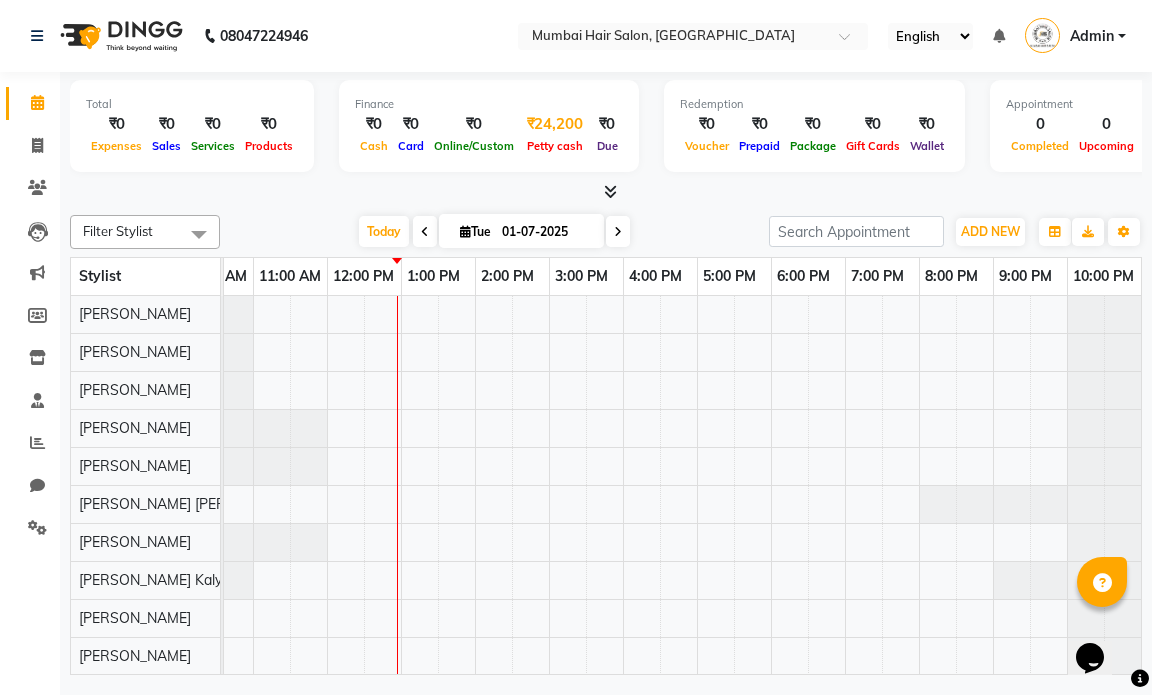 click on "Petty cash" at bounding box center (555, 146) 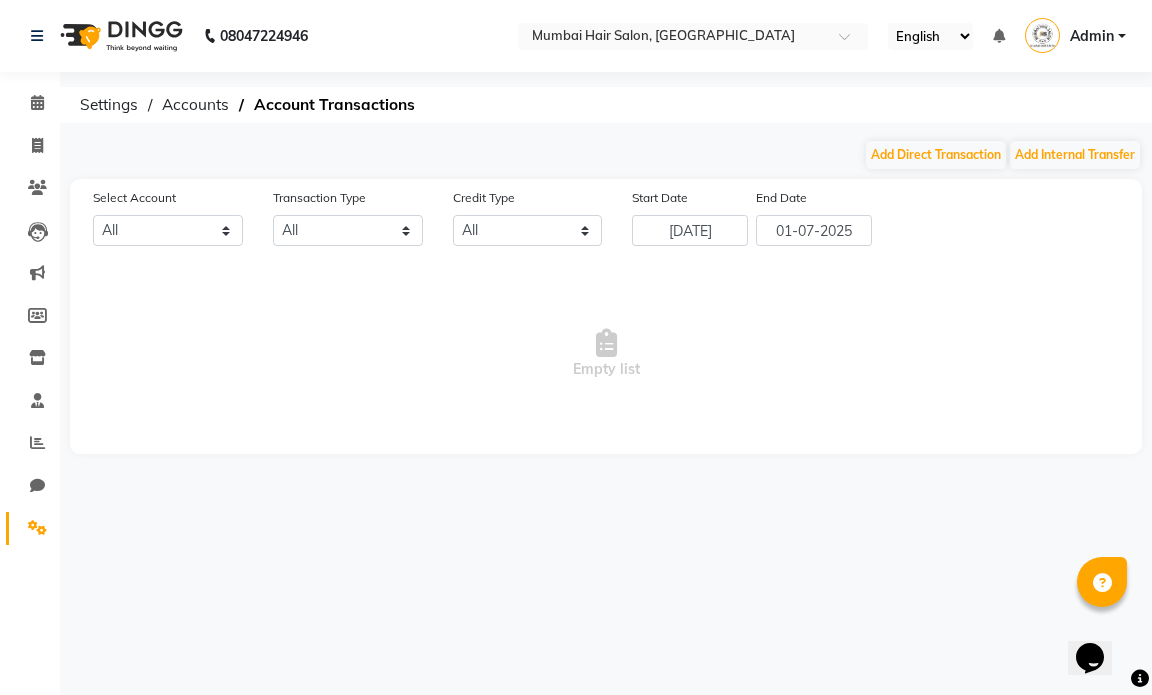 select on "6600" 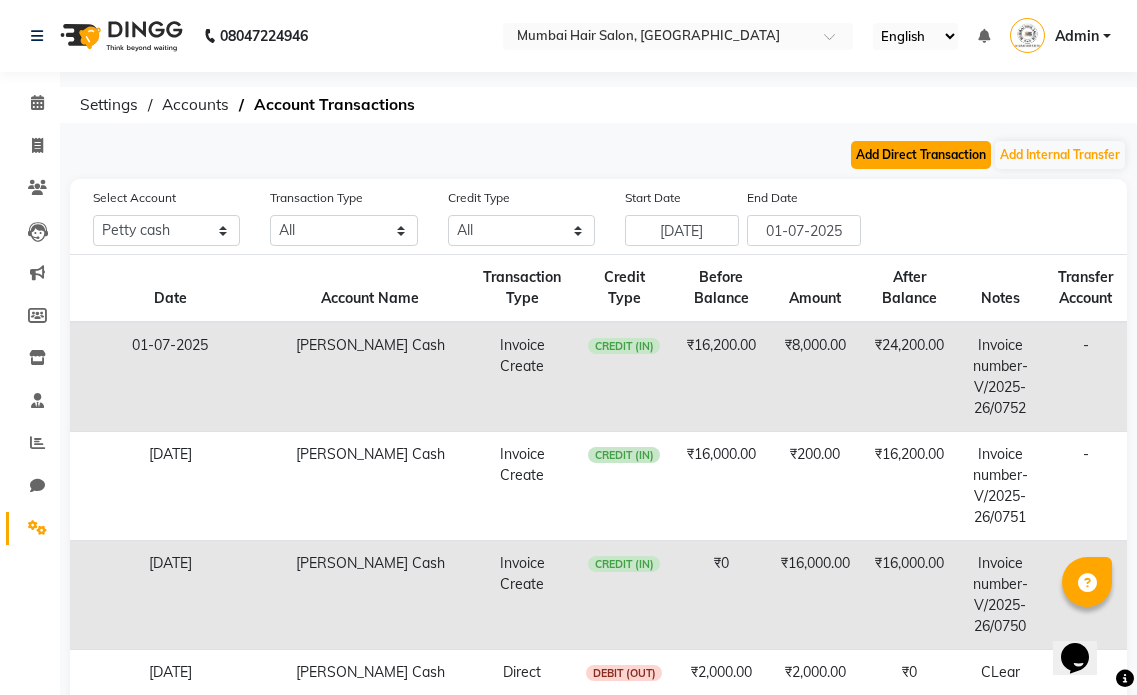 click on "Add Direct Transaction" 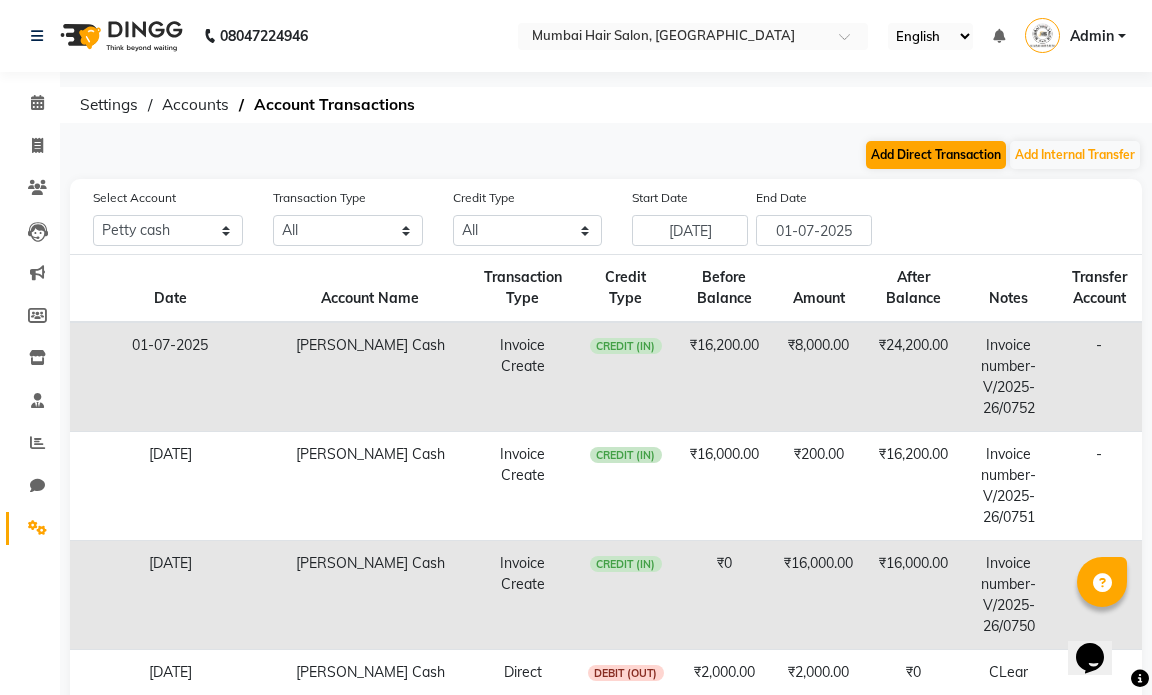 select on "direct" 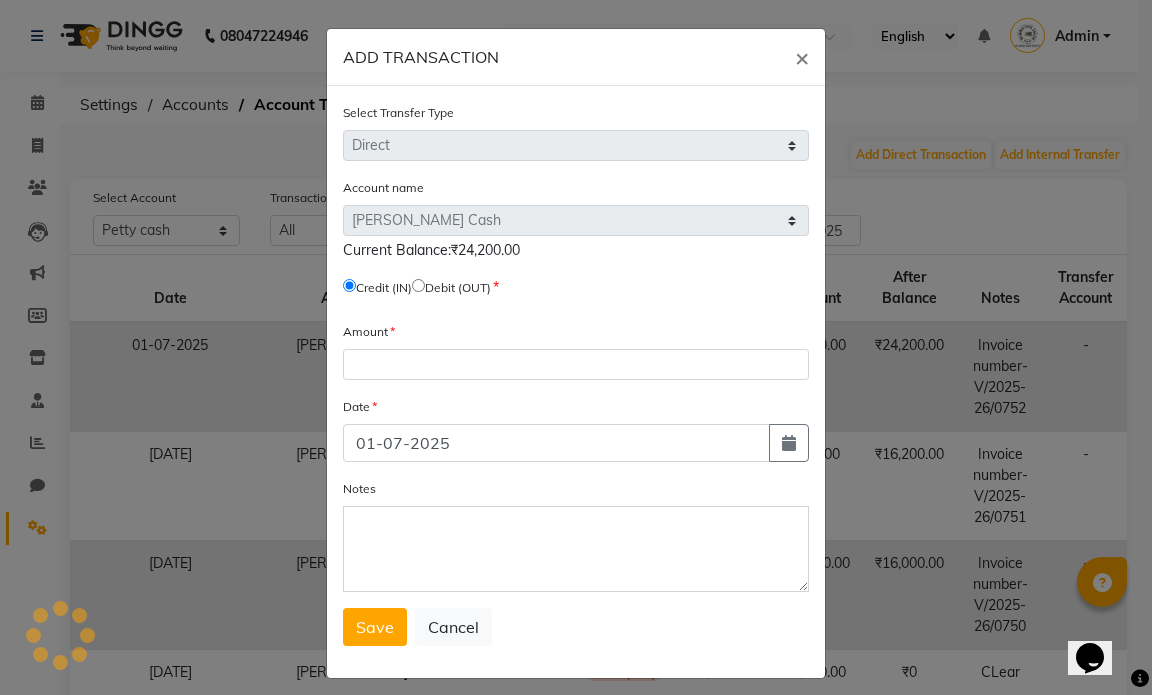 click 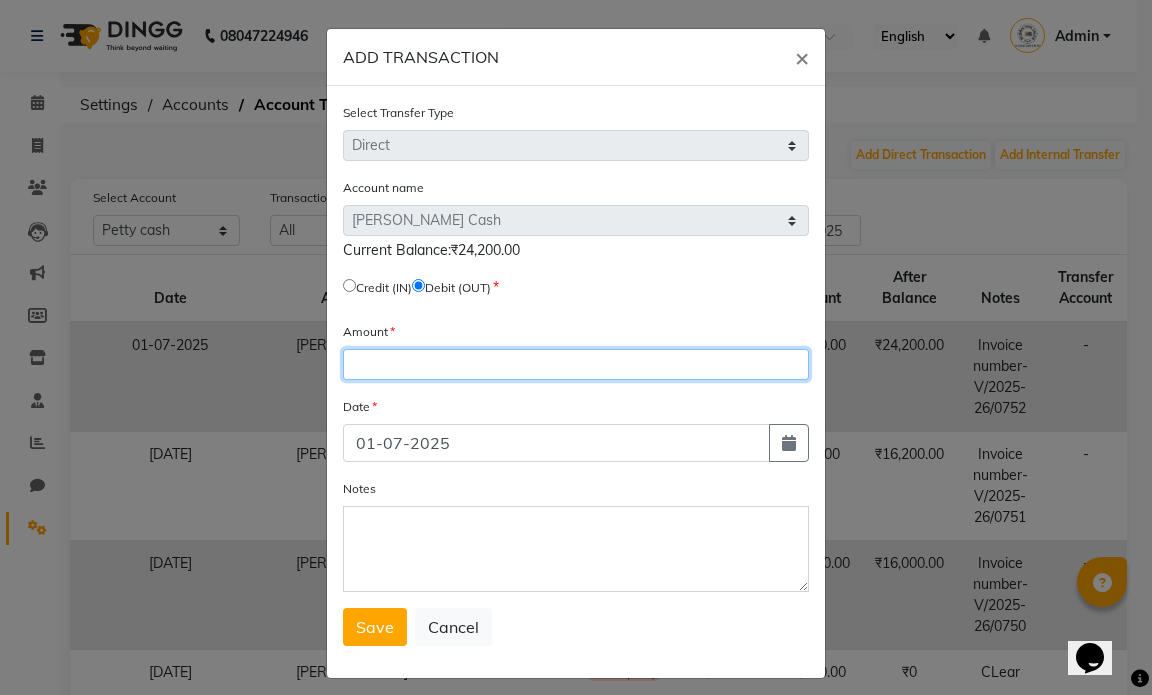 click 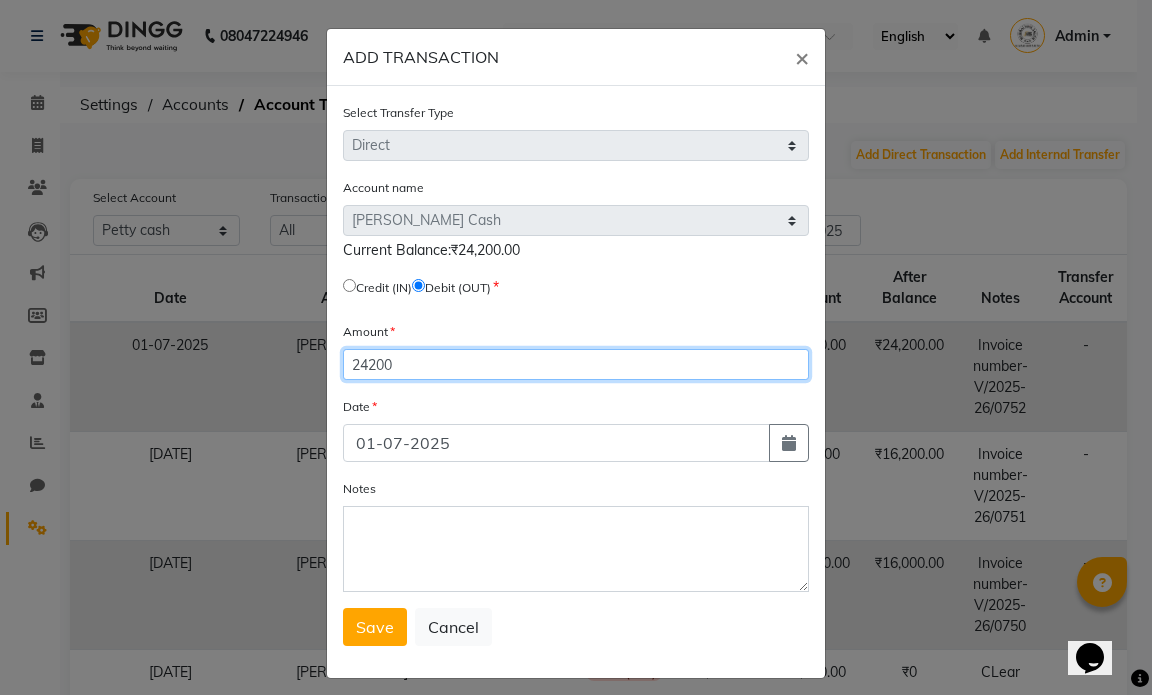 type on "24200" 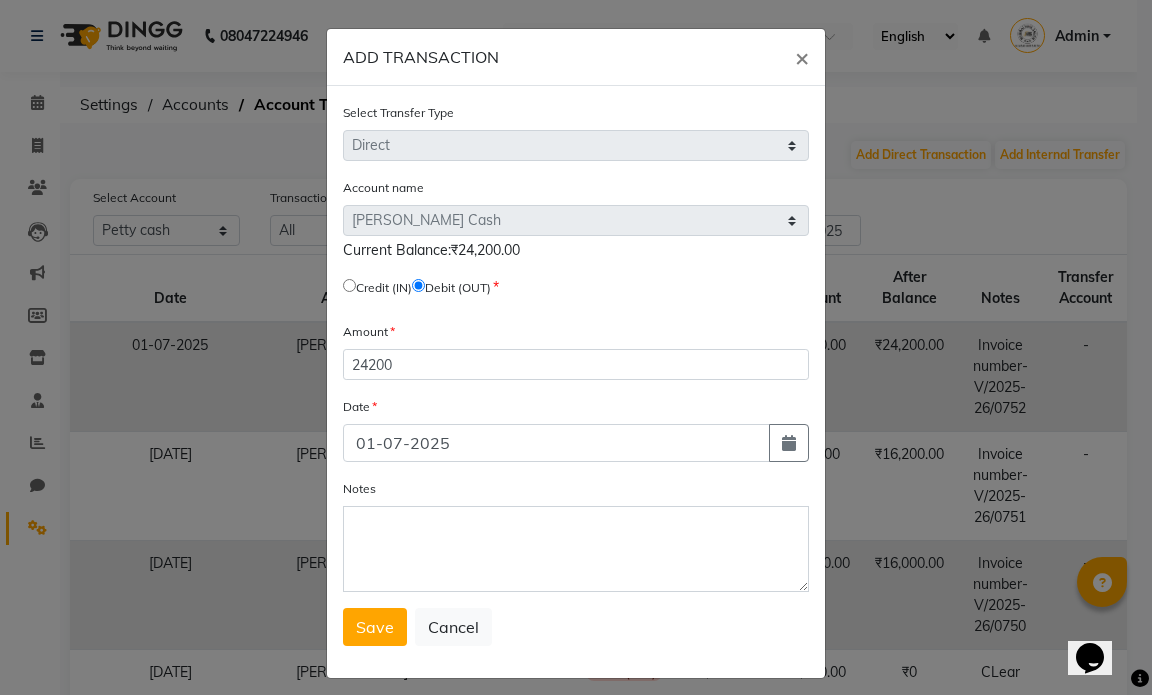 type 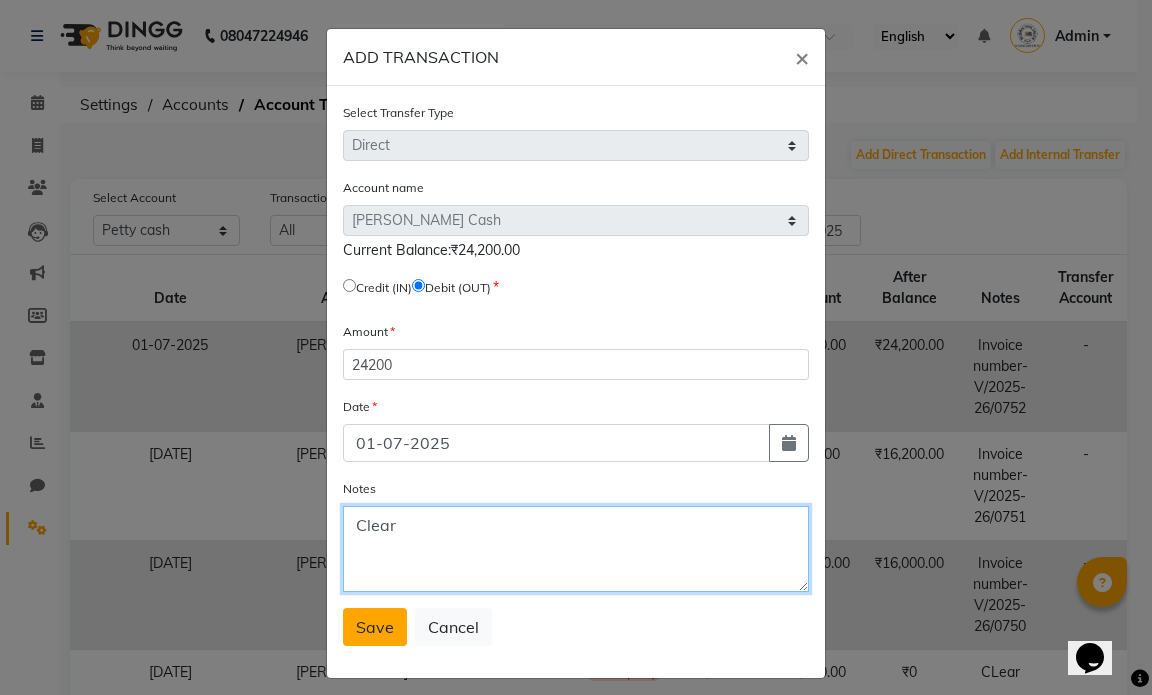 type on "Clear" 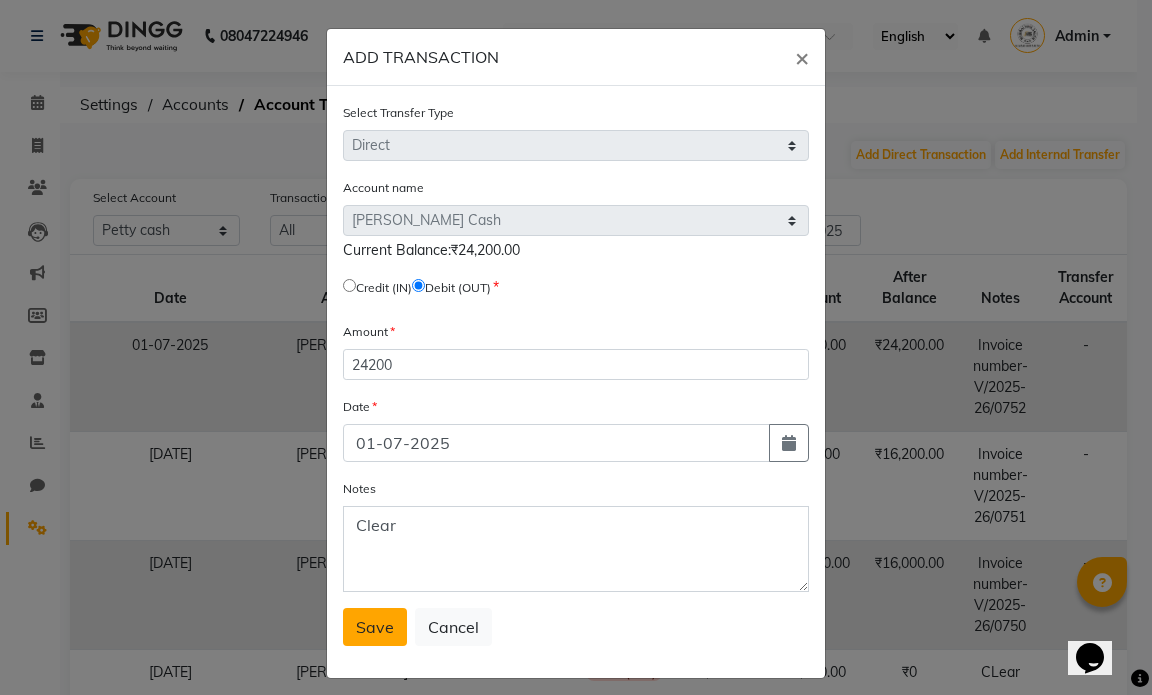 click on "Save" at bounding box center [375, 627] 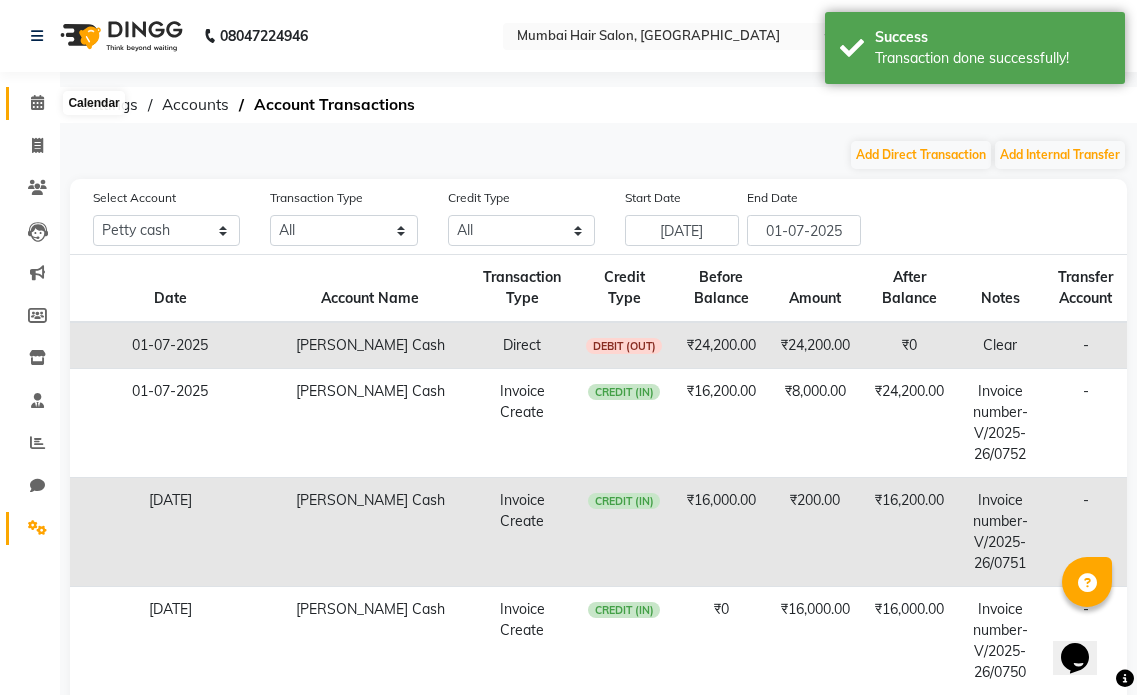 click 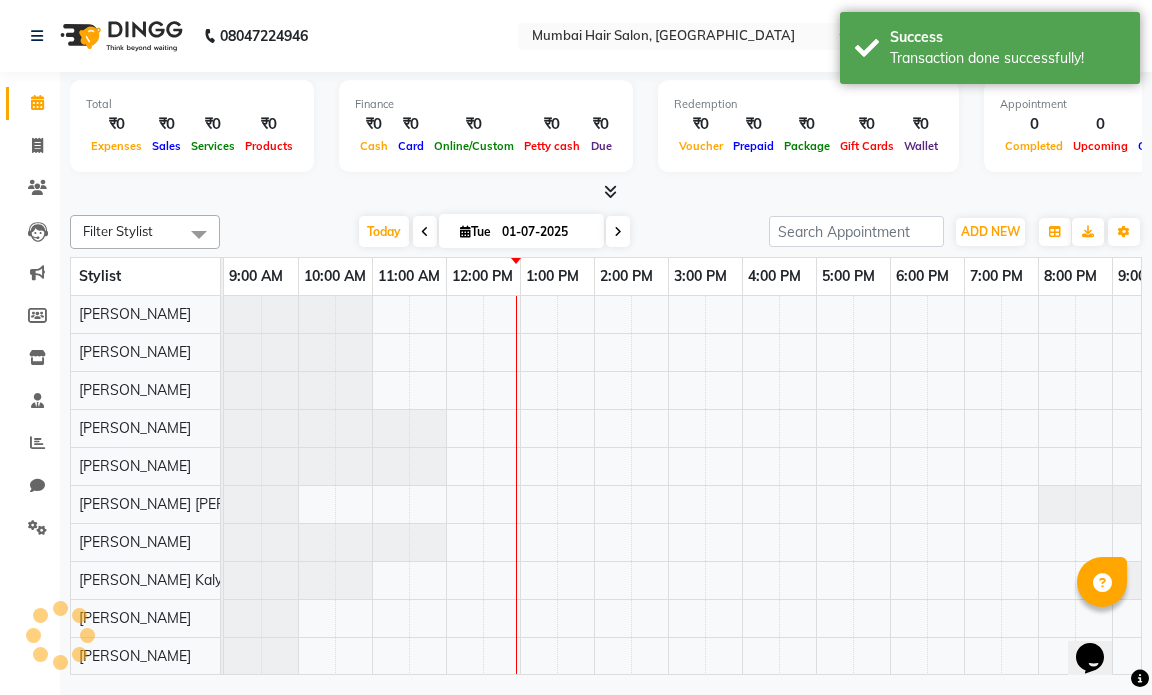 scroll, scrollTop: 0, scrollLeft: 119, axis: horizontal 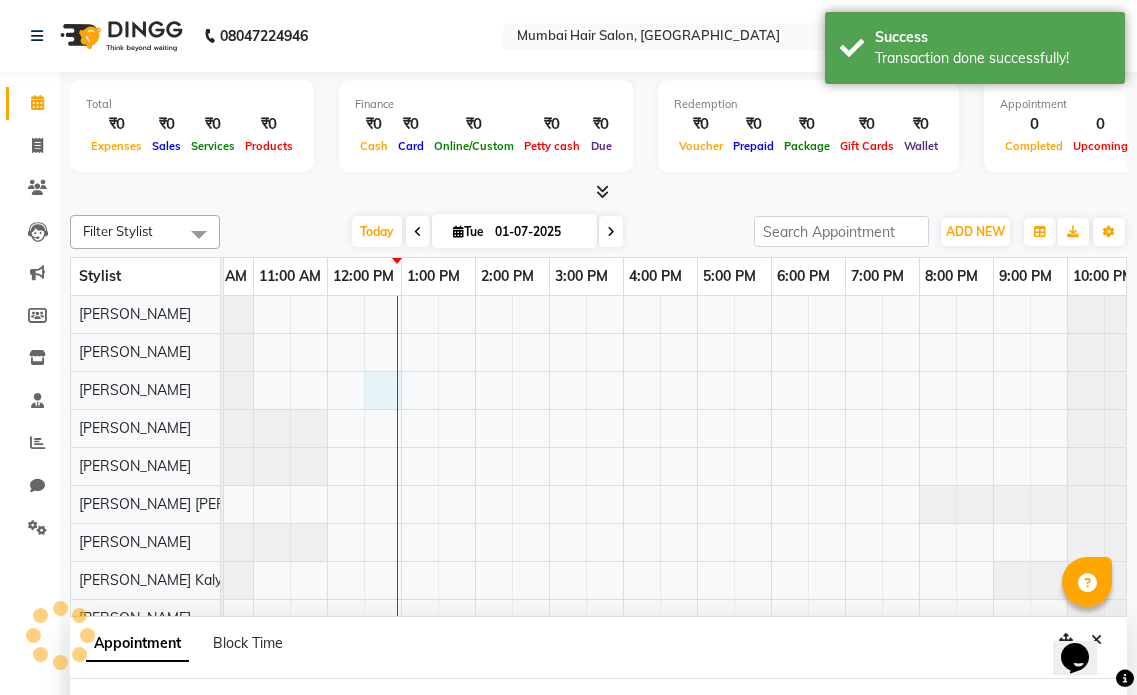 select on "66012" 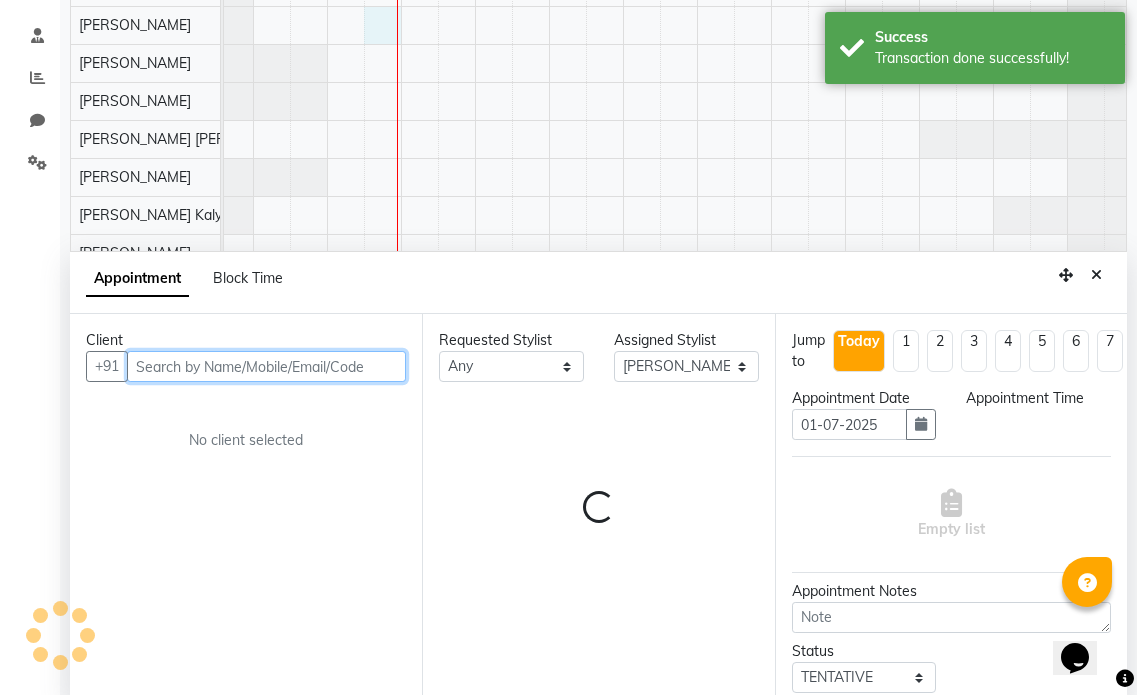 select on "750" 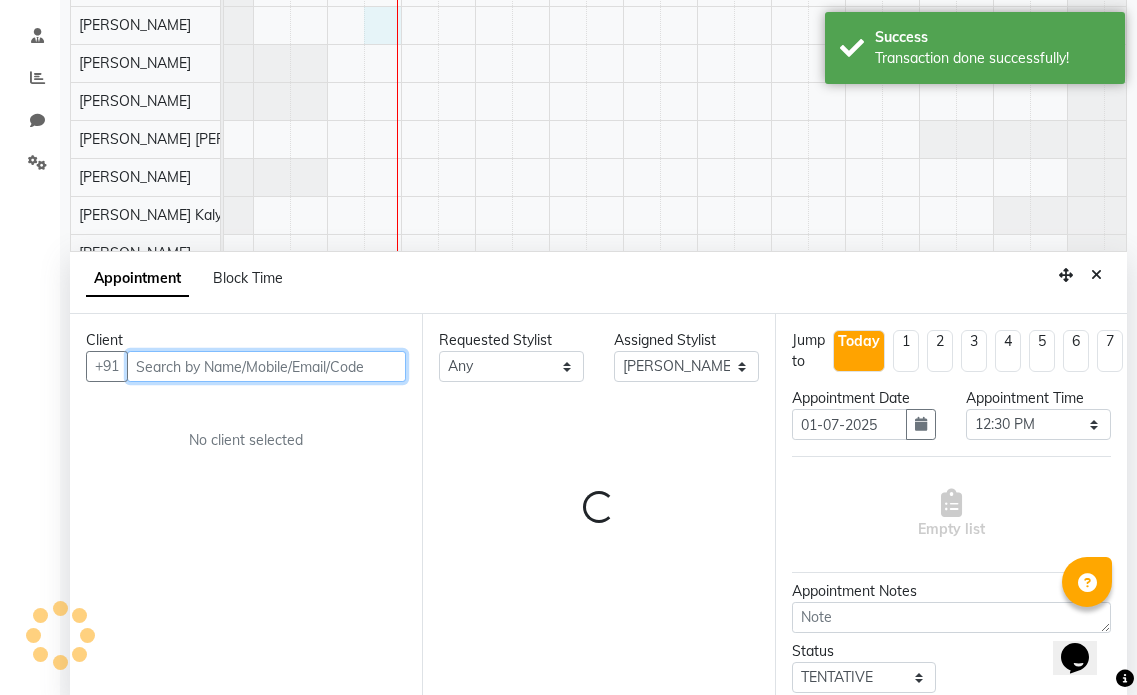 scroll, scrollTop: 377, scrollLeft: 0, axis: vertical 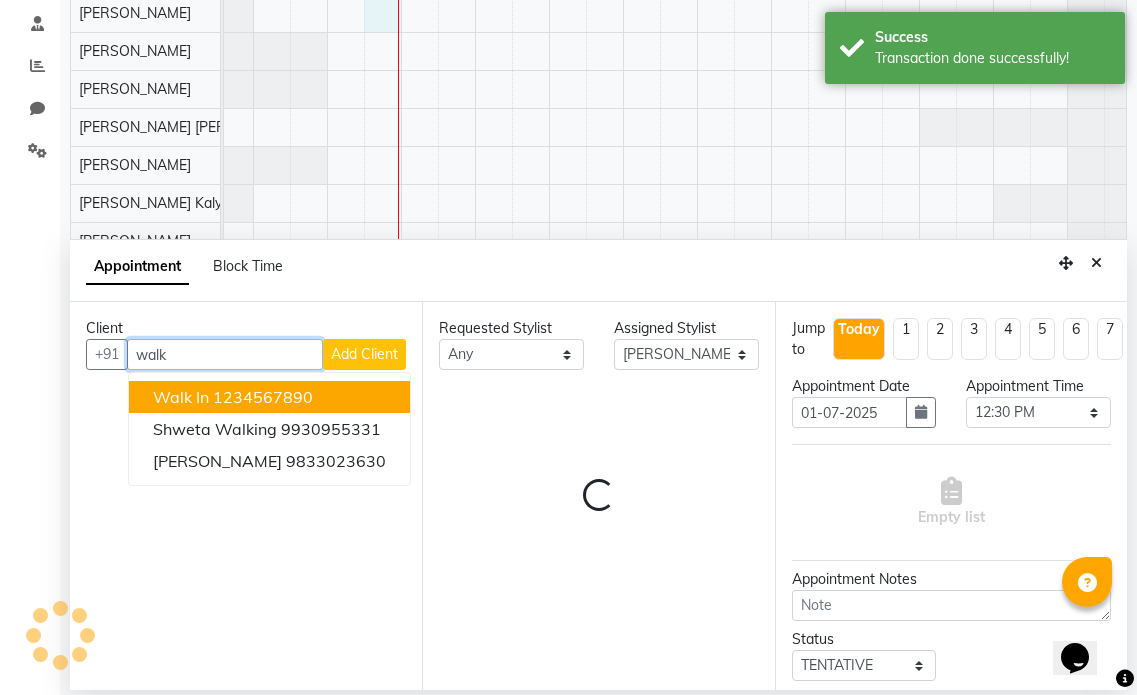 click on "Walk In  1234567890" at bounding box center (269, 397) 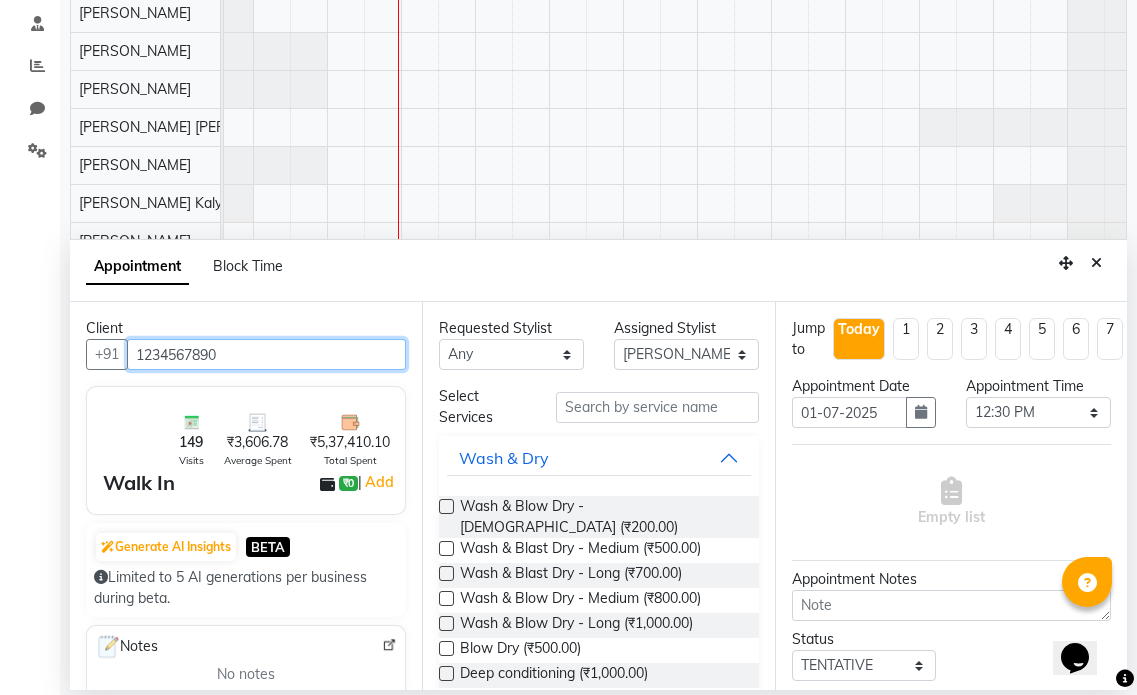 type on "1234567890" 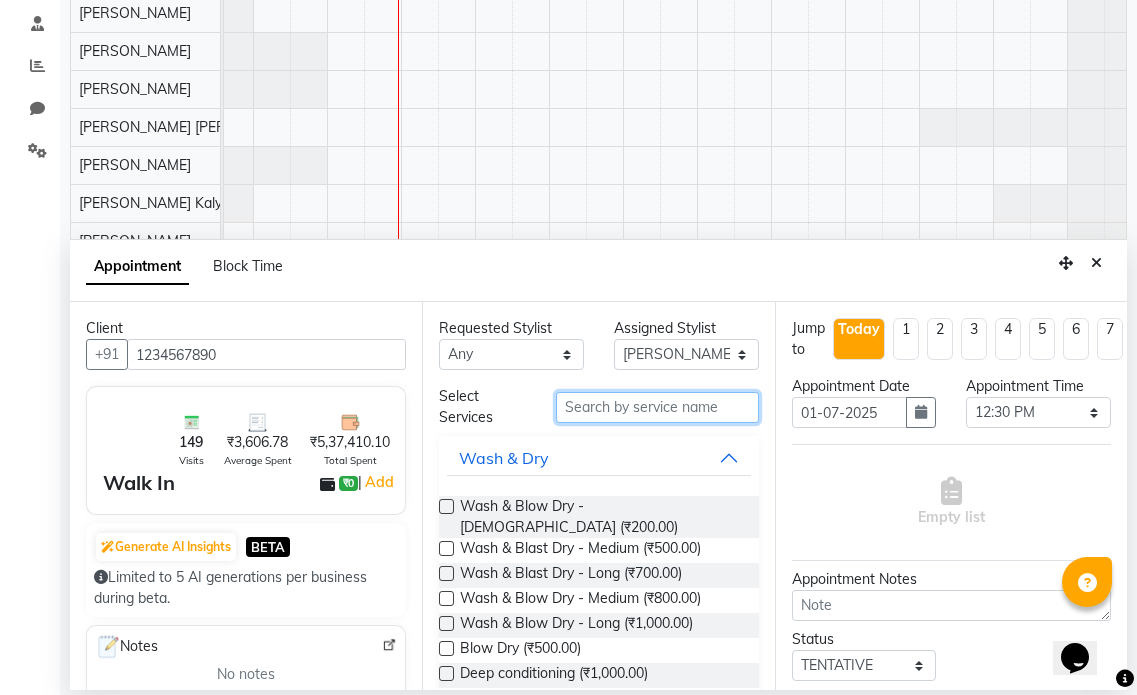 click at bounding box center [657, 407] 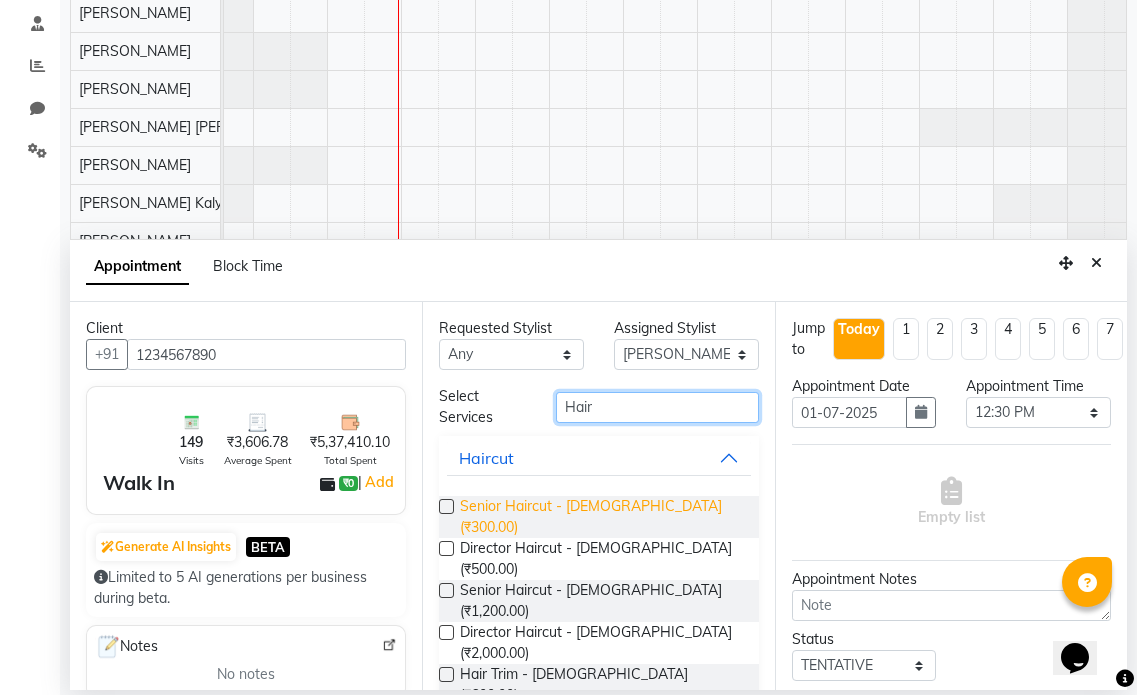 type on "Hair" 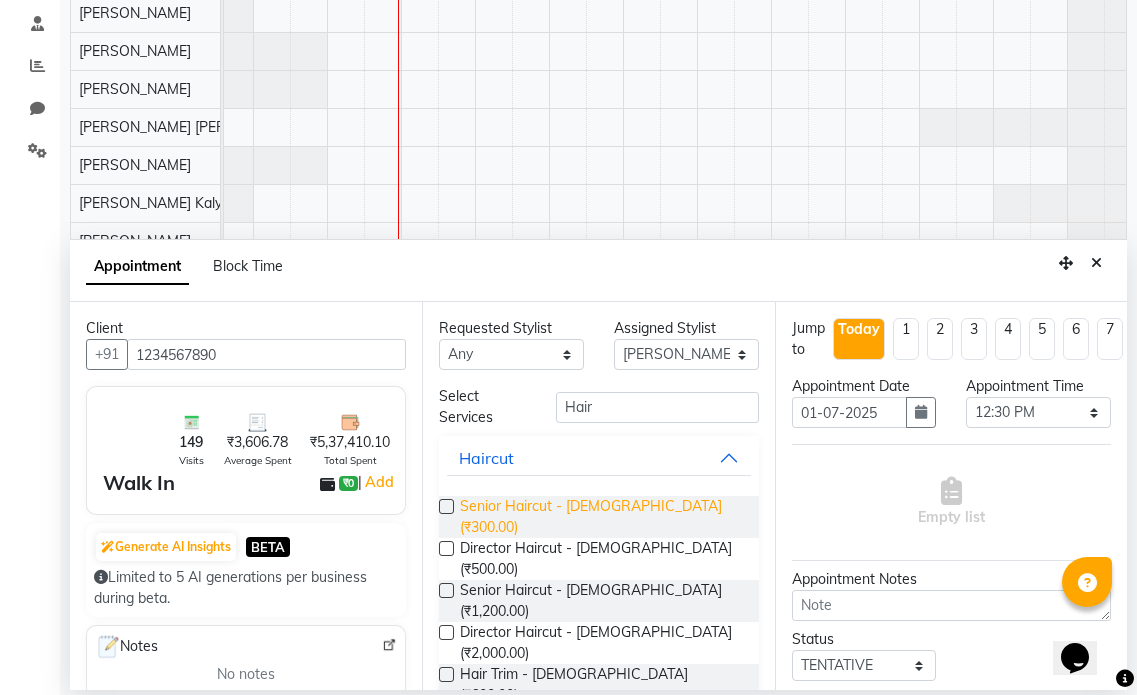 click on "Senior Haircut - [DEMOGRAPHIC_DATA] (₹300.00)" at bounding box center (601, 517) 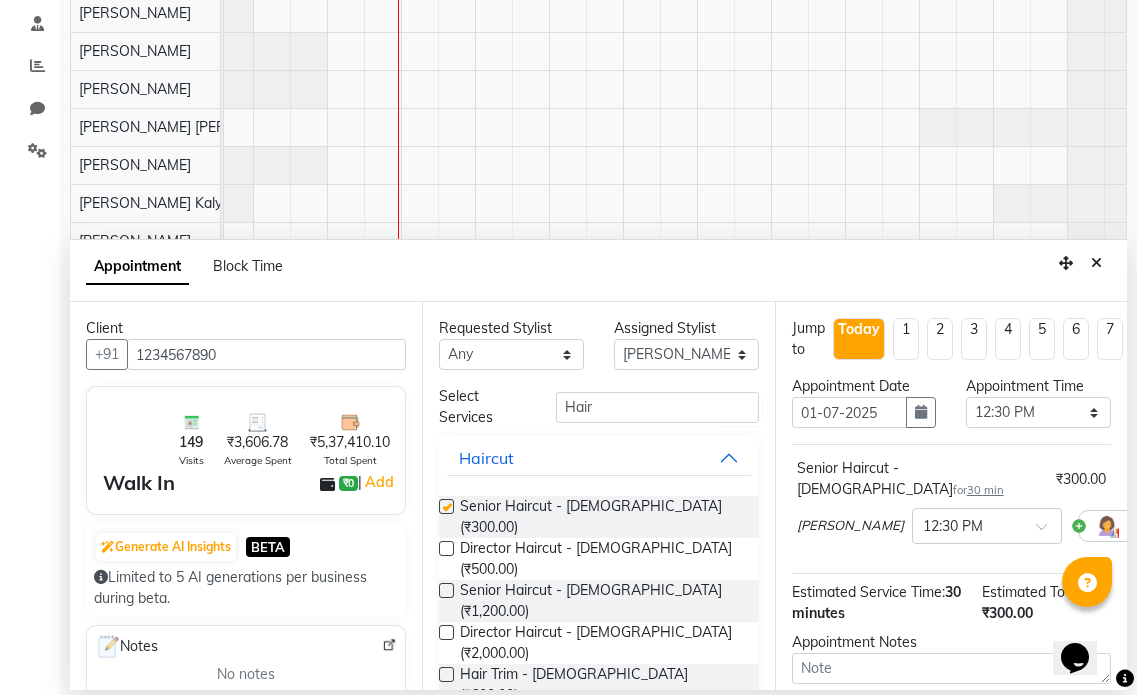 checkbox on "false" 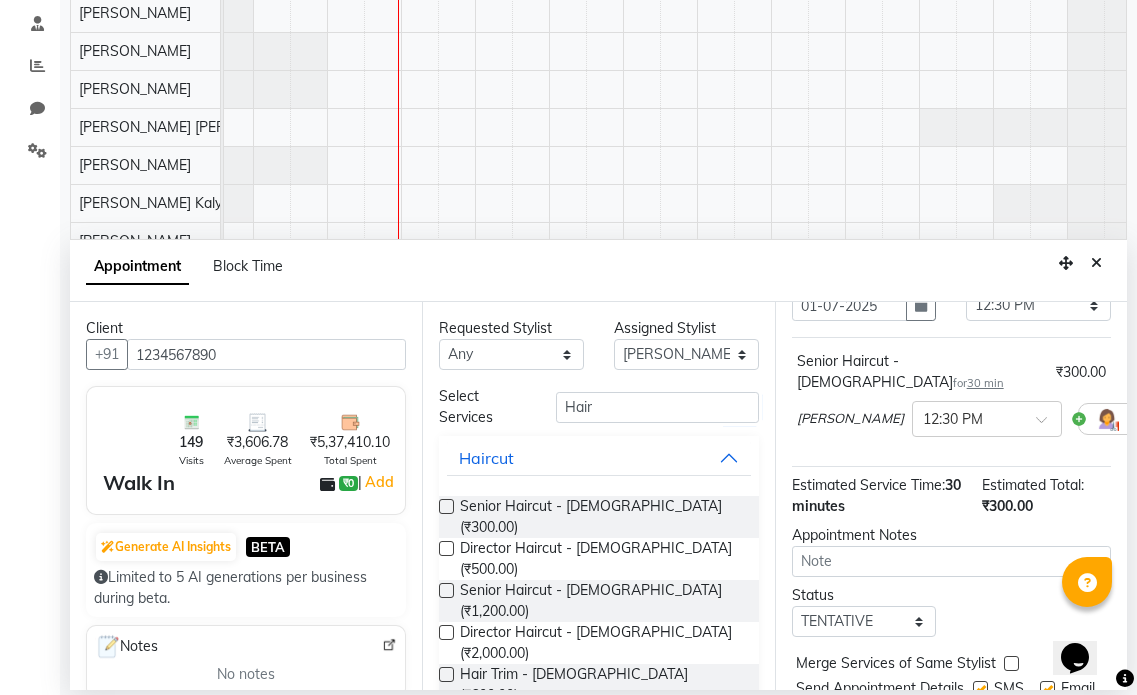 scroll, scrollTop: 194, scrollLeft: 0, axis: vertical 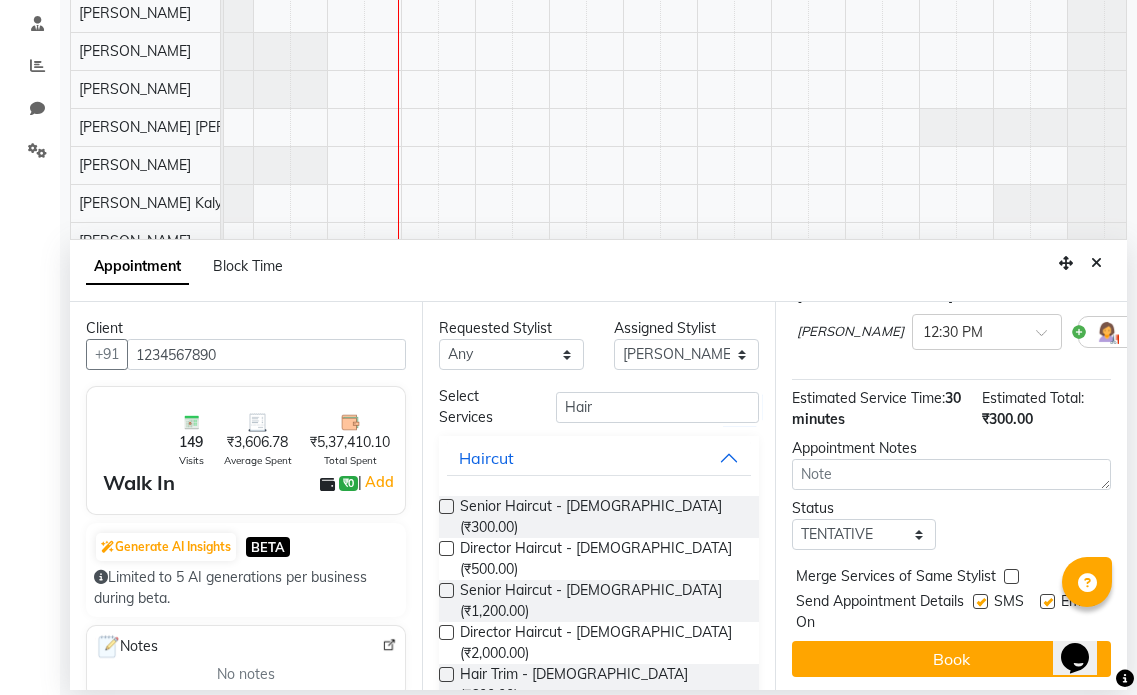 click at bounding box center (1047, 601) 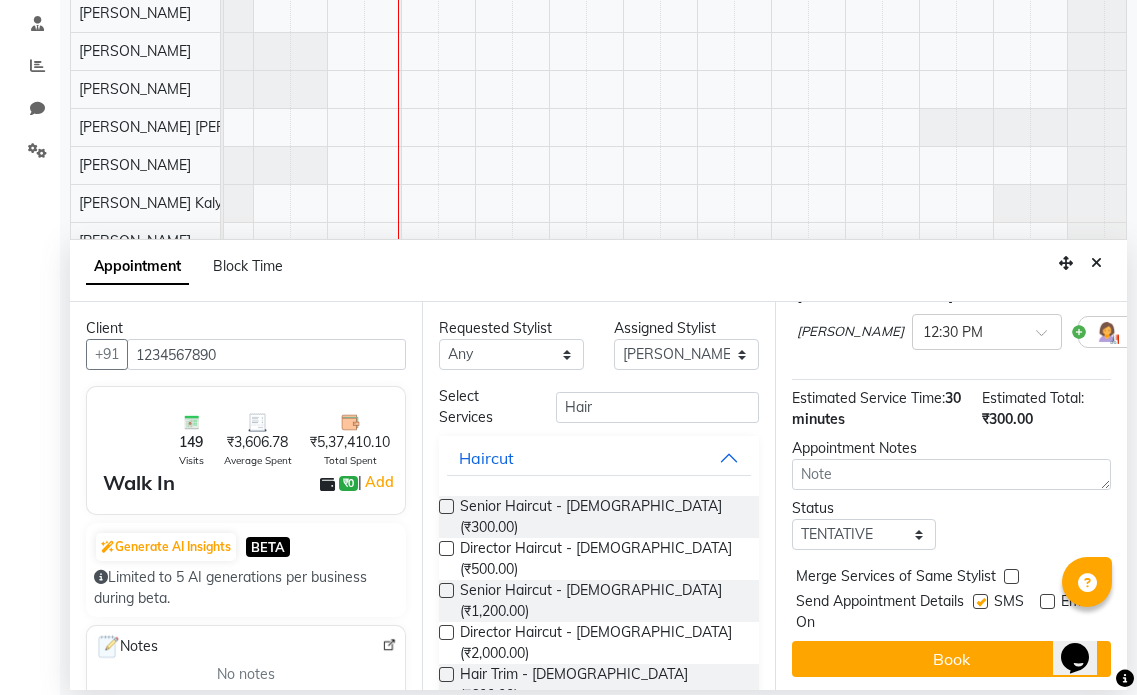click at bounding box center [980, 601] 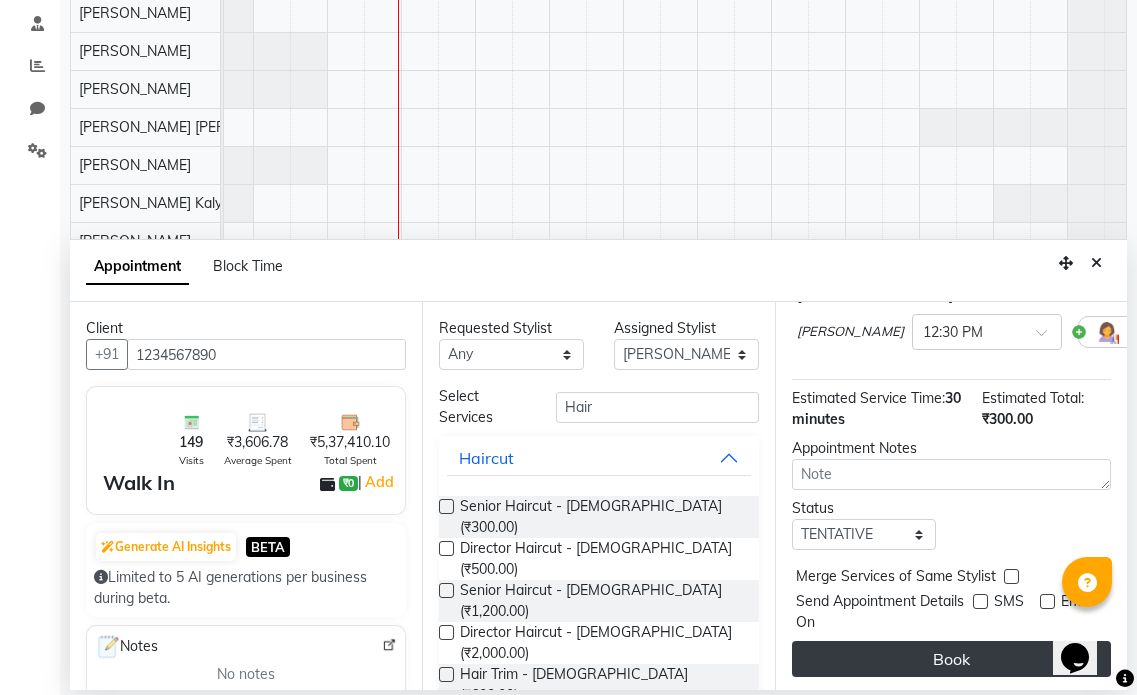 click on "Book" at bounding box center (951, 659) 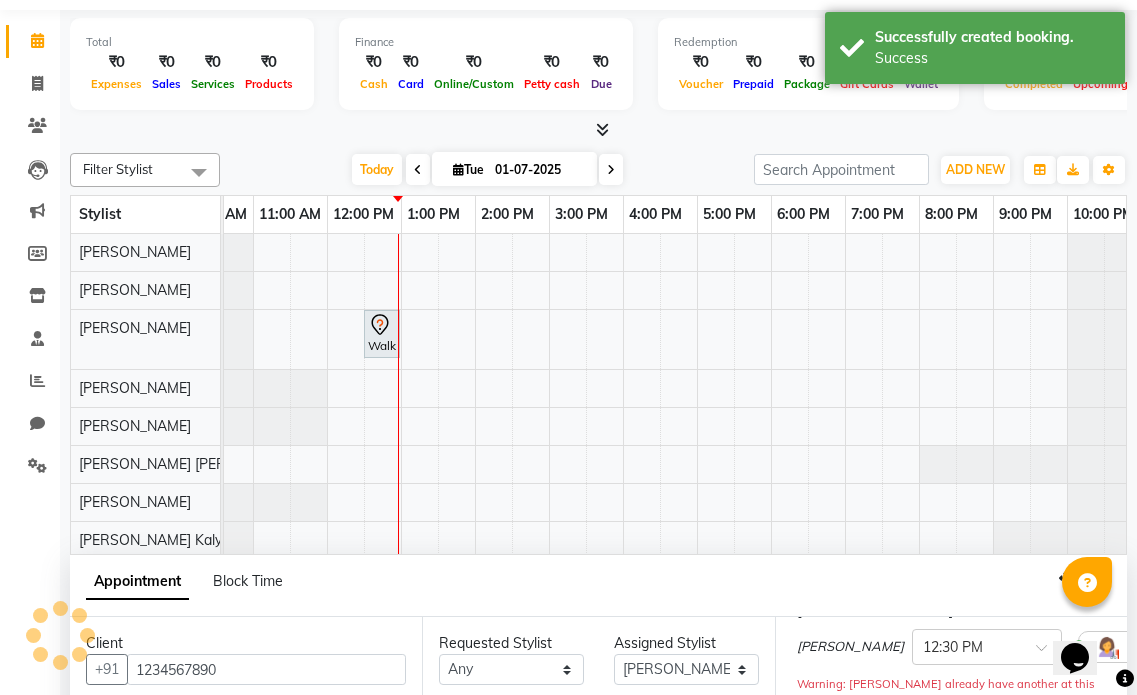 scroll, scrollTop: 0, scrollLeft: 0, axis: both 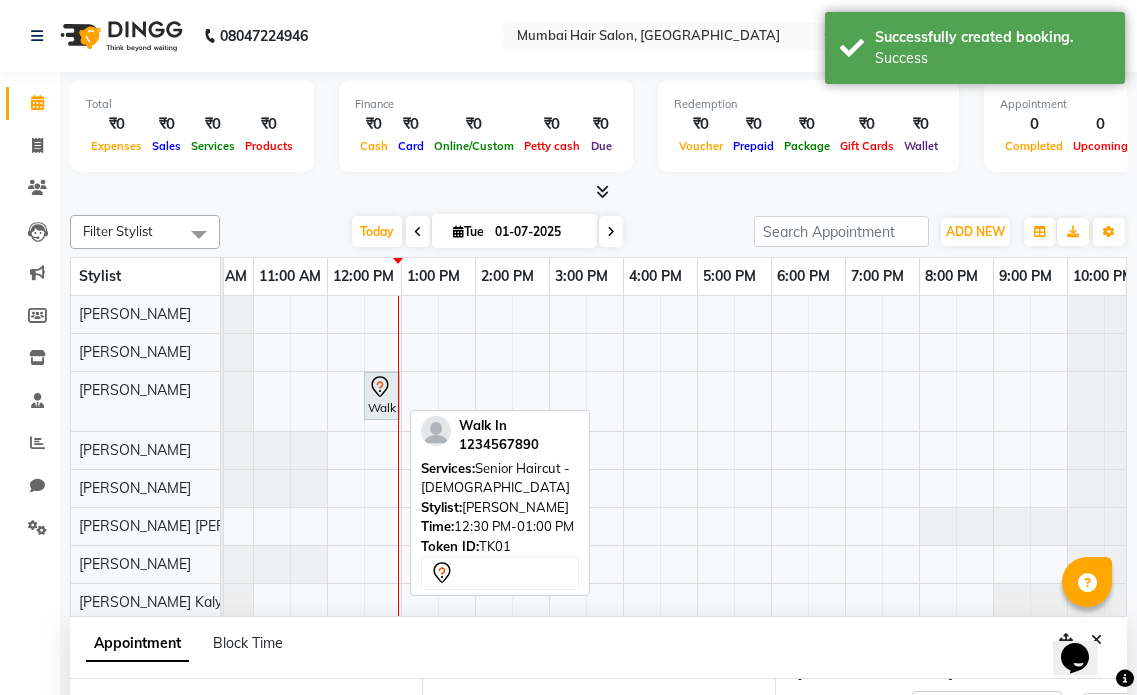 click on "Walk In, TK01, 12:30 PM-01:00 PM, Senior Haircut - [DEMOGRAPHIC_DATA]" at bounding box center (382, 396) 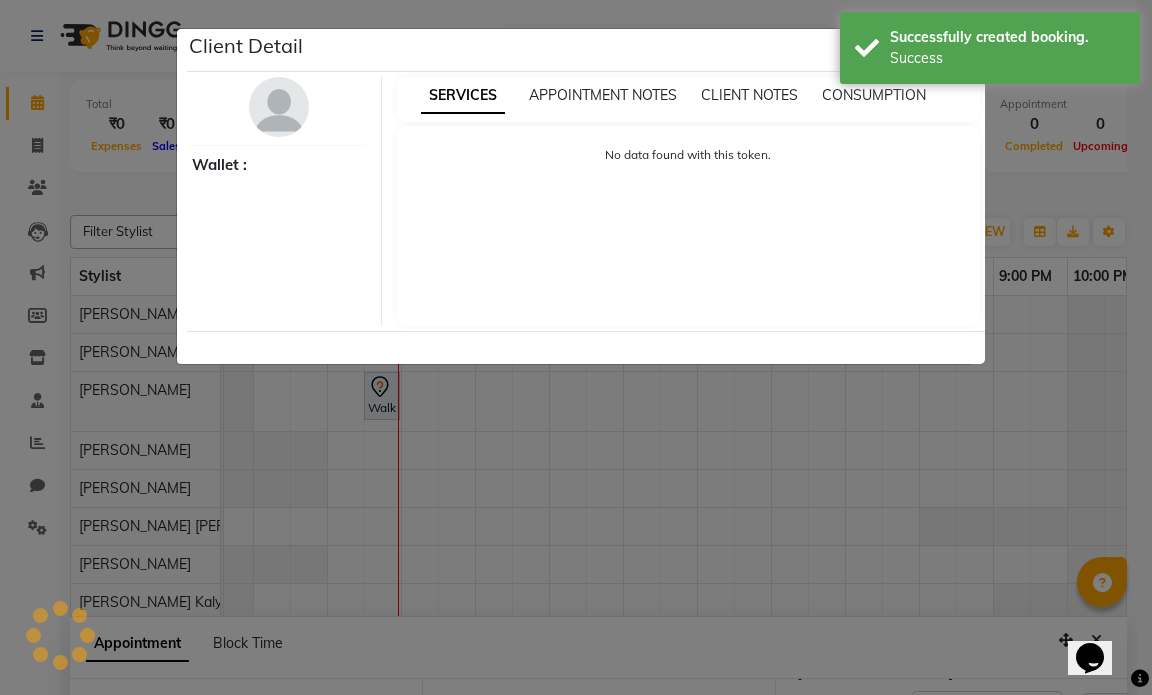 select on "7" 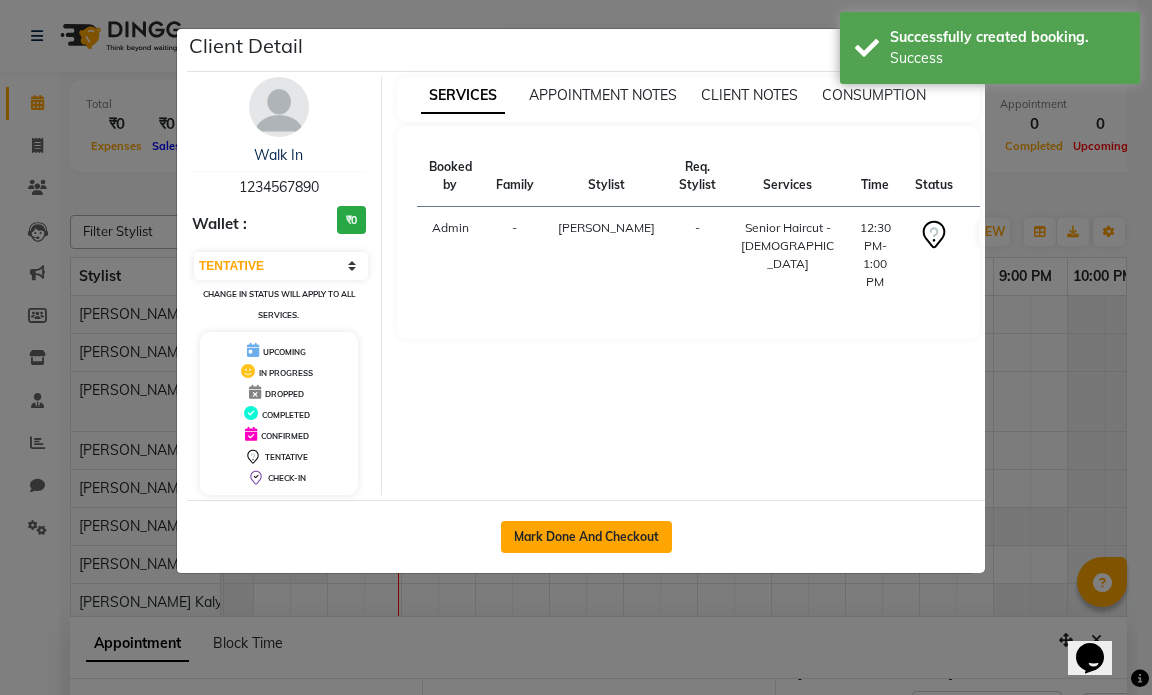 click on "Mark Done And Checkout" 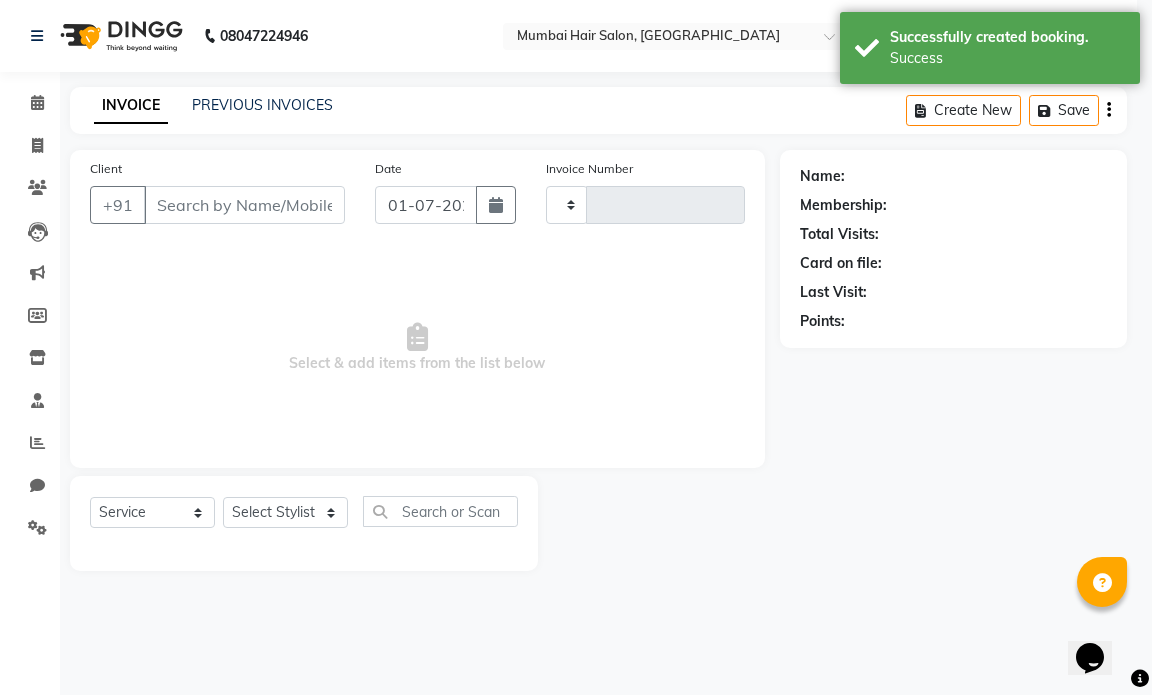 type on "0756" 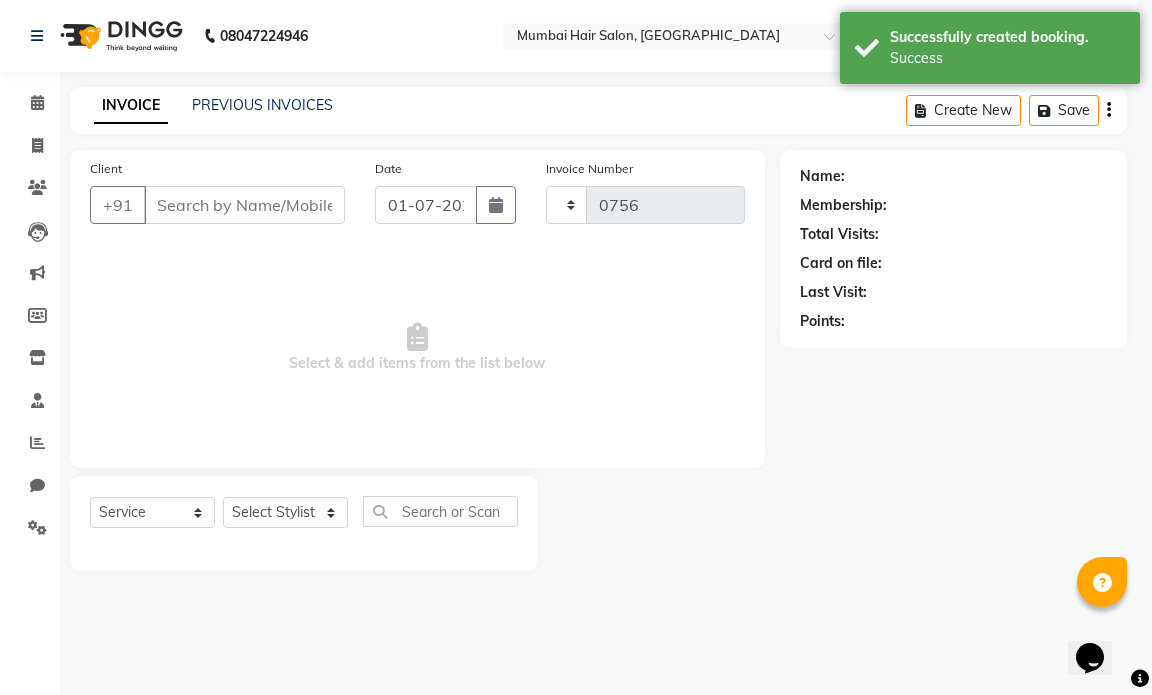 select on "7487" 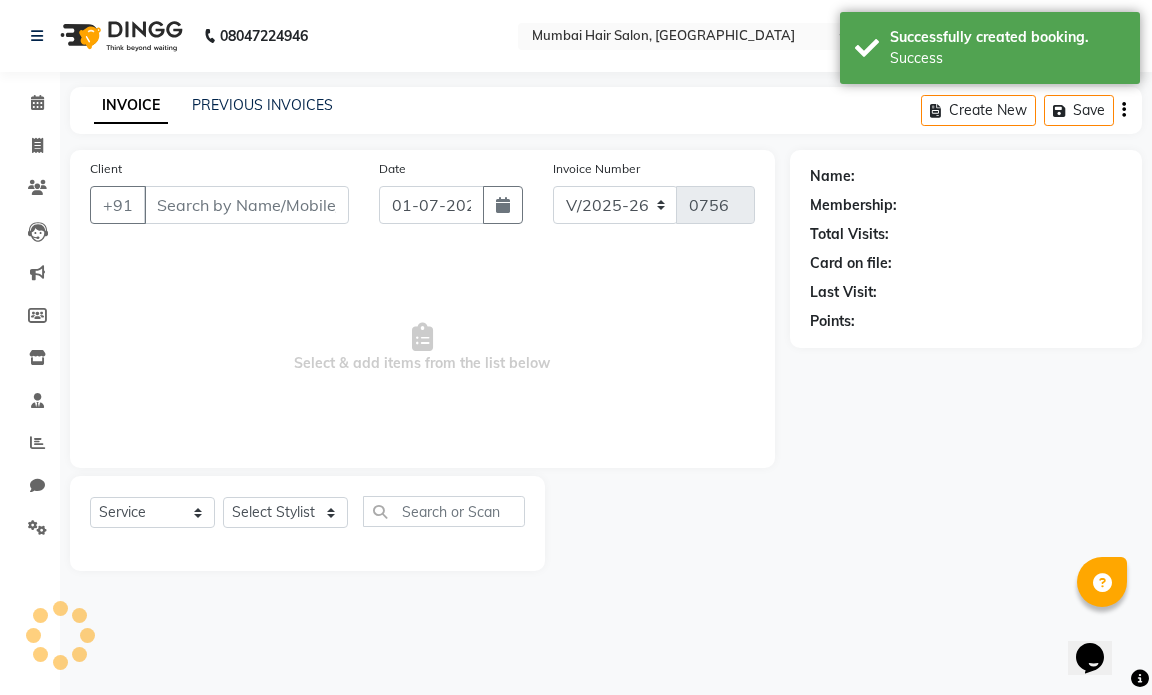 type on "1234567890" 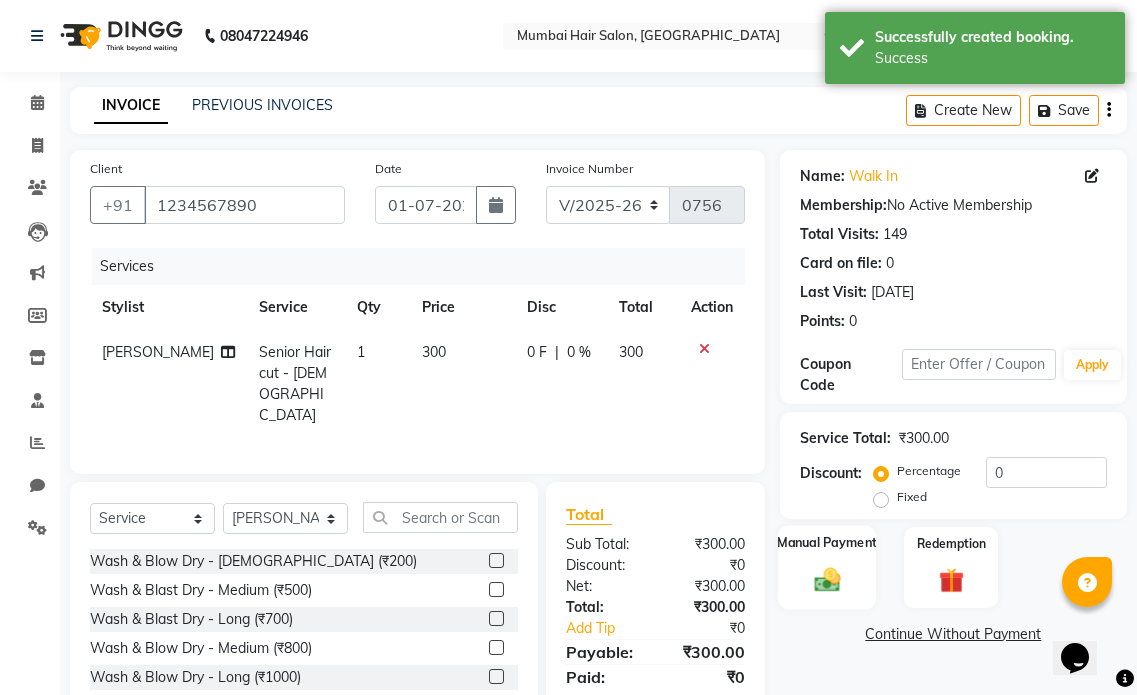 click 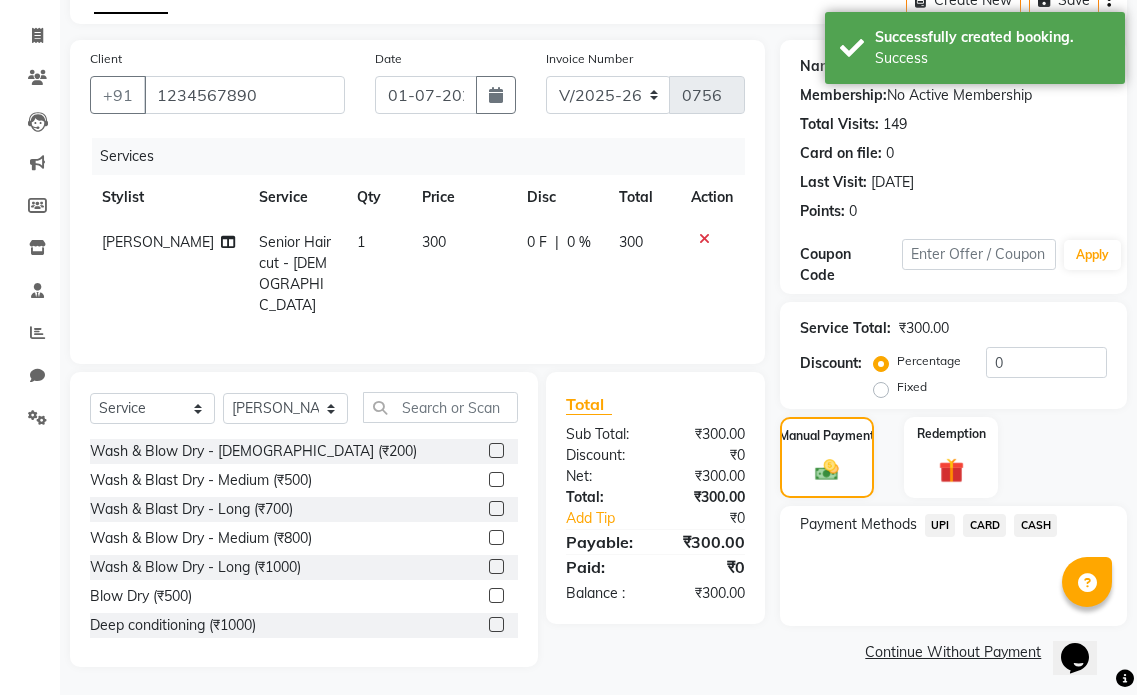 scroll, scrollTop: 112, scrollLeft: 0, axis: vertical 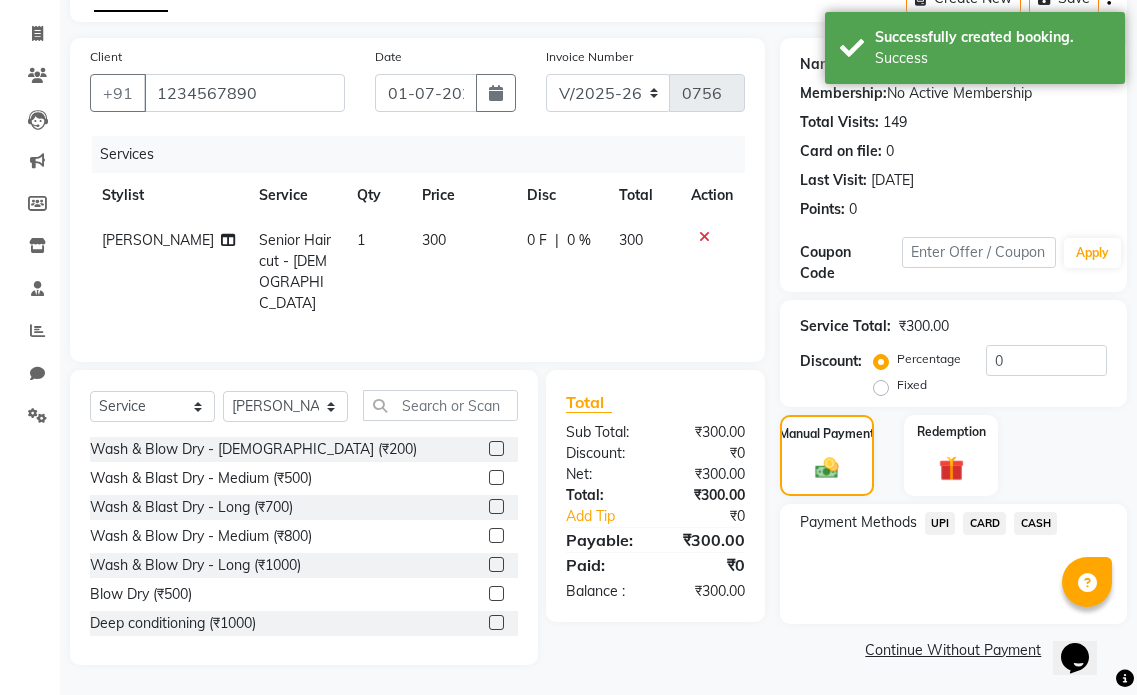 click on "CASH" 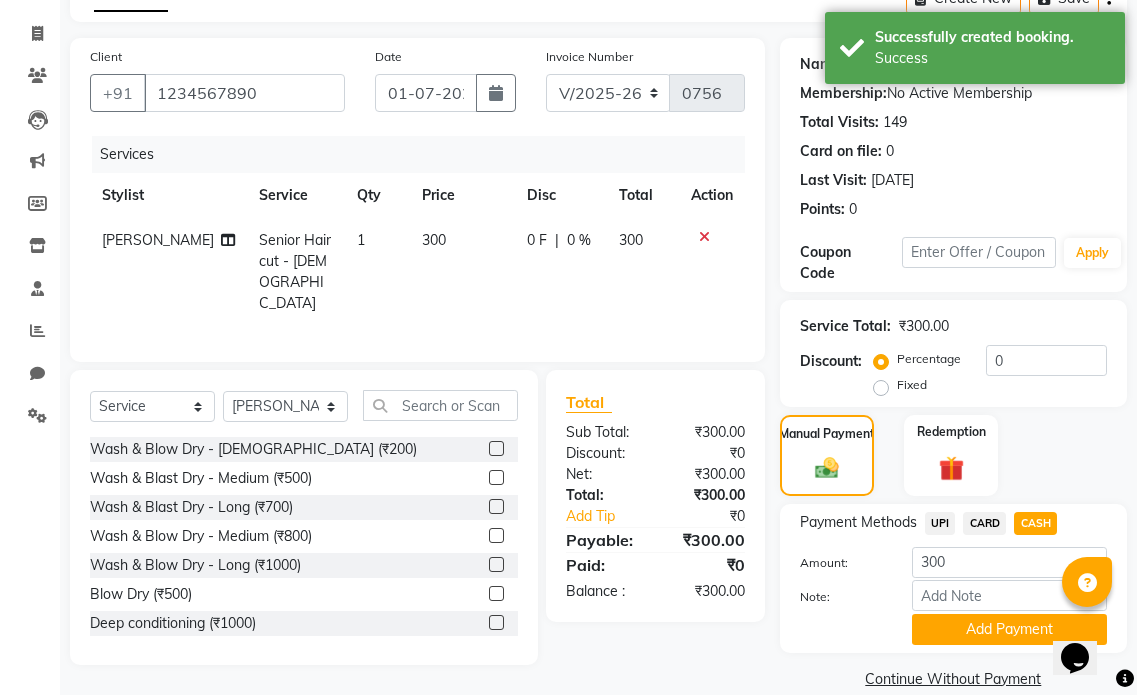 scroll, scrollTop: 141, scrollLeft: 0, axis: vertical 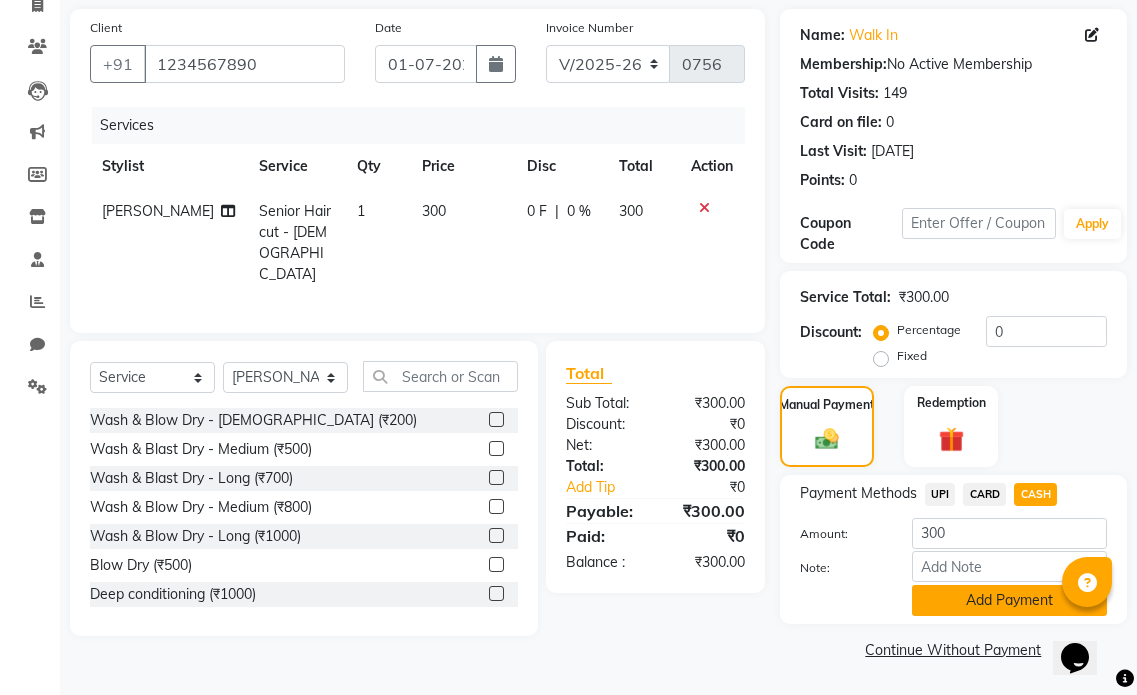 click on "Add Payment" 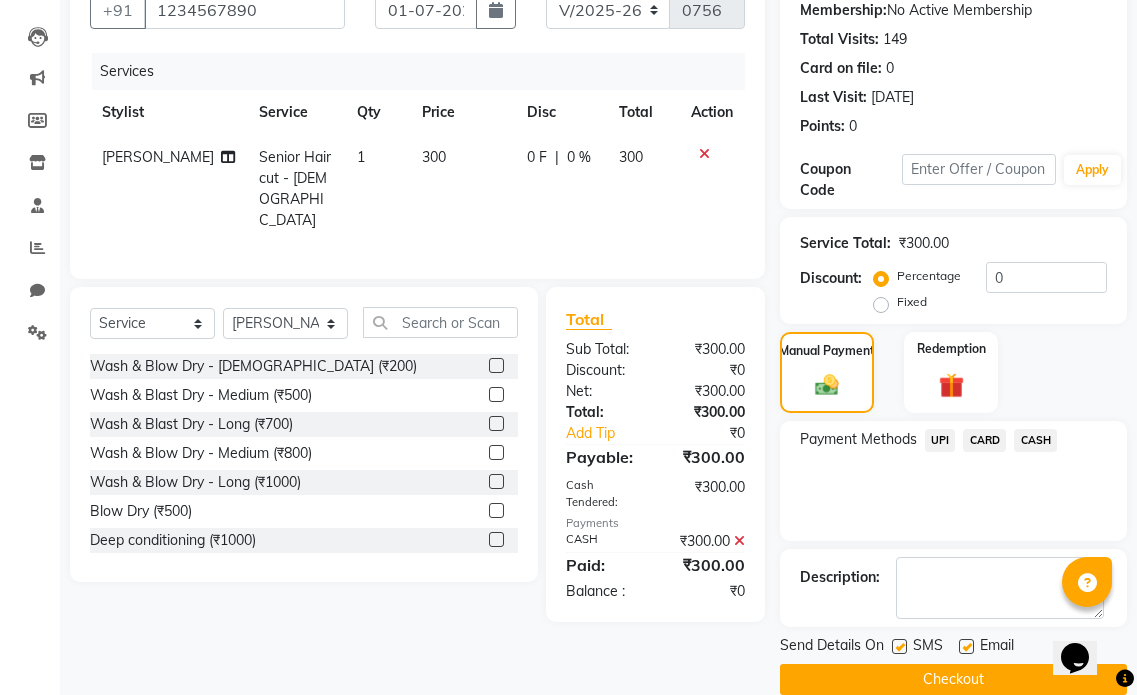 scroll, scrollTop: 225, scrollLeft: 0, axis: vertical 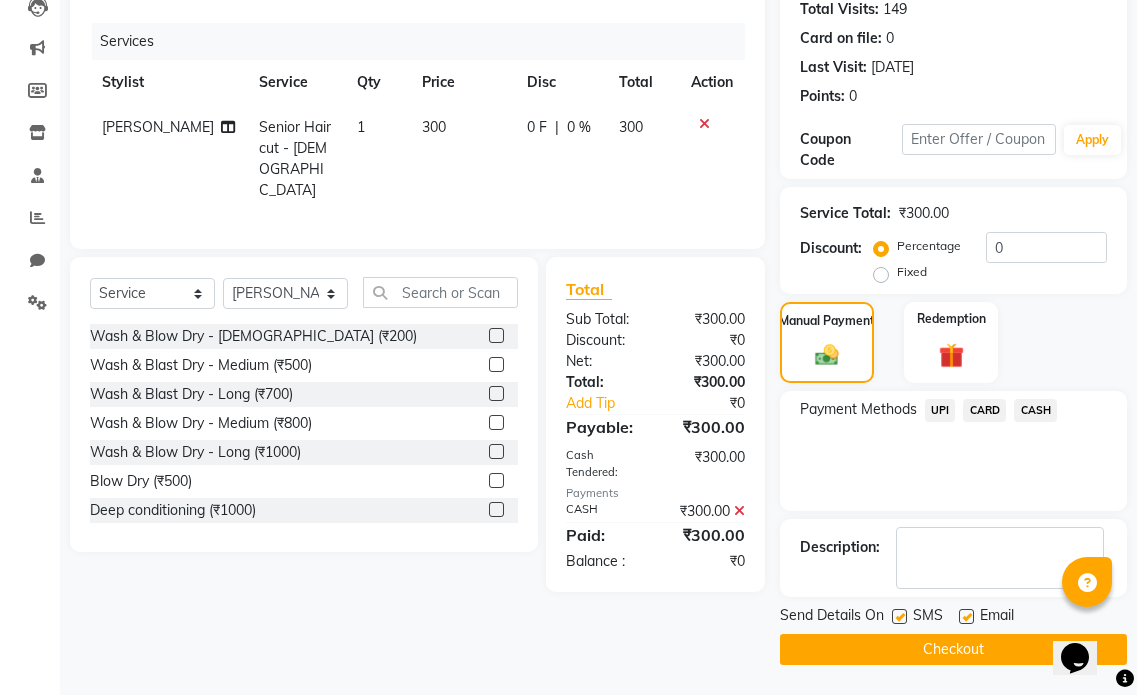 click 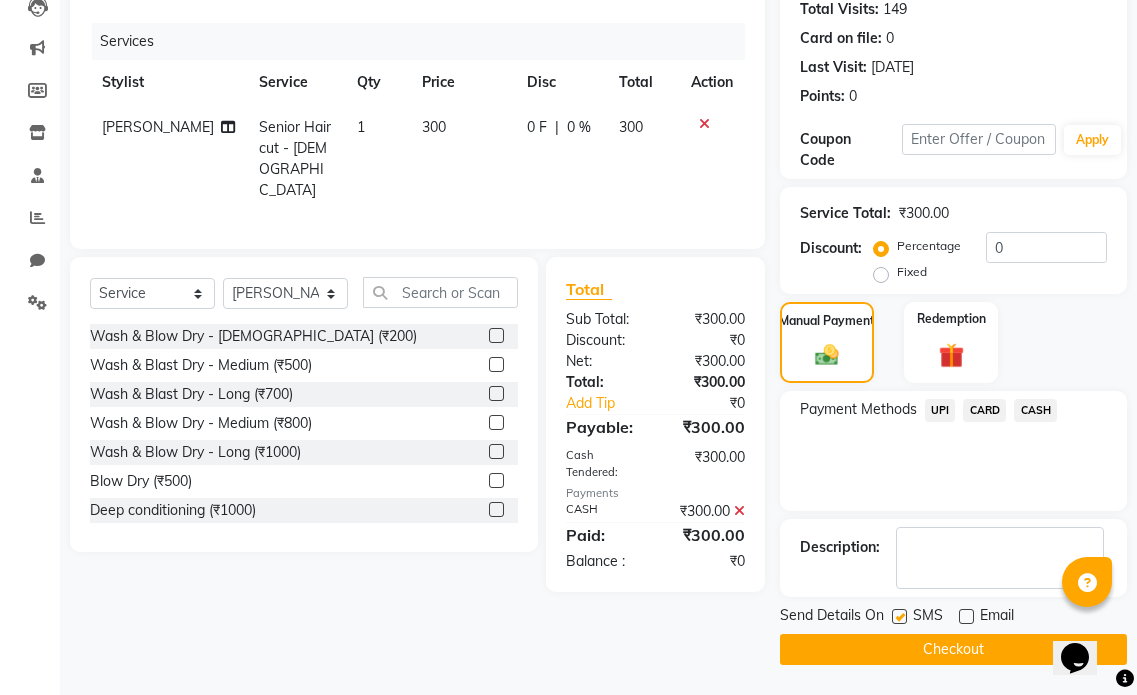 click 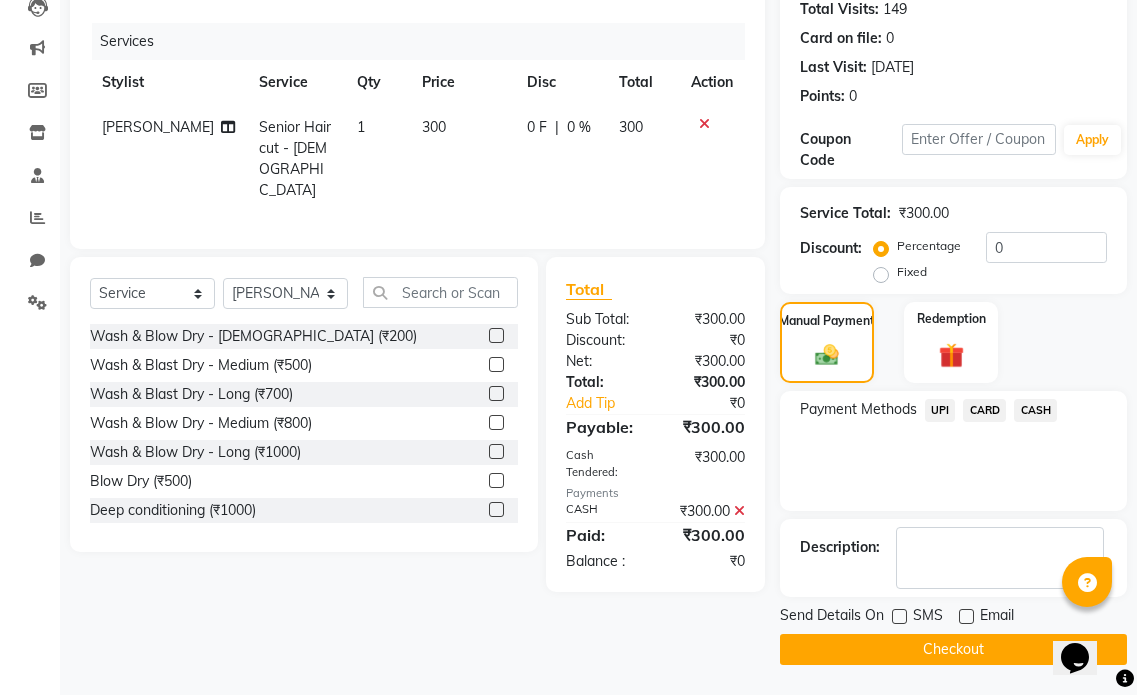 click on "Checkout" 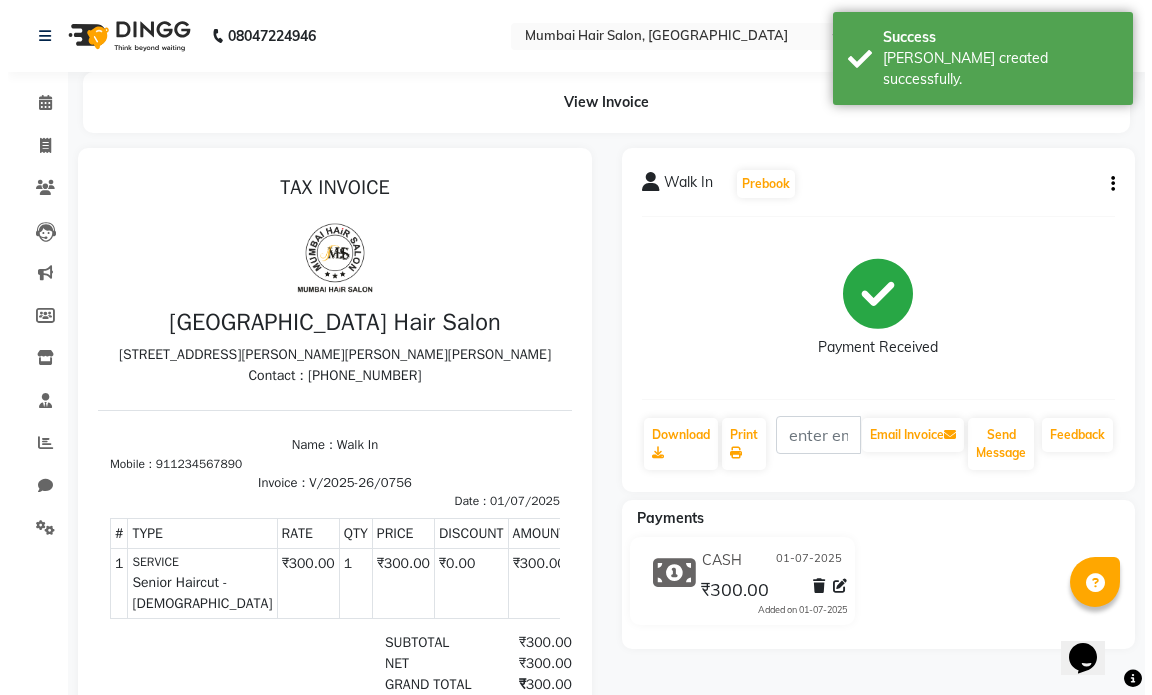 scroll, scrollTop: 0, scrollLeft: 0, axis: both 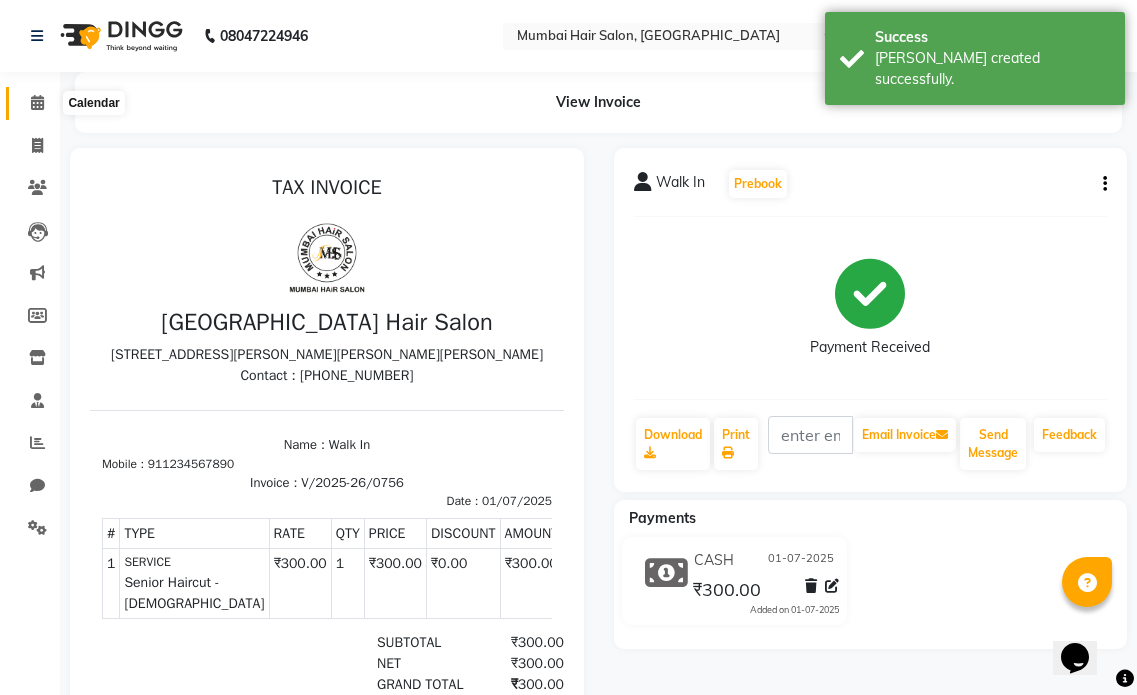 click 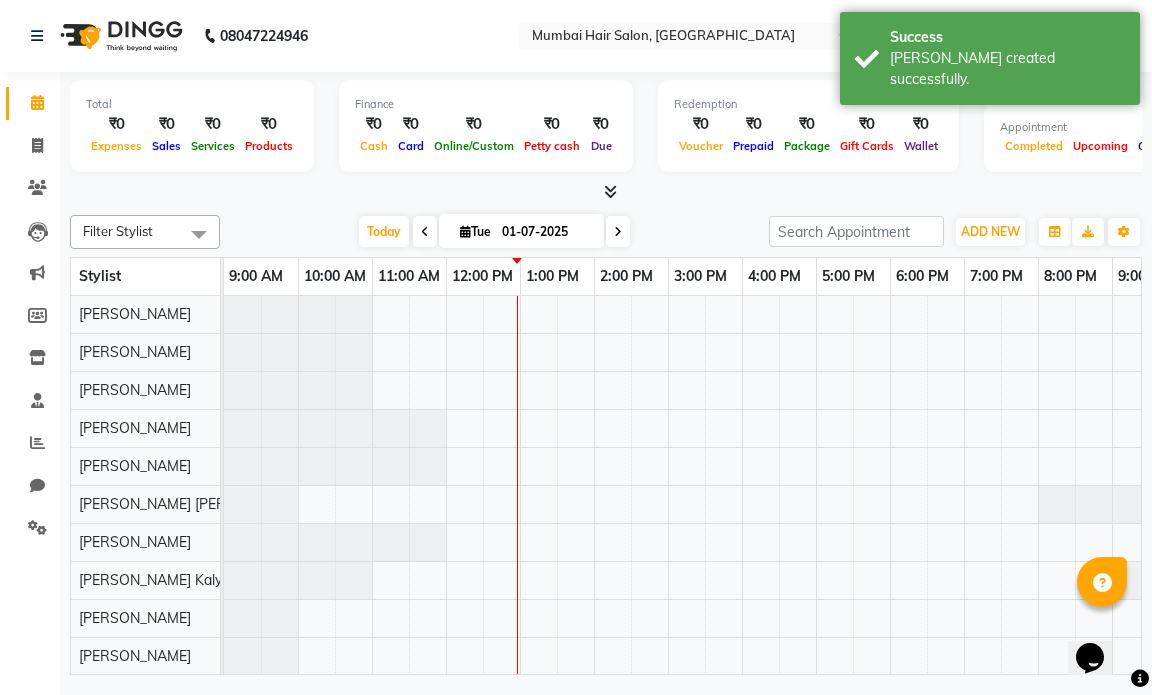 scroll, scrollTop: 0, scrollLeft: 0, axis: both 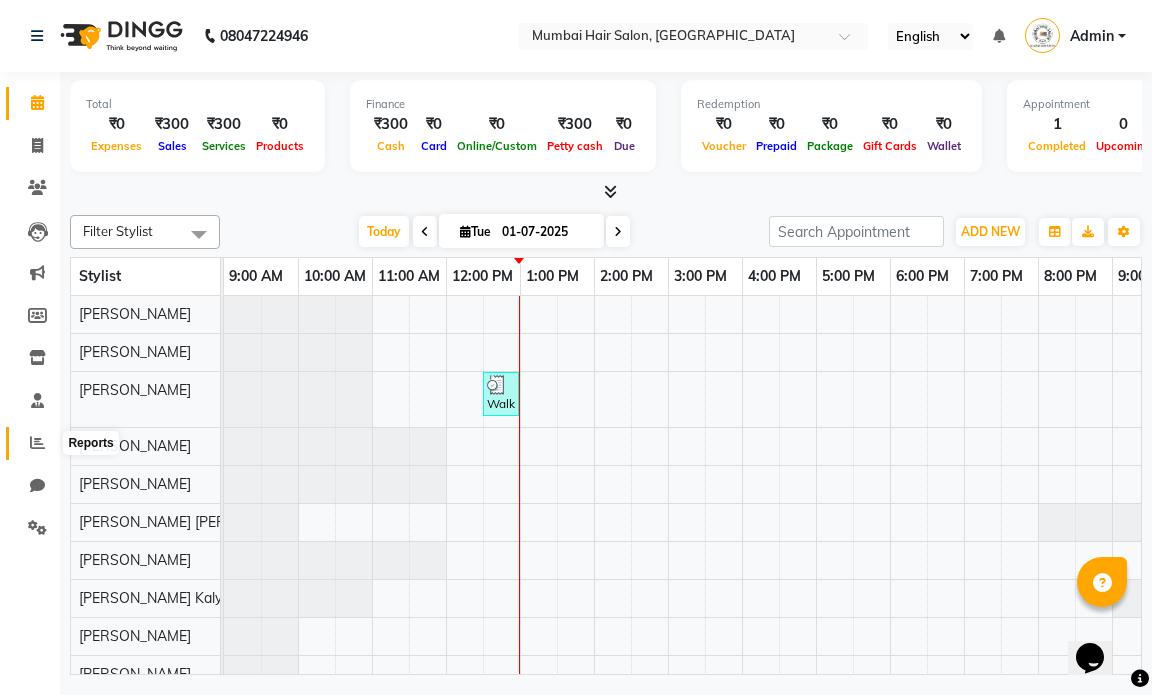 click 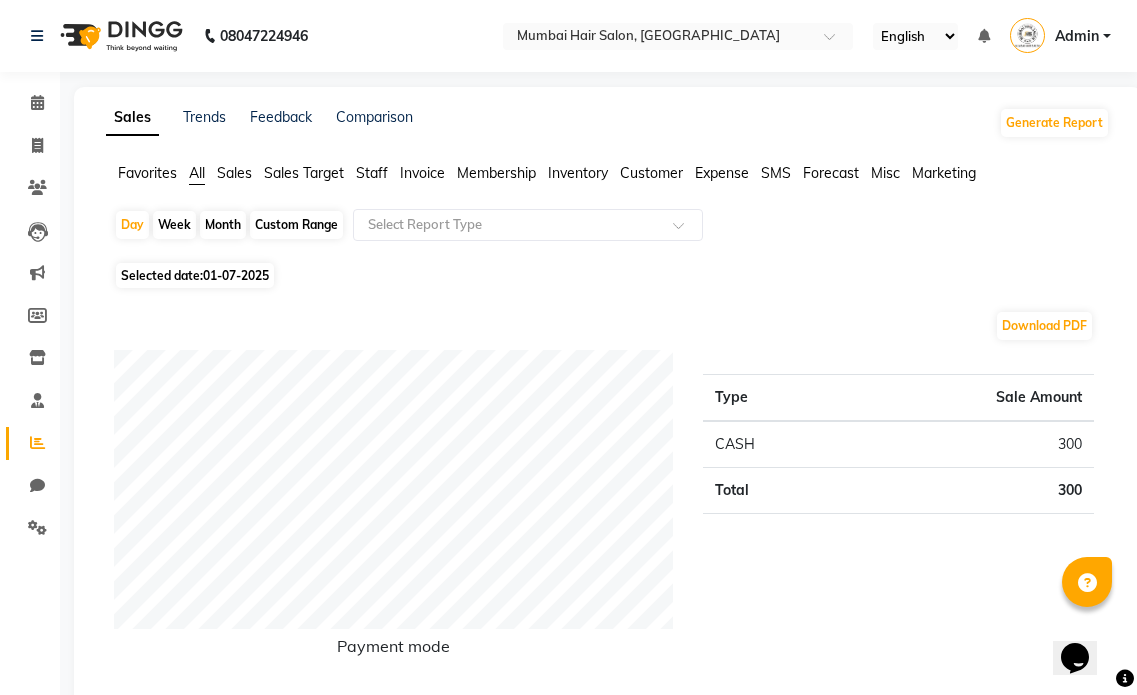 click on "Month" 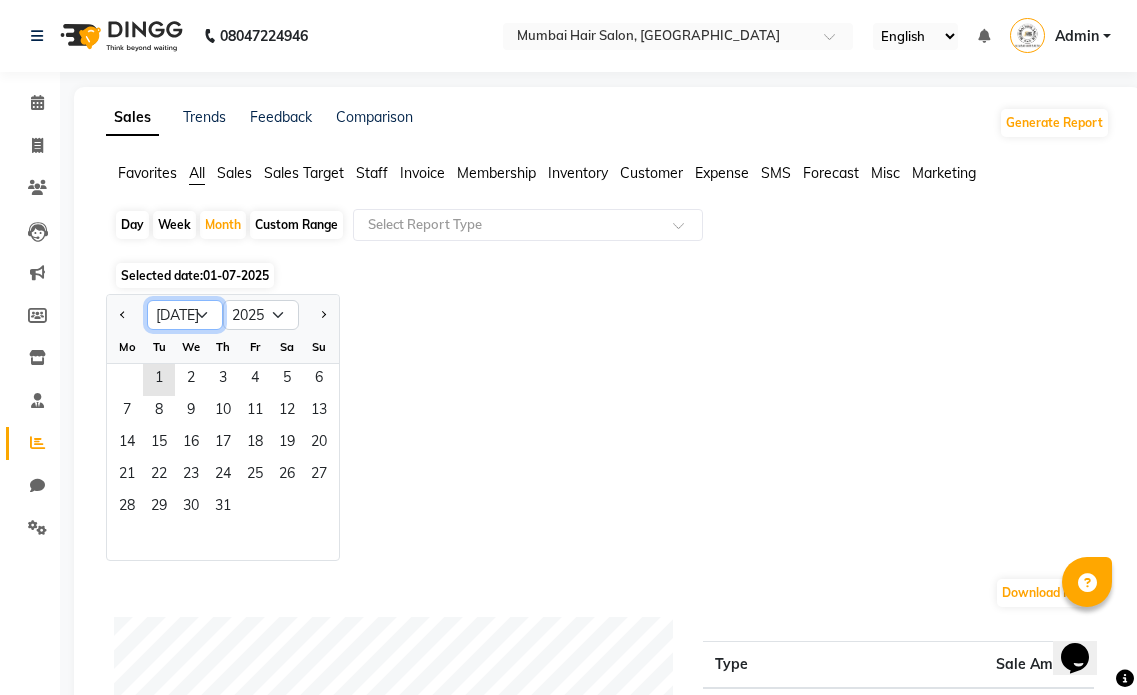 click on "Jan Feb Mar Apr May Jun [DATE] Aug Sep Oct Nov Dec" 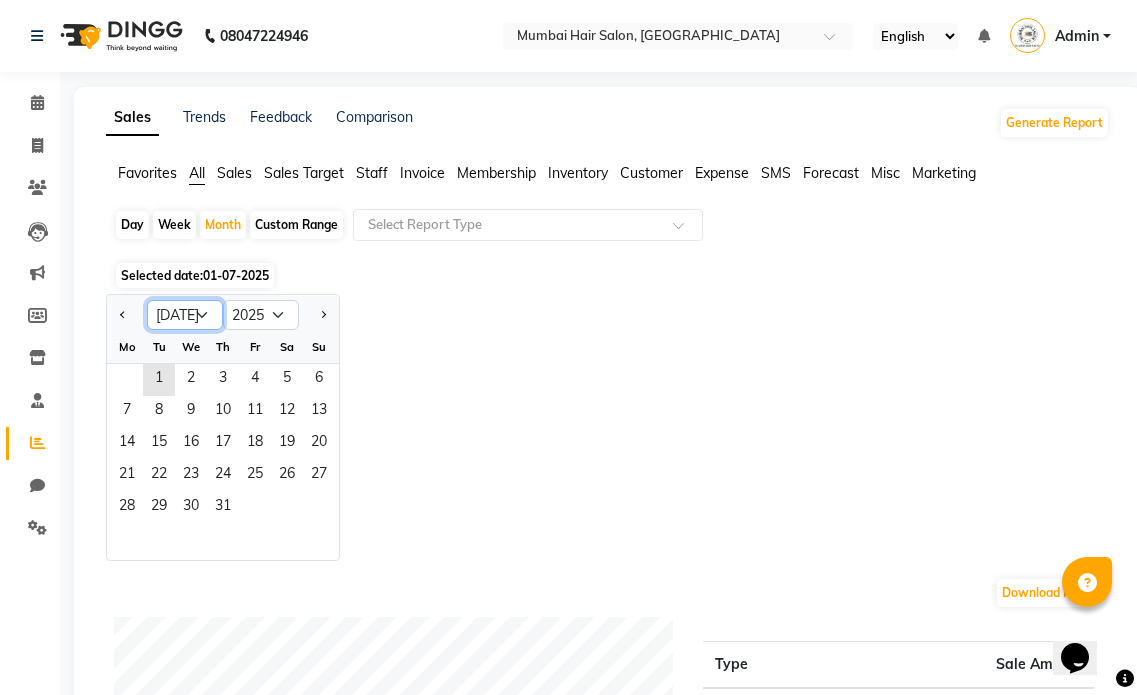 select on "6" 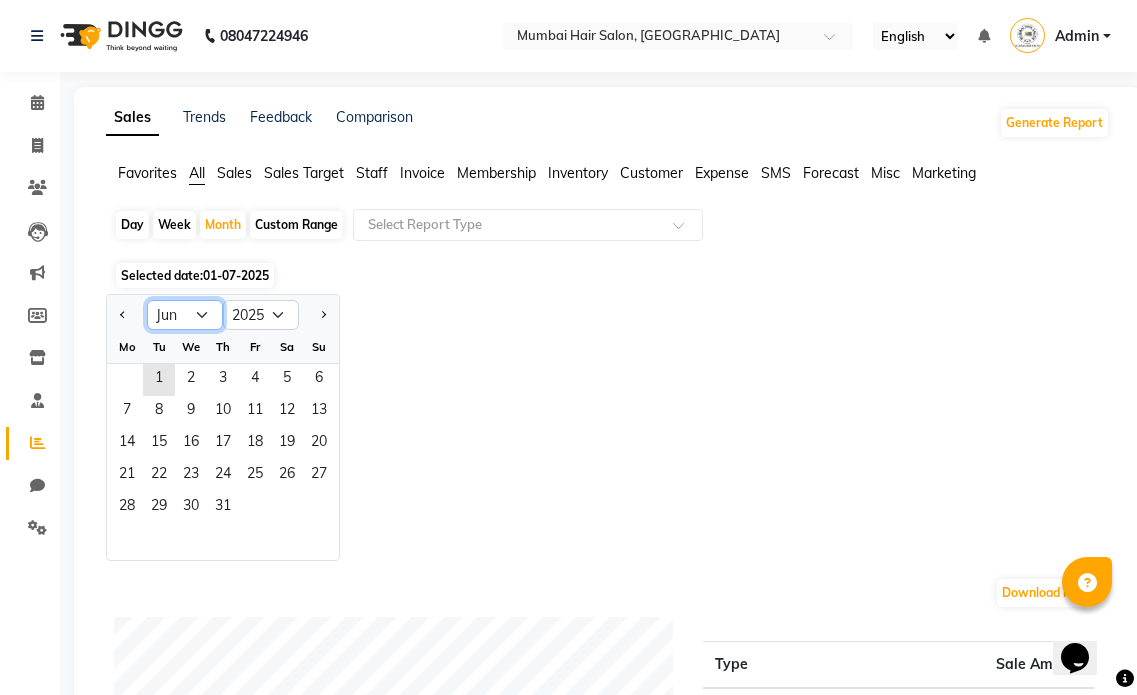 click on "Jan Feb Mar Apr May Jun [DATE] Aug Sep Oct Nov Dec" 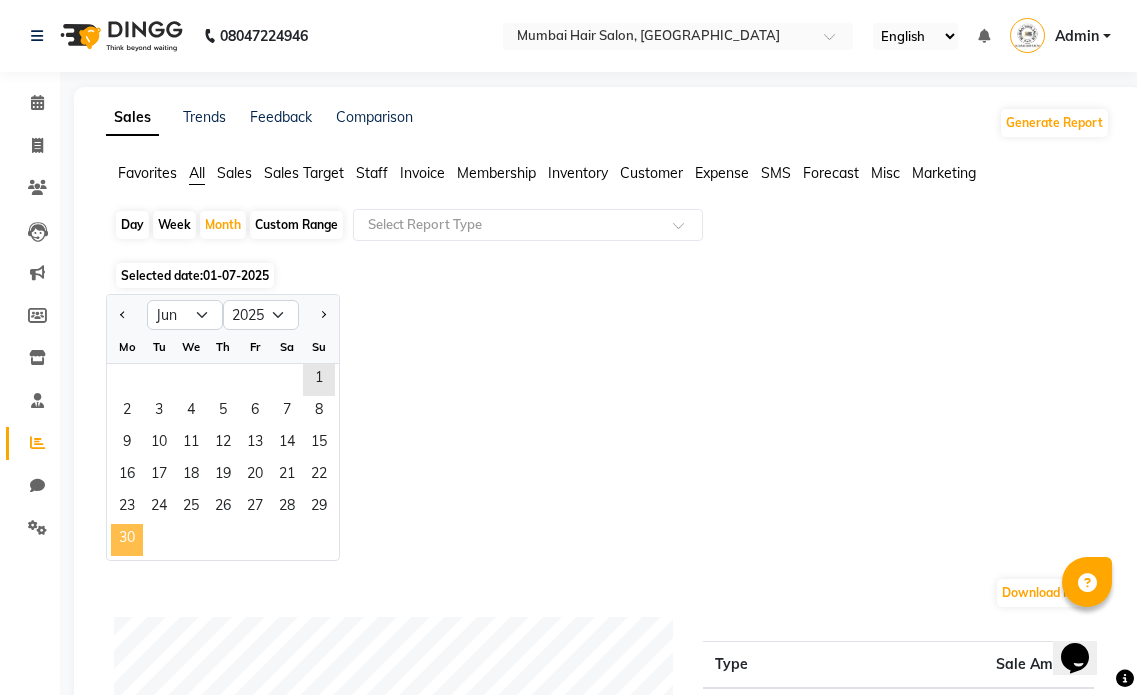 click on "30" 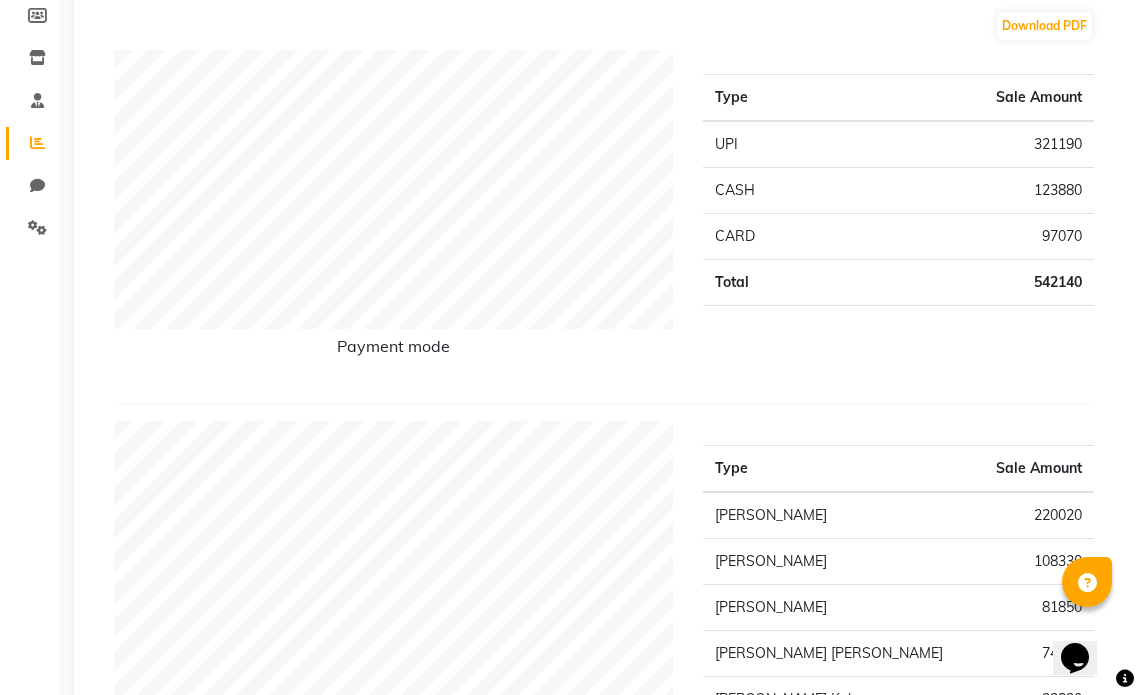 scroll, scrollTop: 0, scrollLeft: 0, axis: both 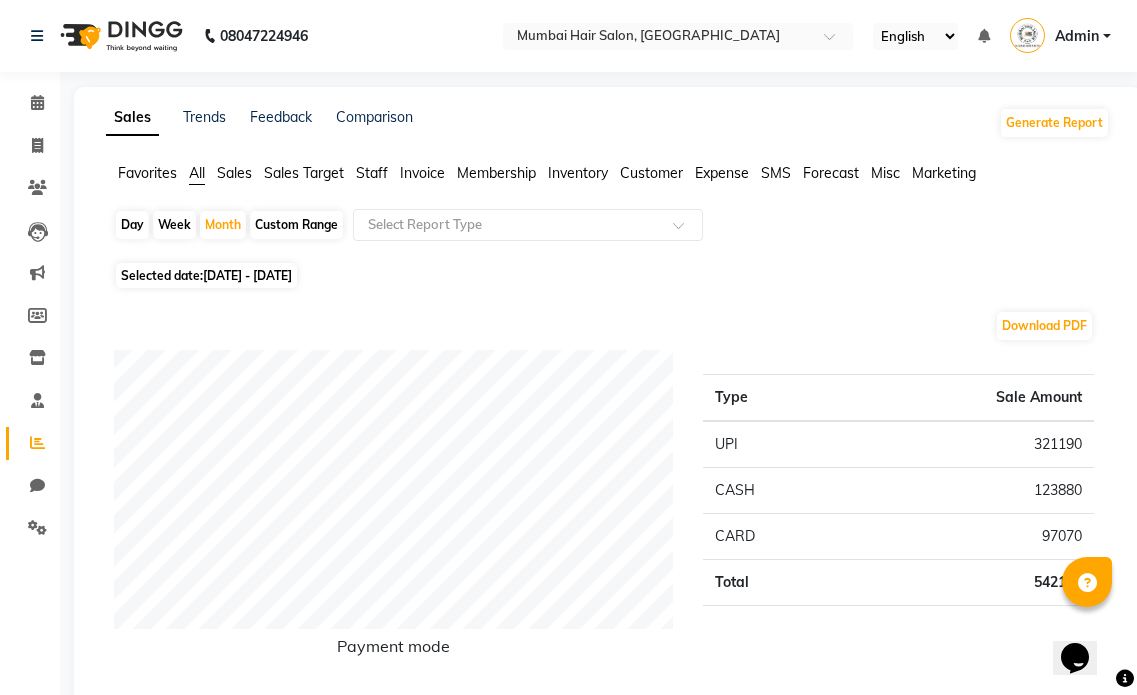click on "Sales" 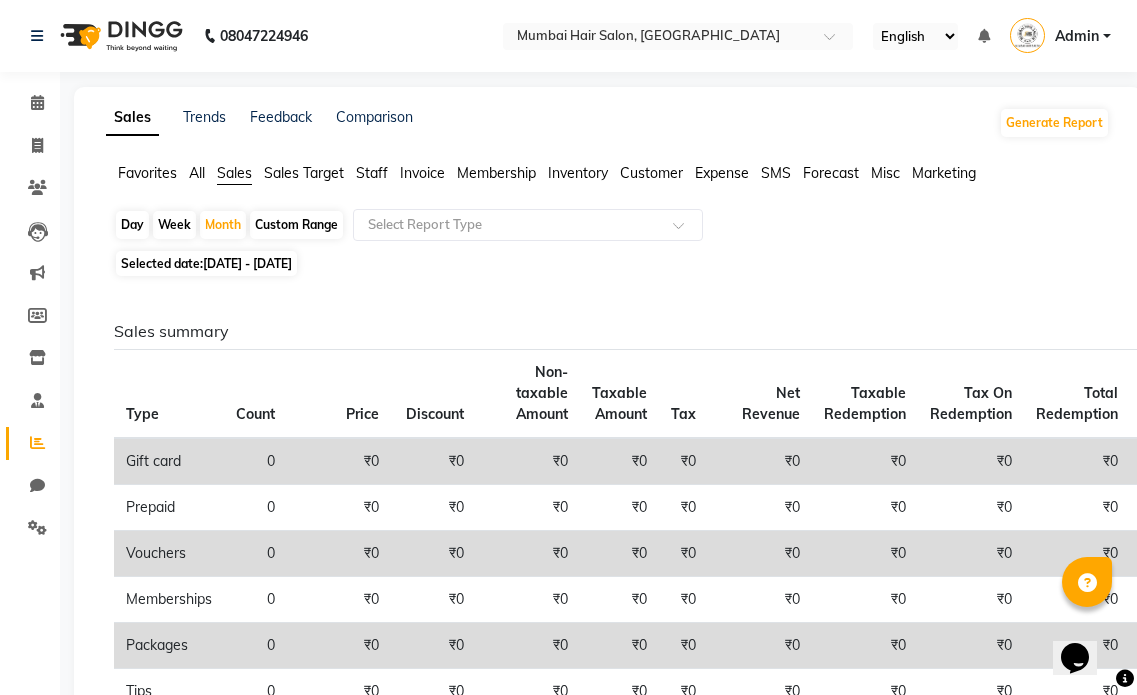 click on "Sales Target" 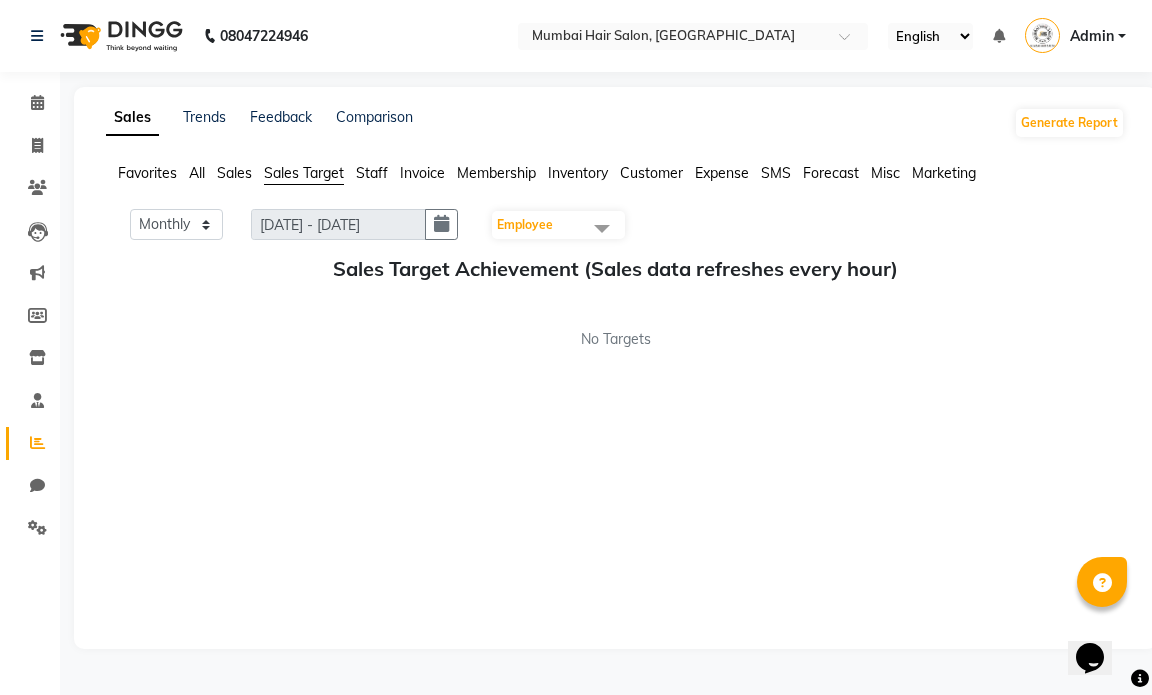 drag, startPoint x: 236, startPoint y: 159, endPoint x: 250, endPoint y: 182, distance: 26.925823 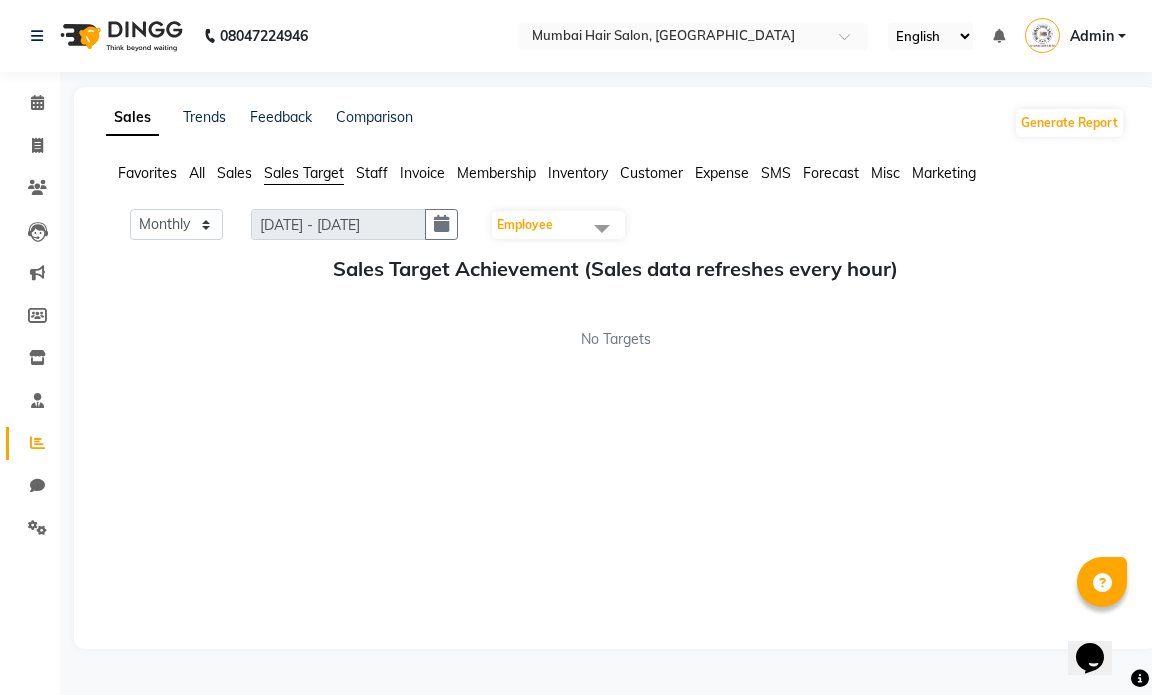 click on "Sales Trends Feedback Comparison Generate Report Favorites All Sales Sales Target Staff Invoice Membership Inventory Customer Expense SMS Forecast Misc Marketing Monthly Weekly [DATE] - [DATE] Employee Select All [PERSON_NAME] [PERSON_NAME] [PERSON_NAME] [PERSON_NAME]  Suryavenshi [PERSON_NAME]  MUMBAI HAIR SALON [PERSON_NAME] Kalyan [PERSON_NAME] [PERSON_NAME] [PERSON_NAME] [PERSON_NAME] [PERSON_NAME] Sales Target Achievement (Sales data refreshes every hour) No Targets" 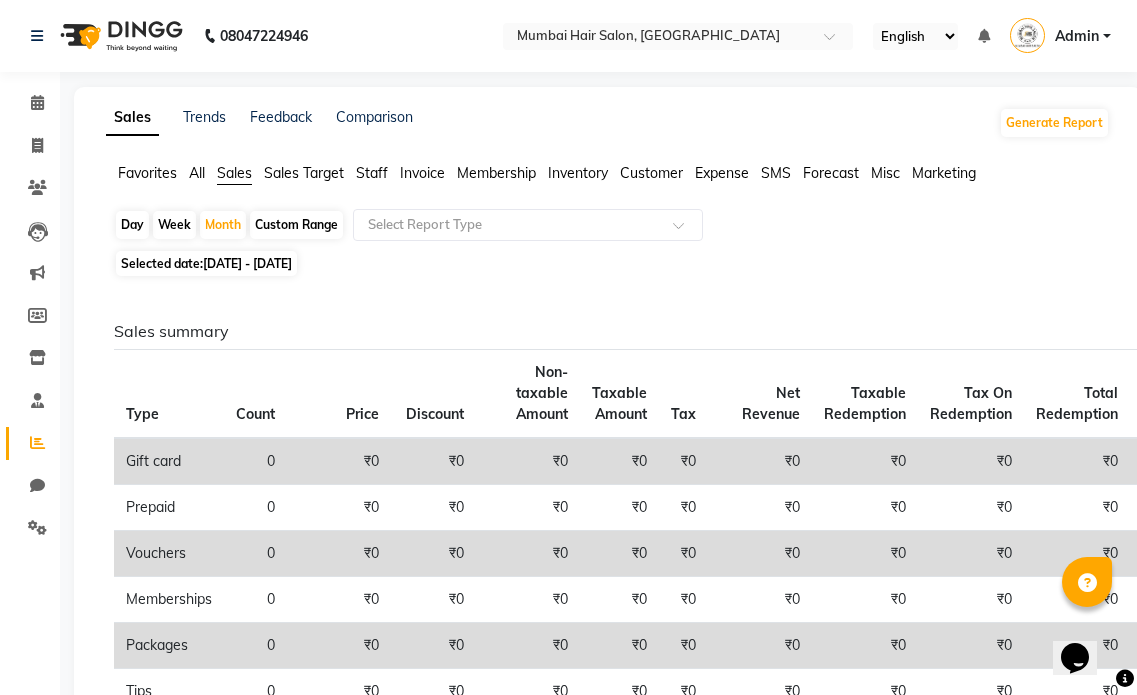 click on "Staff" 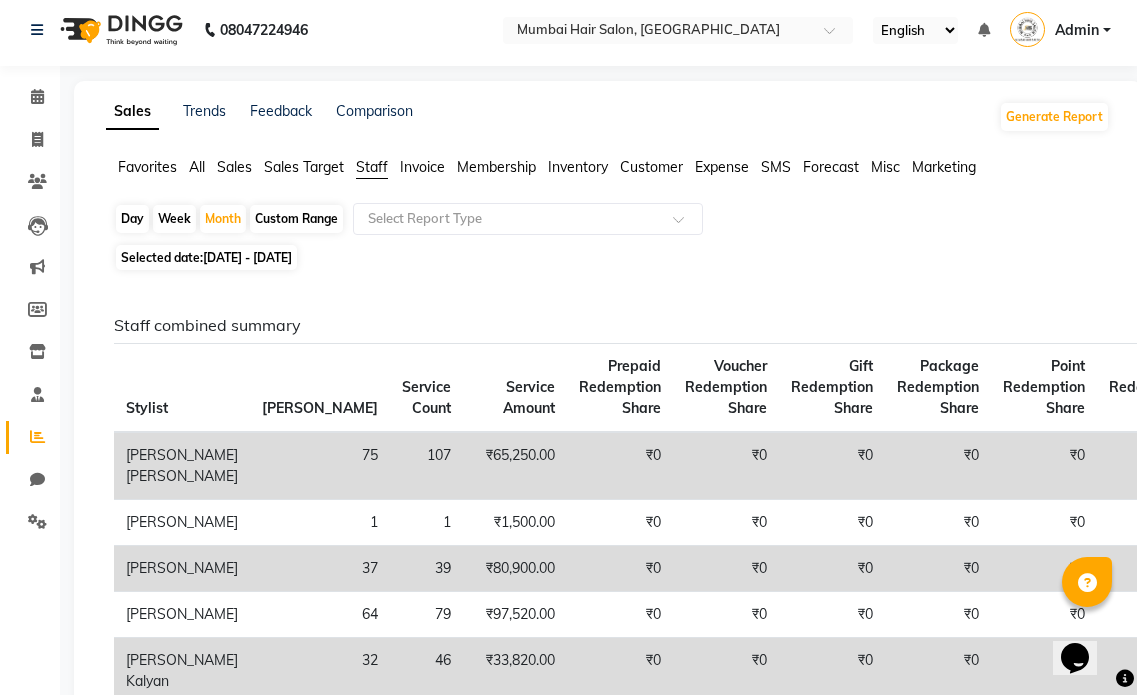 scroll, scrollTop: 0, scrollLeft: 0, axis: both 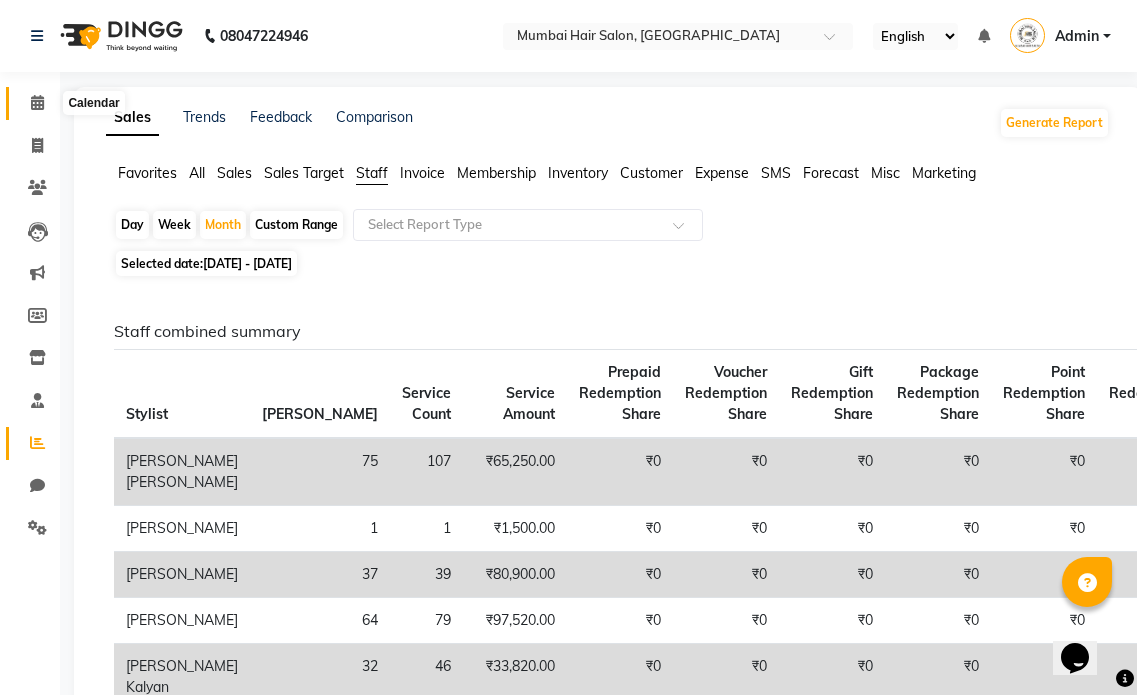 click 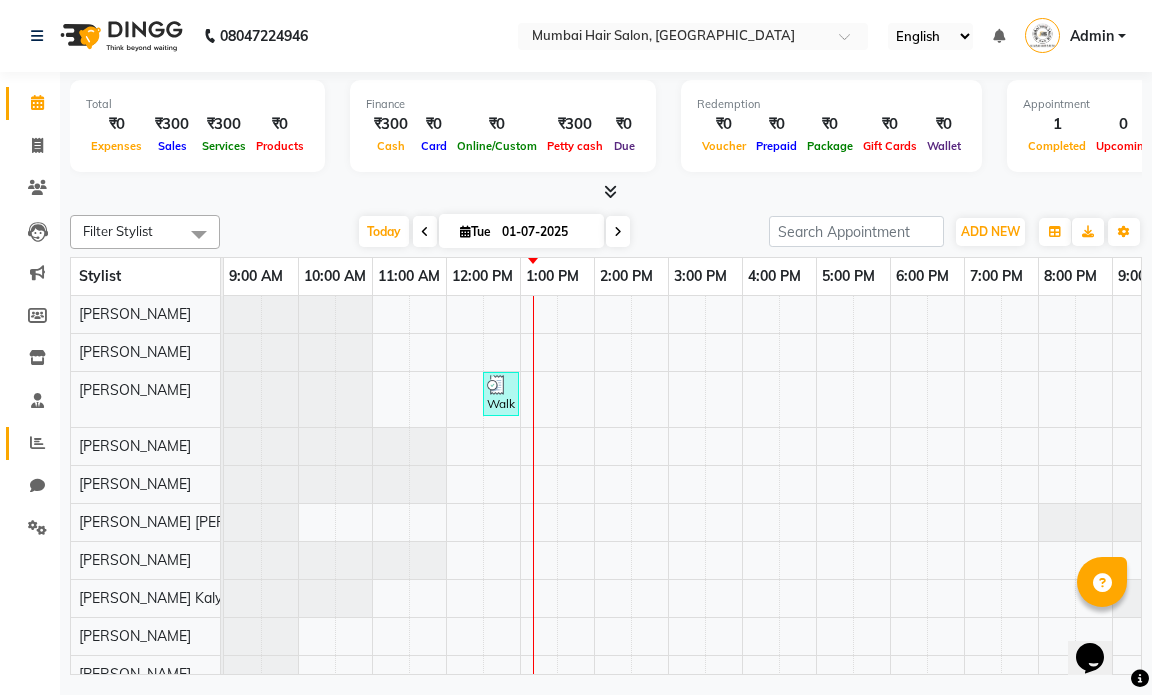click on "Reports" 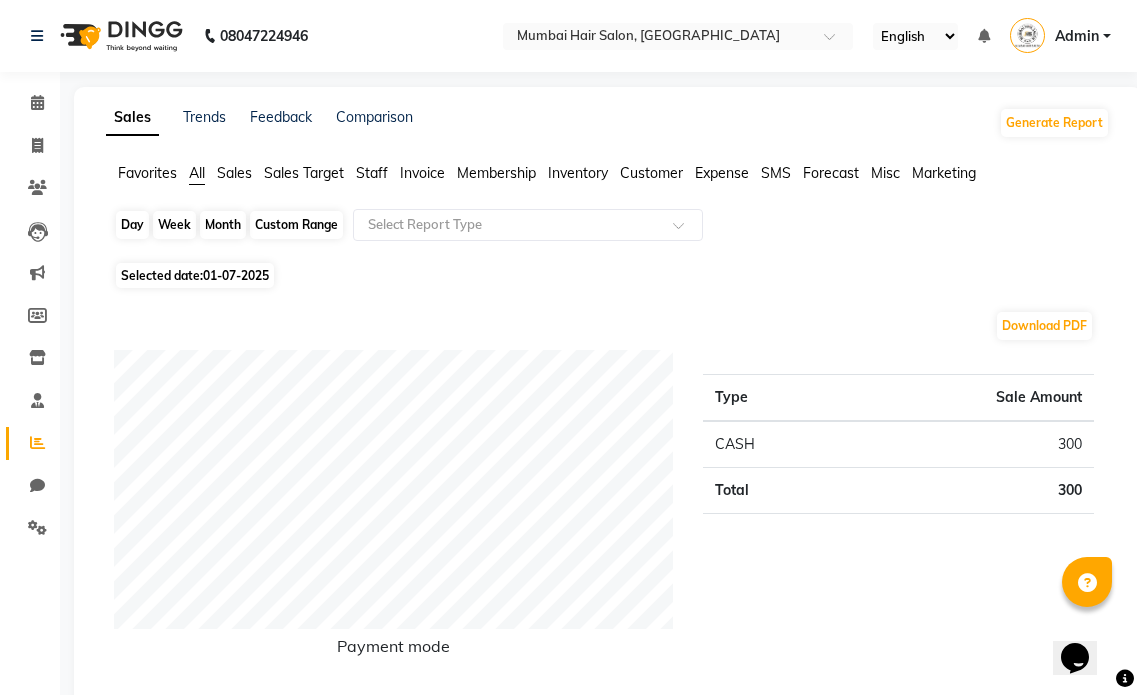 click on "Day" 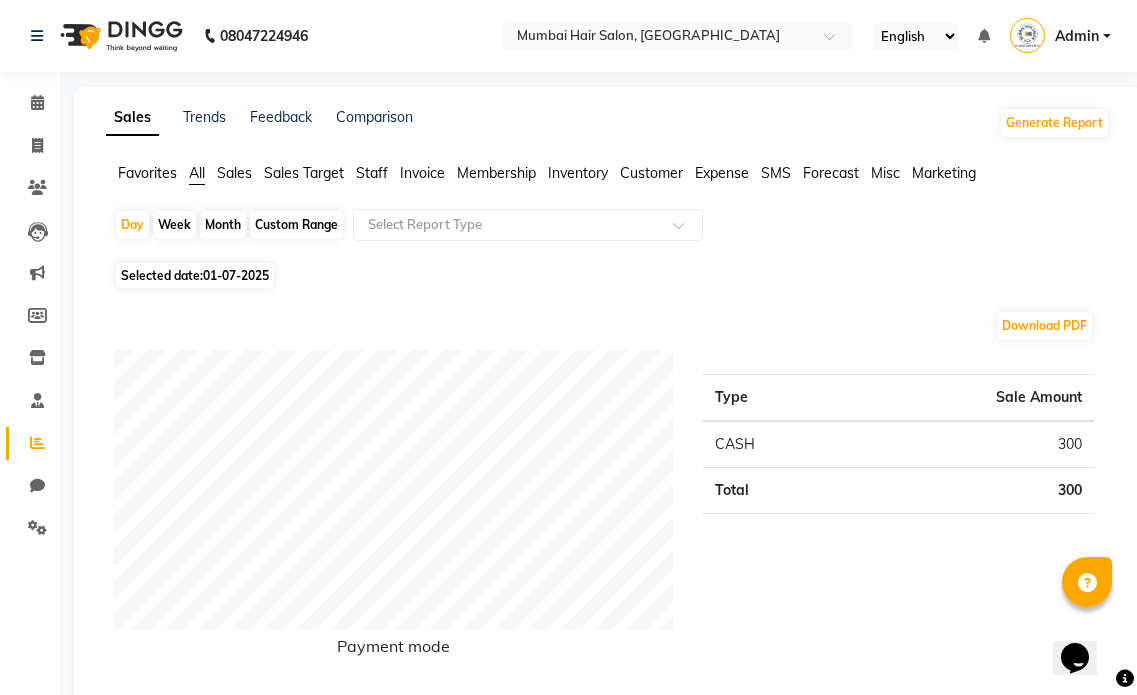 select on "7" 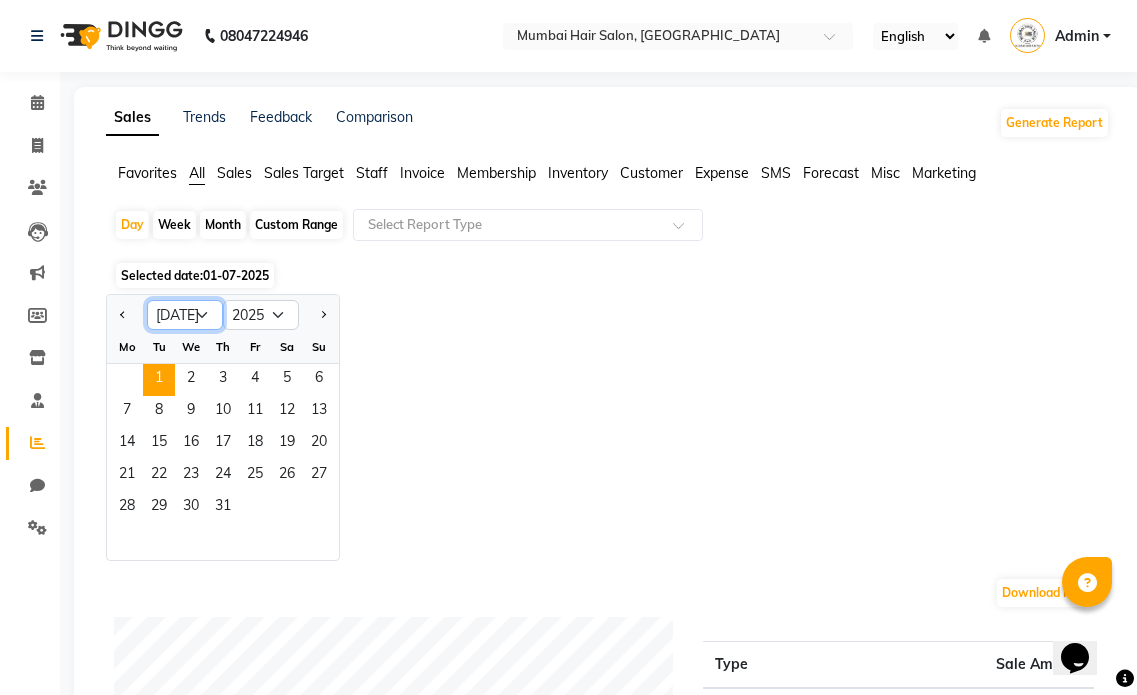 click on "Jan Feb Mar Apr May Jun [DATE] Aug Sep Oct Nov Dec" 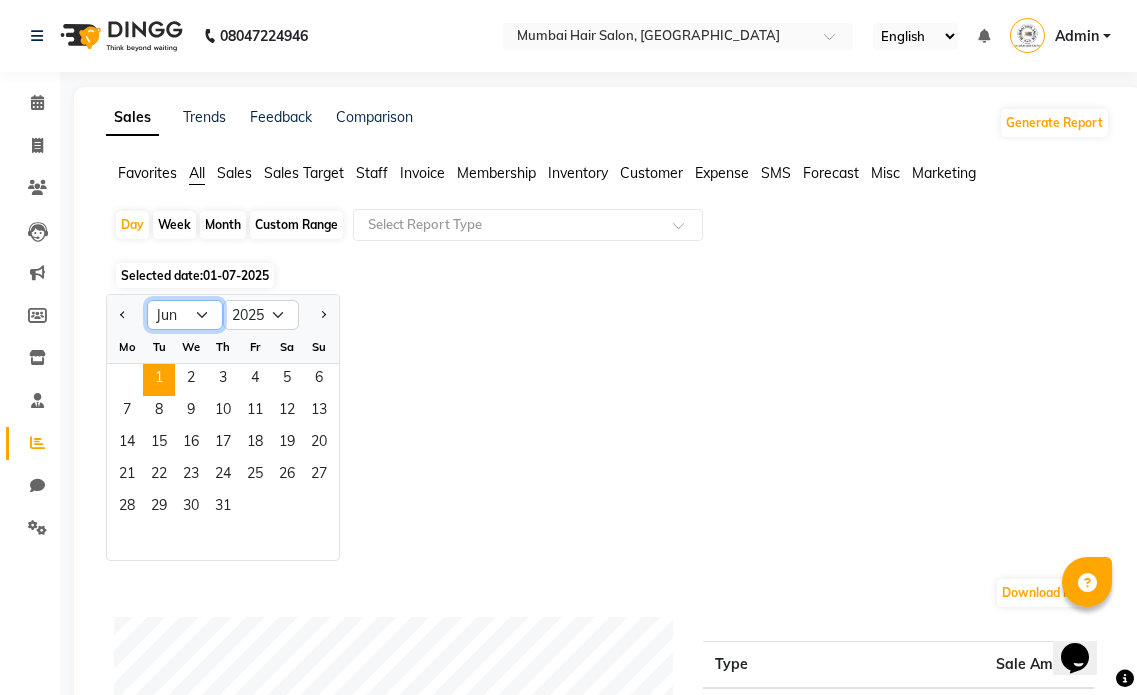 click on "Jan Feb Mar Apr May Jun [DATE] Aug Sep Oct Nov Dec" 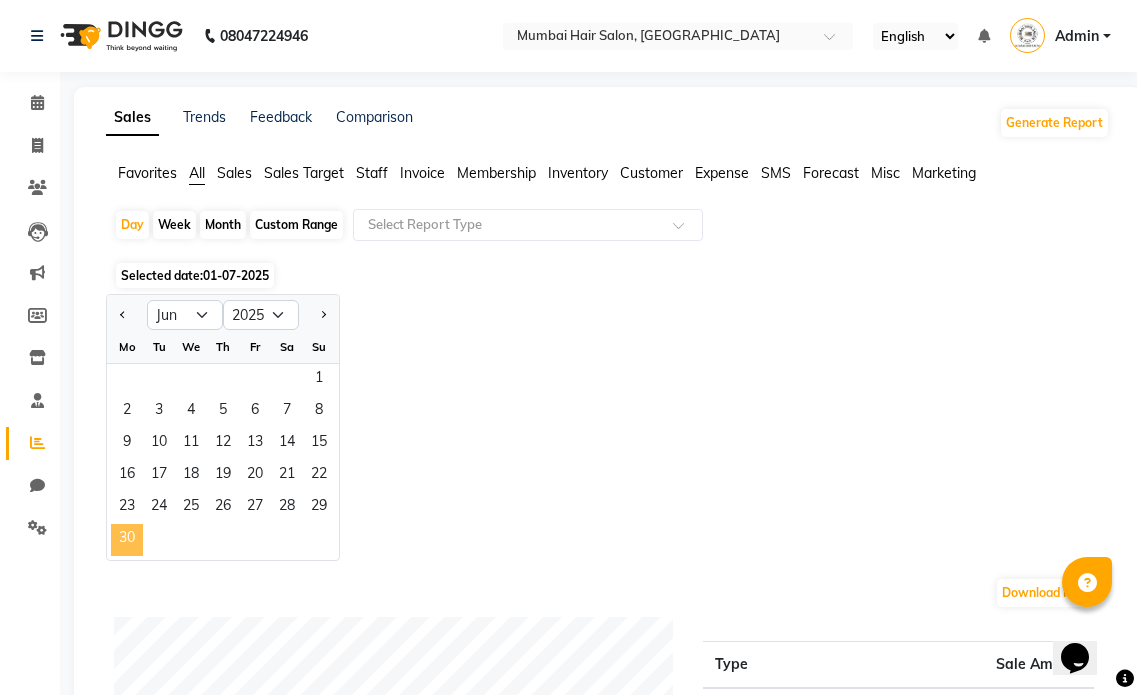click on "30" 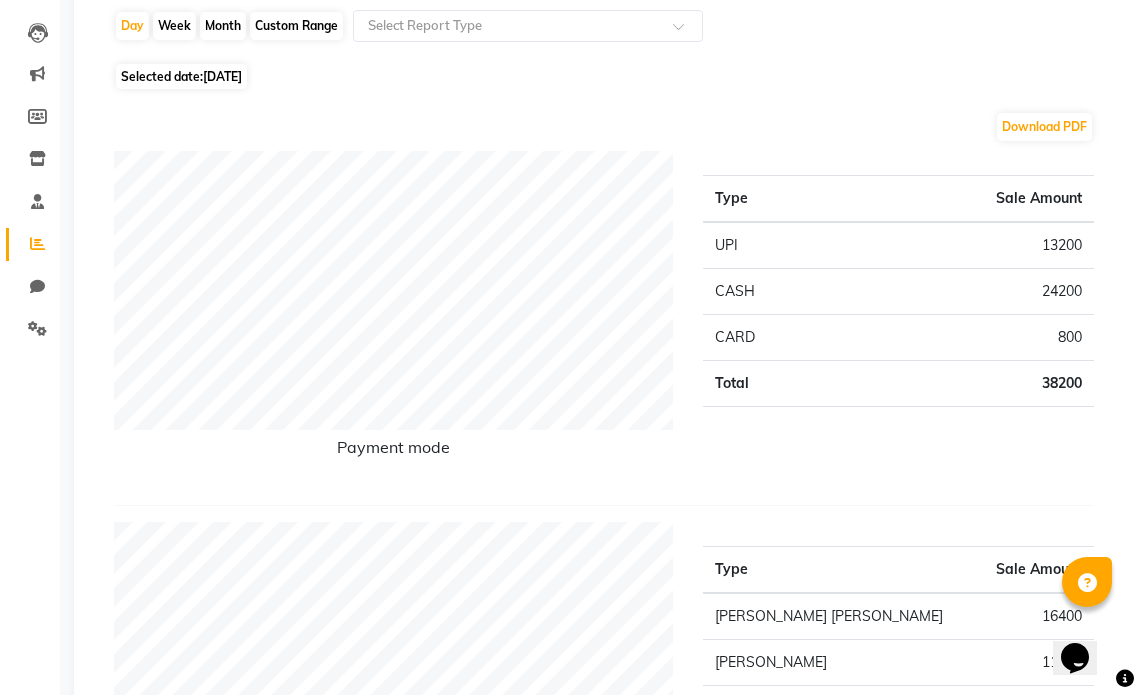 scroll, scrollTop: 0, scrollLeft: 0, axis: both 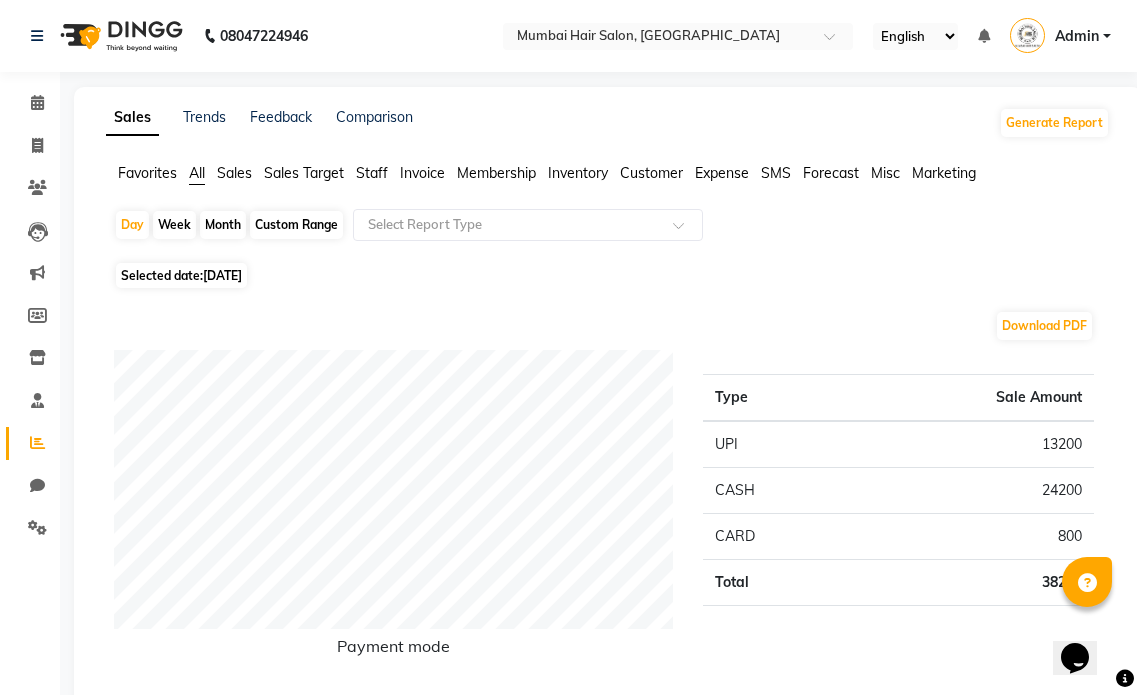 click on "Month" 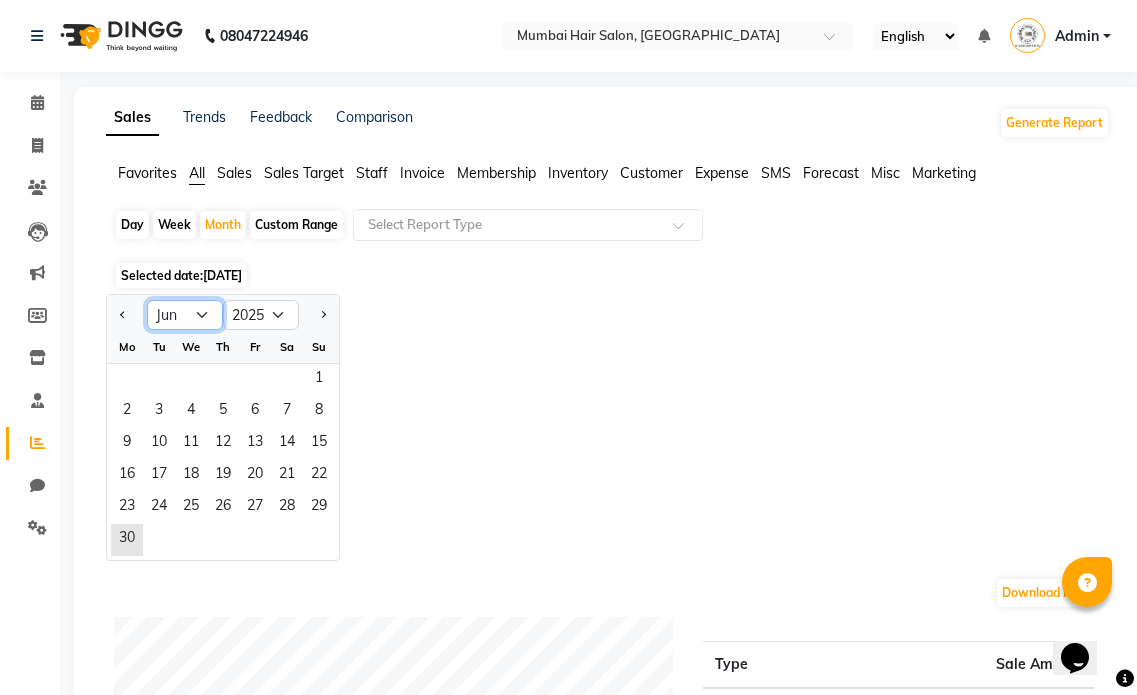 click on "Jan Feb Mar Apr May Jun [DATE] Aug Sep Oct Nov Dec" 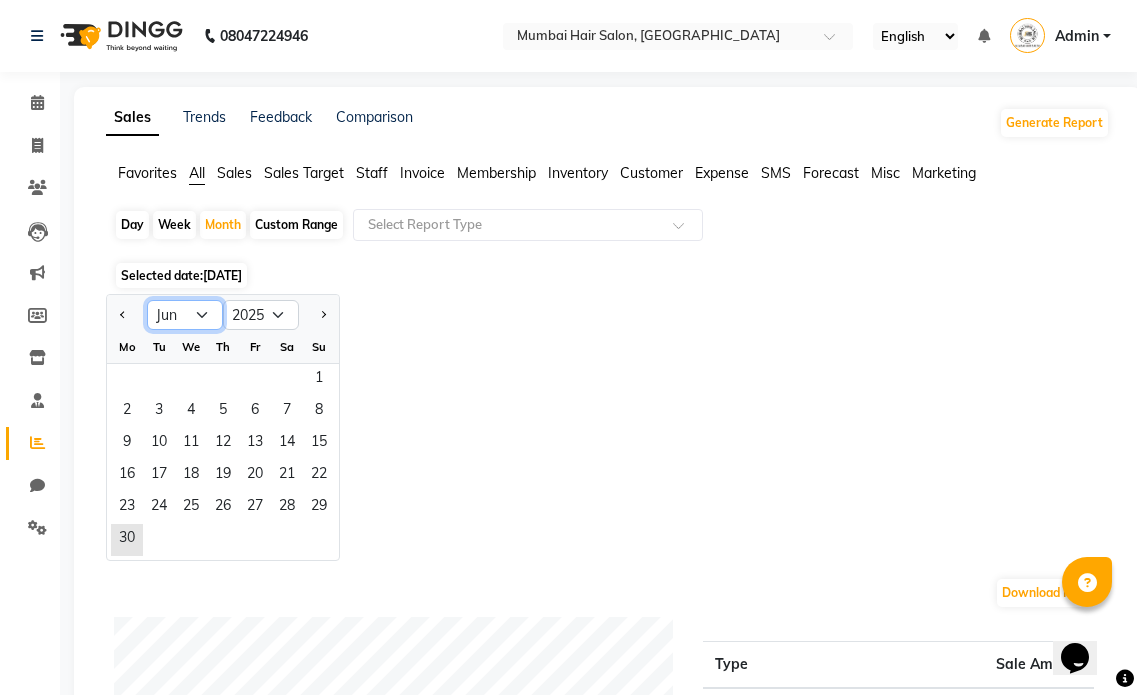 drag, startPoint x: 200, startPoint y: 306, endPoint x: 200, endPoint y: 322, distance: 16 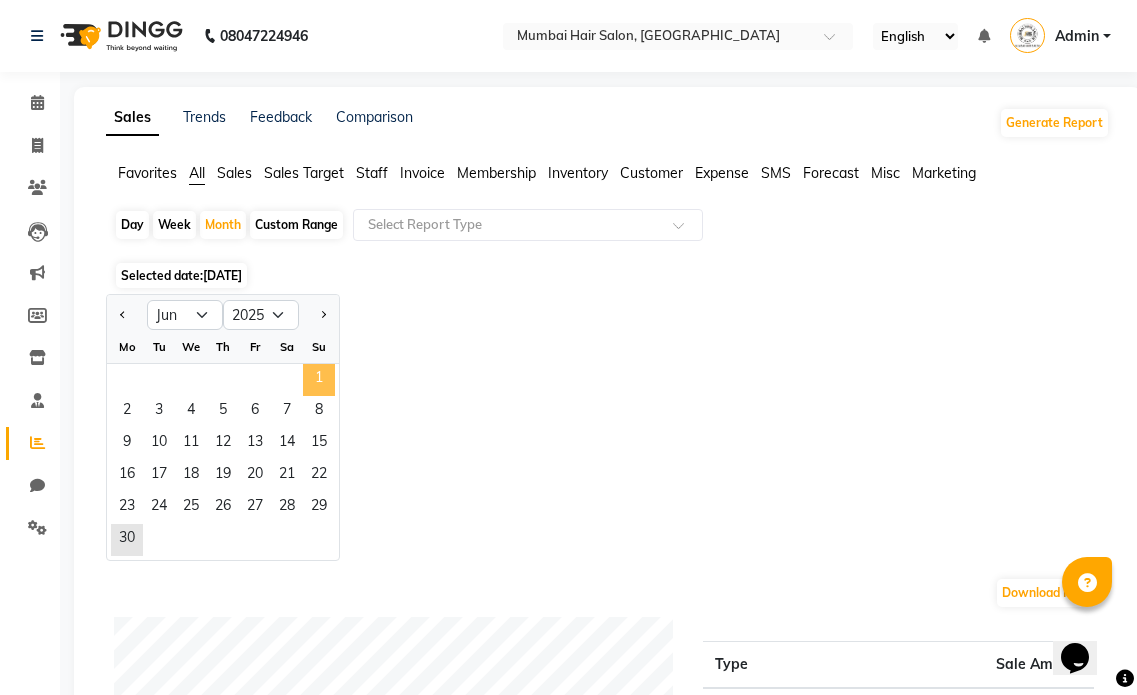 click on "1" 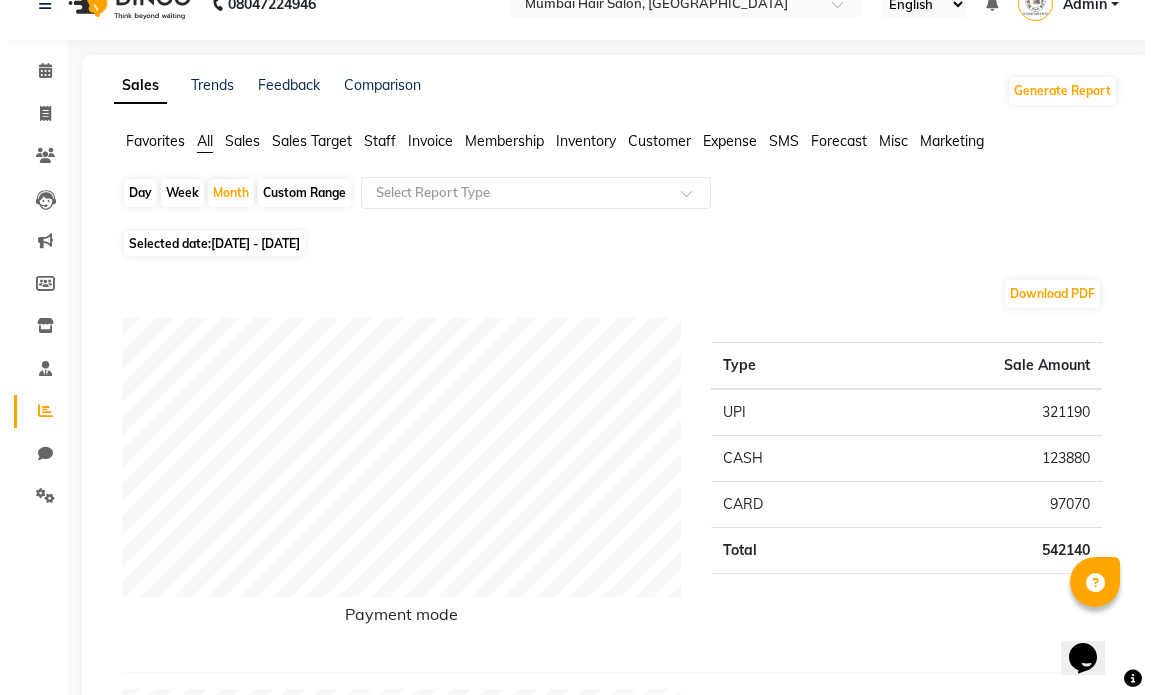 scroll, scrollTop: 0, scrollLeft: 0, axis: both 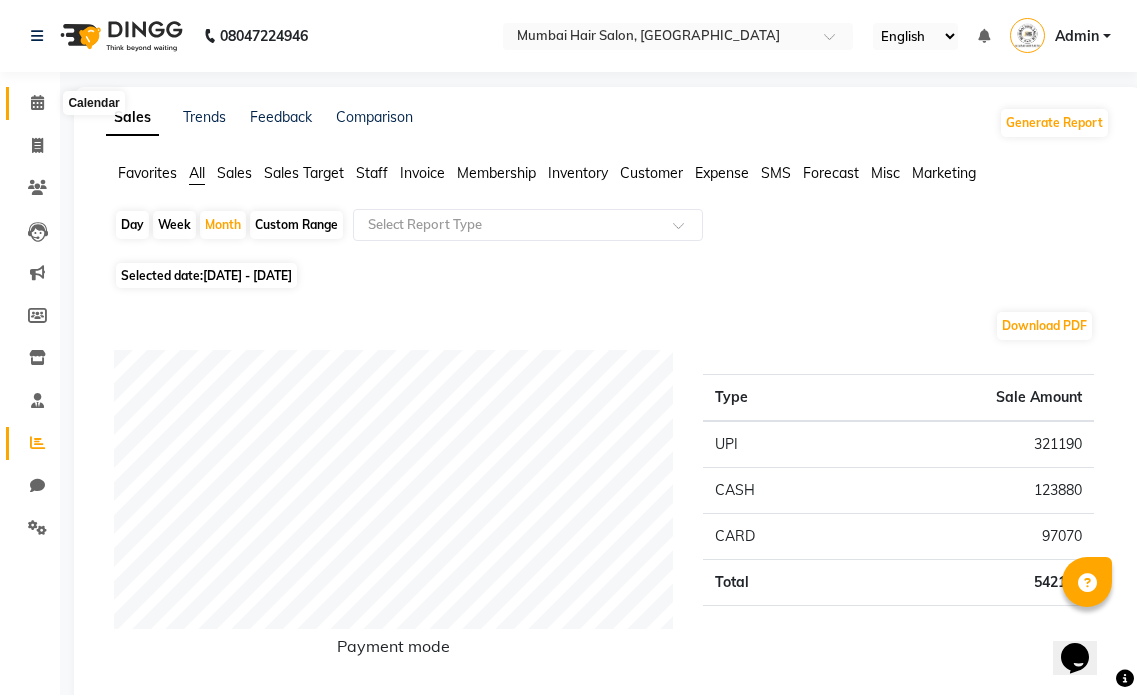 click 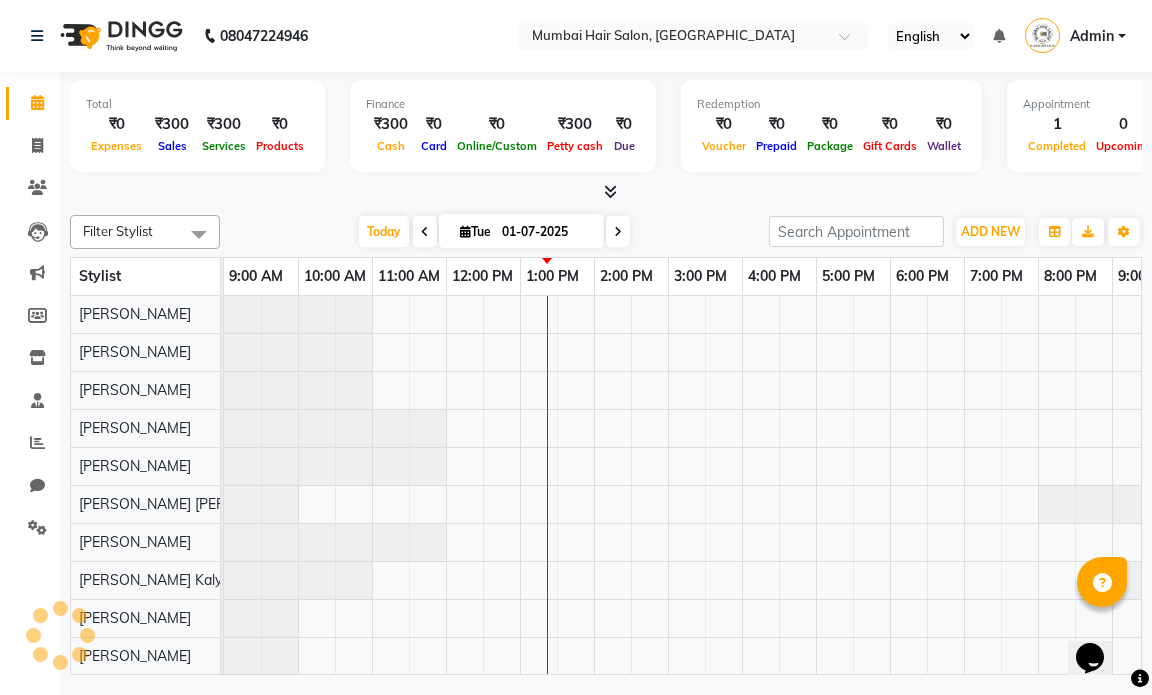 scroll, scrollTop: 0, scrollLeft: 0, axis: both 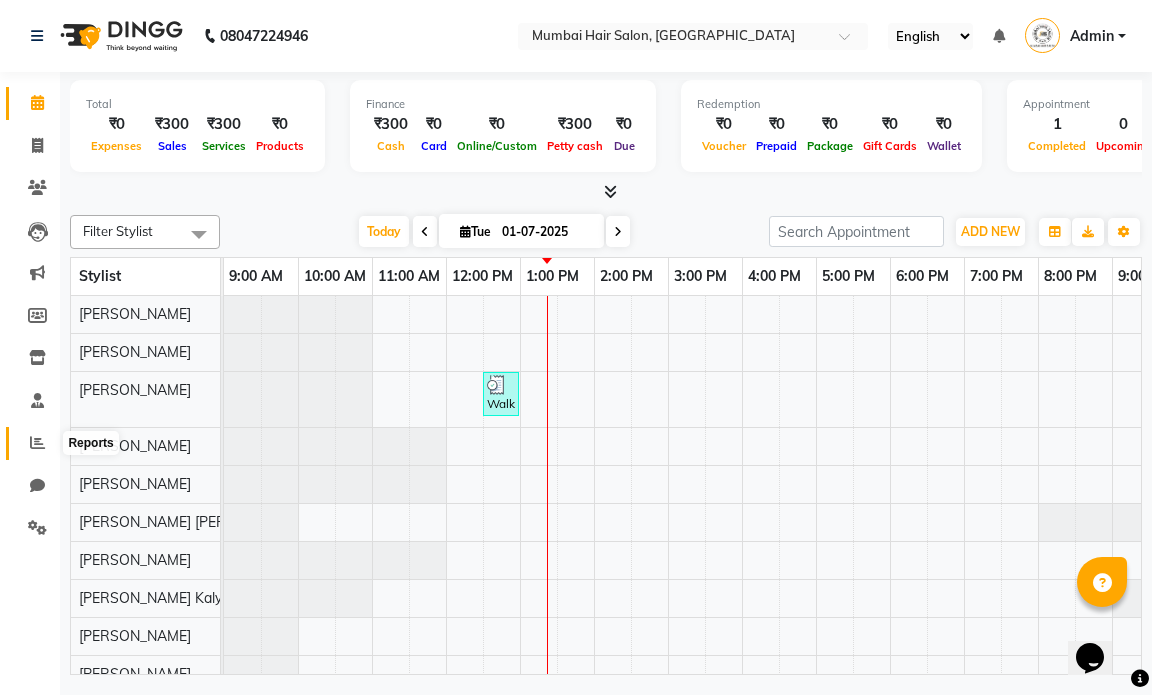 click 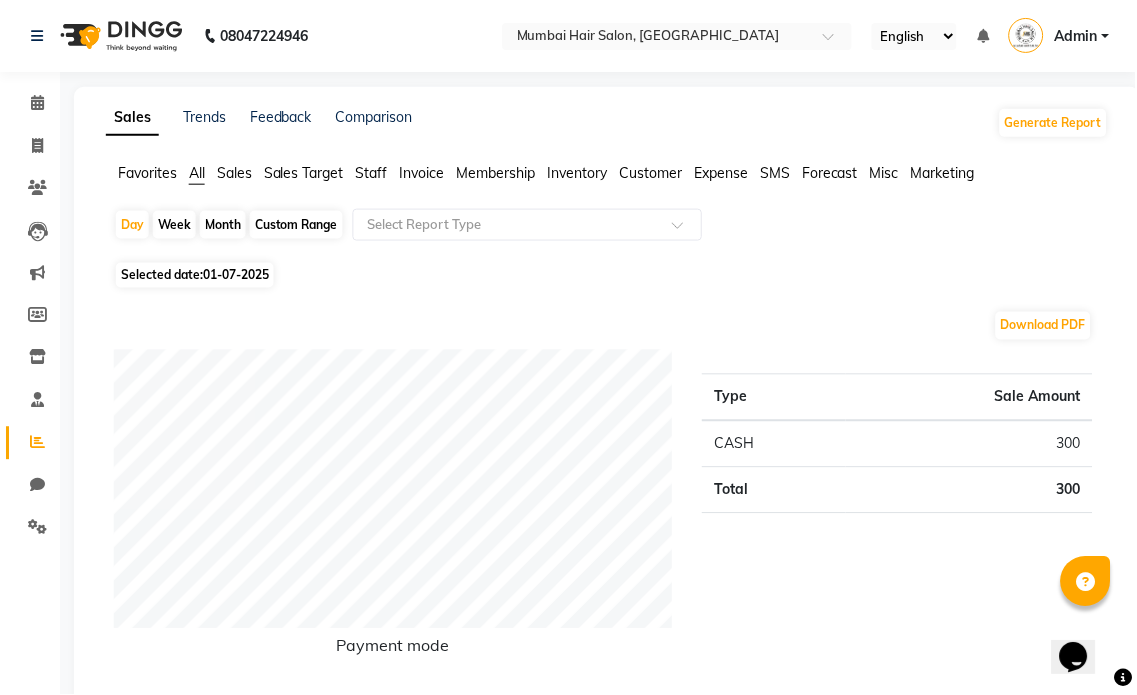 click on "Staff" 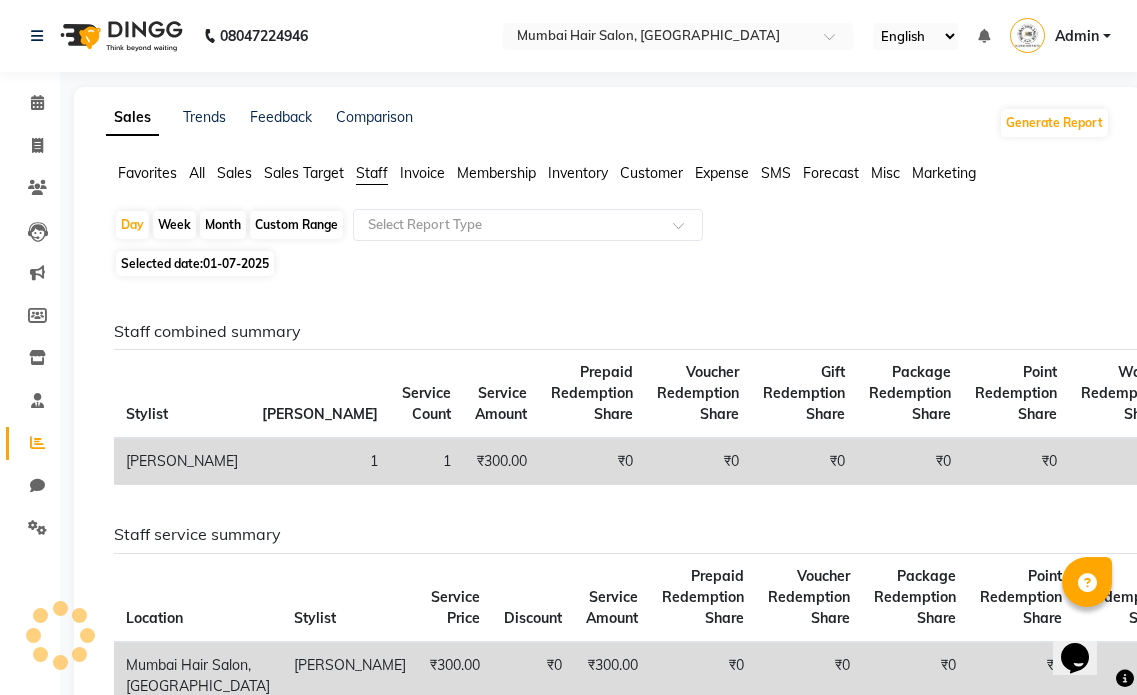 click on "Month" 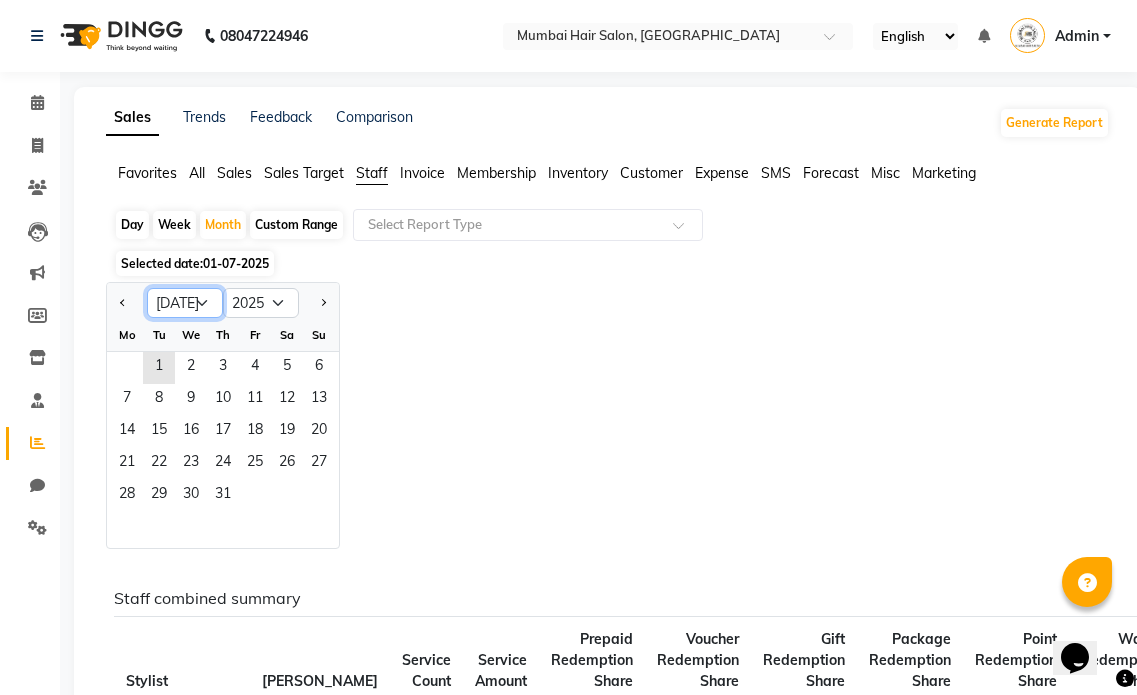 click on "Jan Feb Mar Apr May Jun [DATE] Aug Sep Oct Nov Dec" 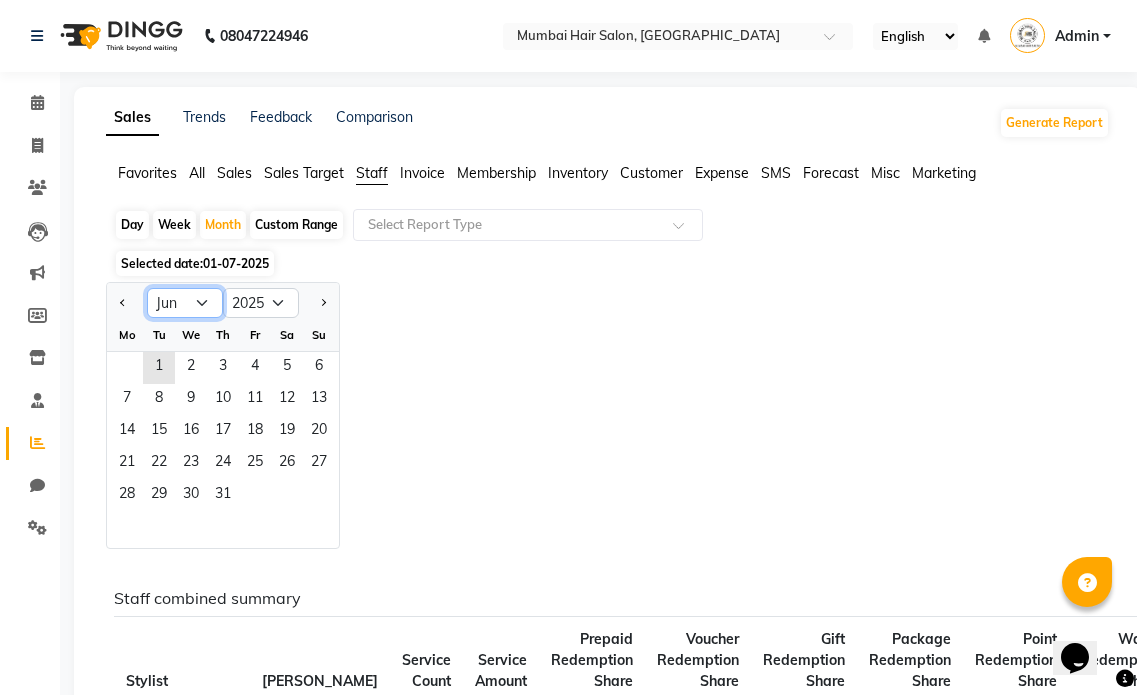 click on "Jan Feb Mar Apr May Jun [DATE] Aug Sep Oct Nov Dec" 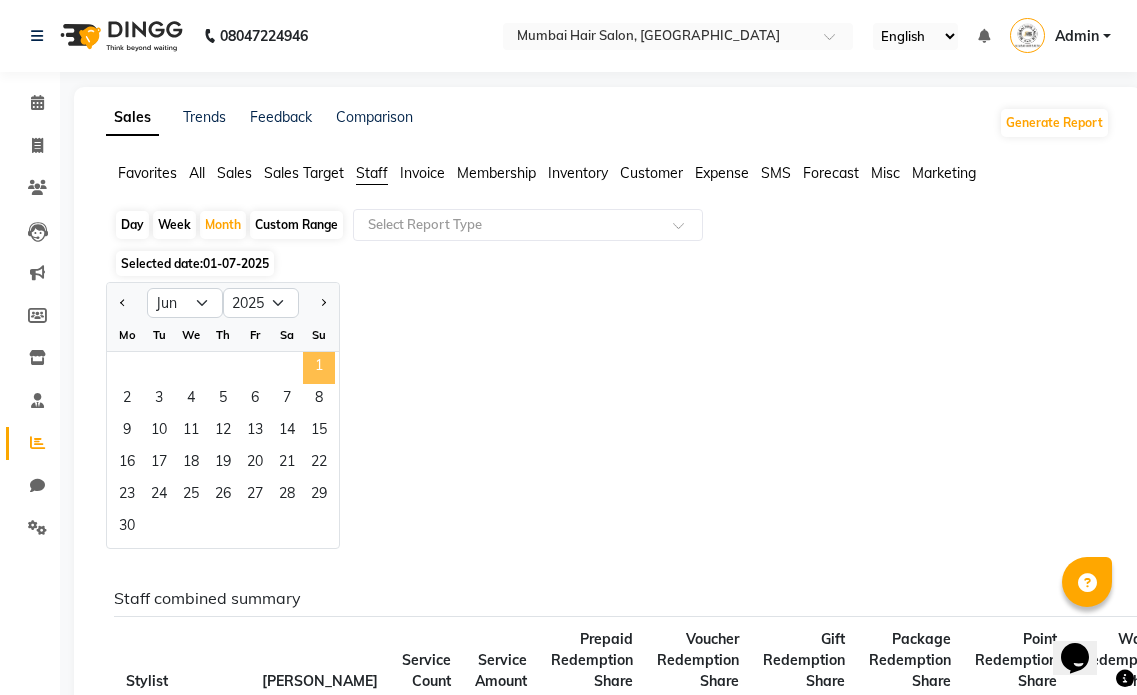 click on "1" 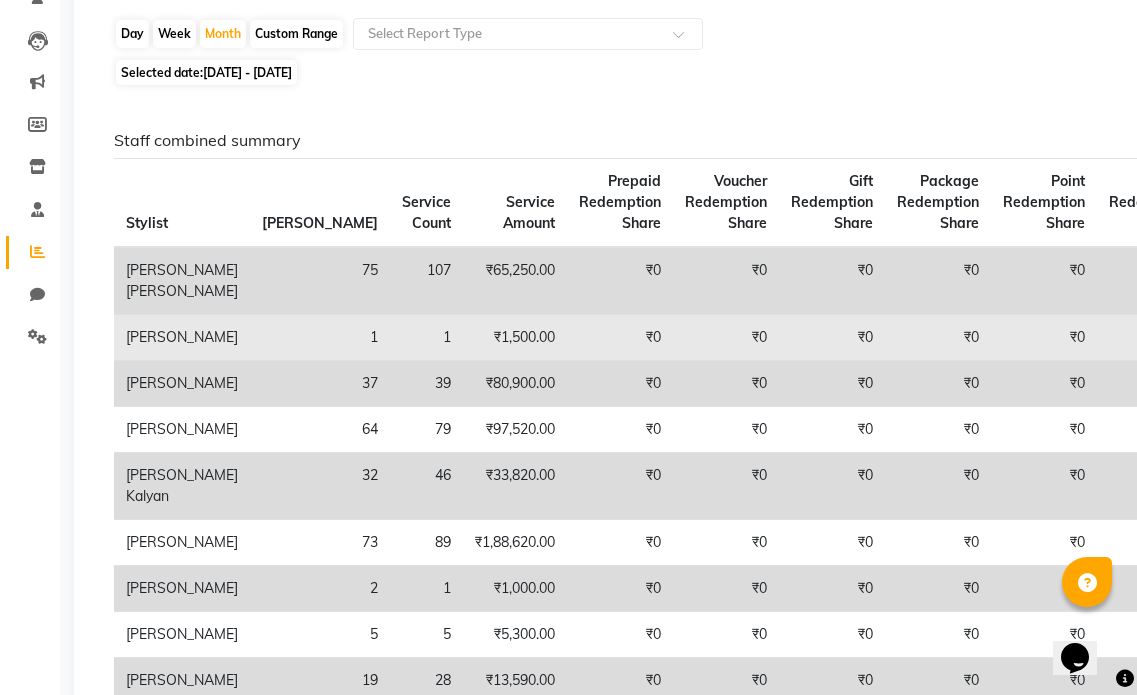 scroll, scrollTop: 200, scrollLeft: 0, axis: vertical 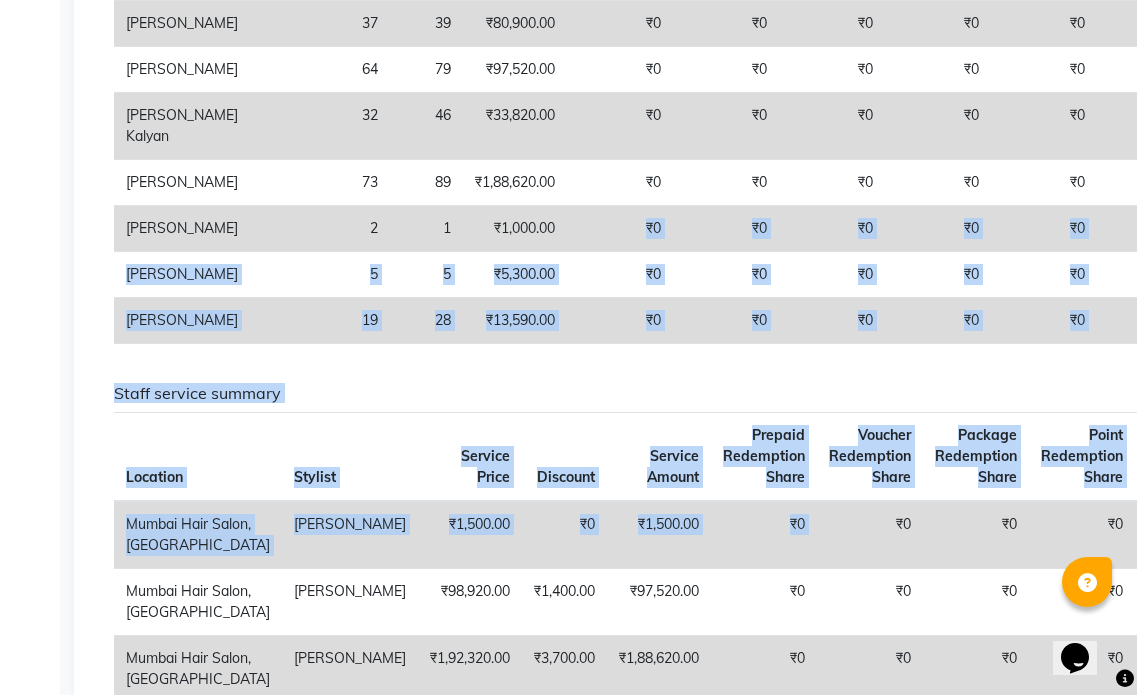 drag, startPoint x: 601, startPoint y: 694, endPoint x: 791, endPoint y: 690, distance: 190.0421 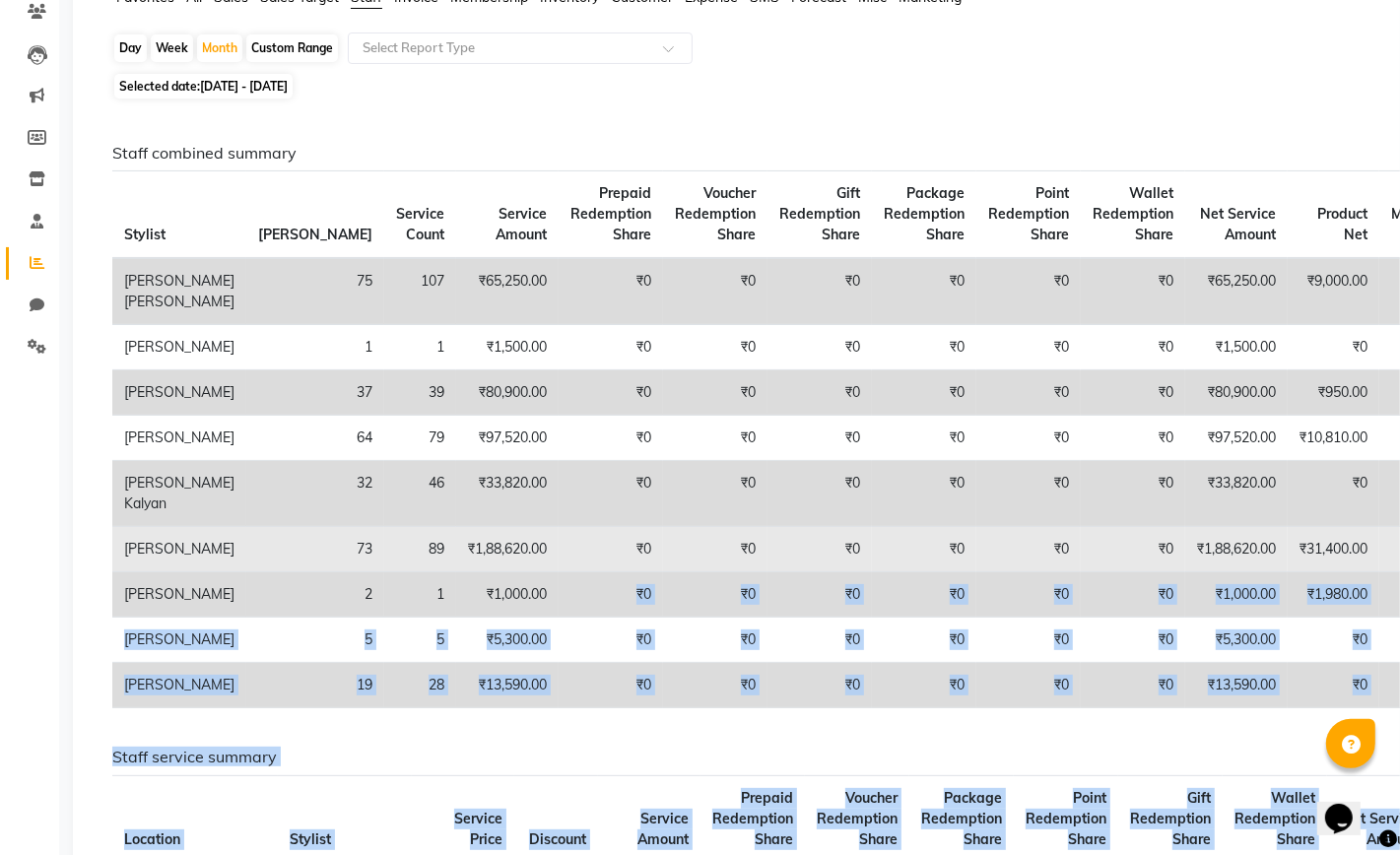 scroll, scrollTop: 113, scrollLeft: 0, axis: vertical 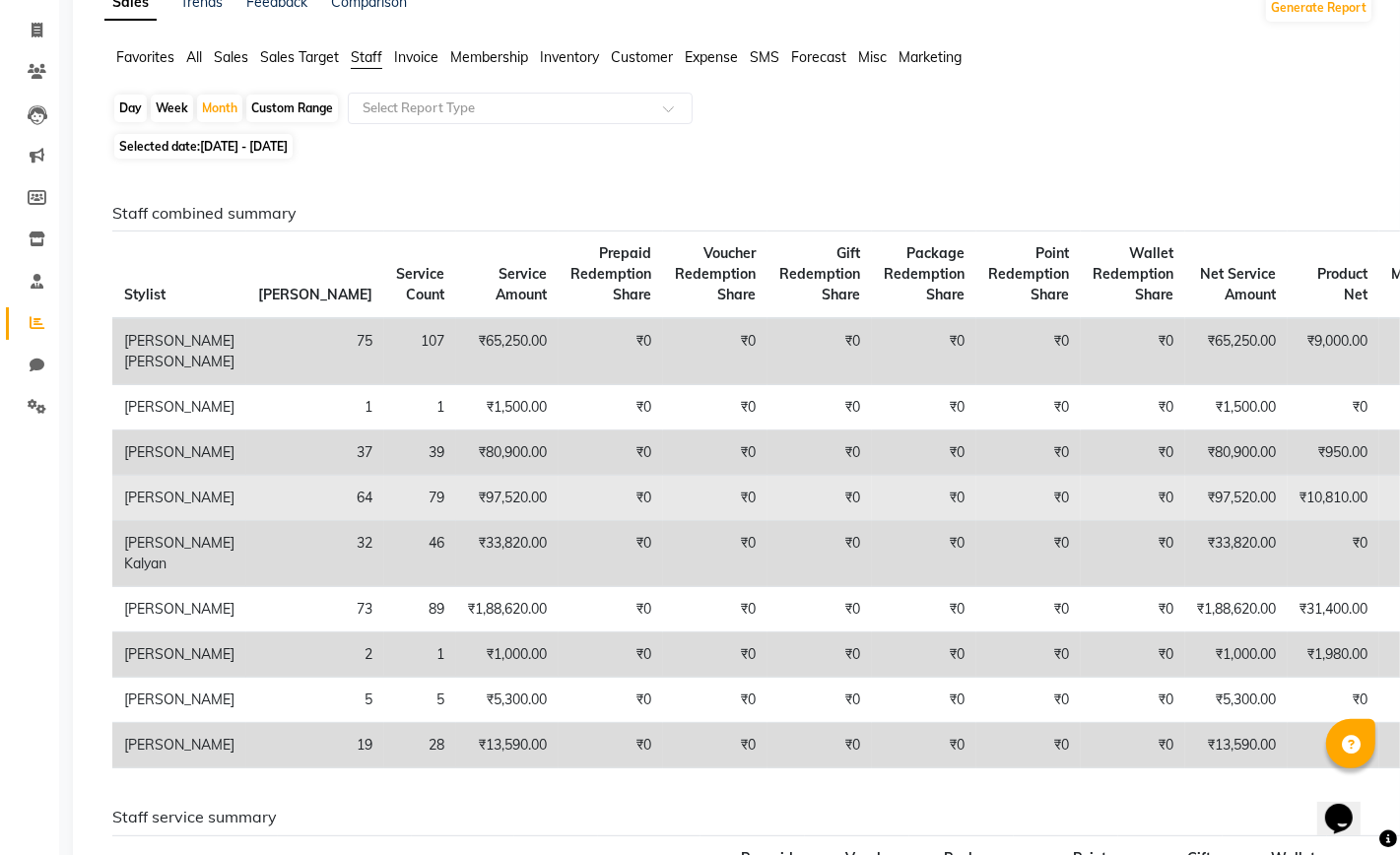 click on "₹0" 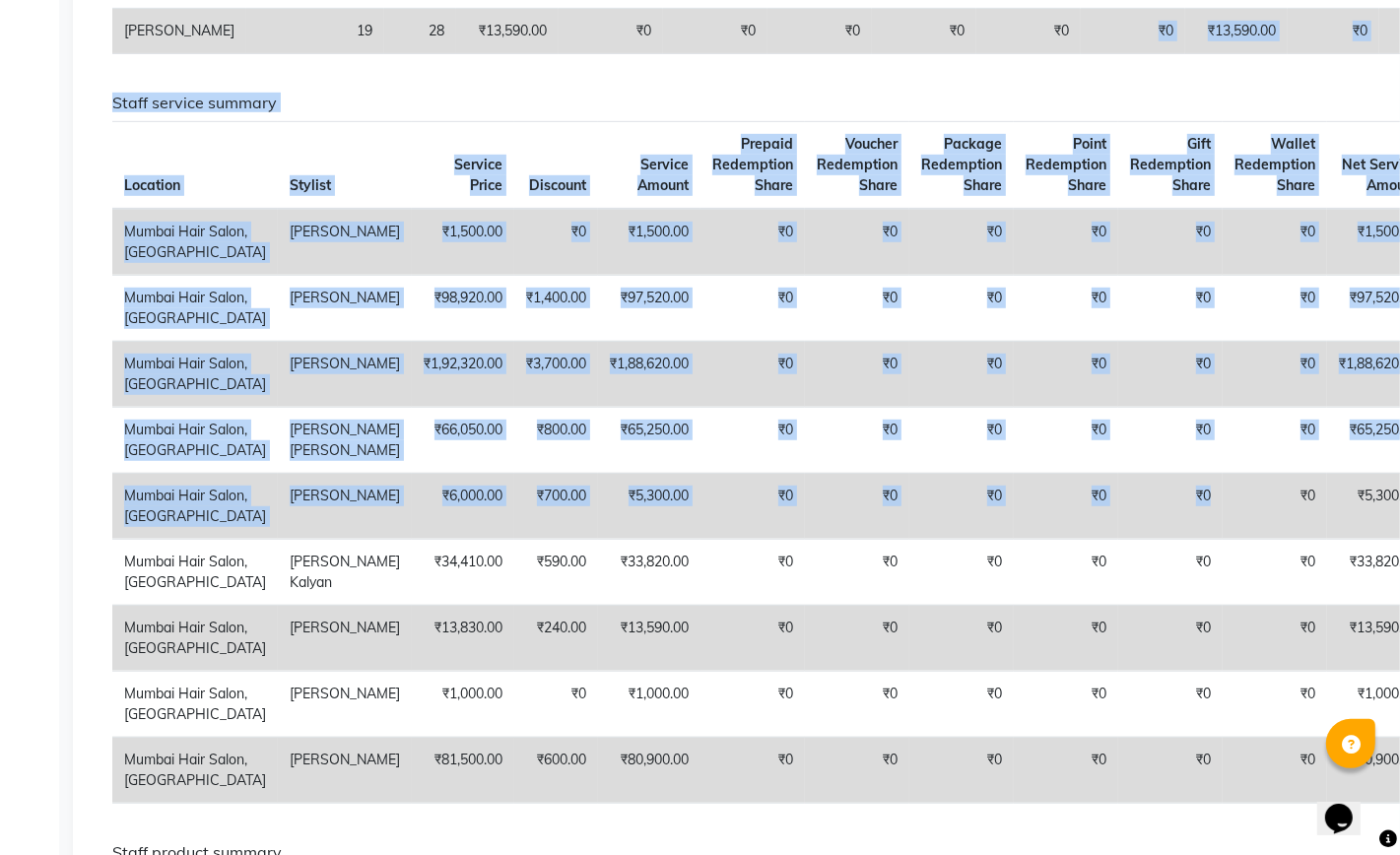 drag, startPoint x: 1012, startPoint y: 852, endPoint x: 1105, endPoint y: 849, distance: 93.048375 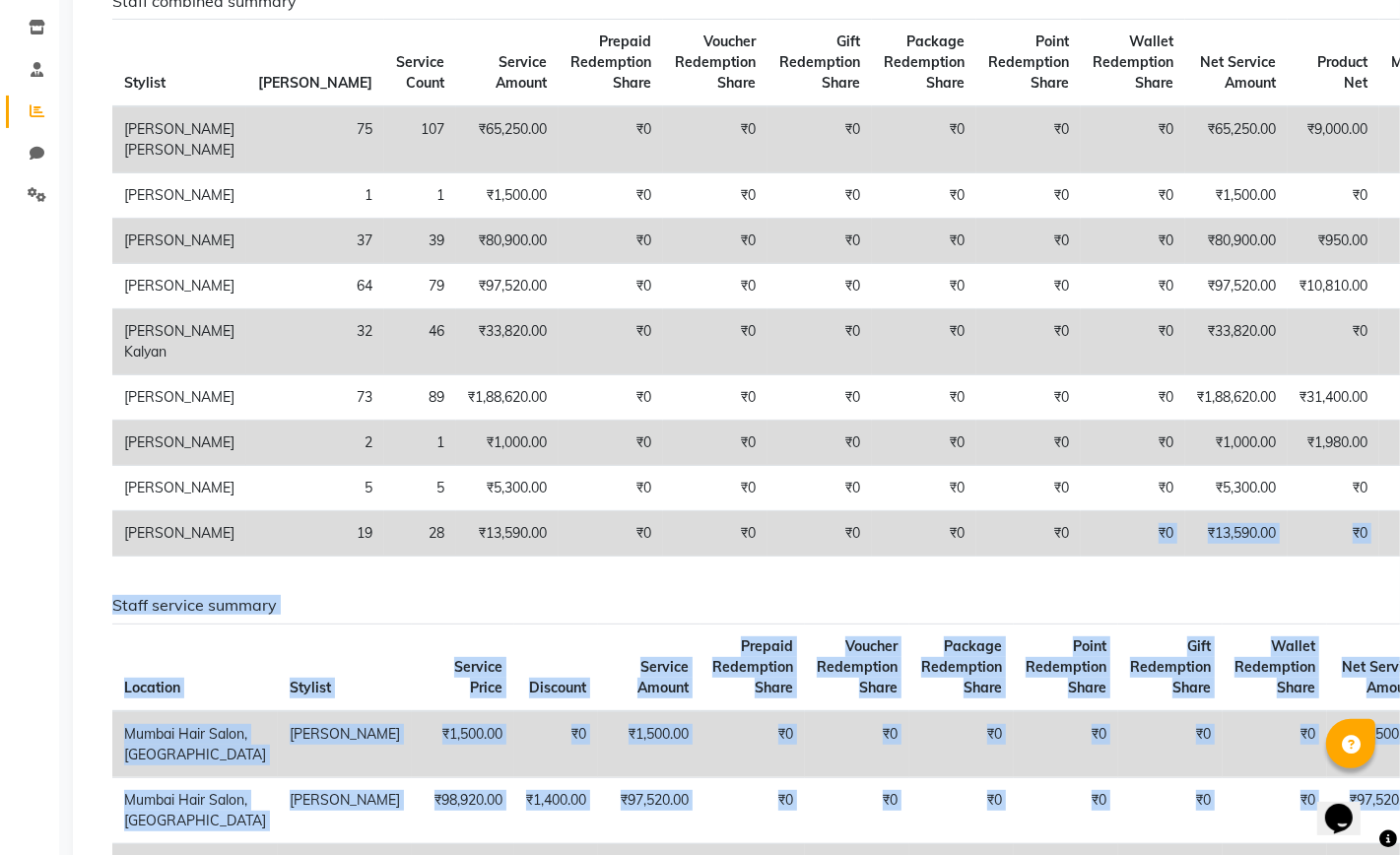 scroll, scrollTop: 369, scrollLeft: 0, axis: vertical 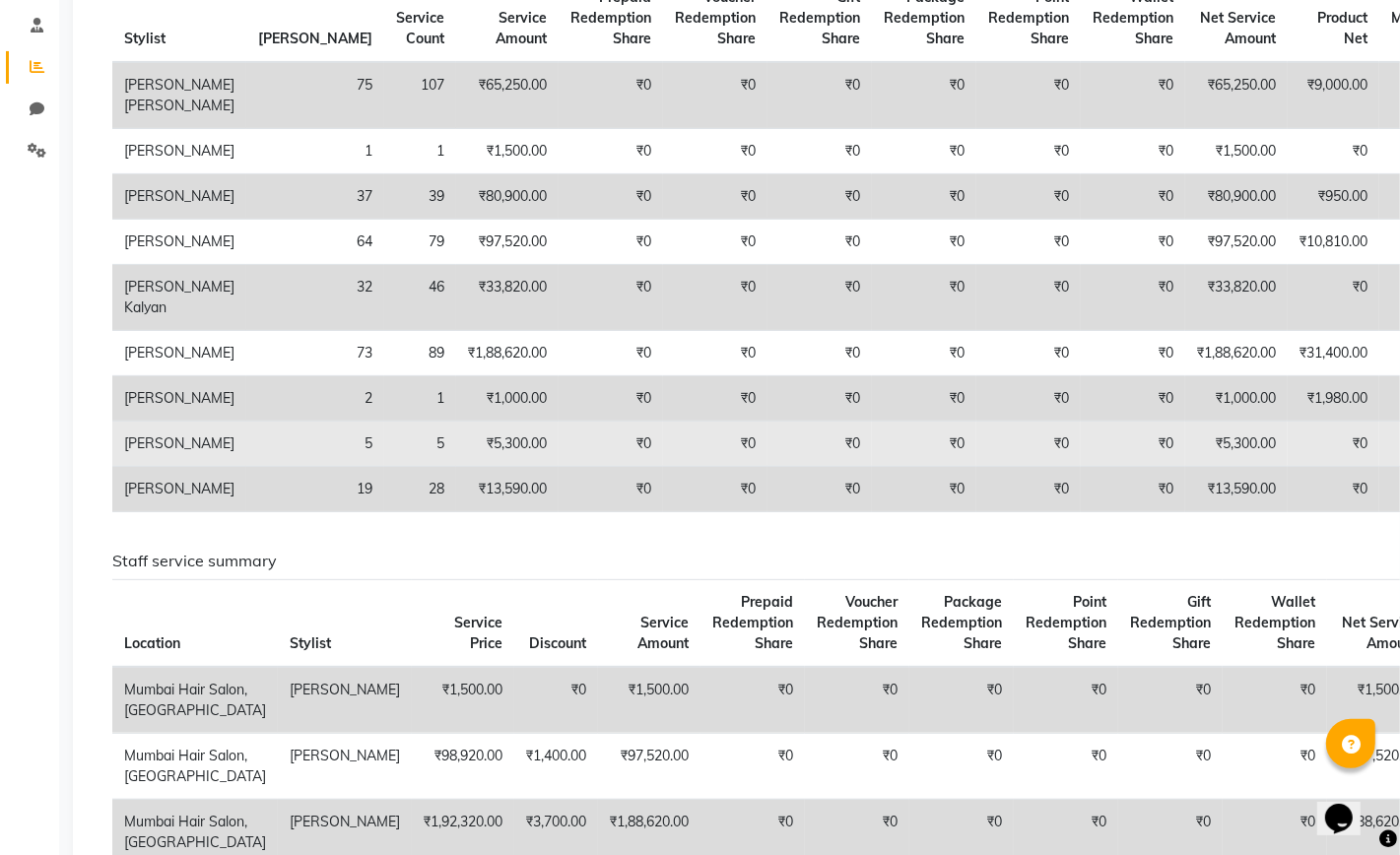 click on "₹0" 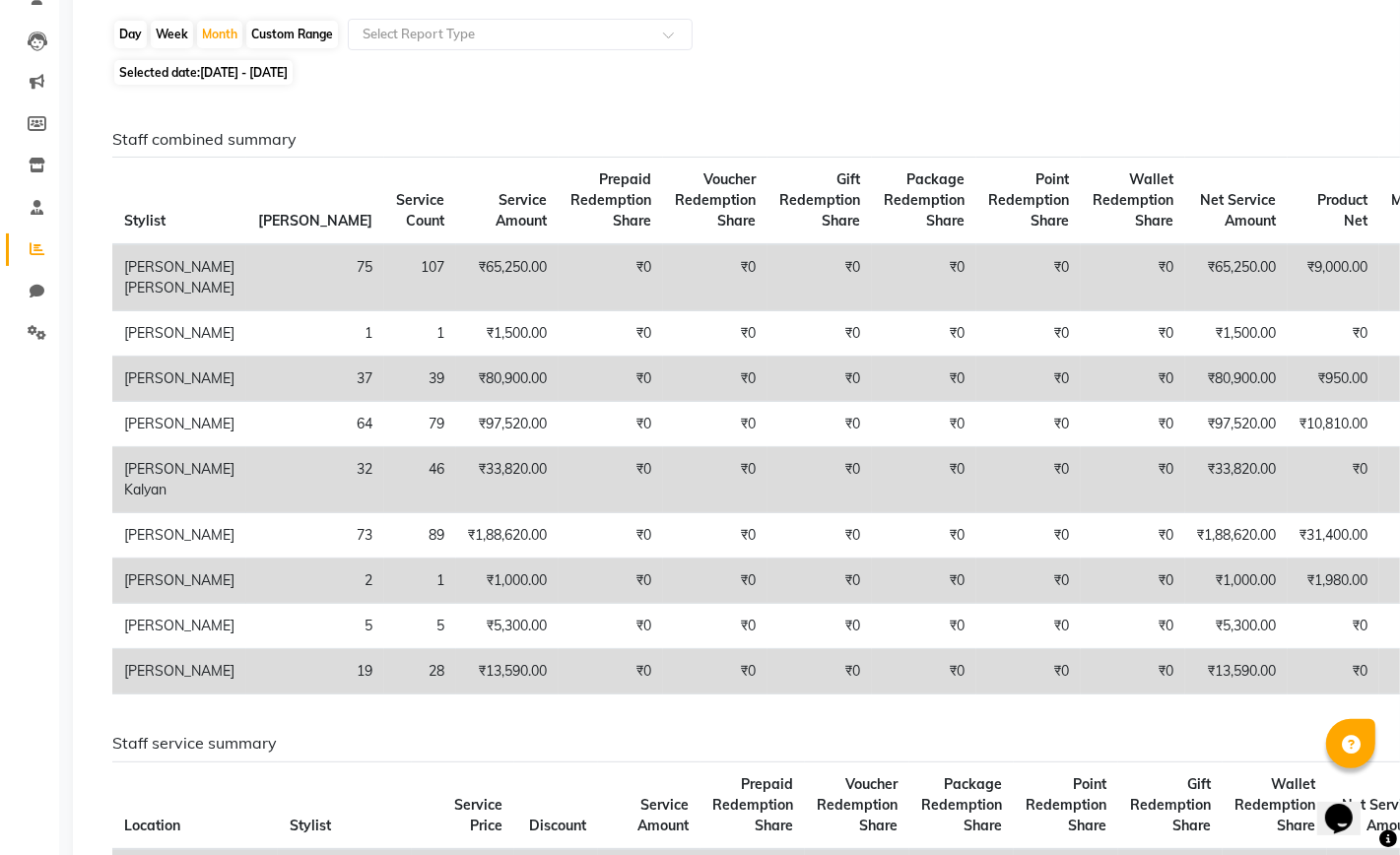 scroll, scrollTop: 246, scrollLeft: 0, axis: vertical 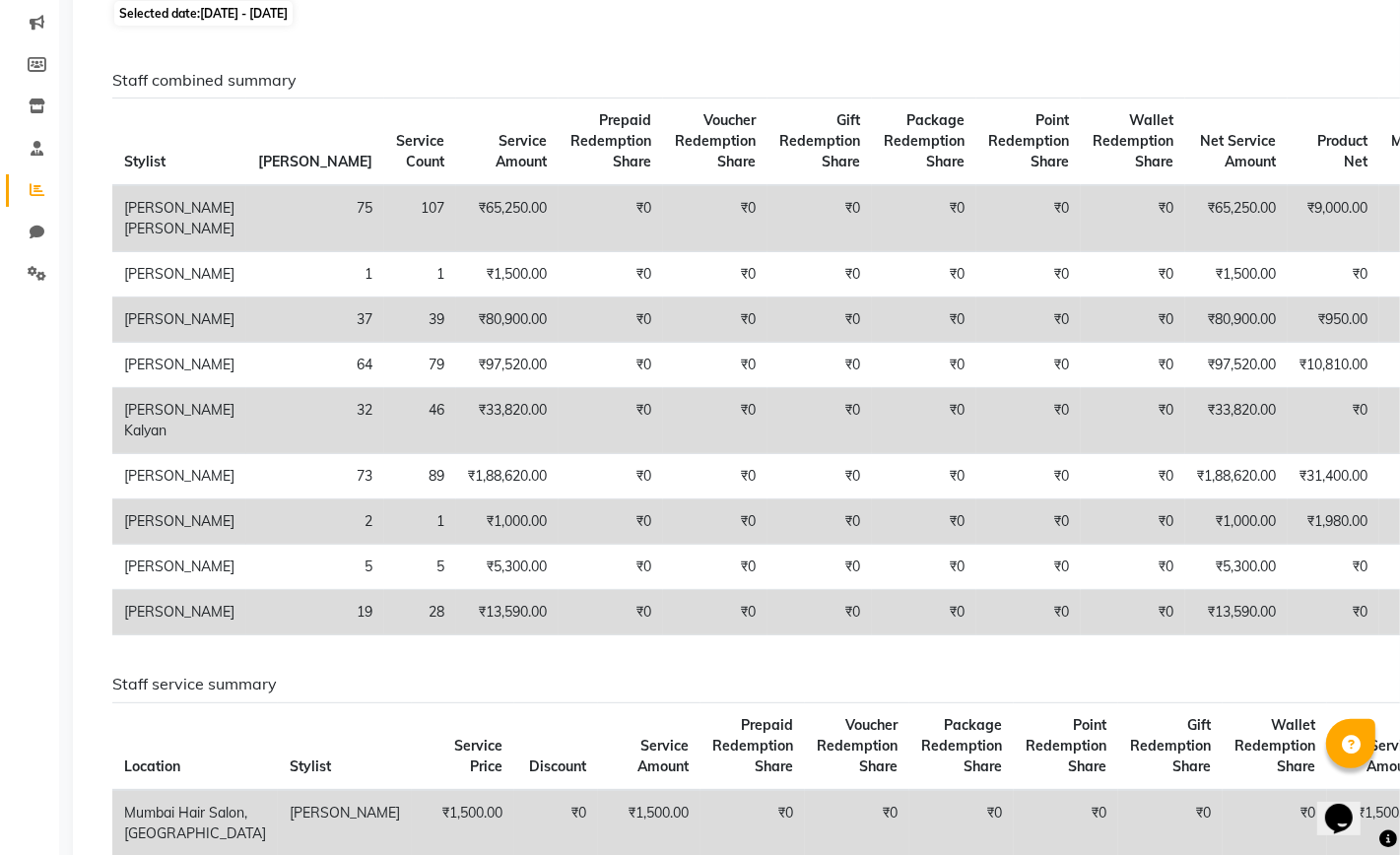 type 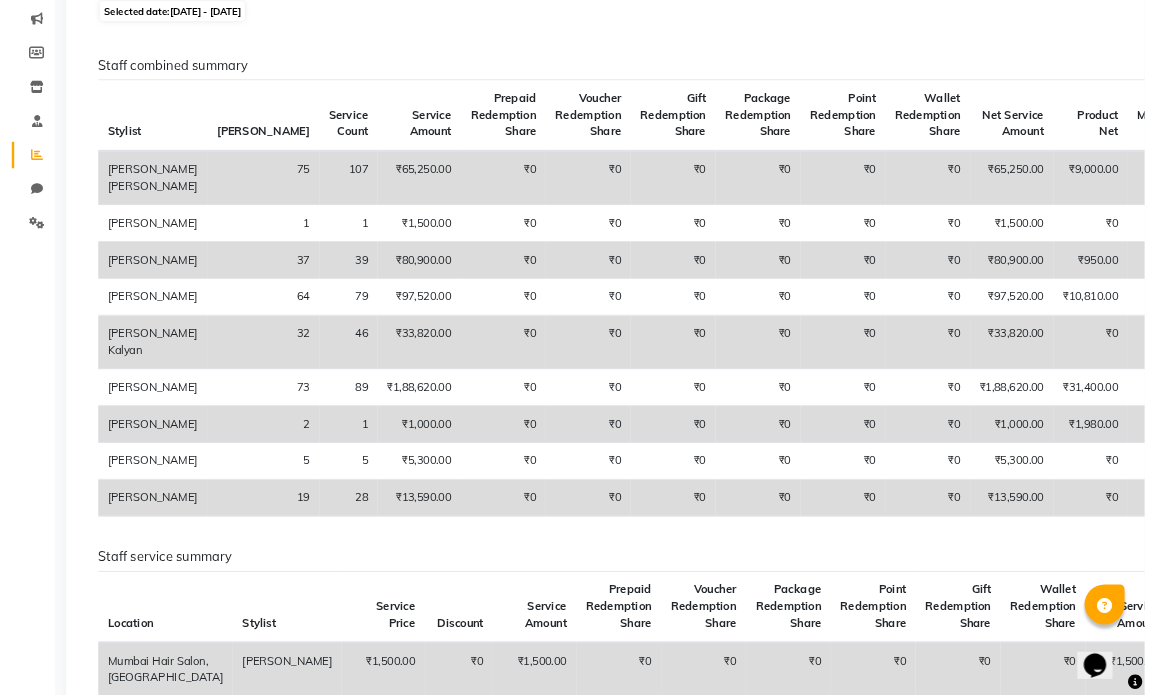 scroll, scrollTop: 0, scrollLeft: 0, axis: both 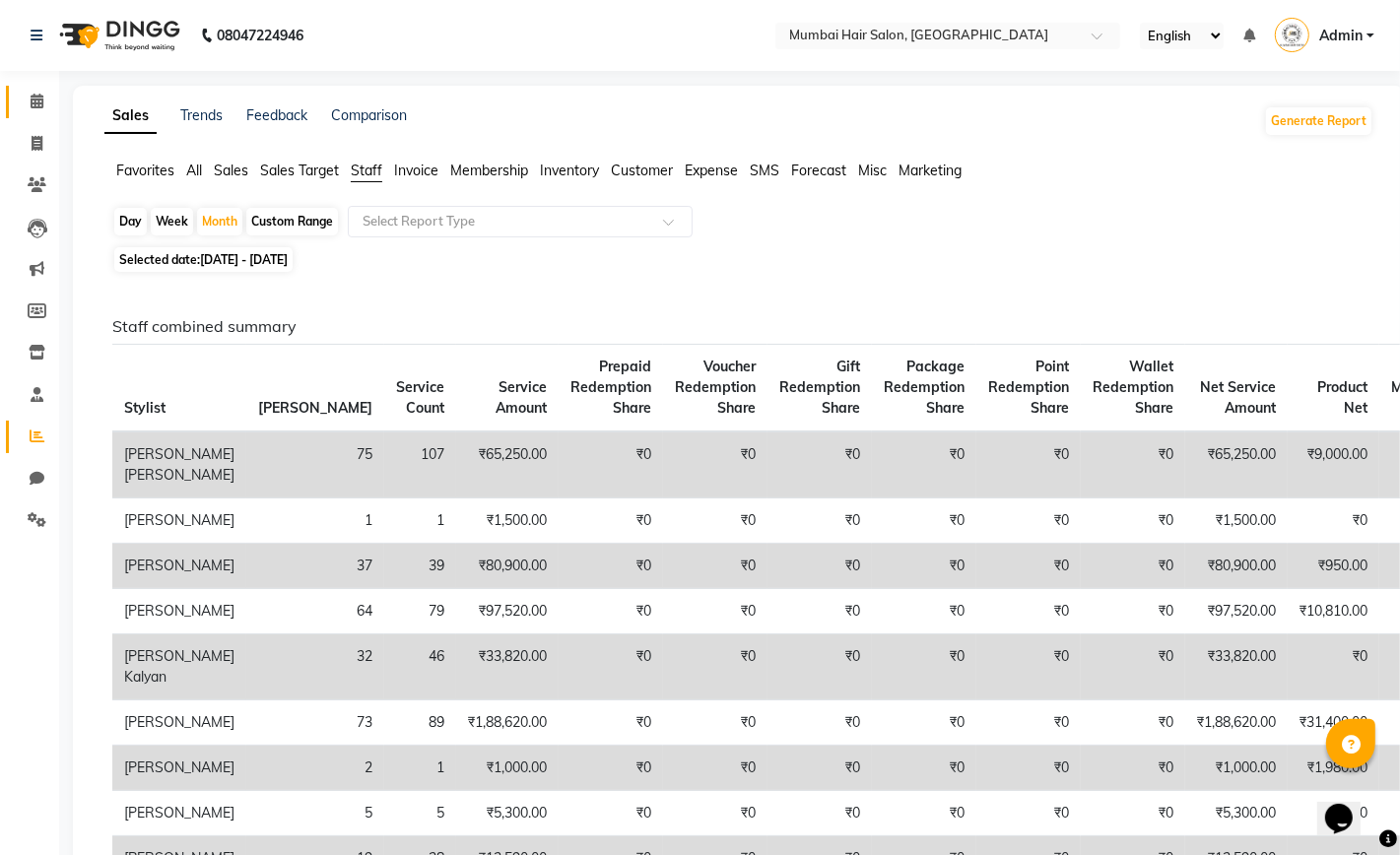 click on "Calendar" 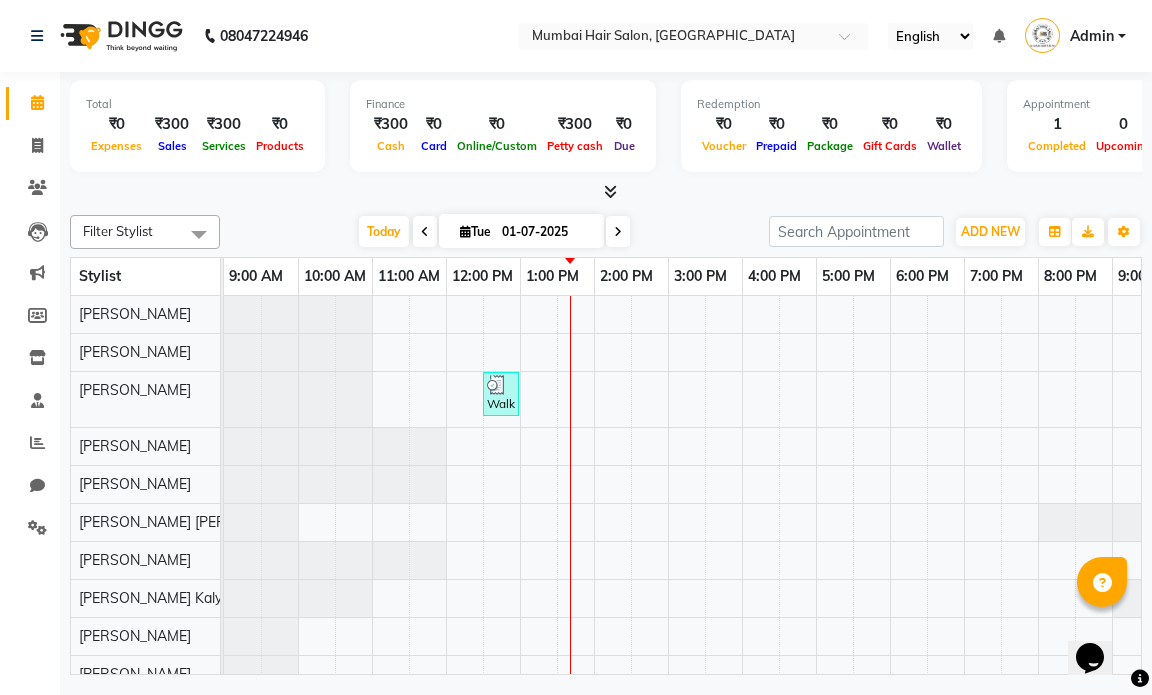 scroll, scrollTop: 0, scrollLeft: 98, axis: horizontal 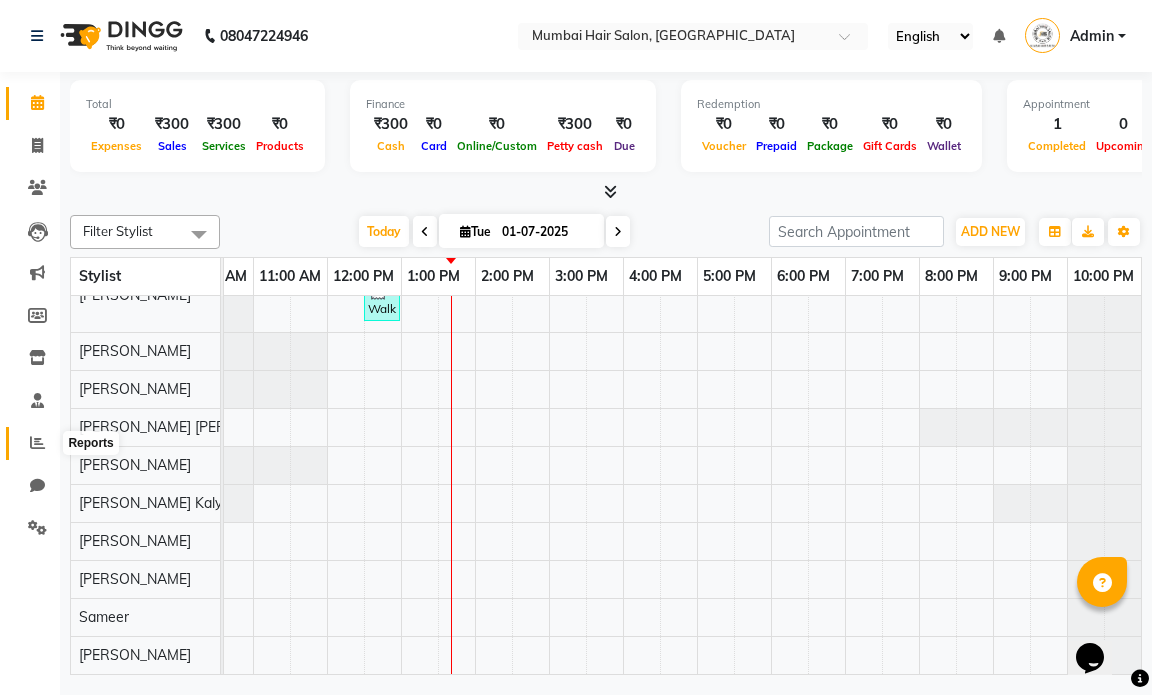 click 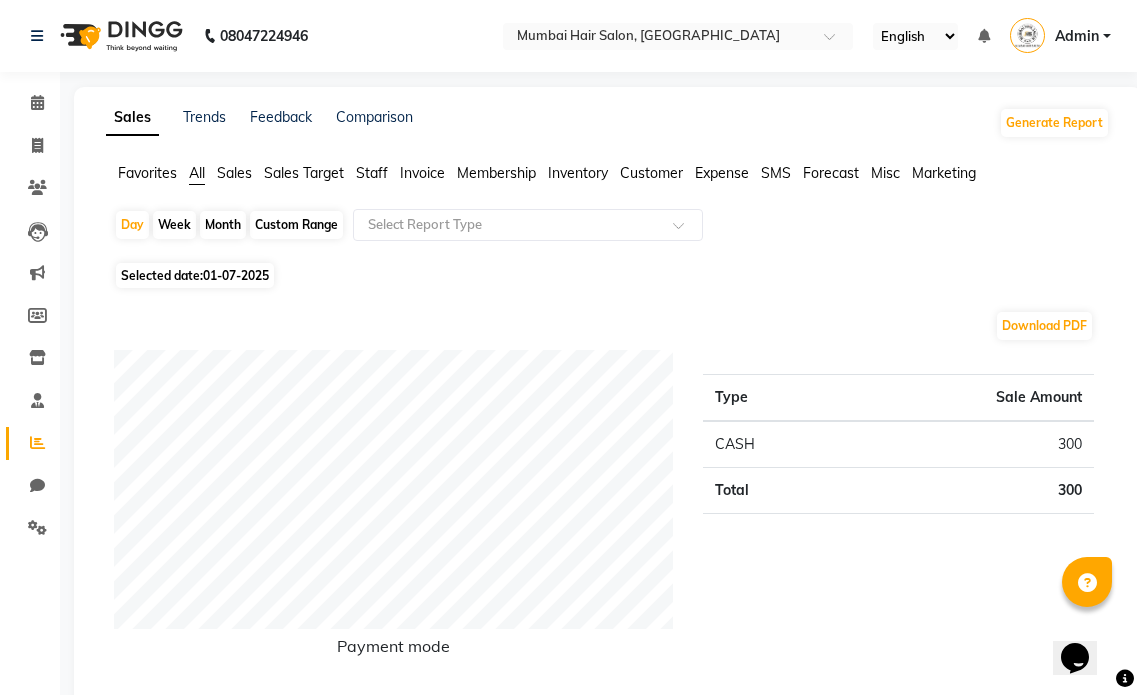 click on "Month" 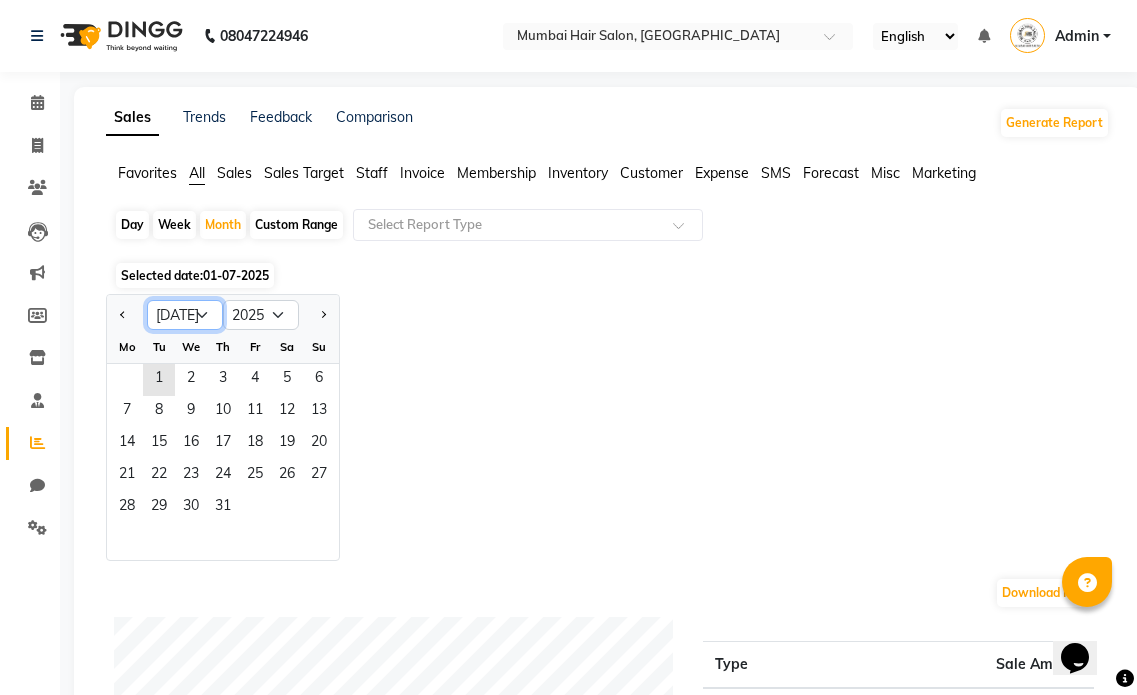 click on "Jan Feb Mar Apr May Jun [DATE] Aug Sep Oct Nov Dec" 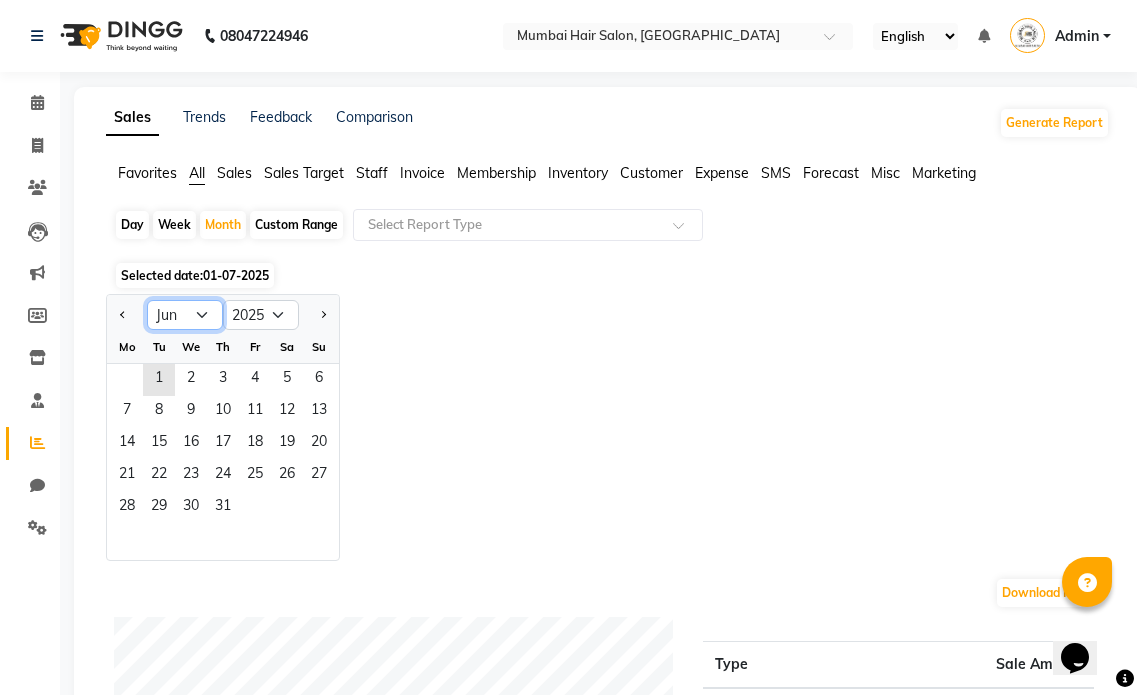click on "Jan Feb Mar Apr May Jun [DATE] Aug Sep Oct Nov Dec" 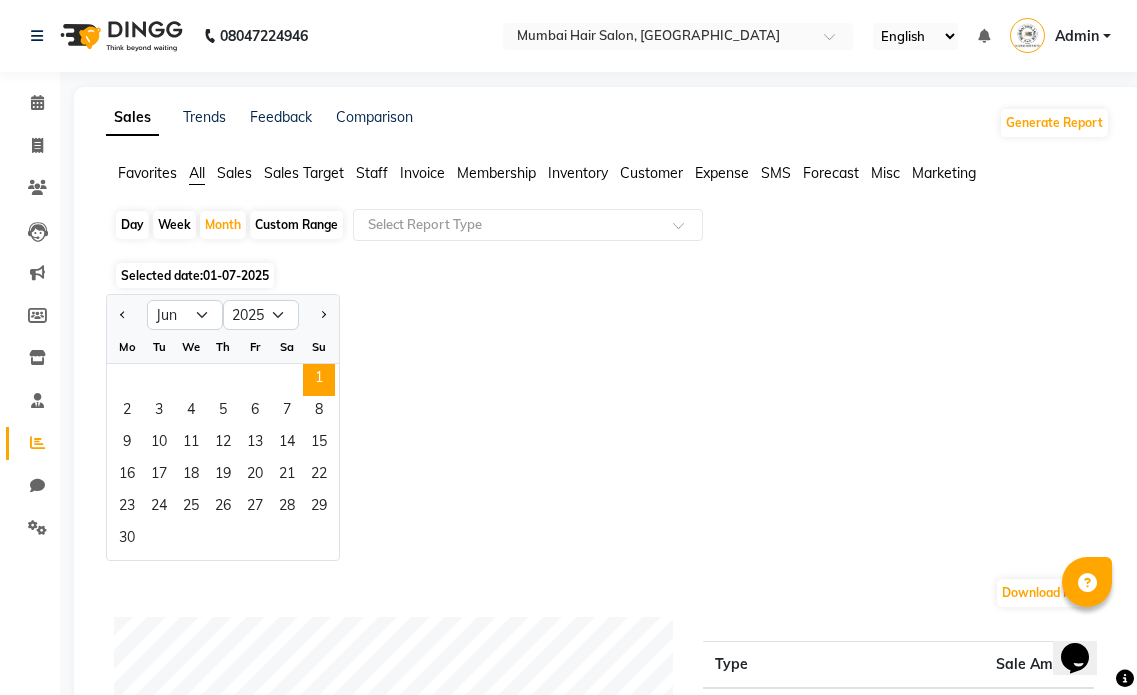 click on "1" 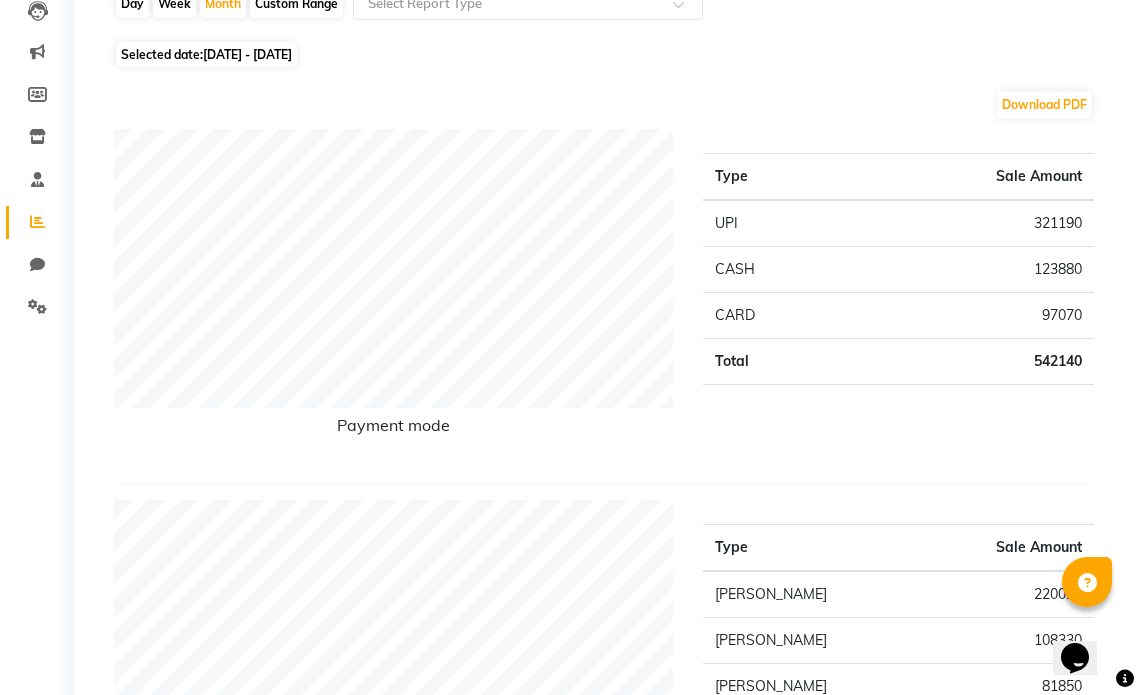 scroll, scrollTop: 0, scrollLeft: 0, axis: both 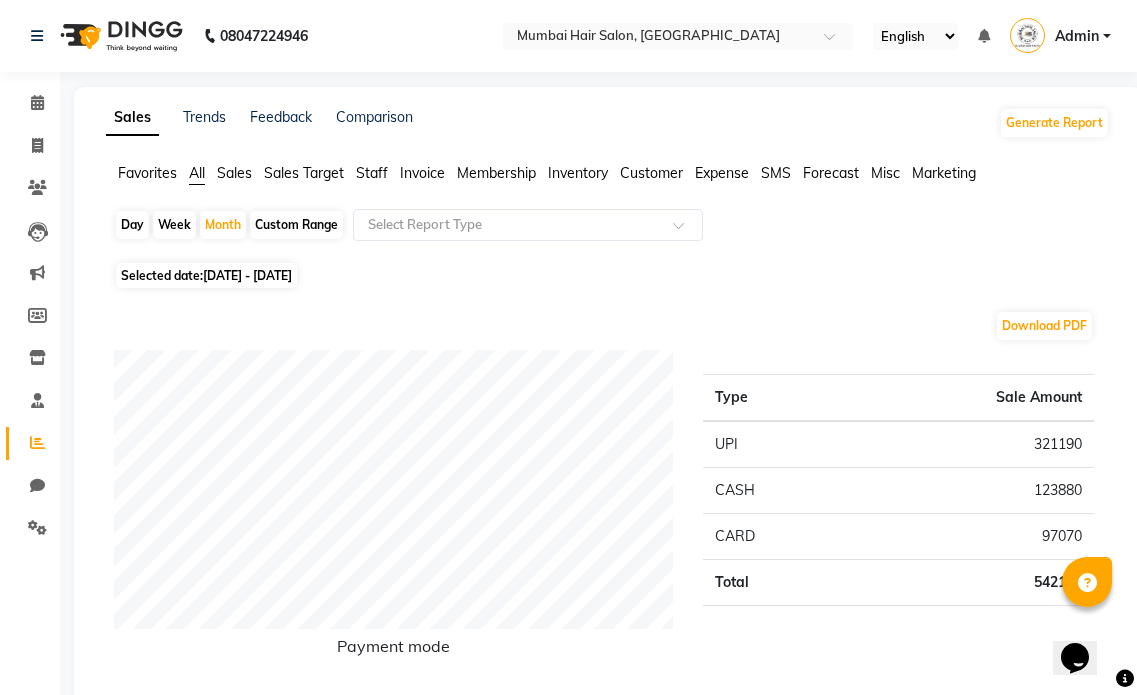 click on "Staff" 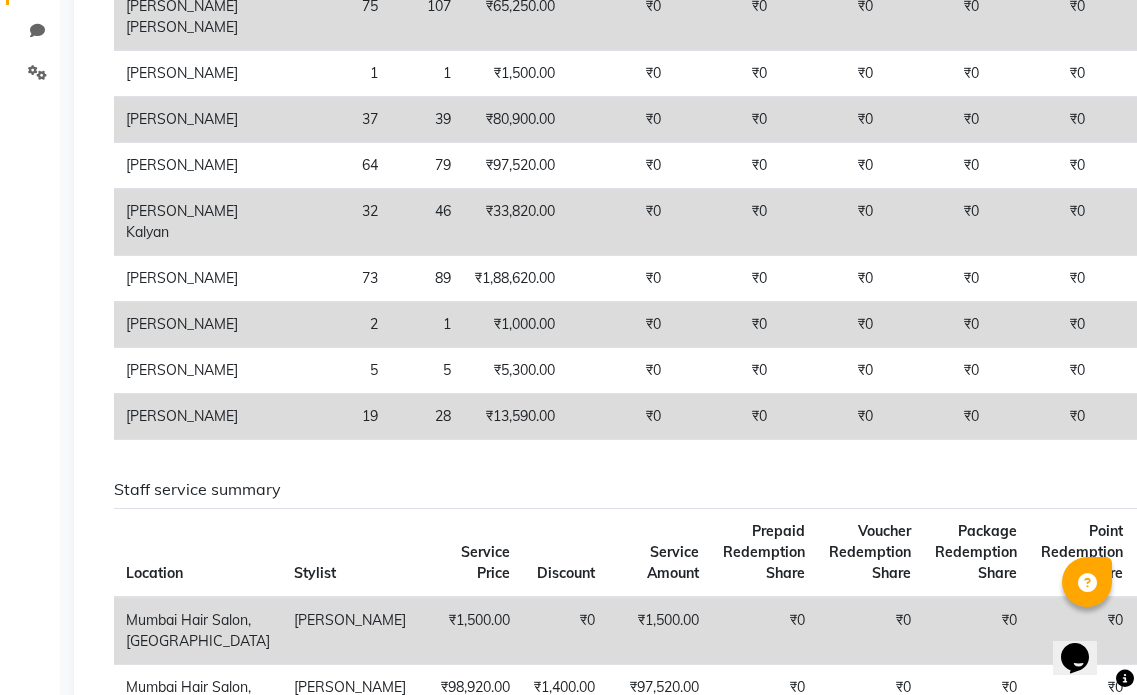 scroll, scrollTop: 500, scrollLeft: 0, axis: vertical 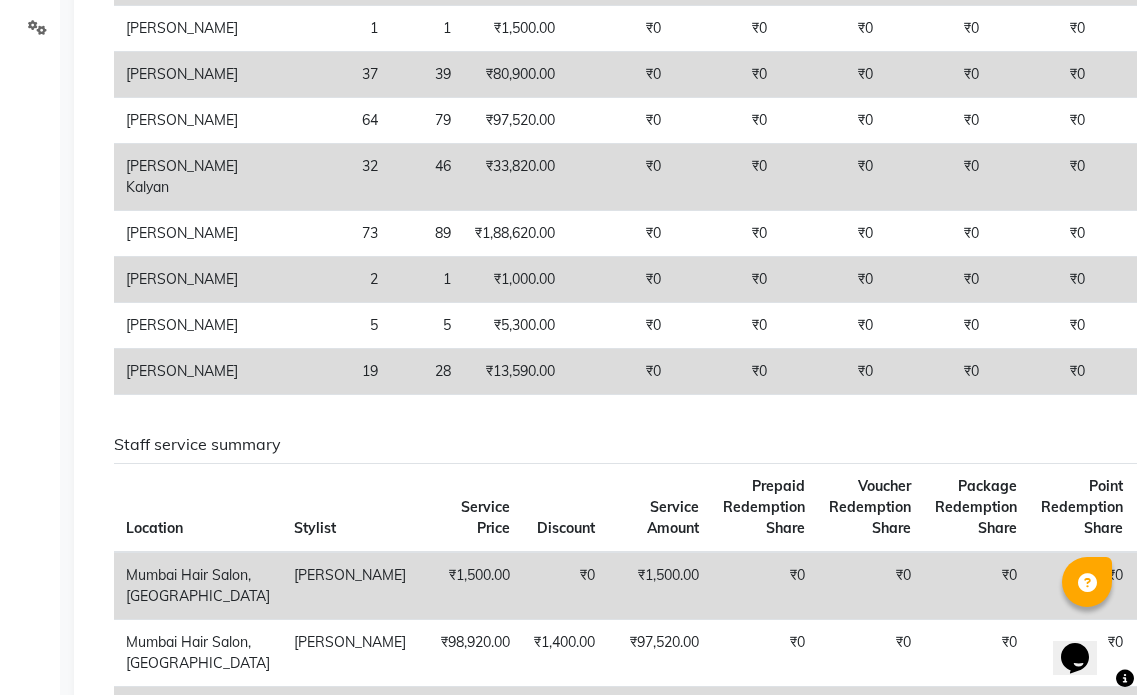 drag, startPoint x: 736, startPoint y: 551, endPoint x: 787, endPoint y: 536, distance: 53.160137 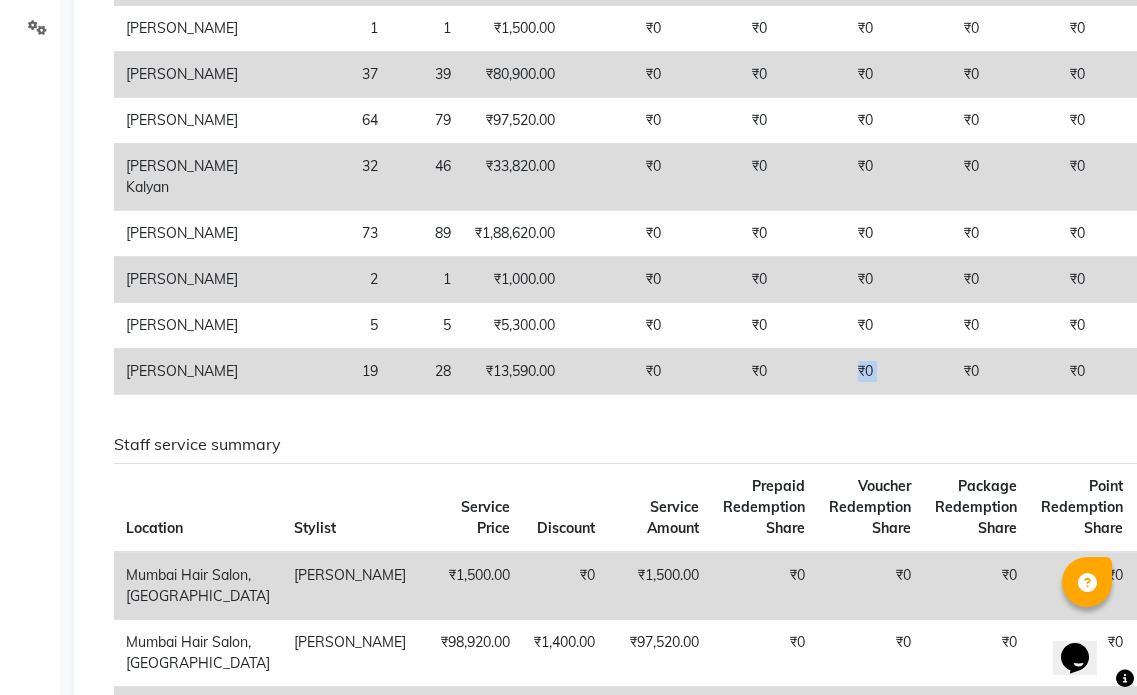 drag, startPoint x: 846, startPoint y: 500, endPoint x: 673, endPoint y: 500, distance: 173 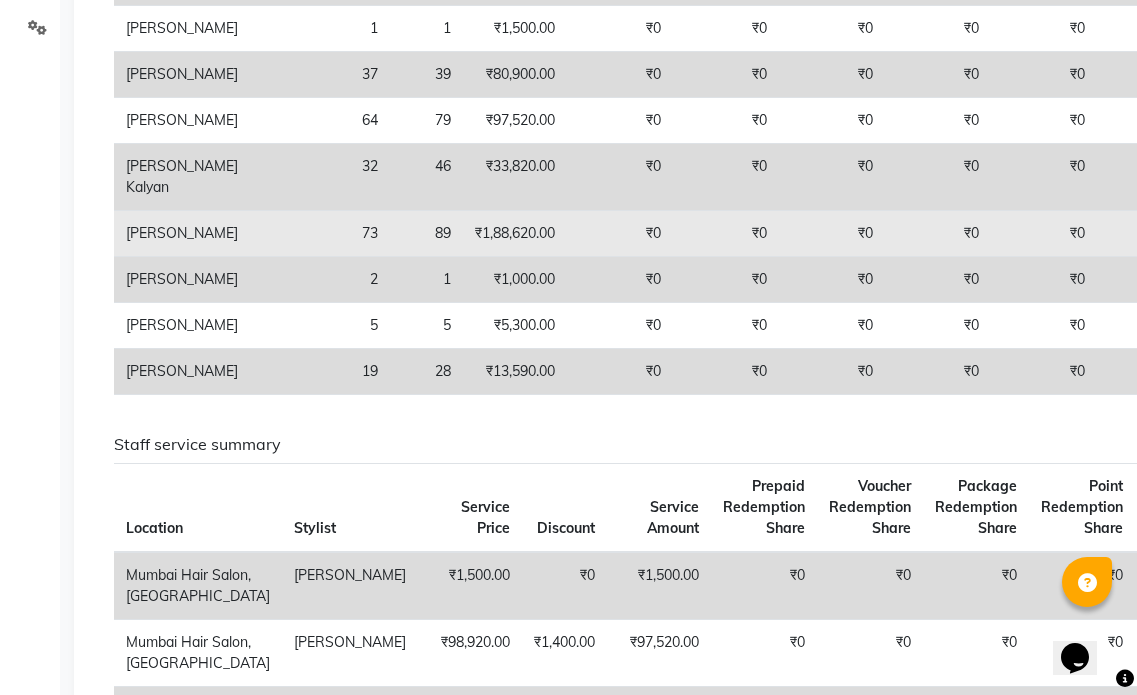 click on "₹0" 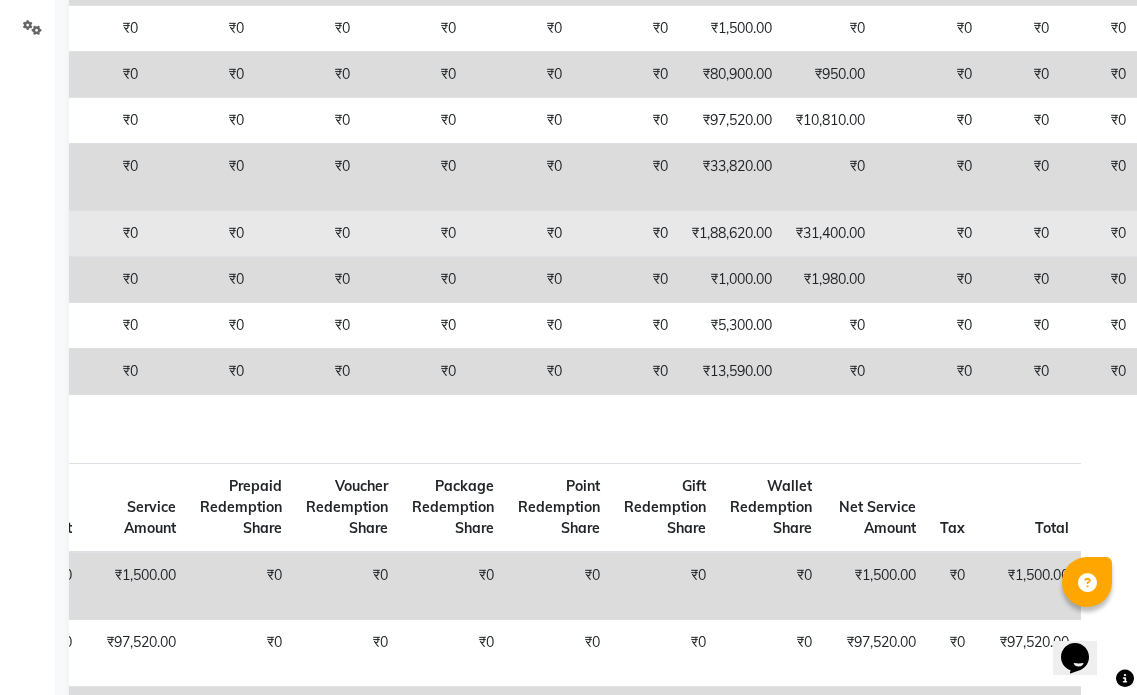 scroll, scrollTop: 0, scrollLeft: 52, axis: horizontal 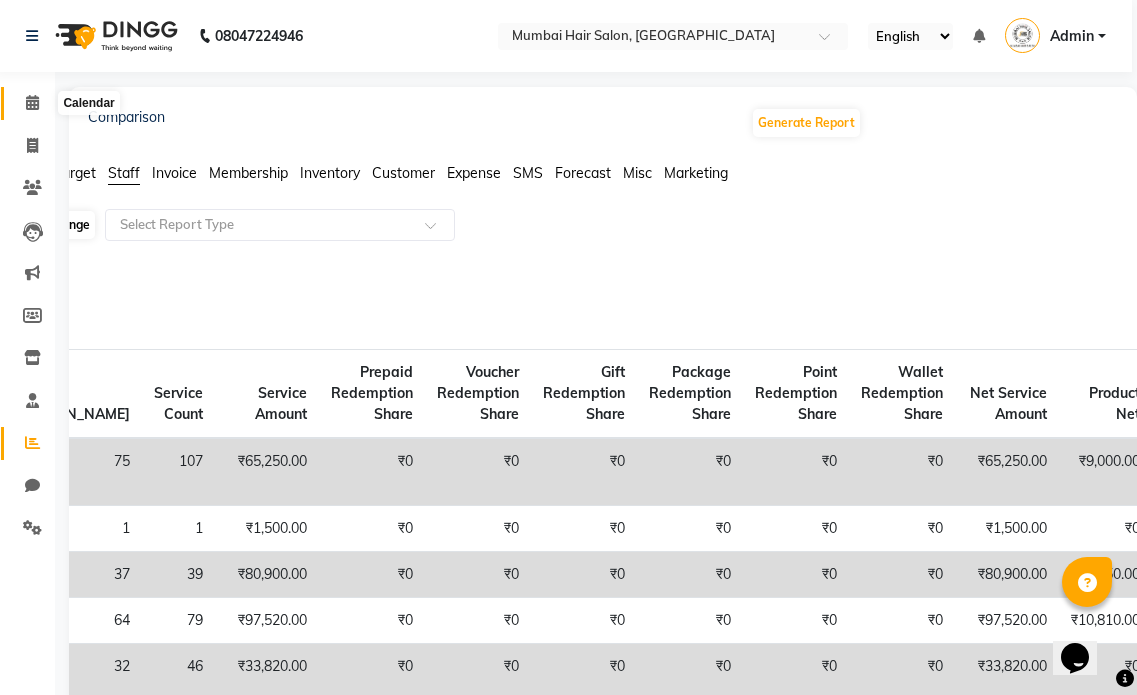 click 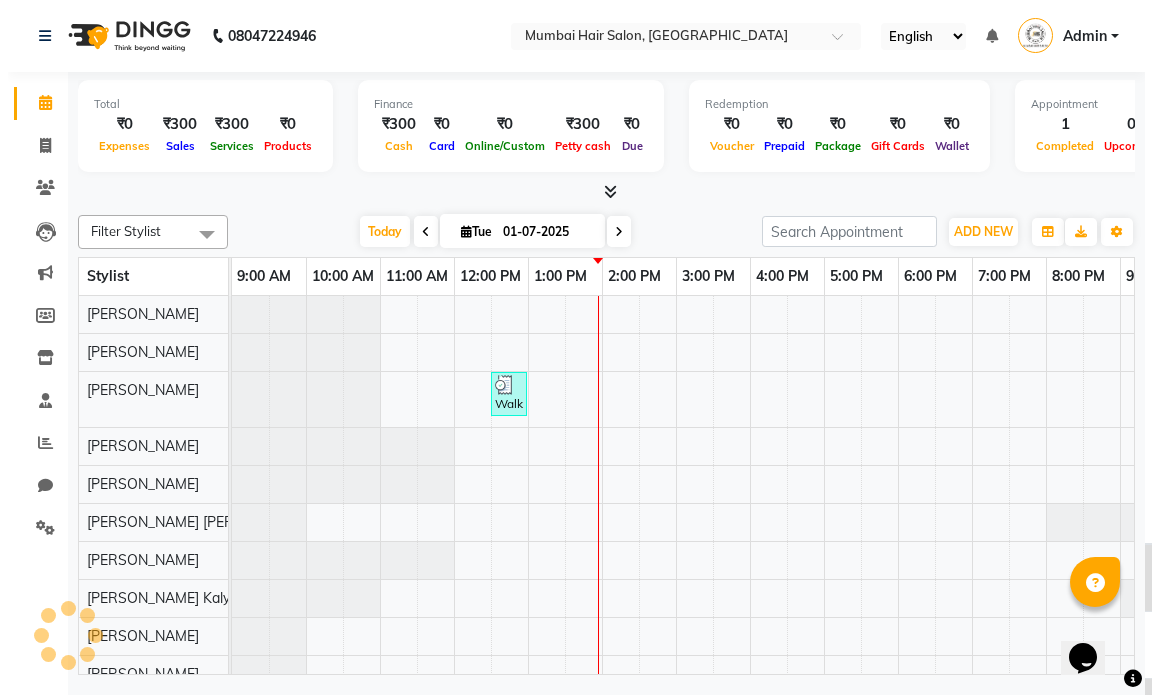 scroll, scrollTop: 0, scrollLeft: 0, axis: both 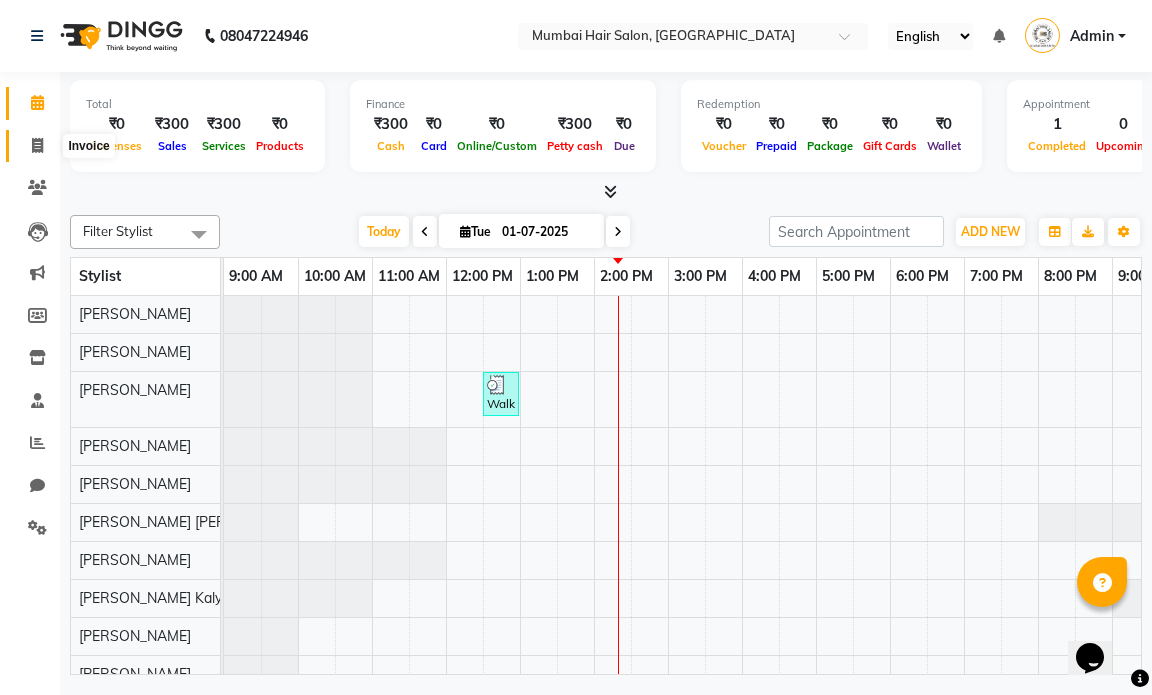 click 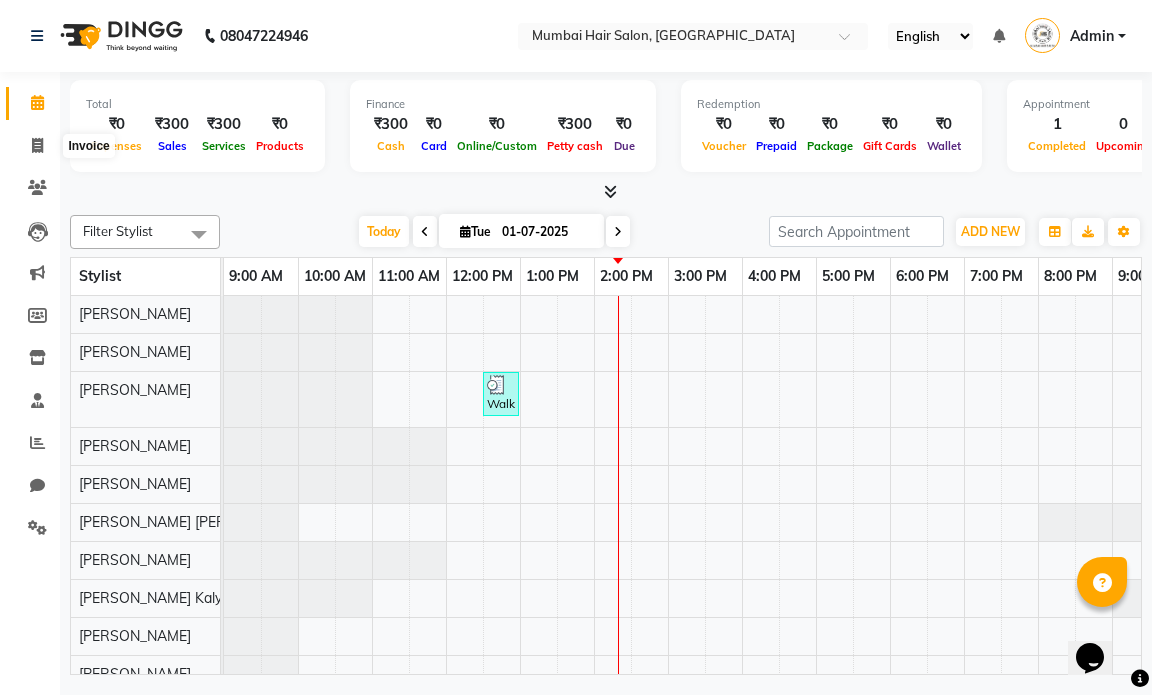 select on "service" 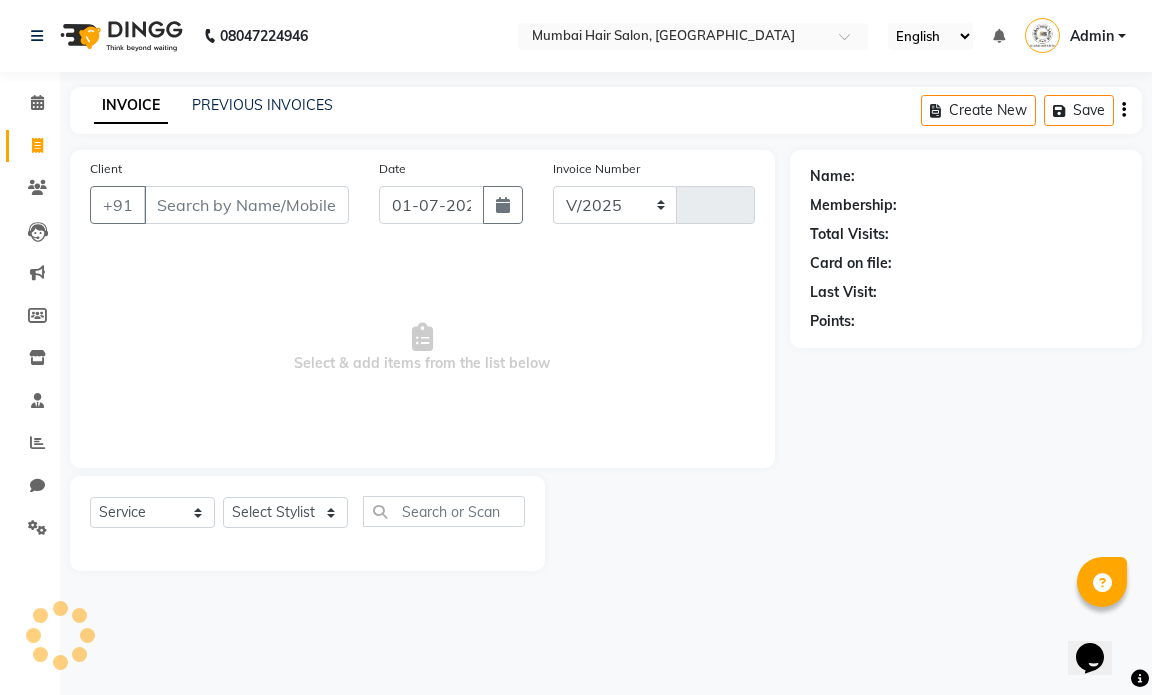 select on "7487" 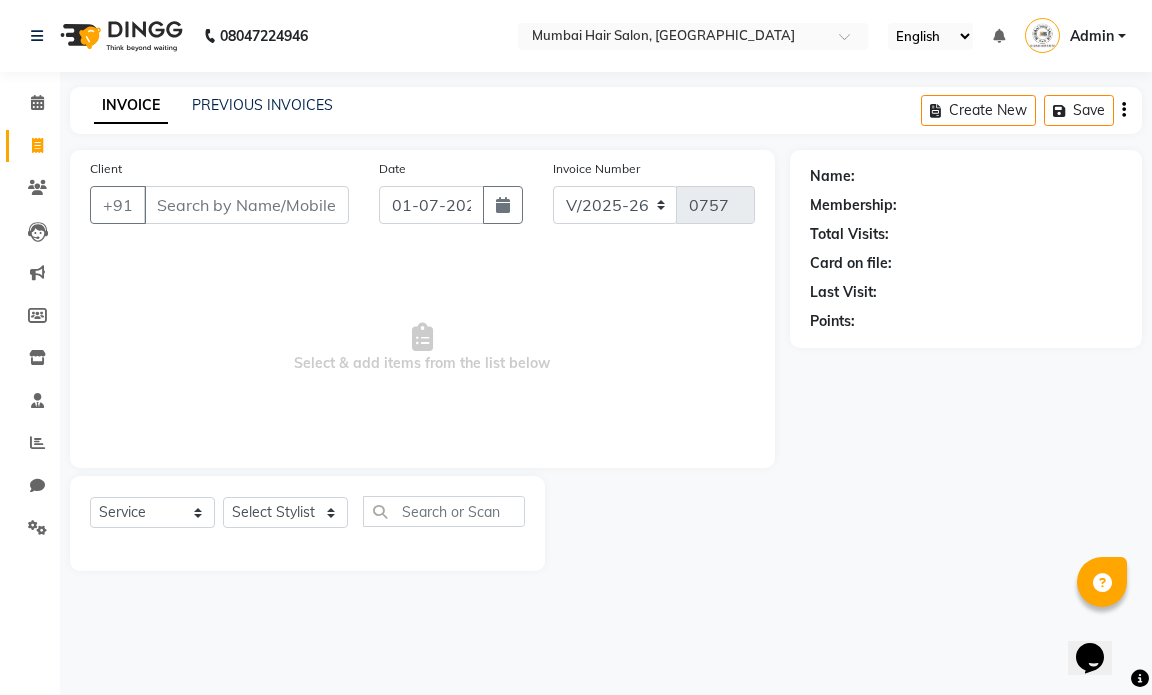 click on "Client" at bounding box center [246, 205] 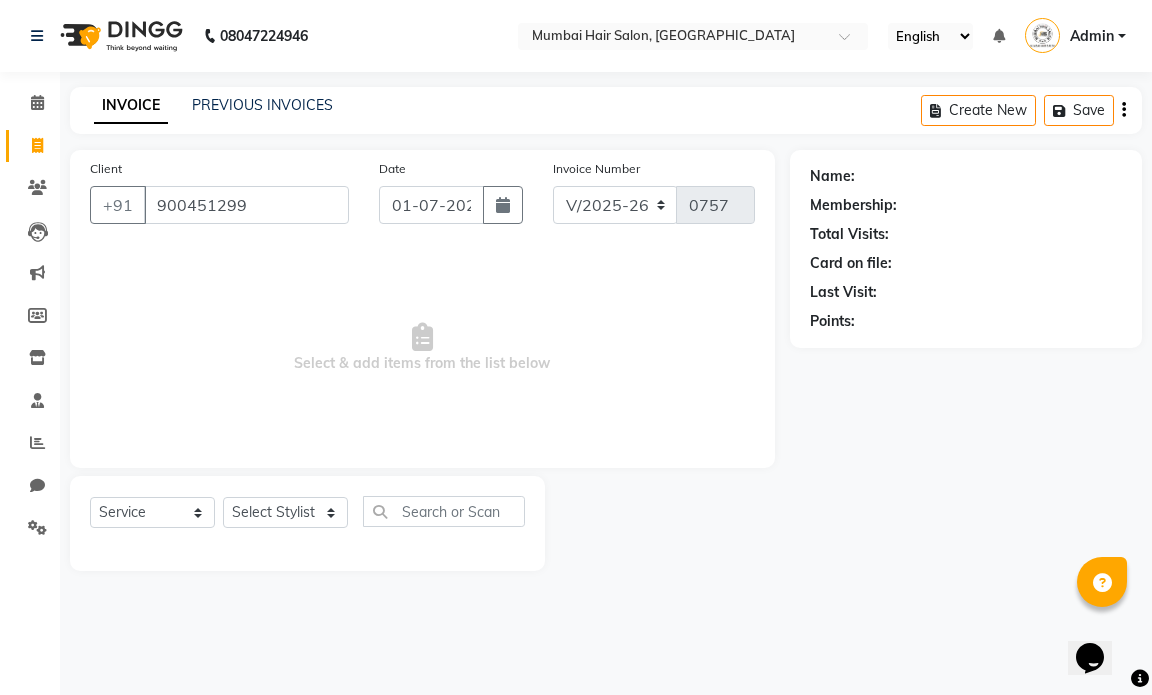 type on "9004512996" 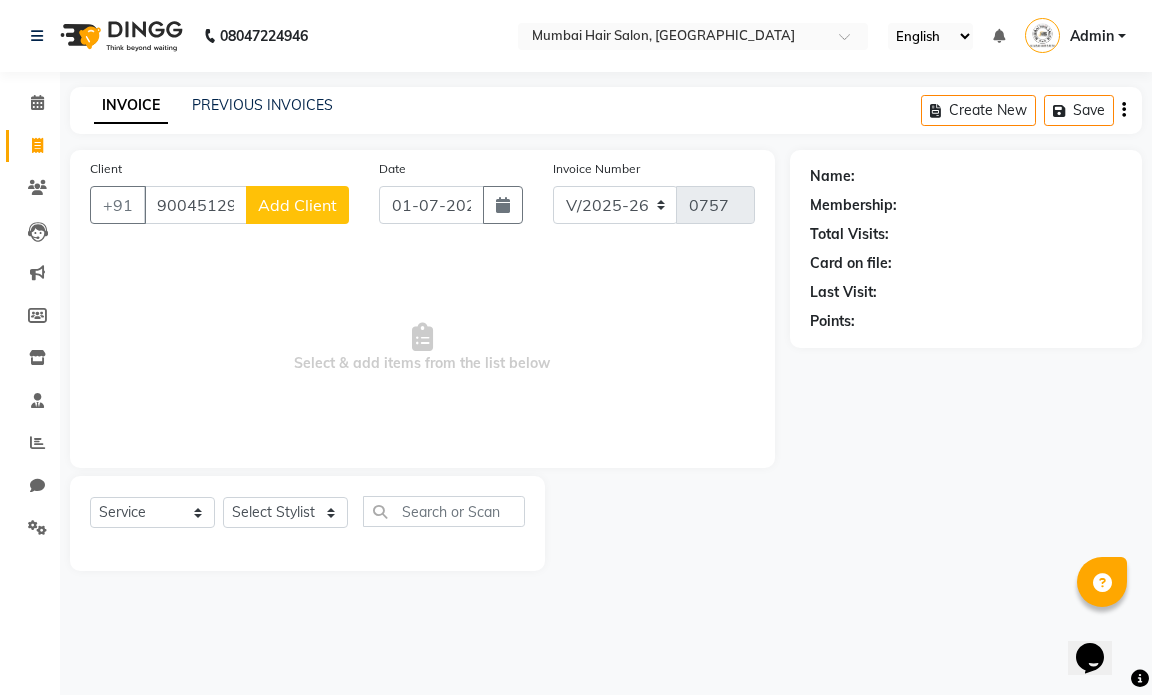 click on "9004512996" at bounding box center (195, 205) 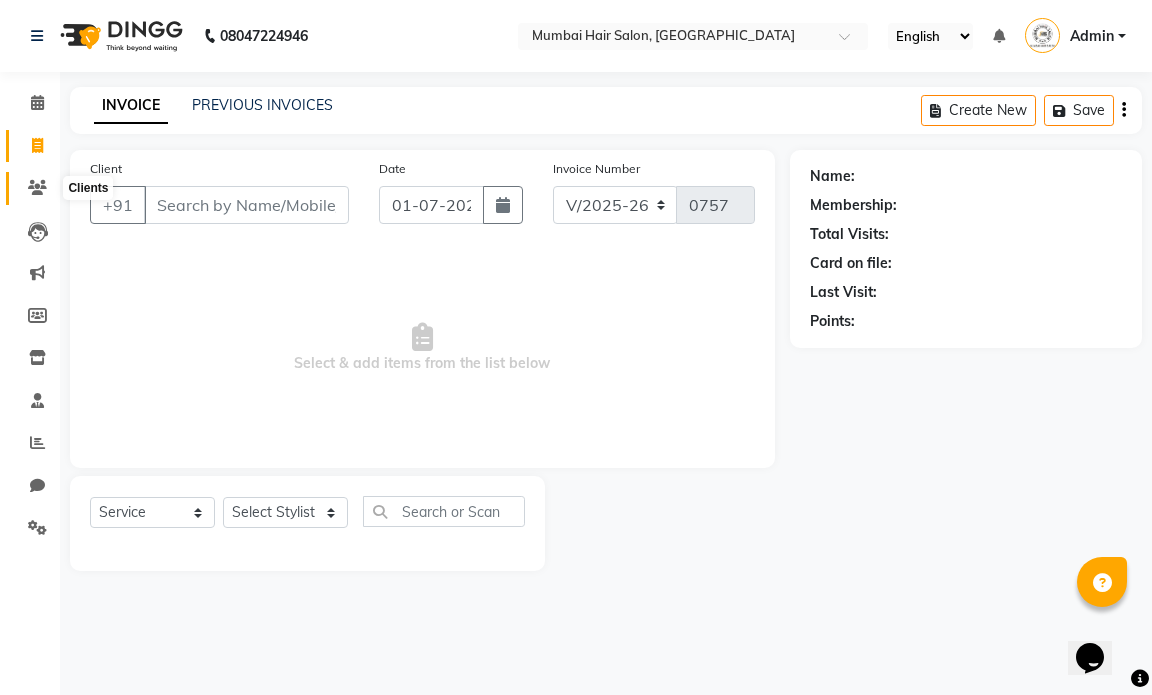 click 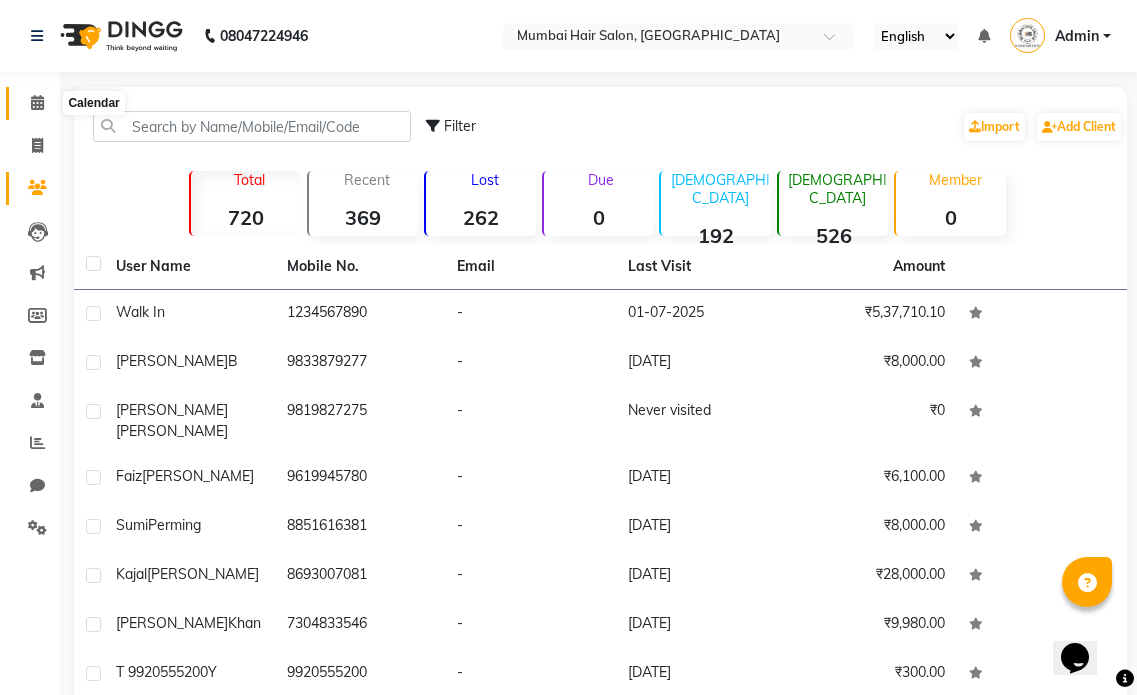click 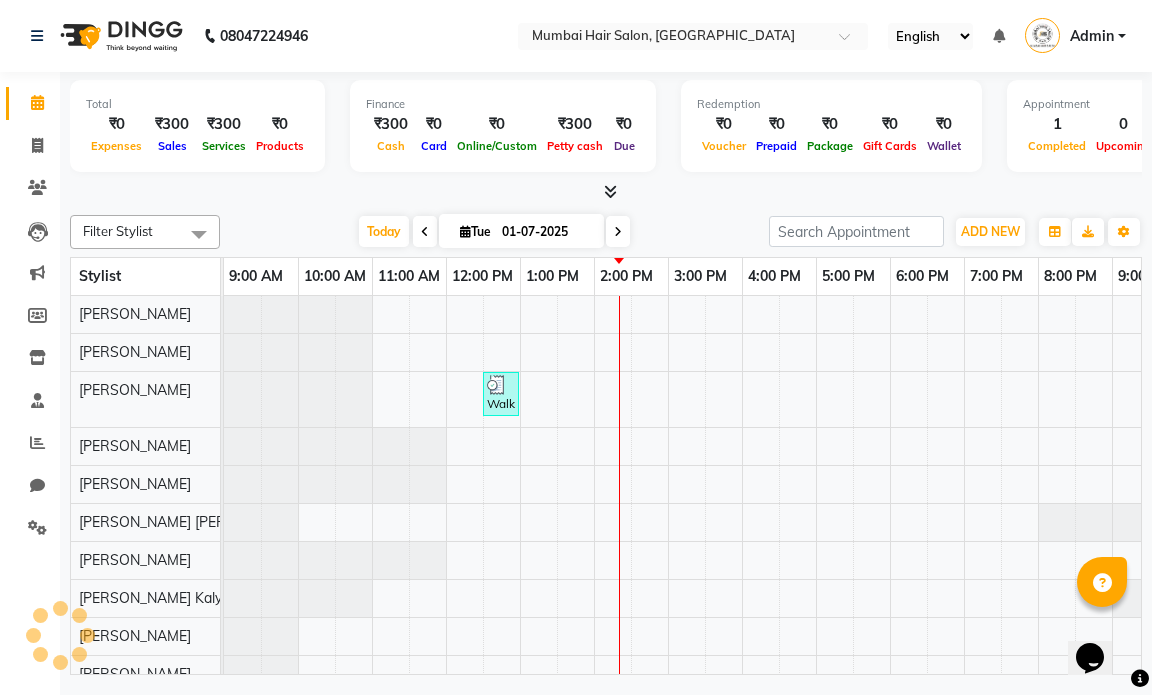 scroll, scrollTop: 0, scrollLeft: 0, axis: both 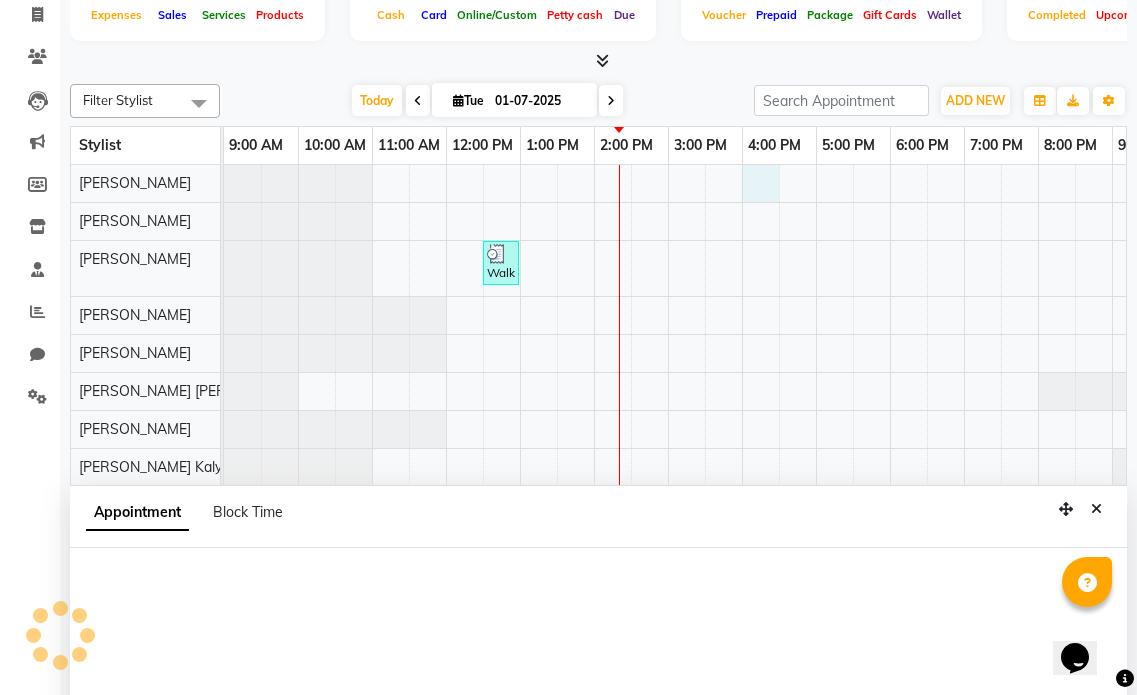 select on "66010" 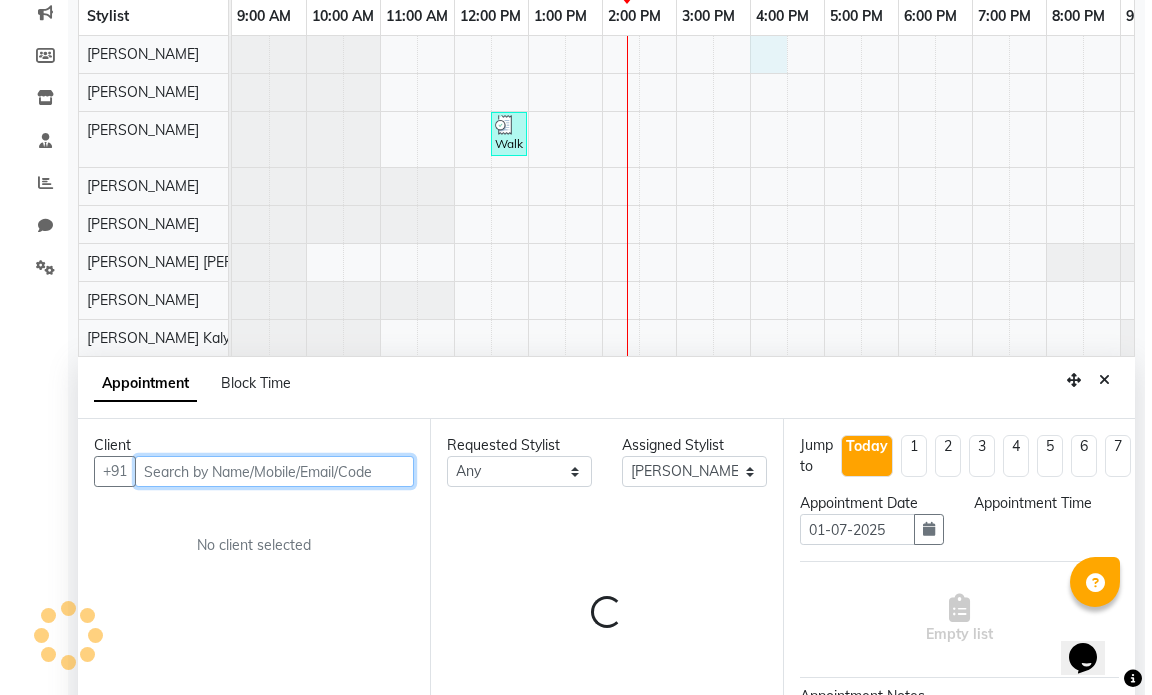 scroll, scrollTop: 377, scrollLeft: 0, axis: vertical 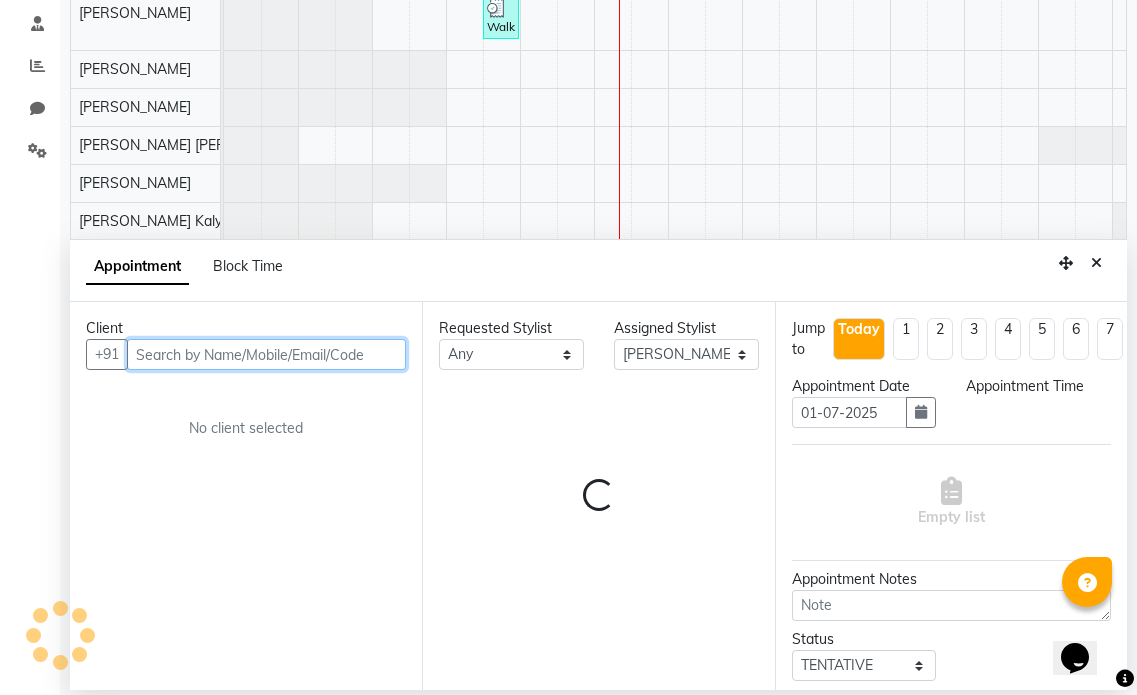 select on "960" 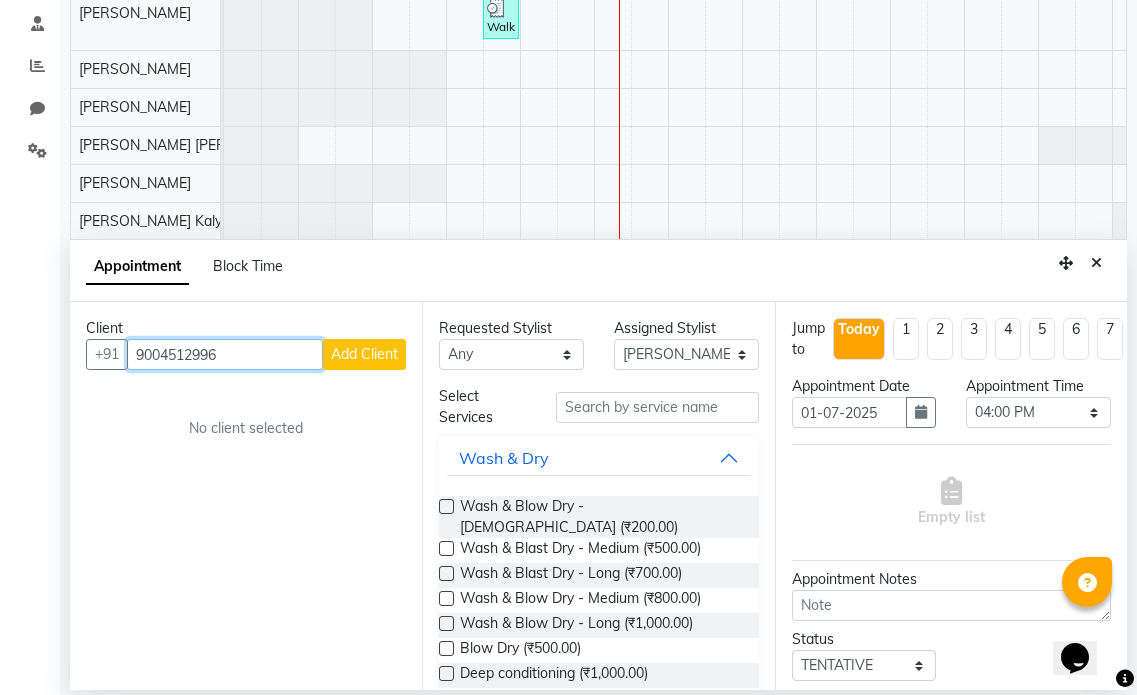 type on "9004512996" 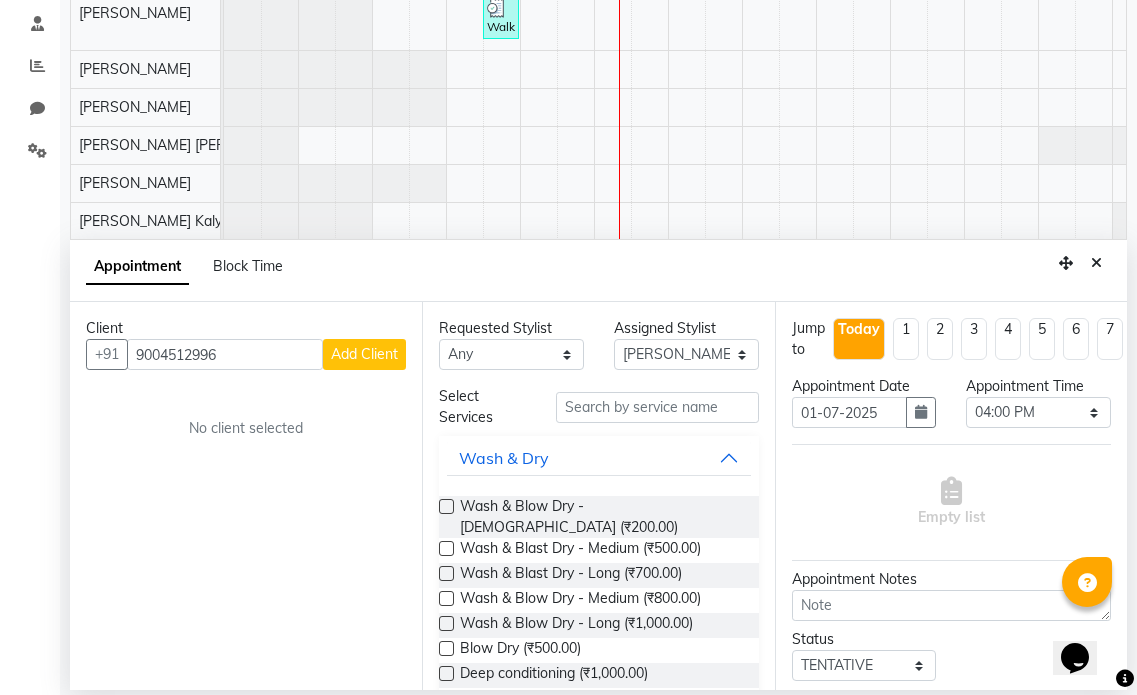 click on "Add Client" at bounding box center [364, 354] 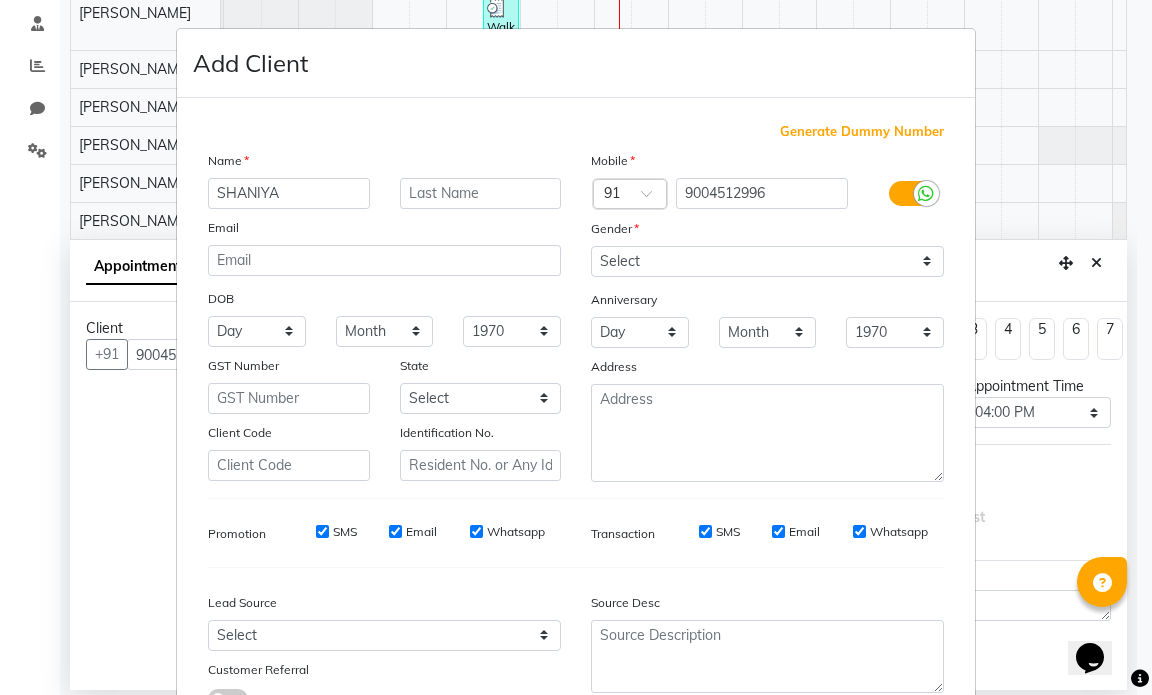 type on "SHANIYA" 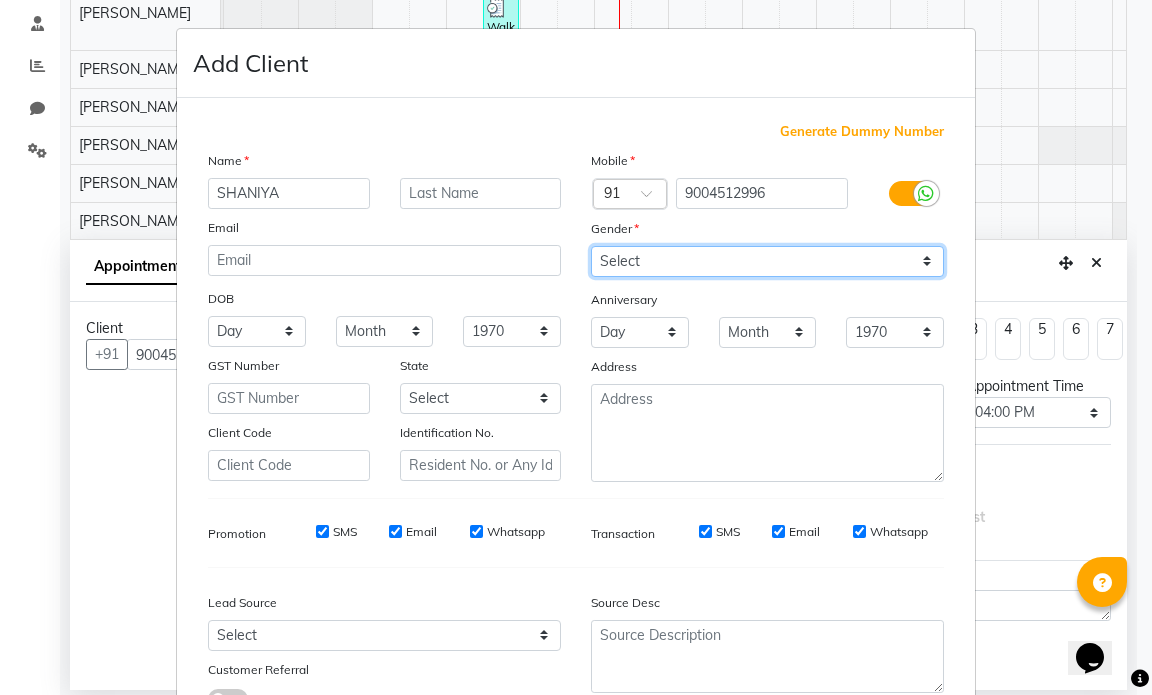 click on "Select [DEMOGRAPHIC_DATA] [DEMOGRAPHIC_DATA] Other Prefer Not To Say" at bounding box center (767, 261) 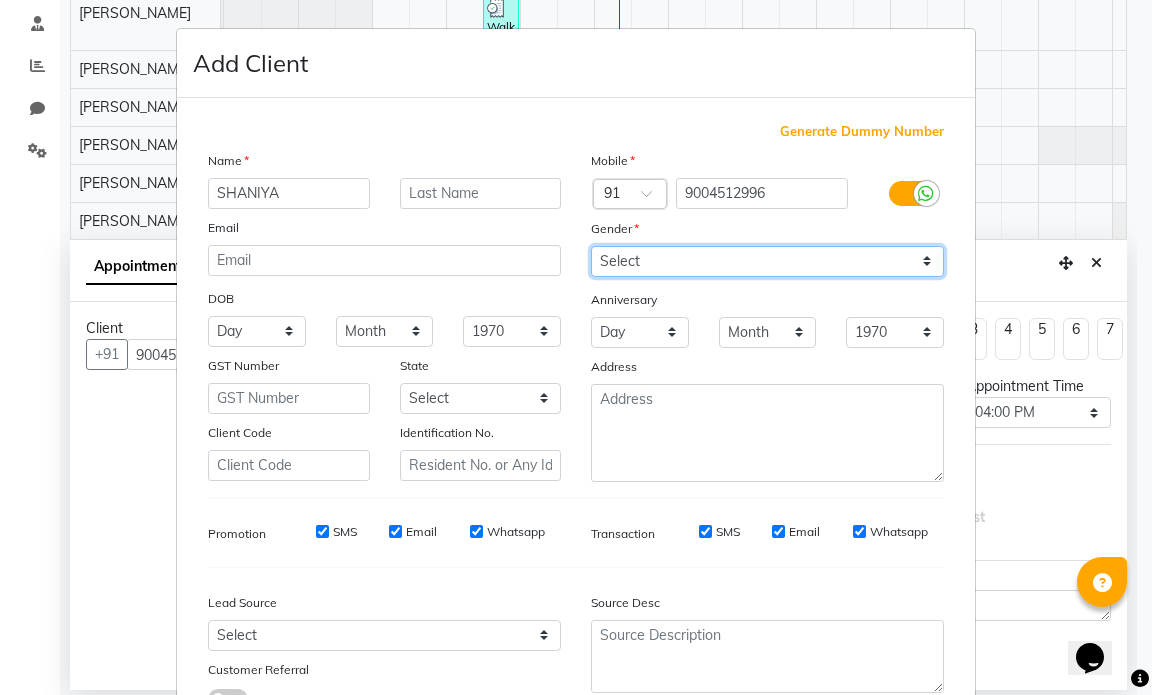 click on "Select [DEMOGRAPHIC_DATA] [DEMOGRAPHIC_DATA] Other Prefer Not To Say" at bounding box center (767, 261) 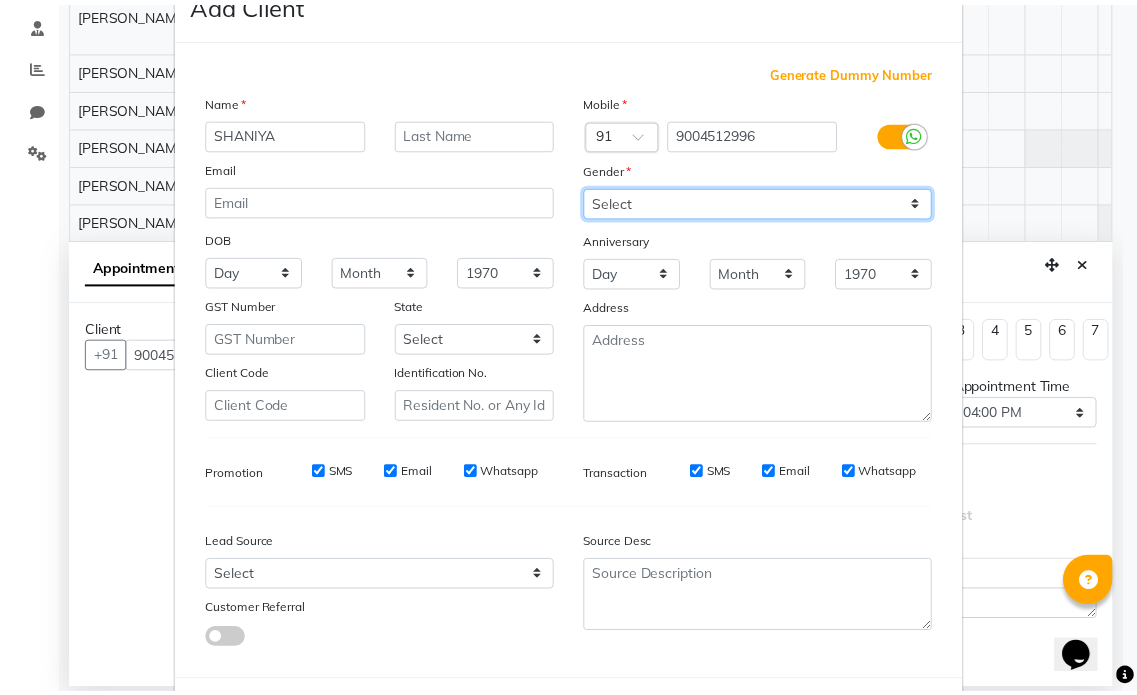 scroll, scrollTop: 154, scrollLeft: 0, axis: vertical 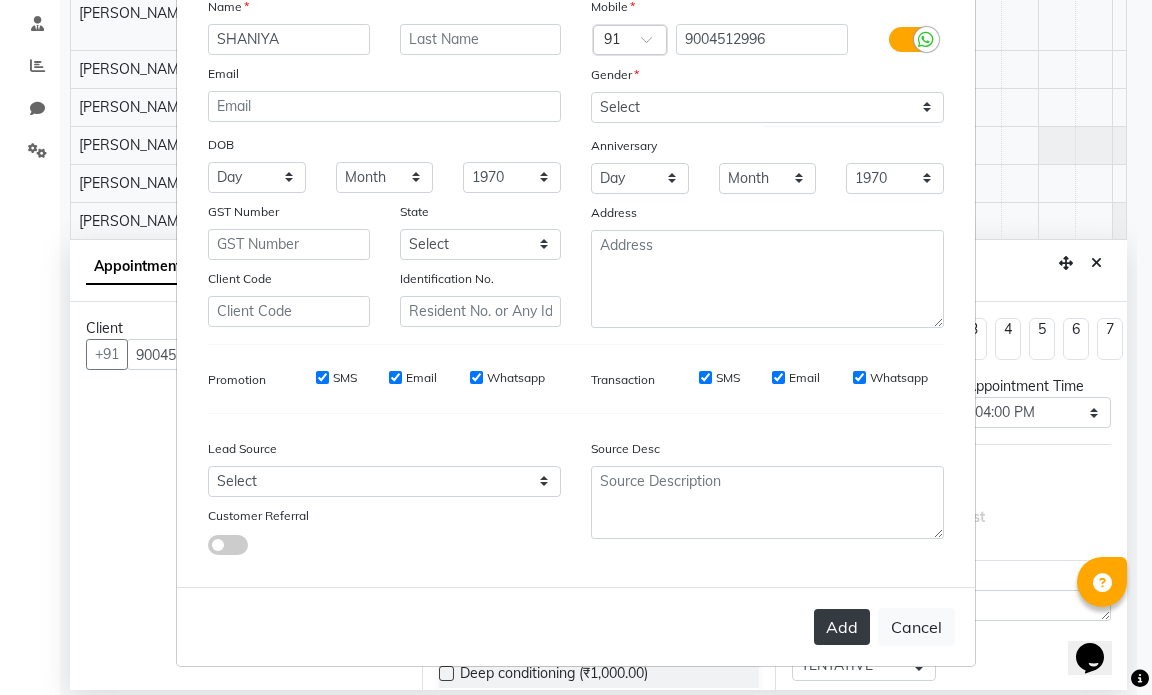 click on "Add" at bounding box center [842, 627] 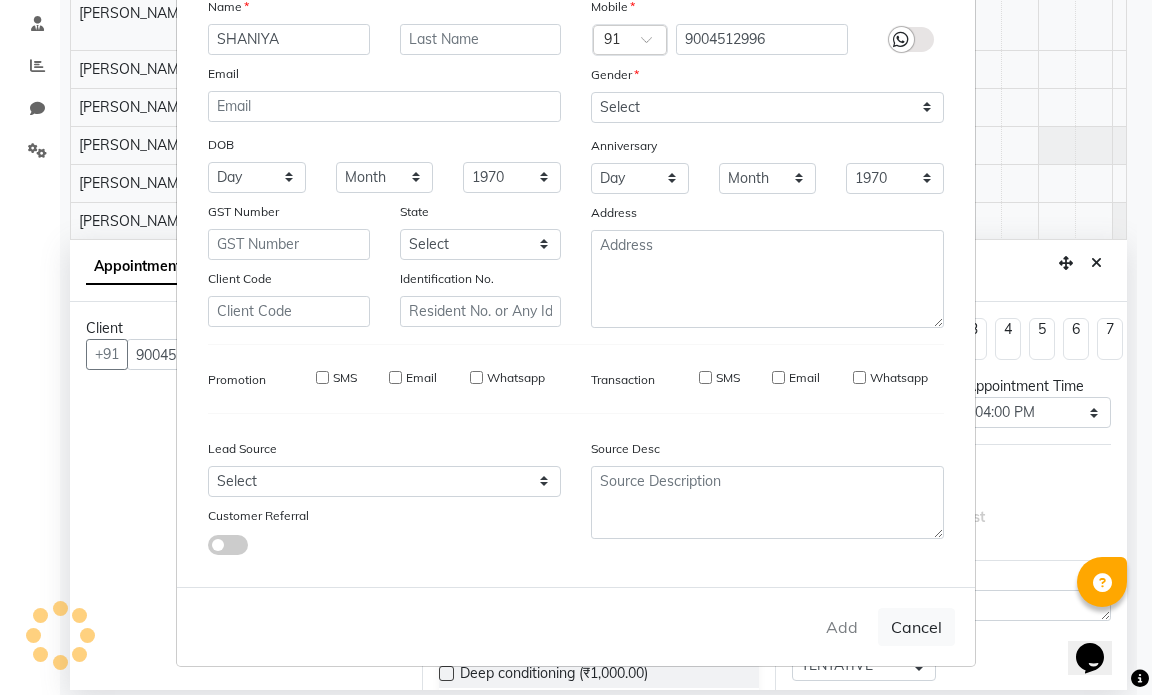 type 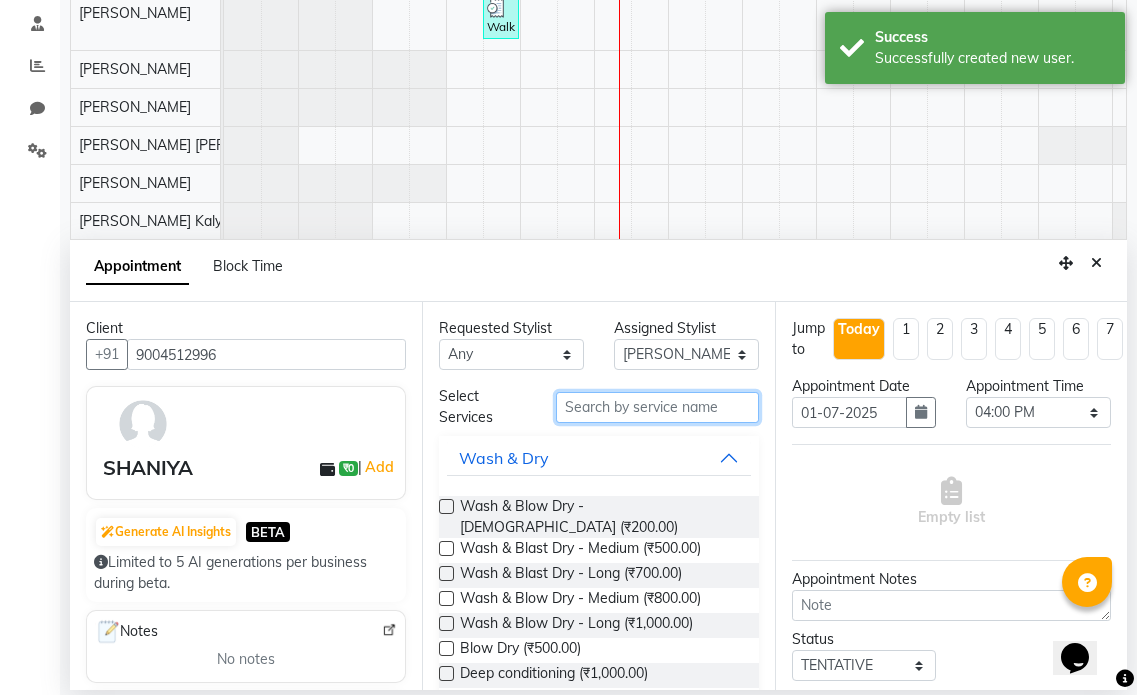 click at bounding box center (657, 407) 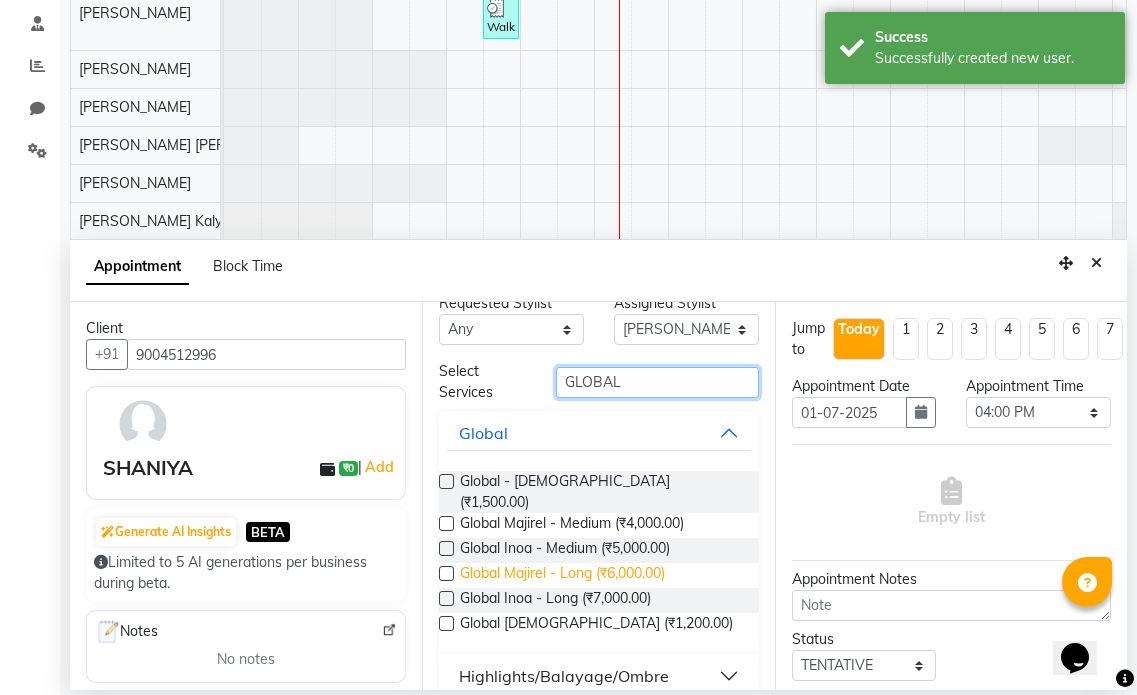 scroll, scrollTop: 32, scrollLeft: 0, axis: vertical 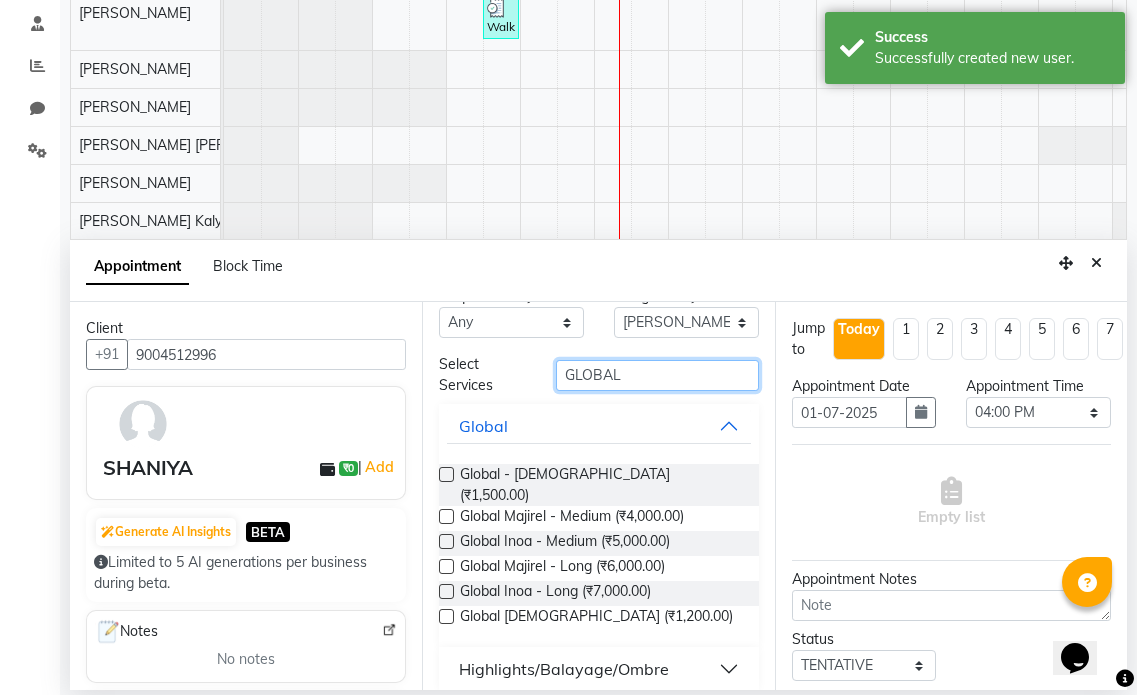 type on "GLOBAL" 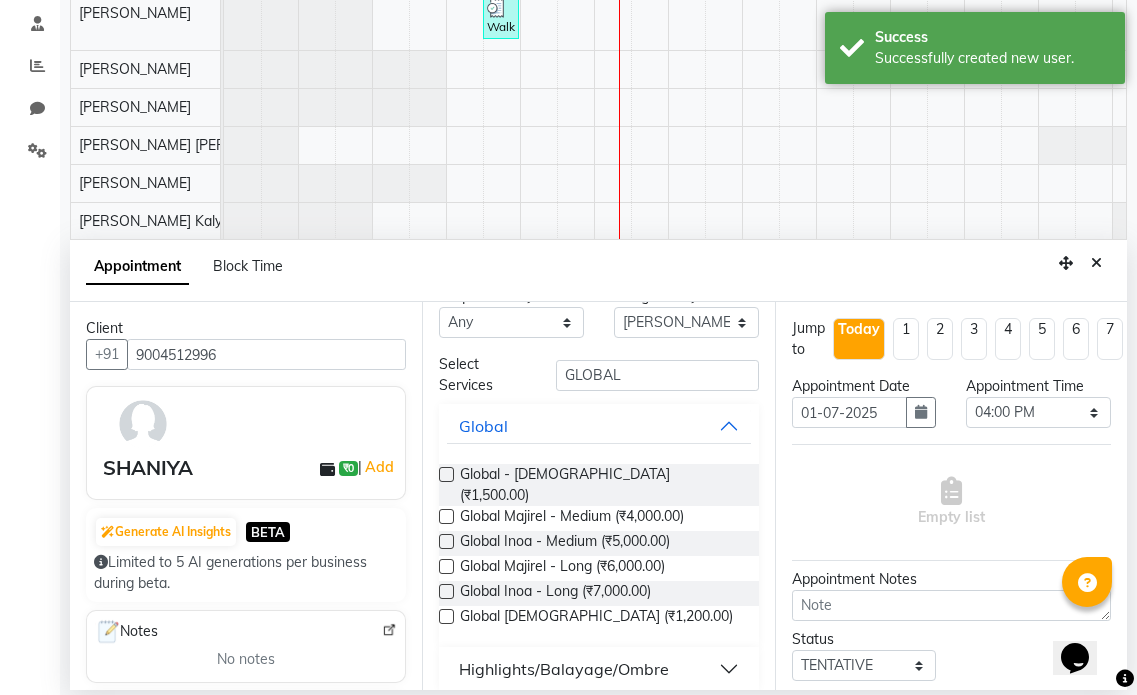 click on "Highlights/Balayage/Ombre" at bounding box center [564, 669] 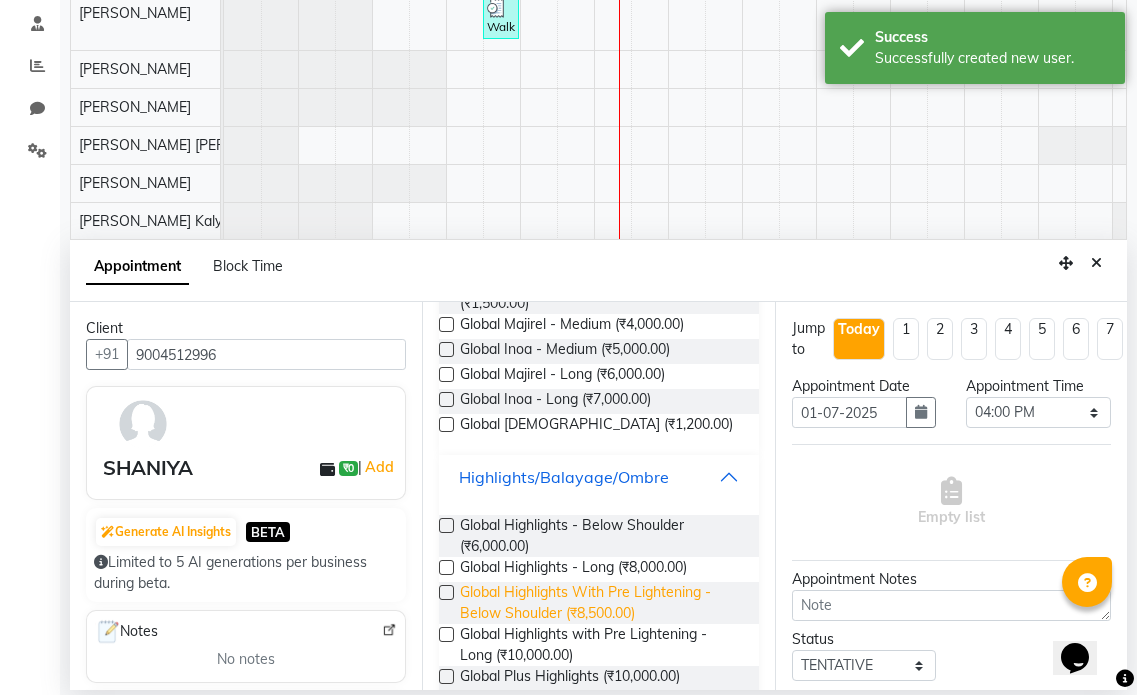 scroll, scrollTop: 229, scrollLeft: 0, axis: vertical 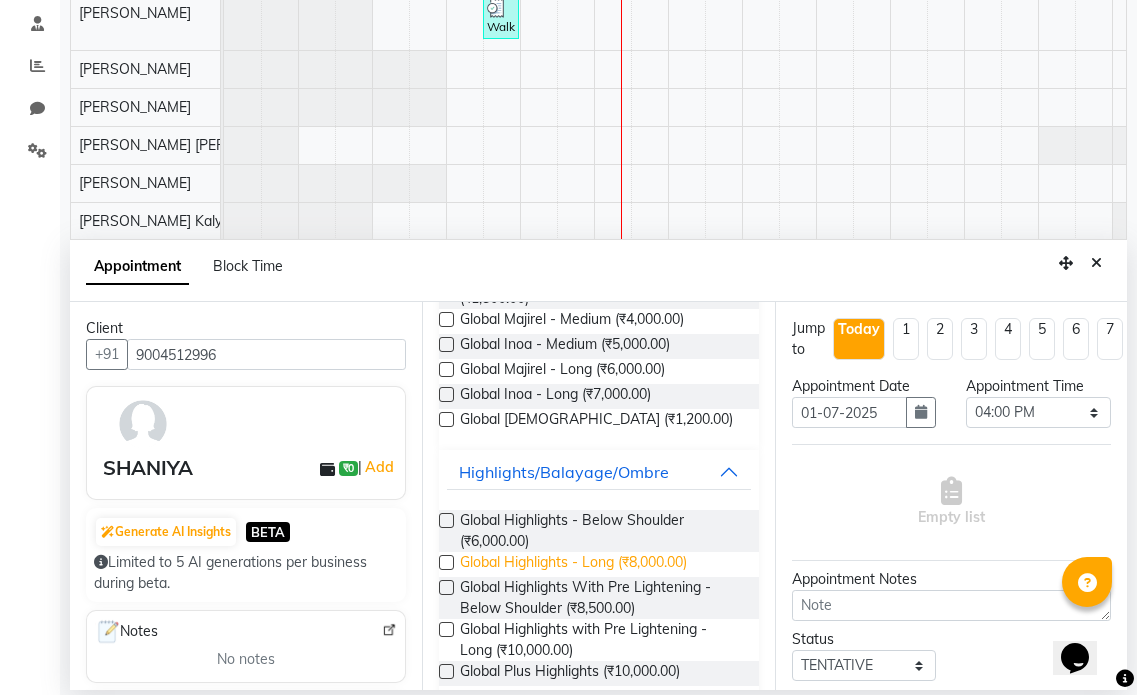 click on "Global Highlights - Long (₹8,000.00)" at bounding box center [573, 564] 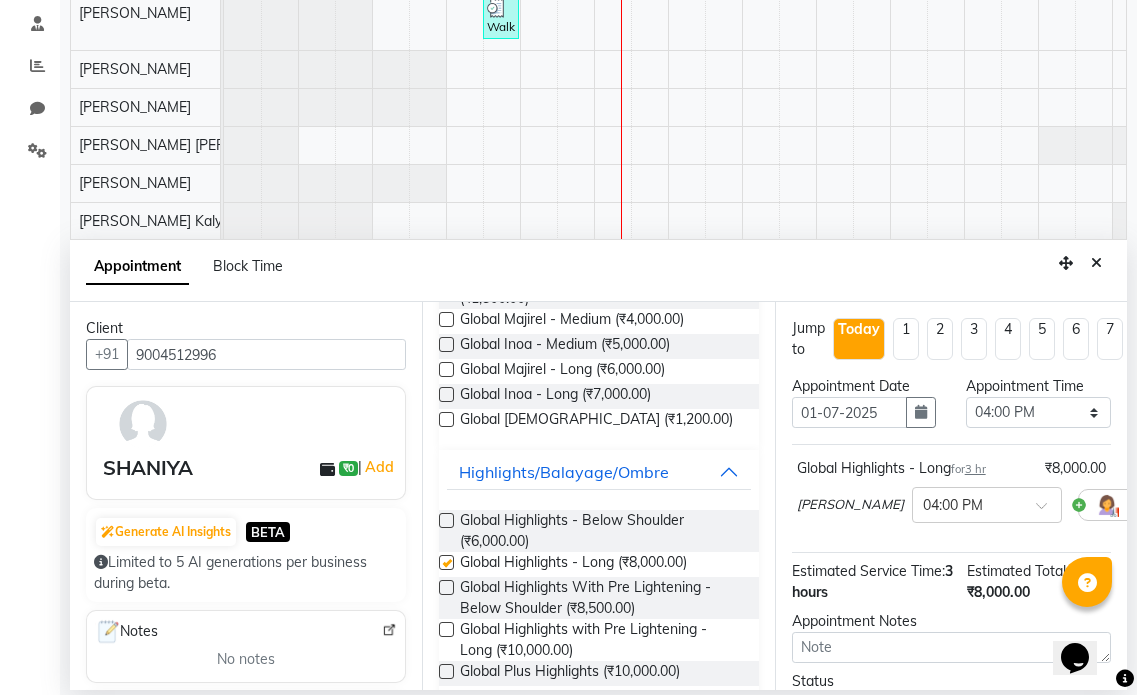 checkbox on "false" 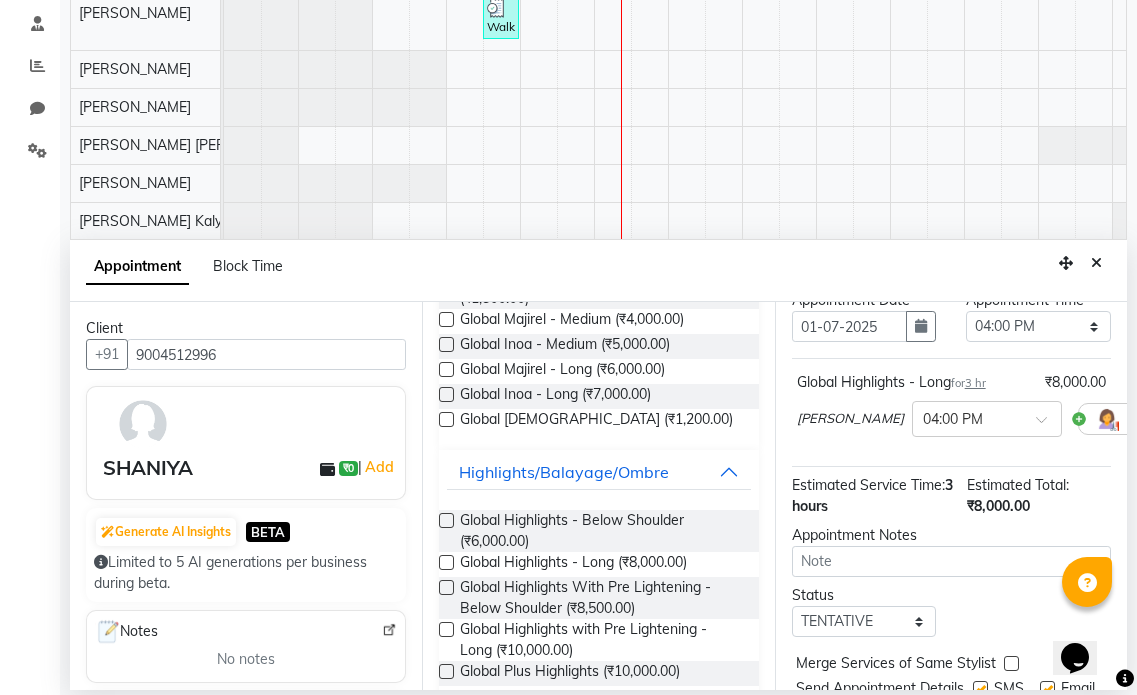 scroll, scrollTop: 194, scrollLeft: 0, axis: vertical 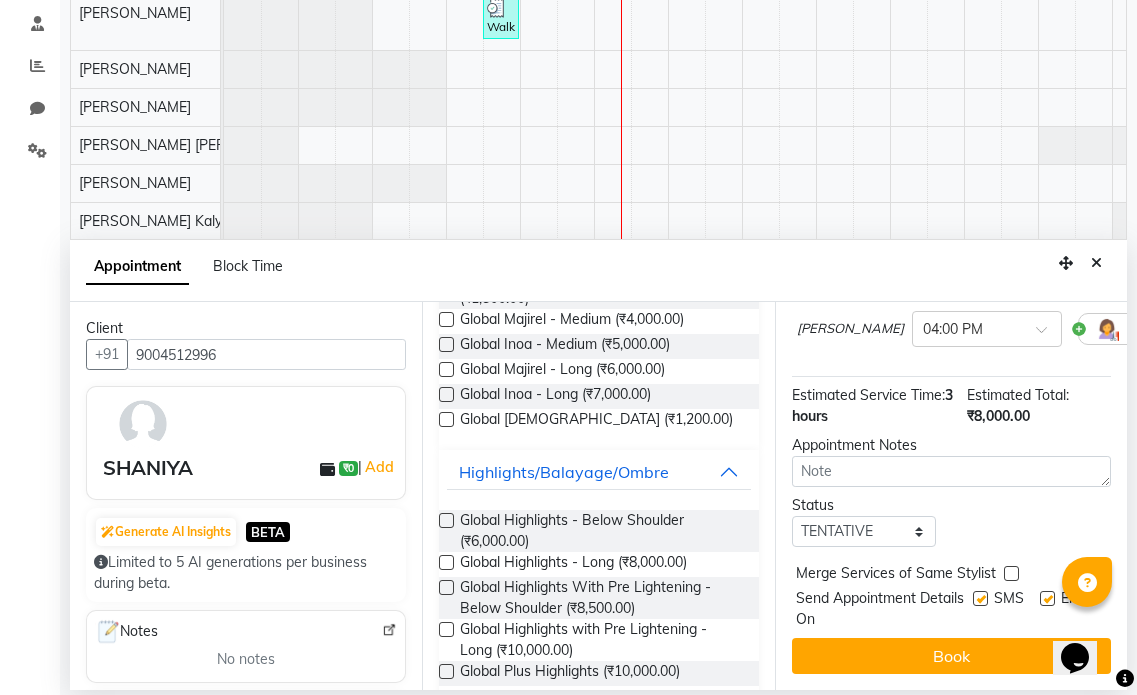 click at bounding box center [1047, 598] 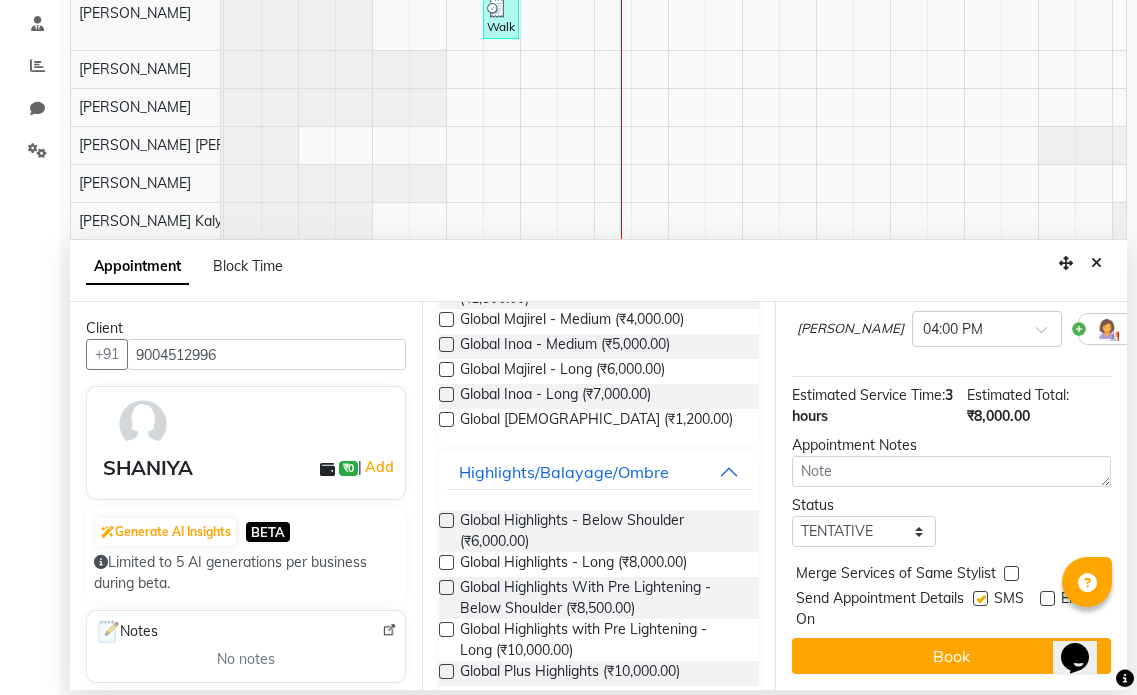 click at bounding box center (980, 598) 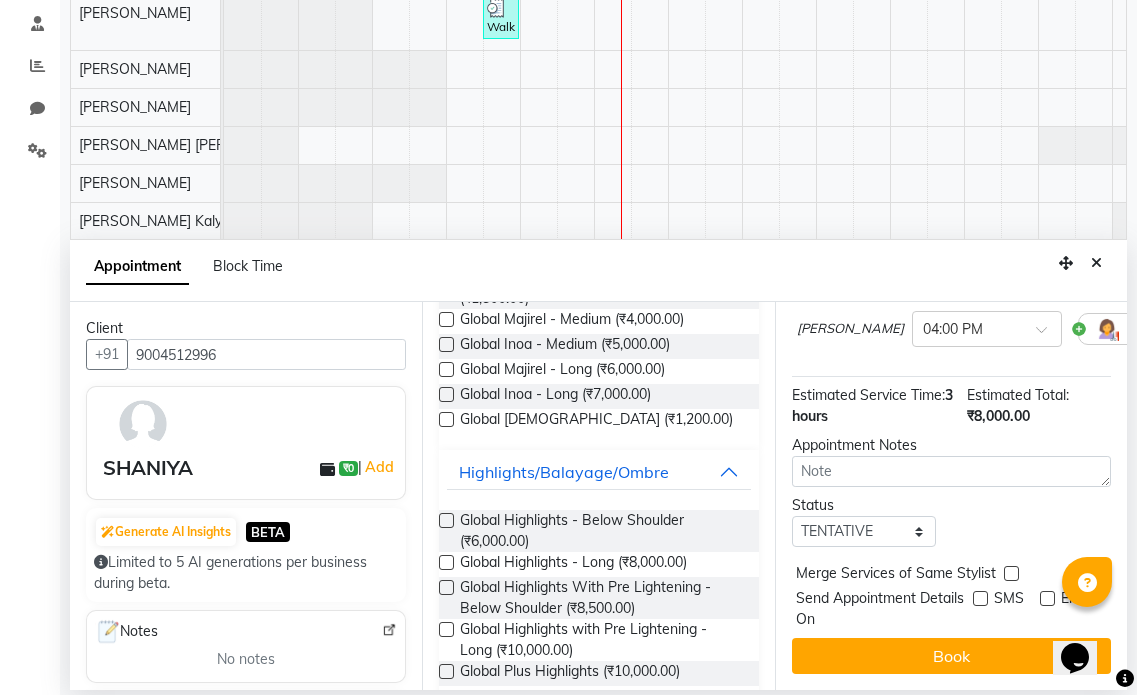 click at bounding box center (980, 598) 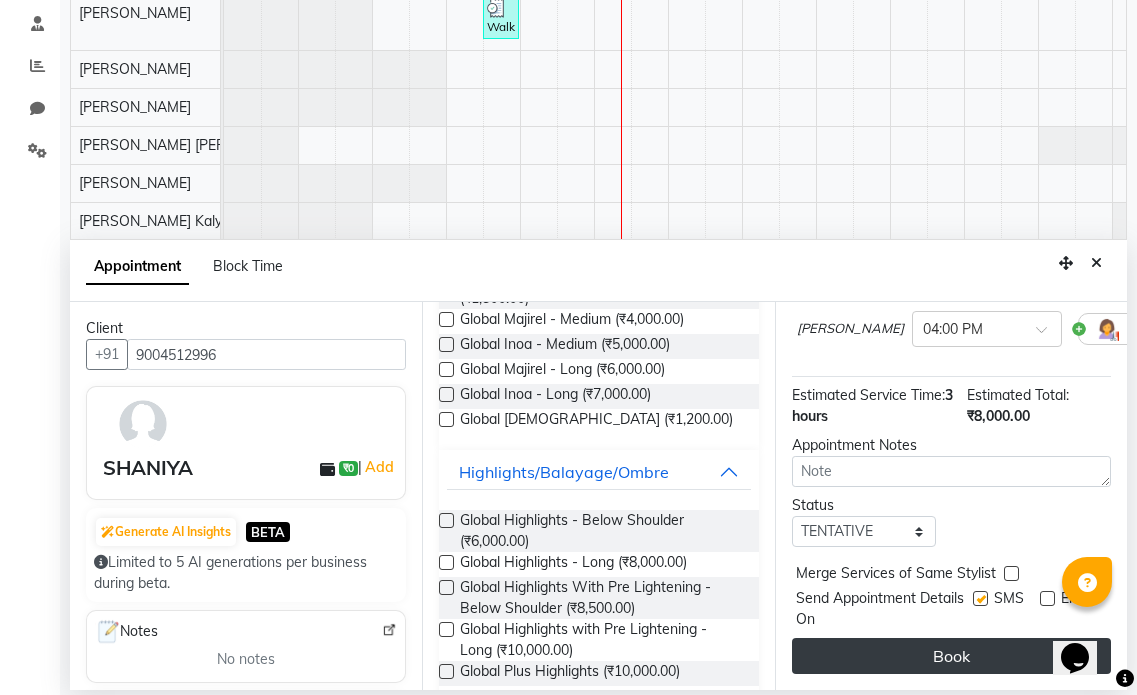 click on "Book" at bounding box center [951, 656] 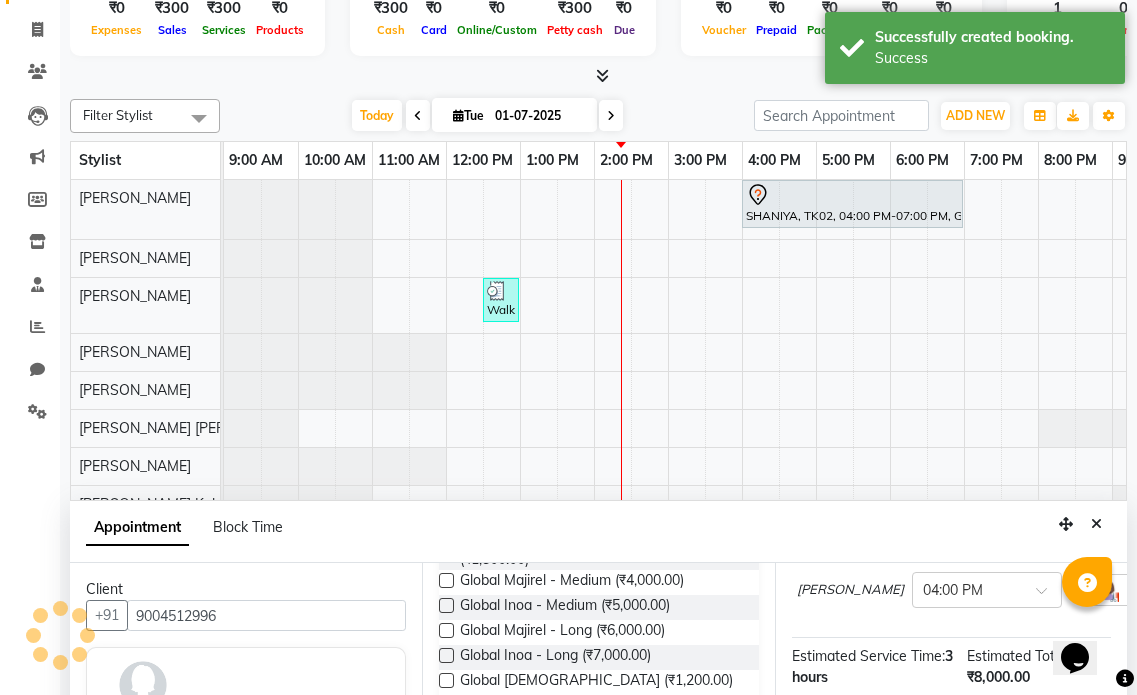 scroll, scrollTop: 0, scrollLeft: 0, axis: both 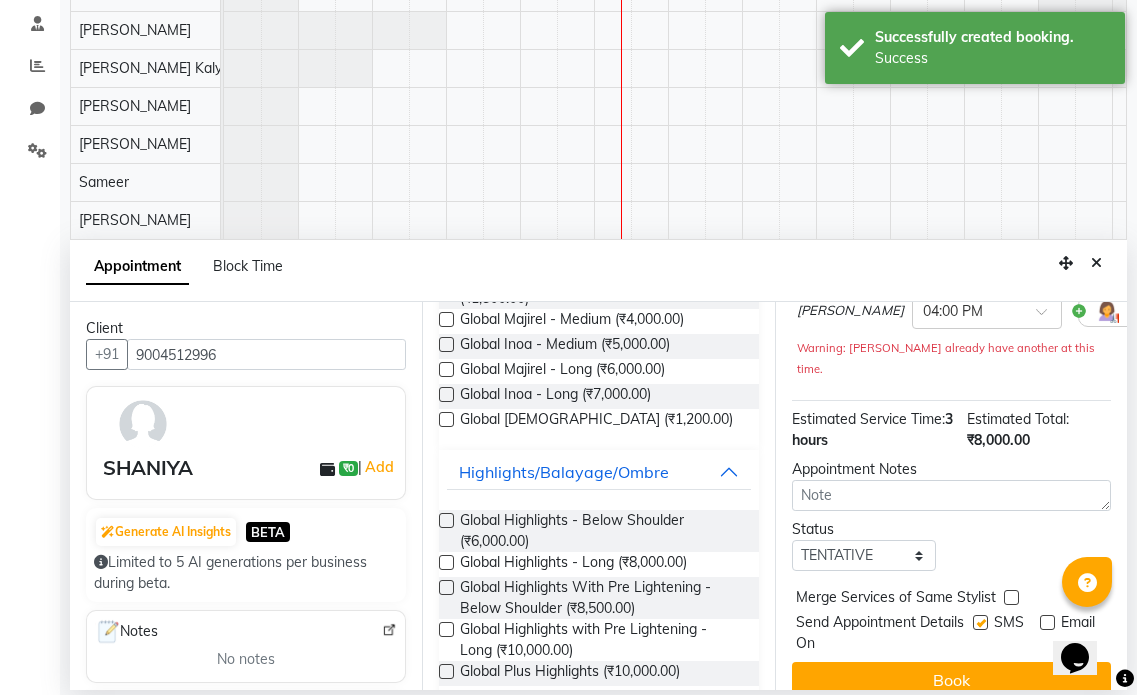 click at bounding box center [1096, 263] 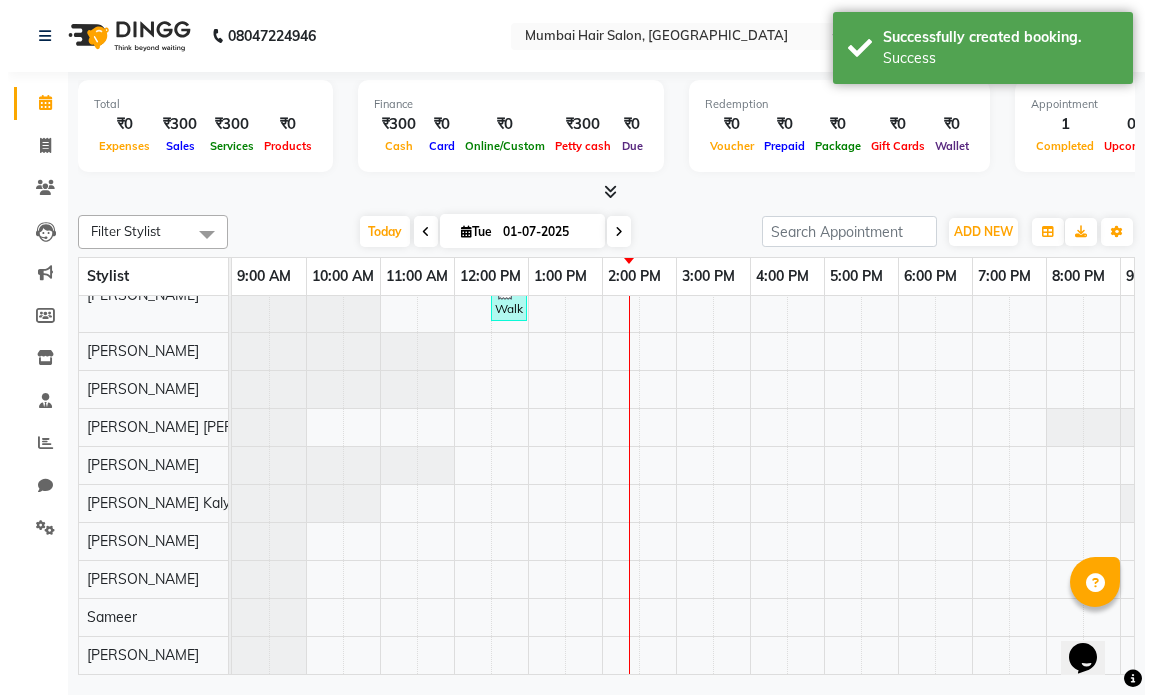 scroll, scrollTop: 0, scrollLeft: 0, axis: both 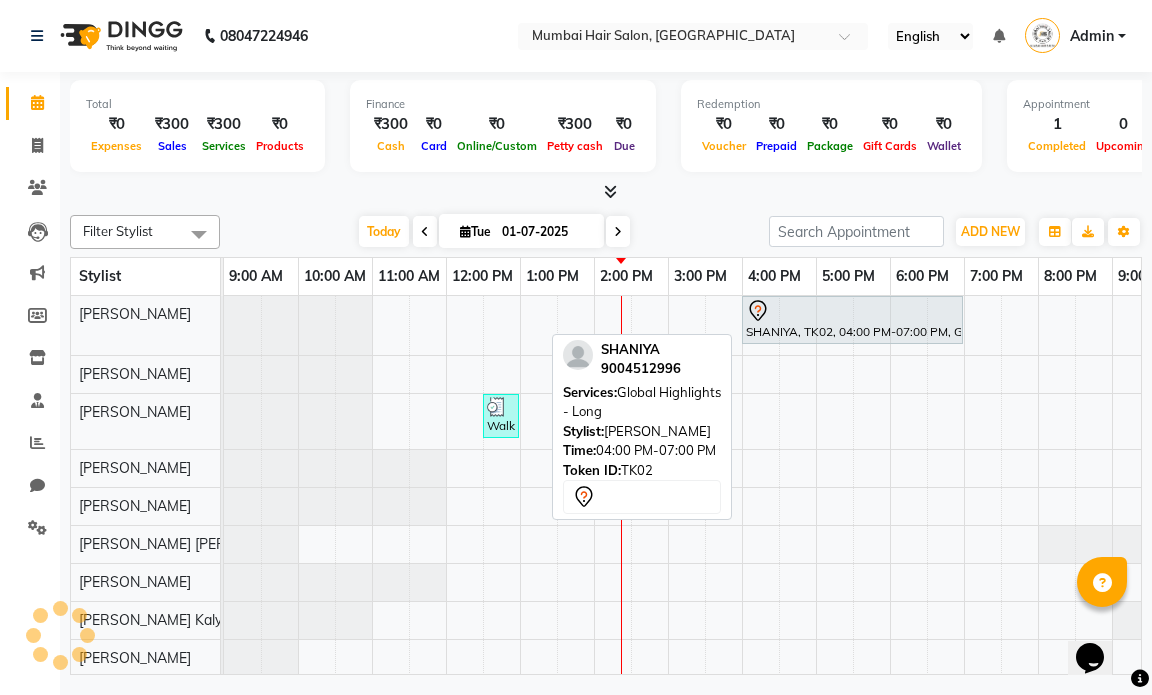 click on "SHANIYA, TK02, 04:00 PM-07:00 PM, Global Highlights - Long" at bounding box center [852, 320] 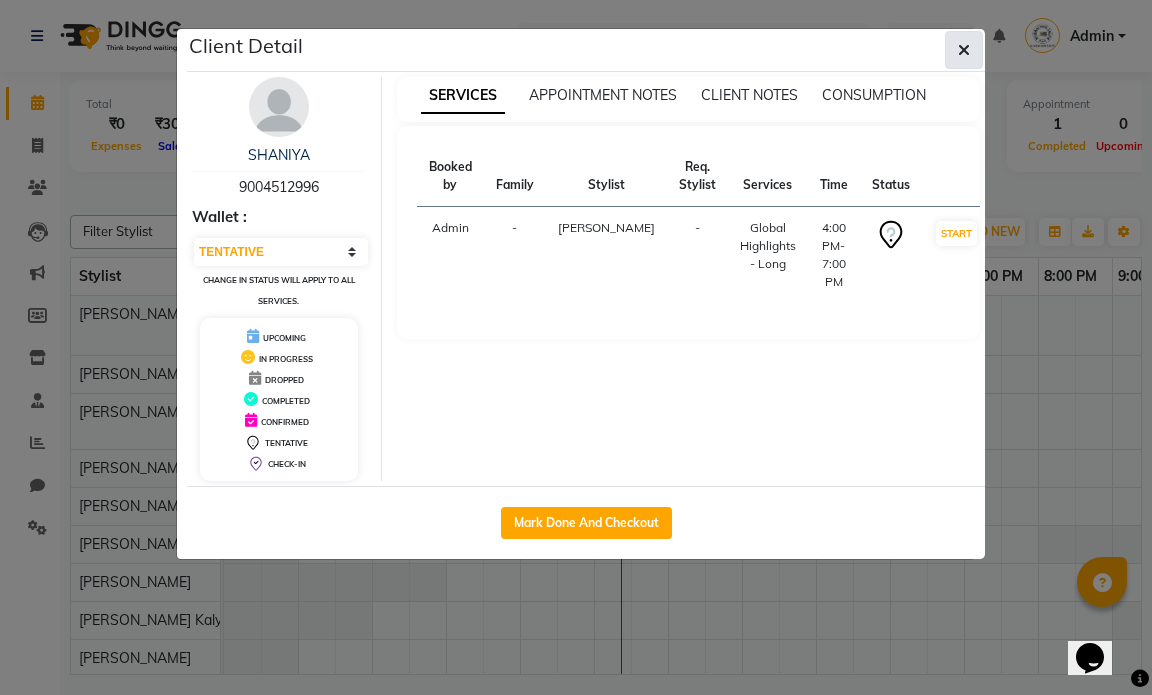 click 